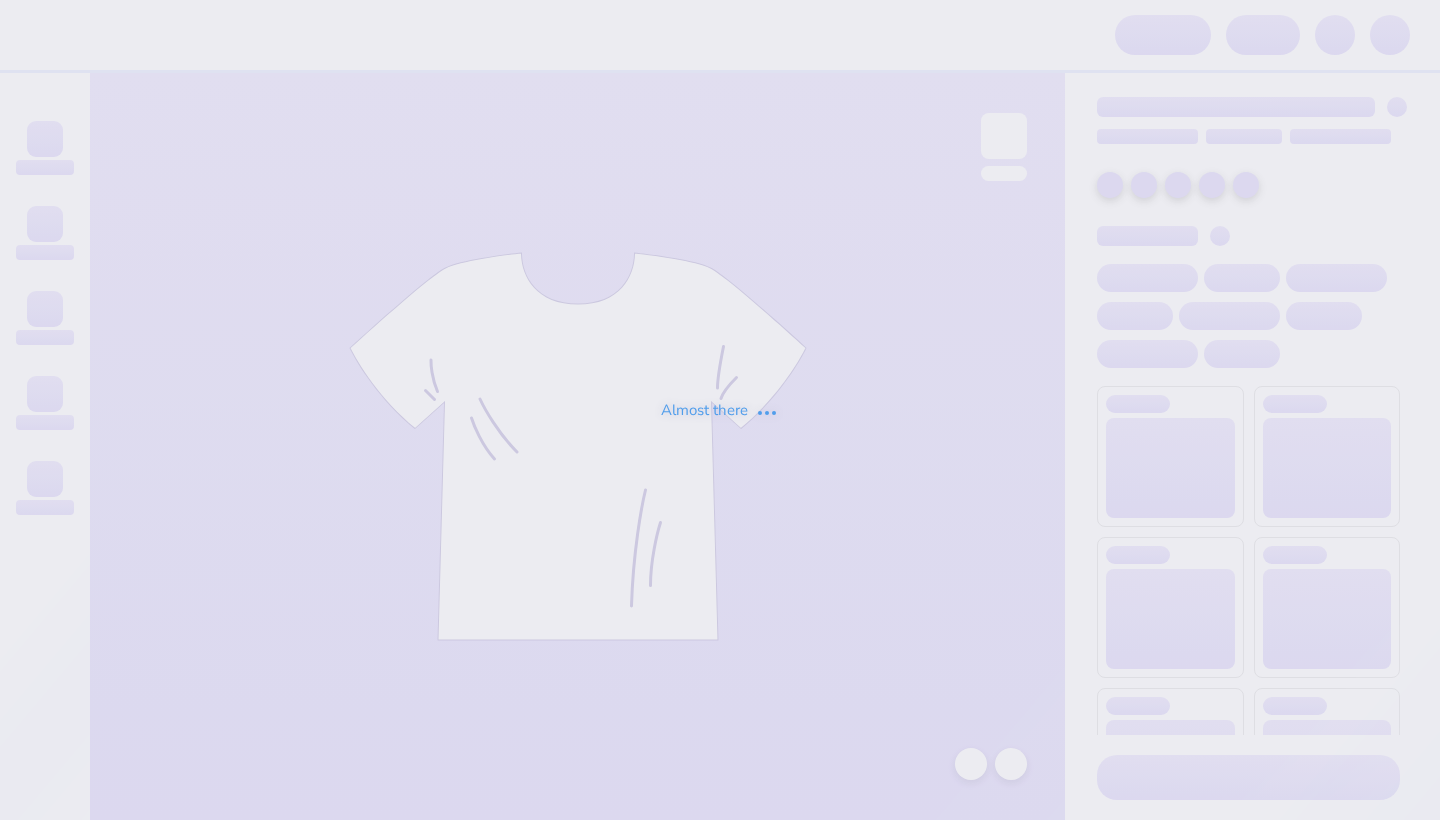 scroll, scrollTop: 0, scrollLeft: 0, axis: both 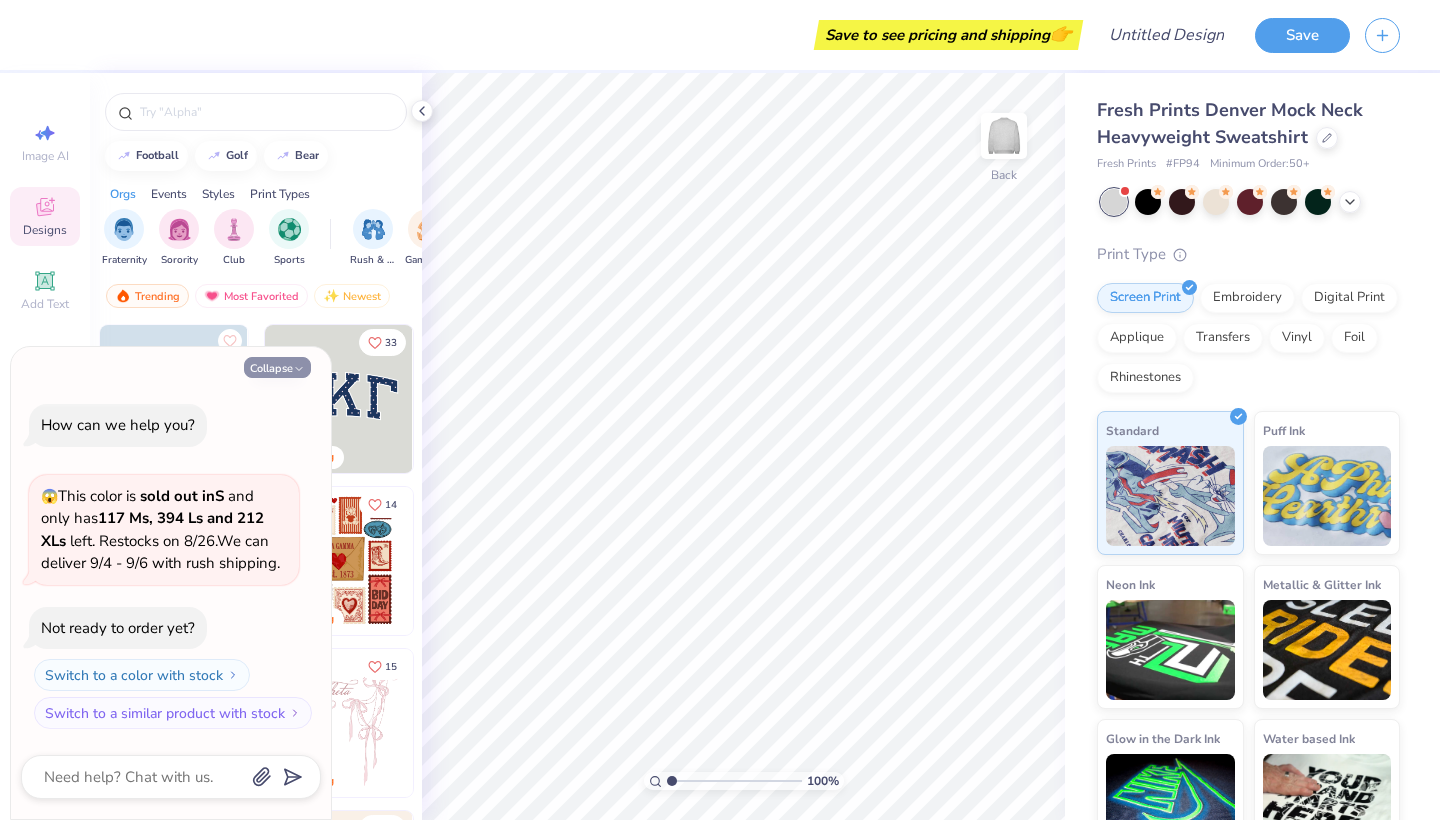 click on "Collapse" at bounding box center (277, 367) 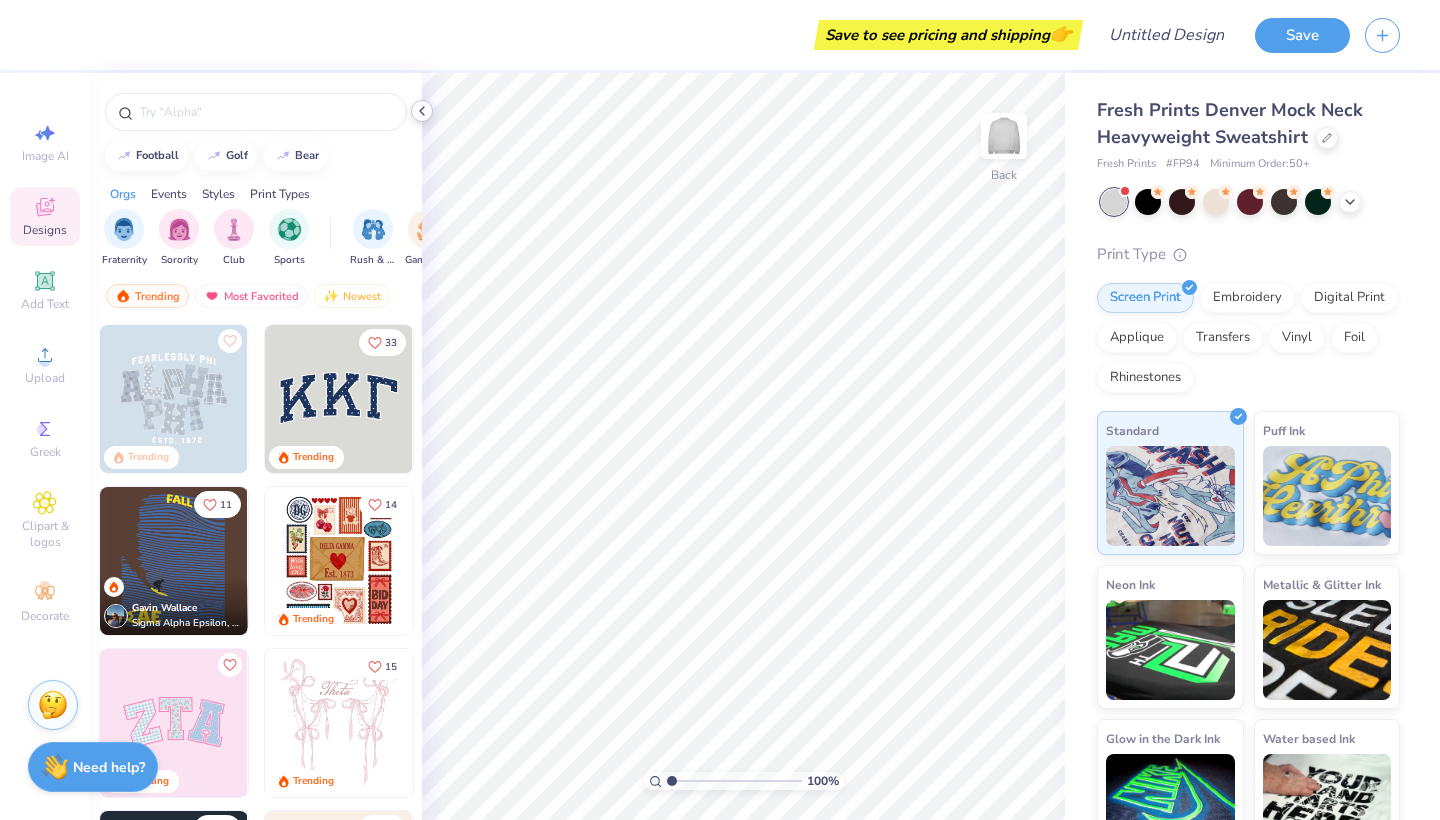 click 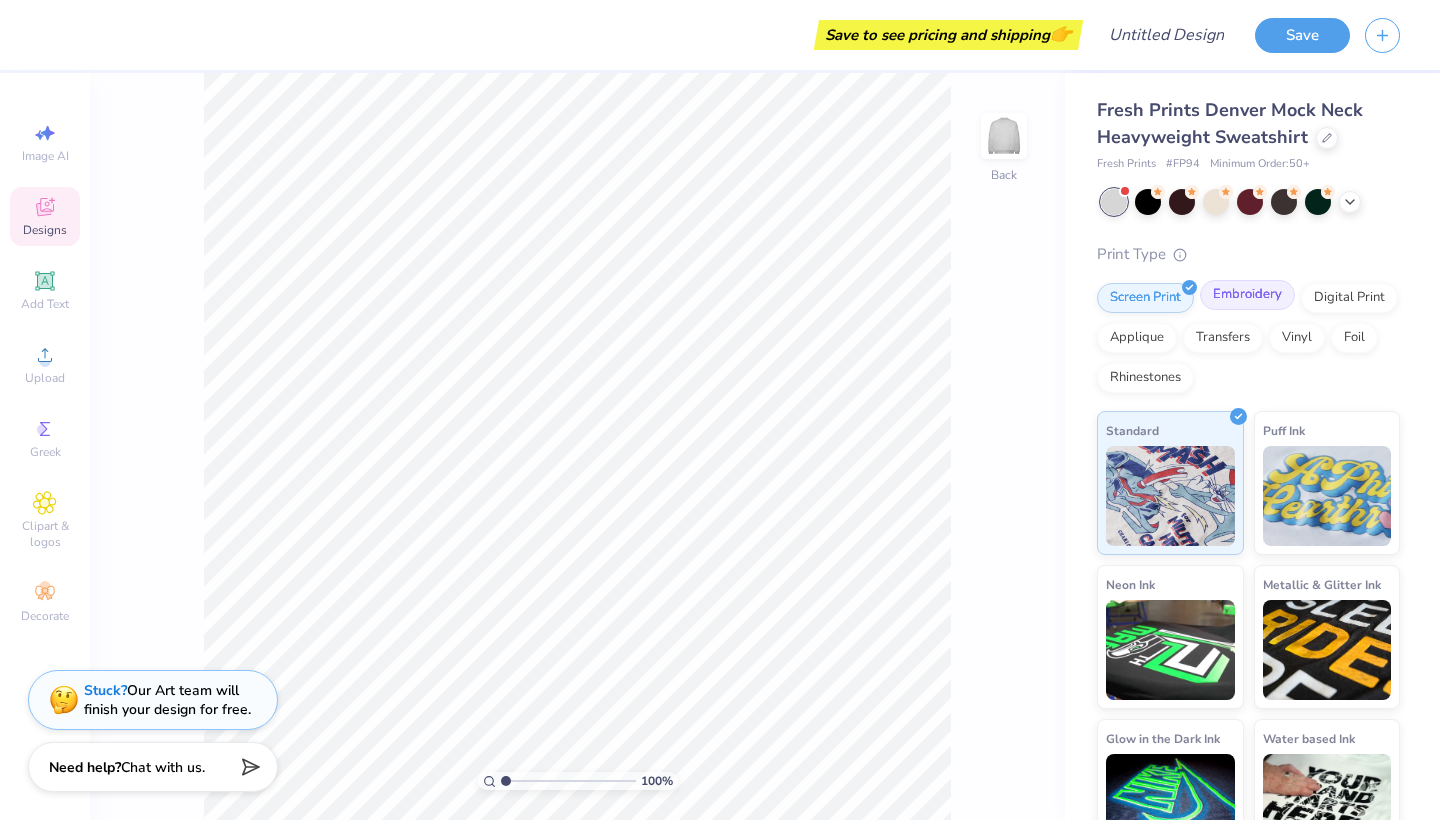 click on "Embroidery" at bounding box center [1247, 295] 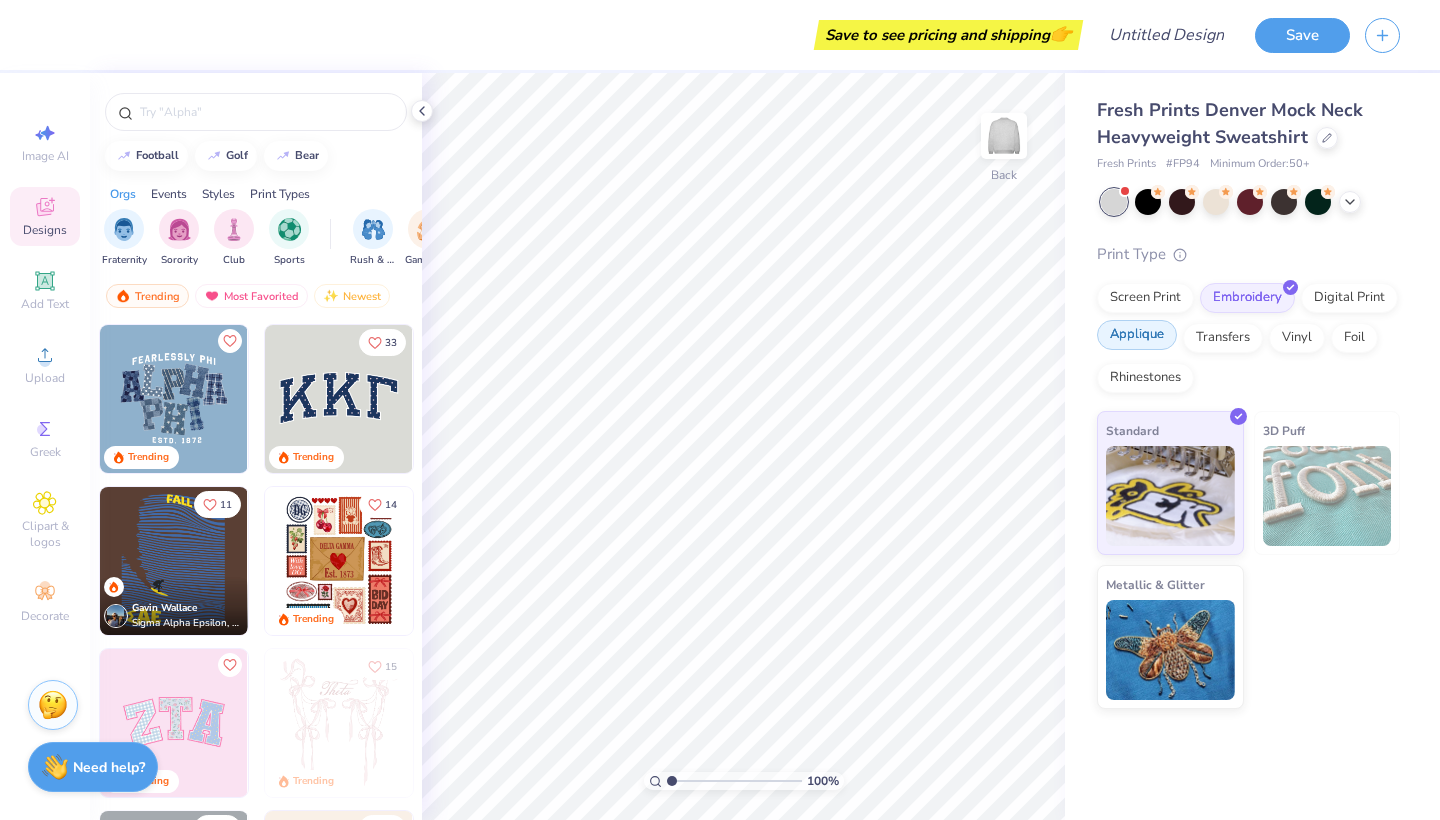 click on "Applique" at bounding box center [1137, 335] 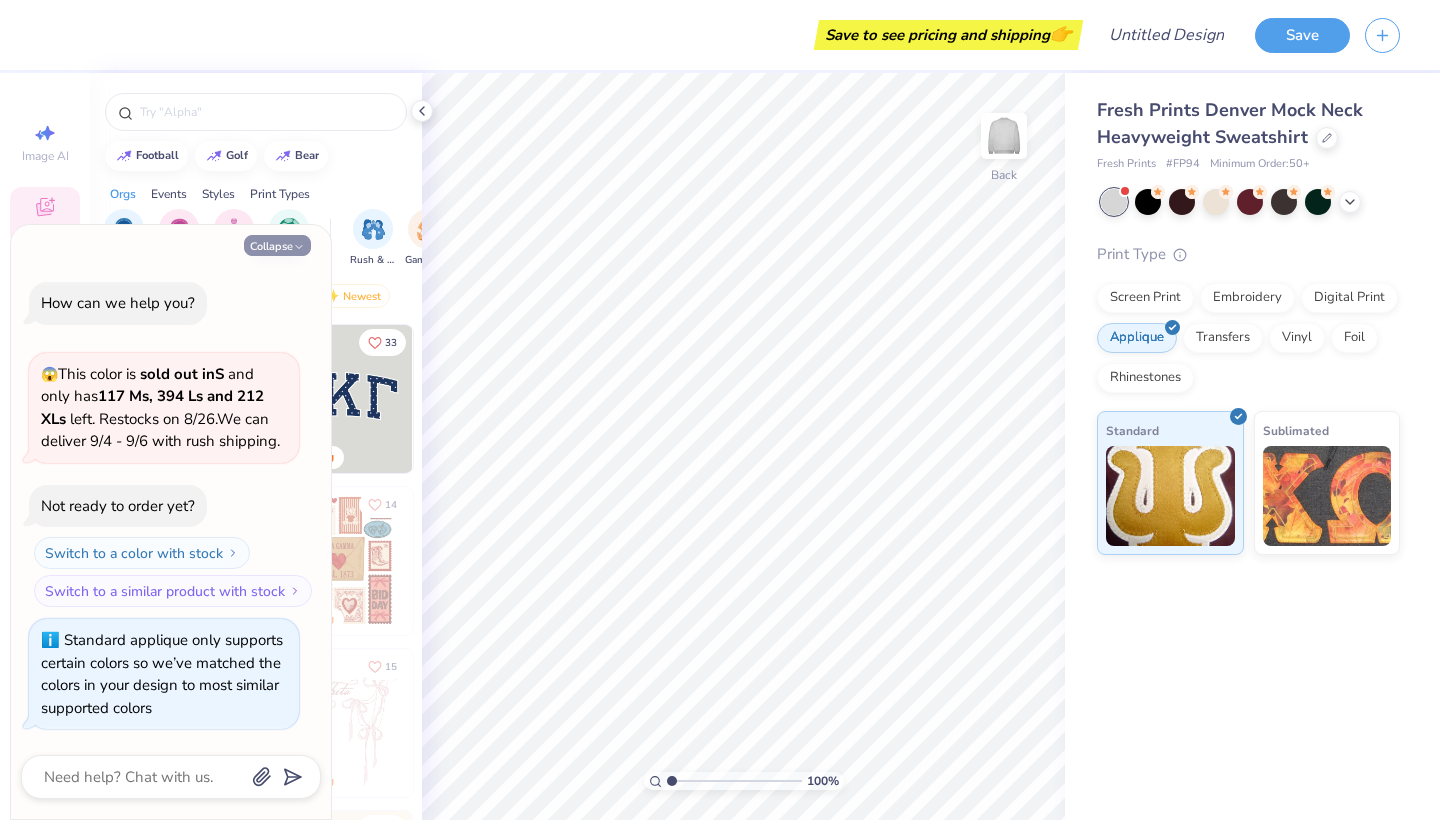 click on "Collapse" at bounding box center [277, 245] 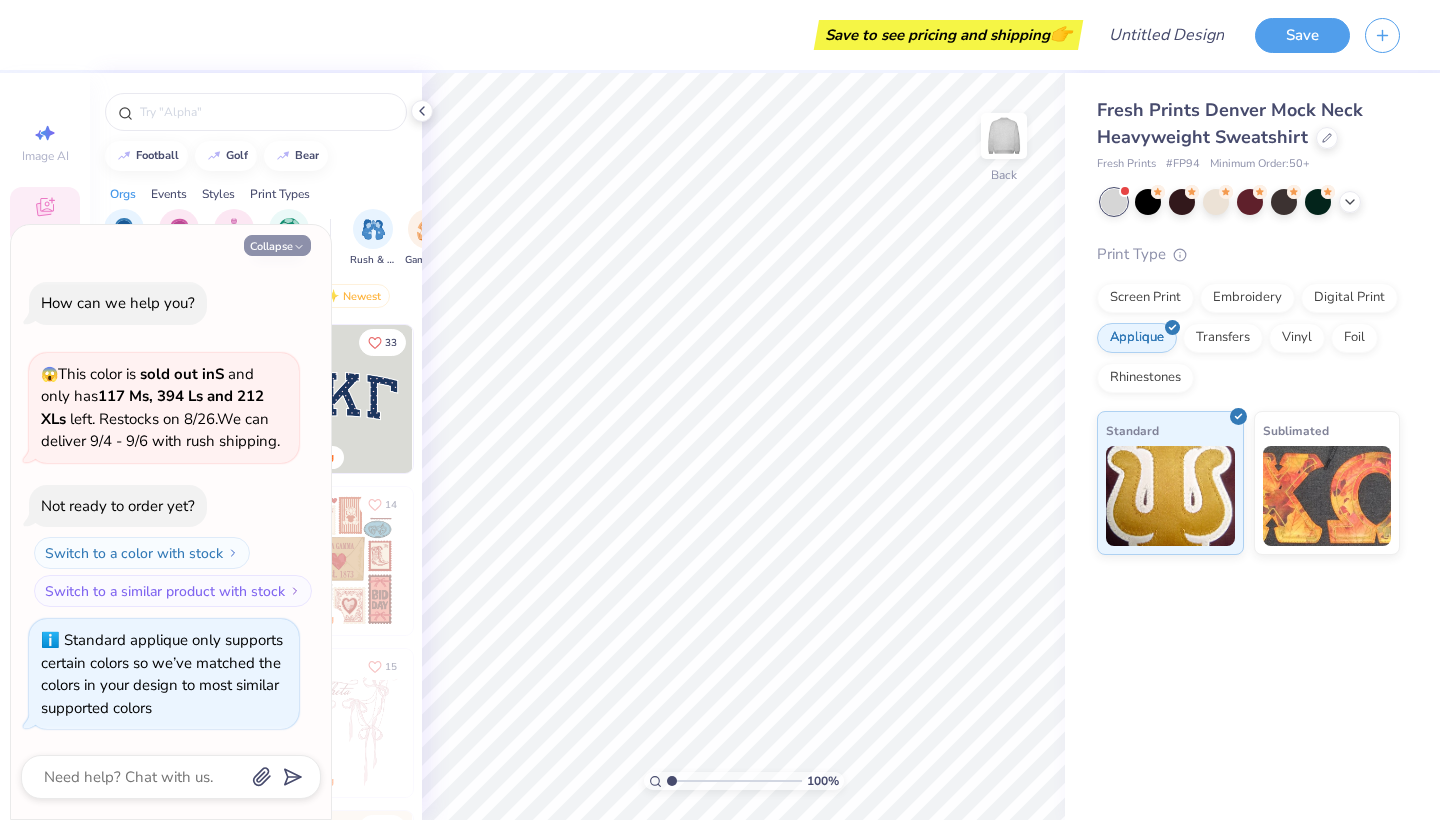 type on "x" 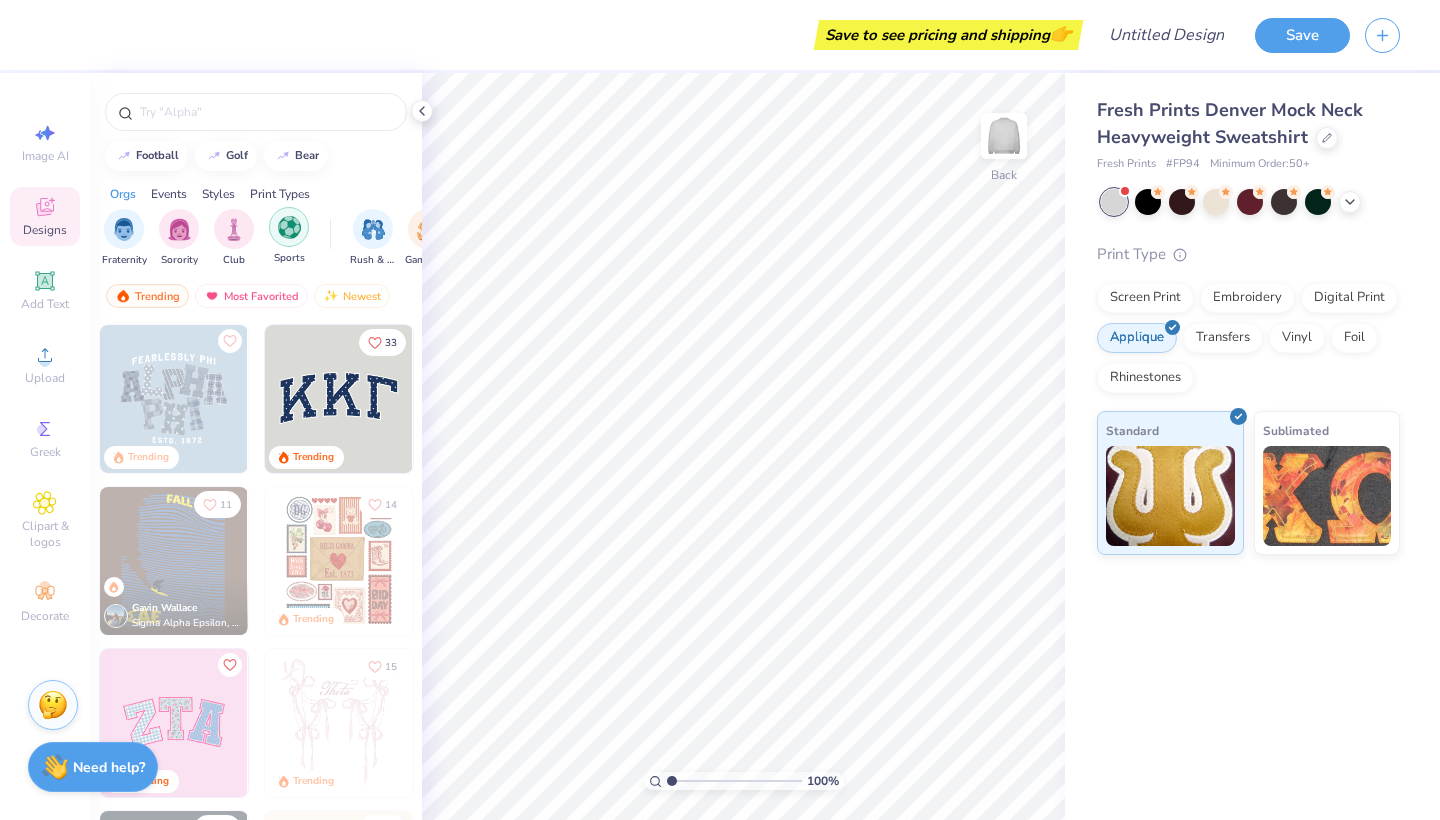 click at bounding box center (289, 227) 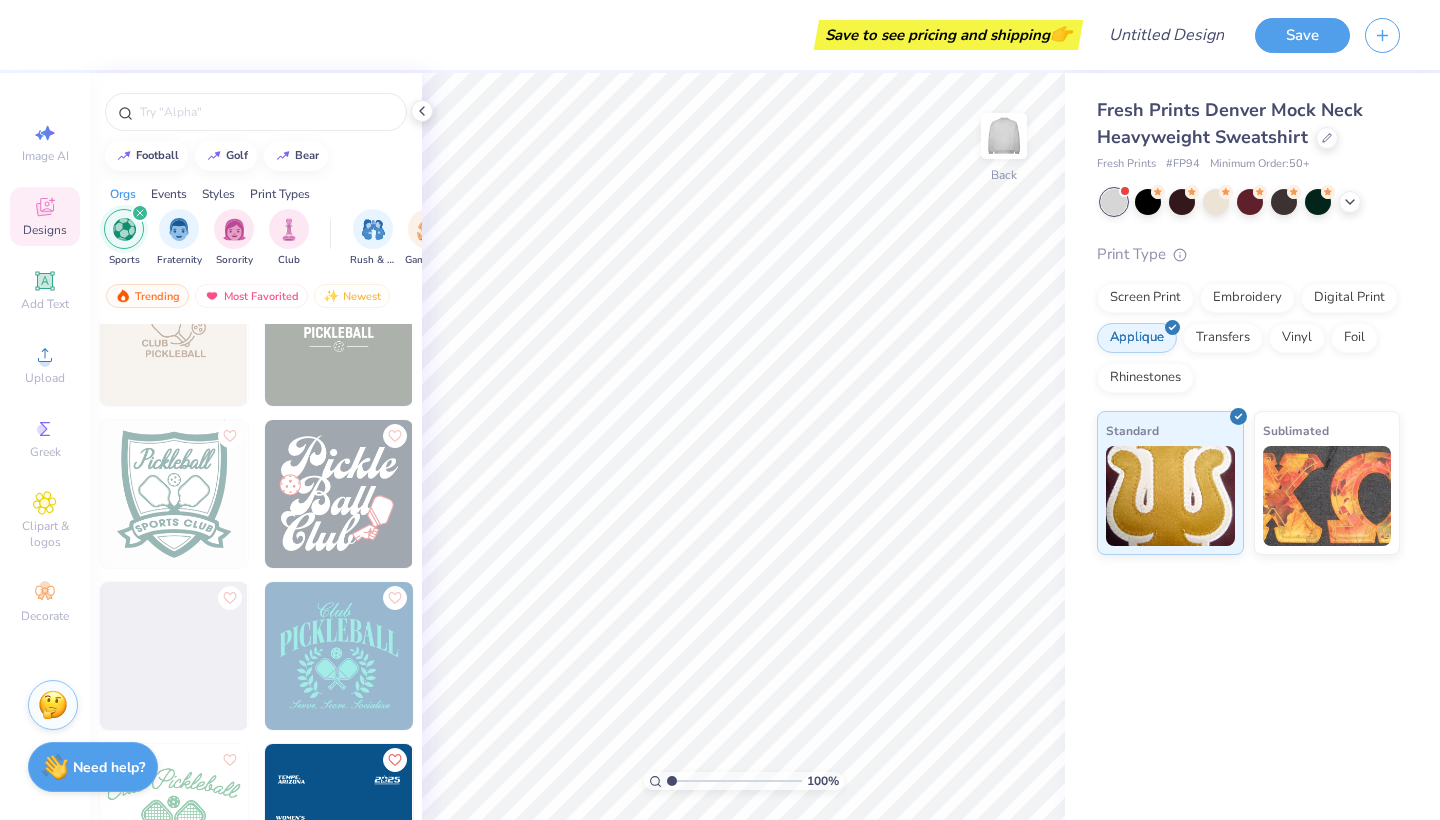 scroll, scrollTop: 1222, scrollLeft: 0, axis: vertical 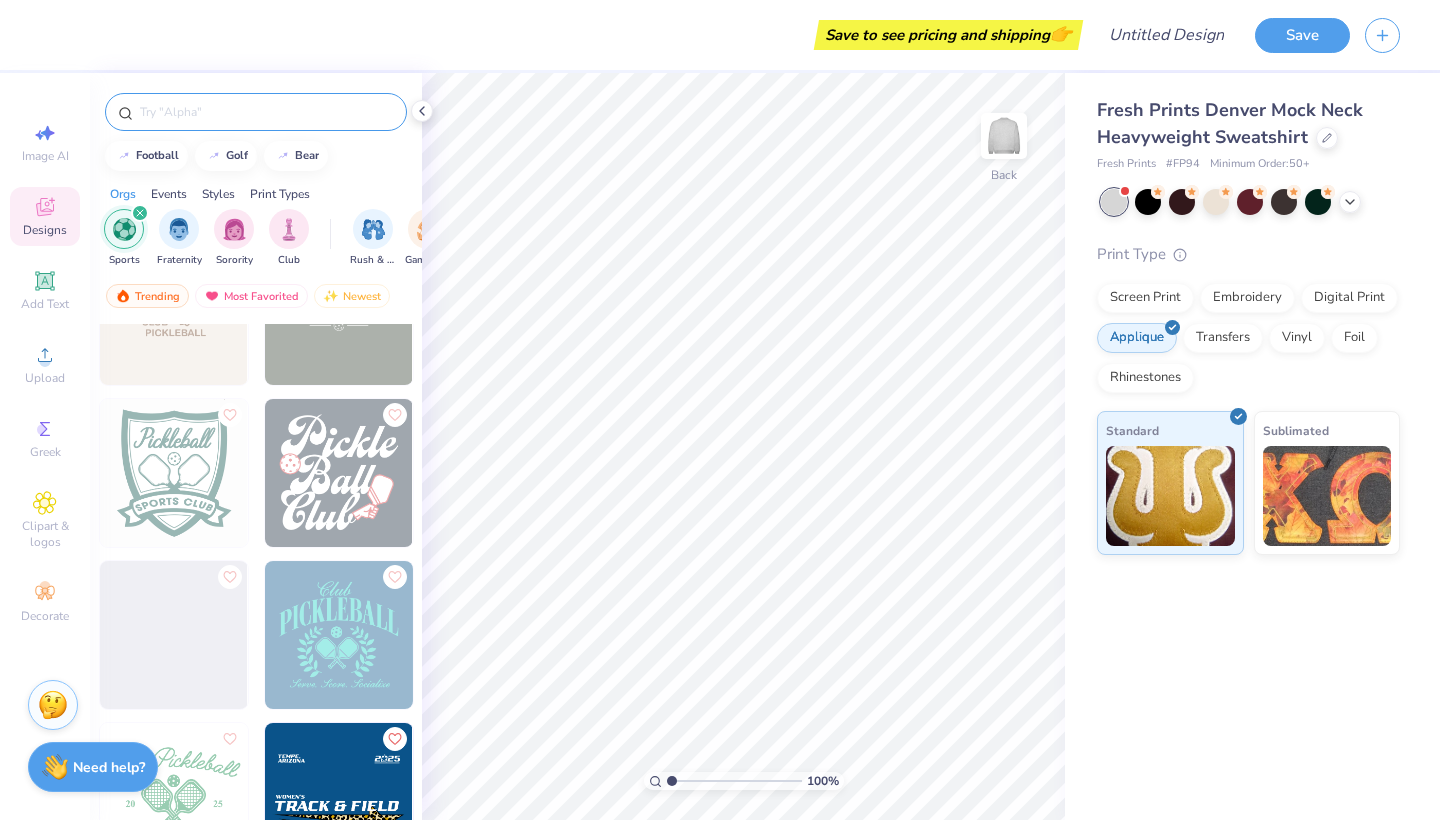 click at bounding box center (256, 112) 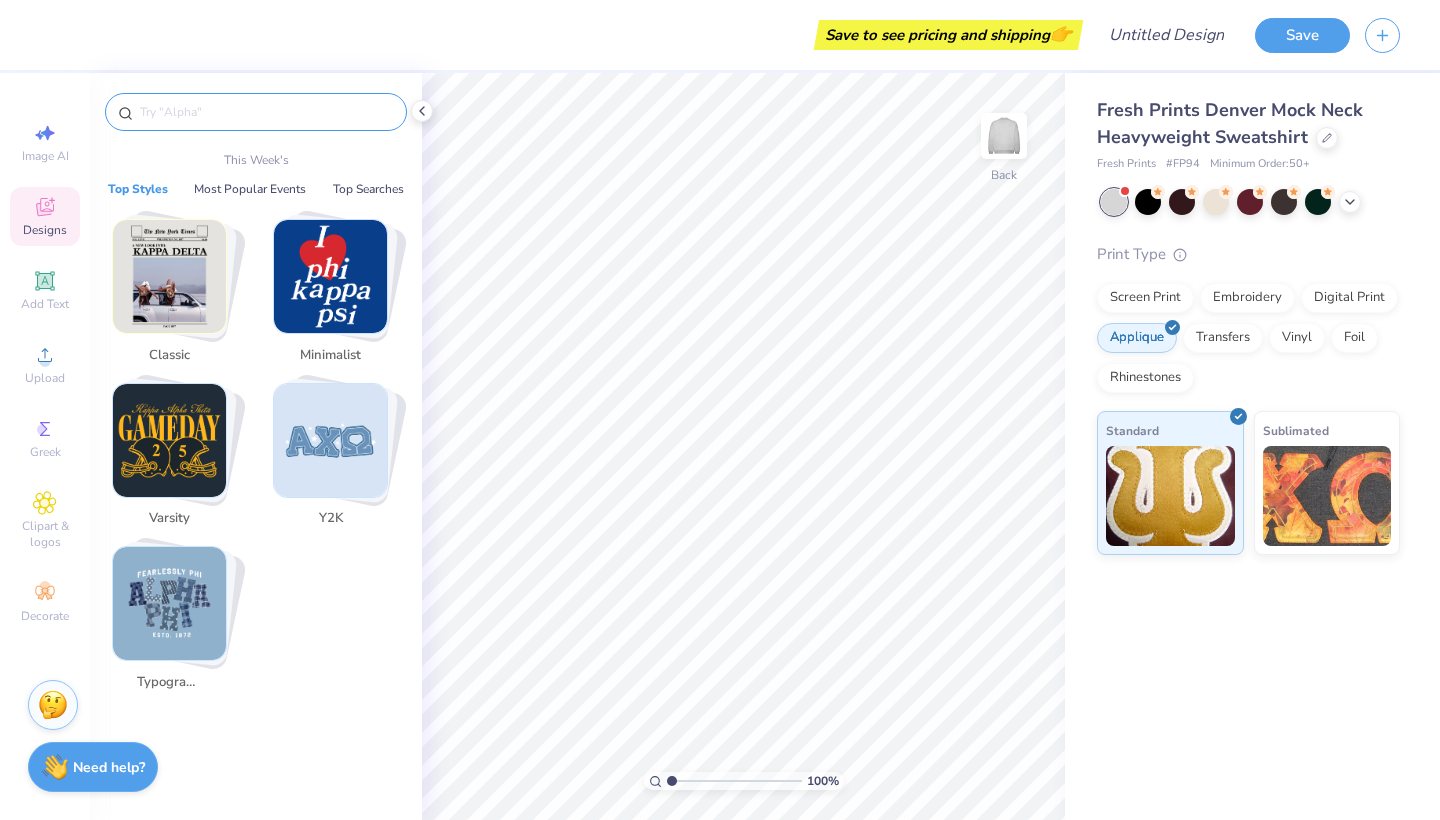 click at bounding box center (266, 112) 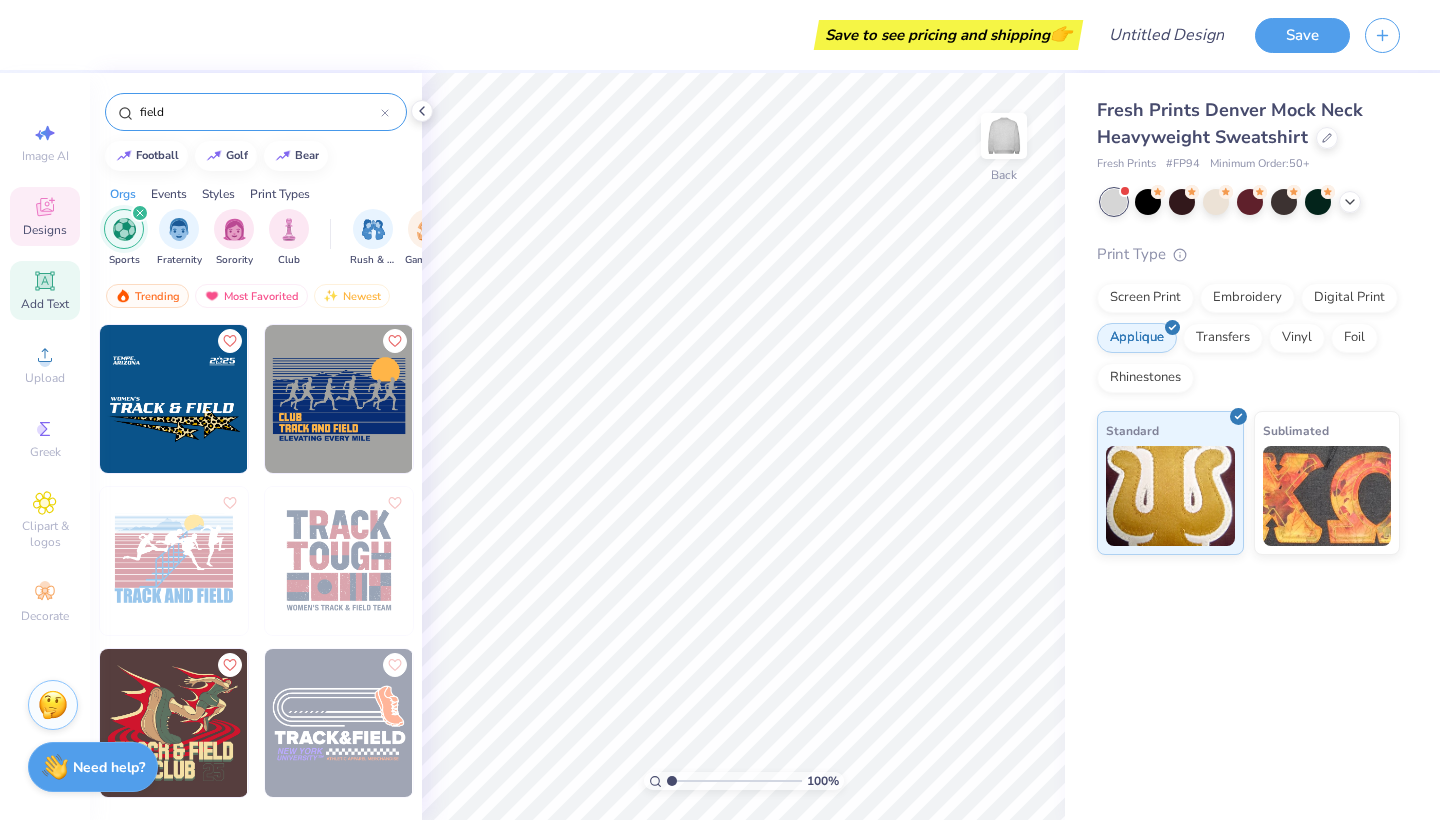 type on "field" 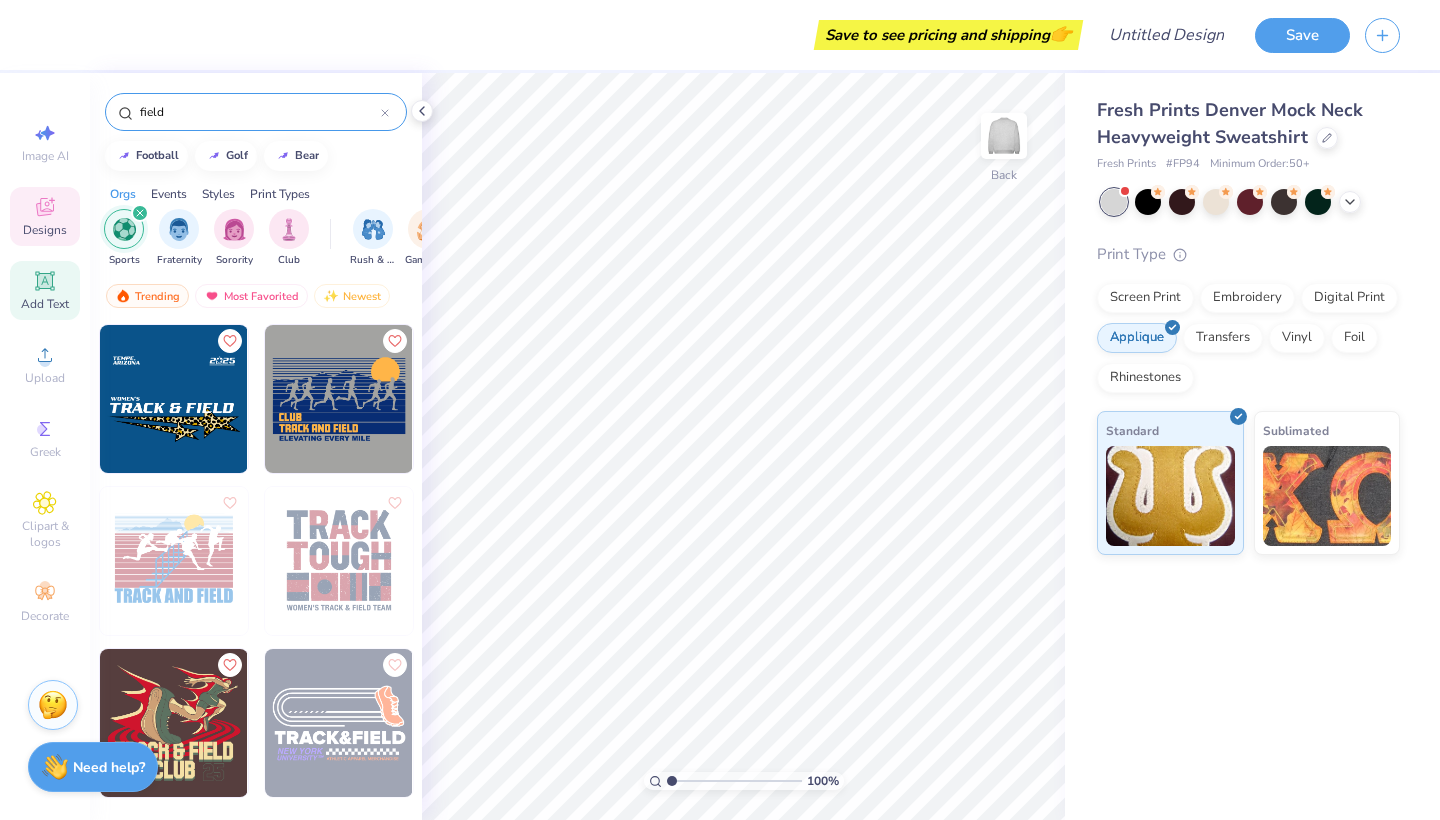 click on "Add Text" at bounding box center [45, 304] 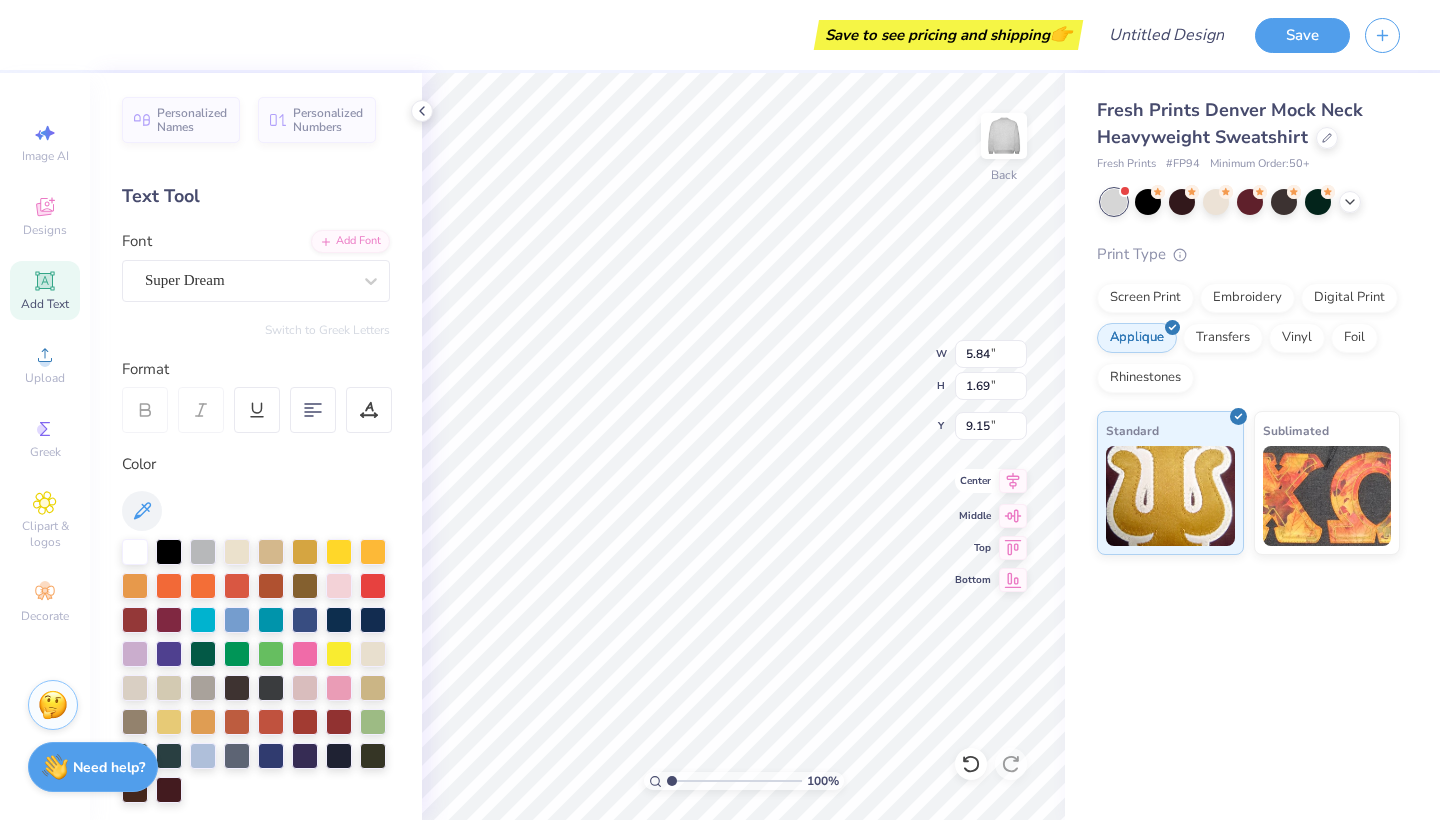 click 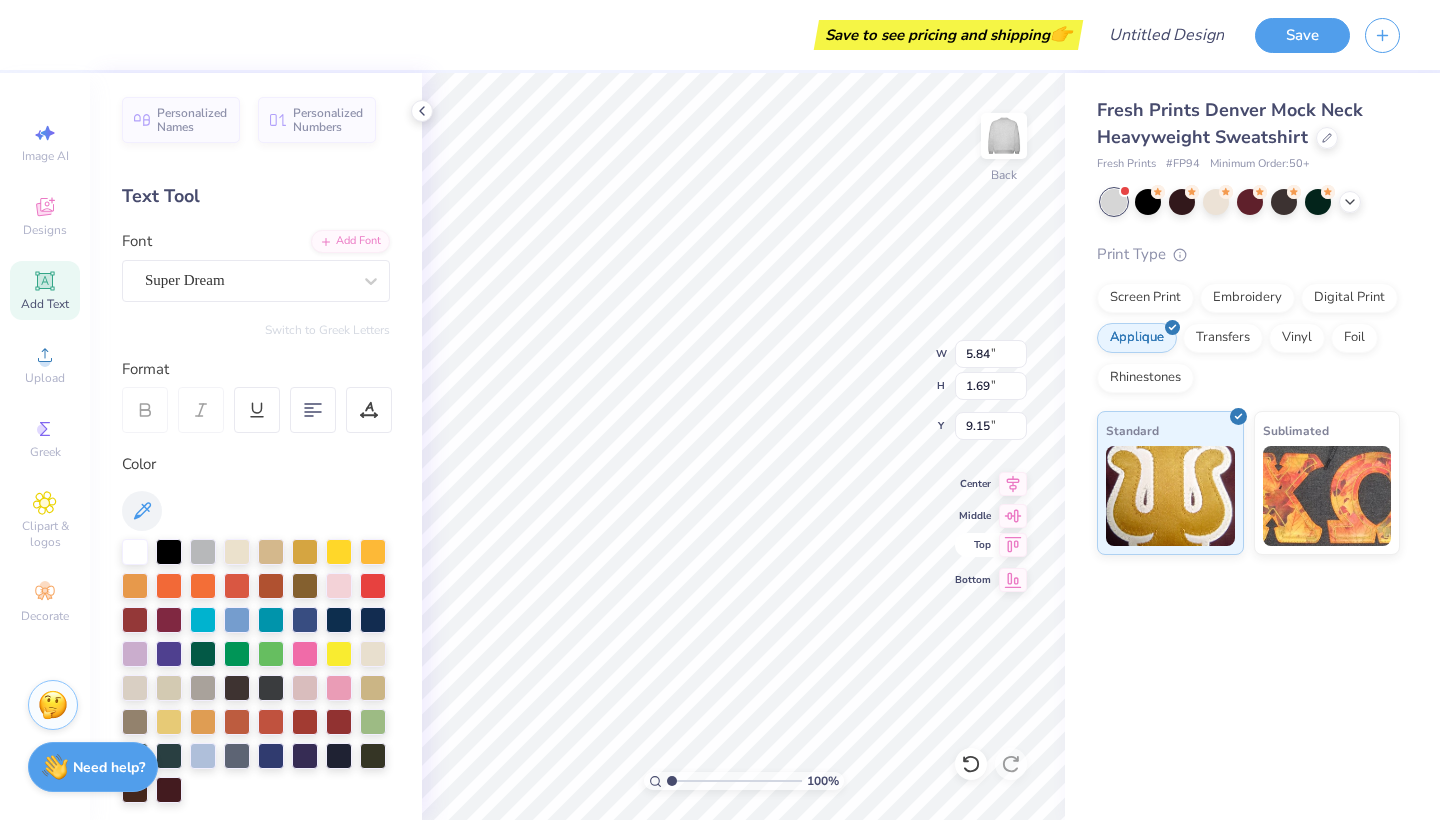 click 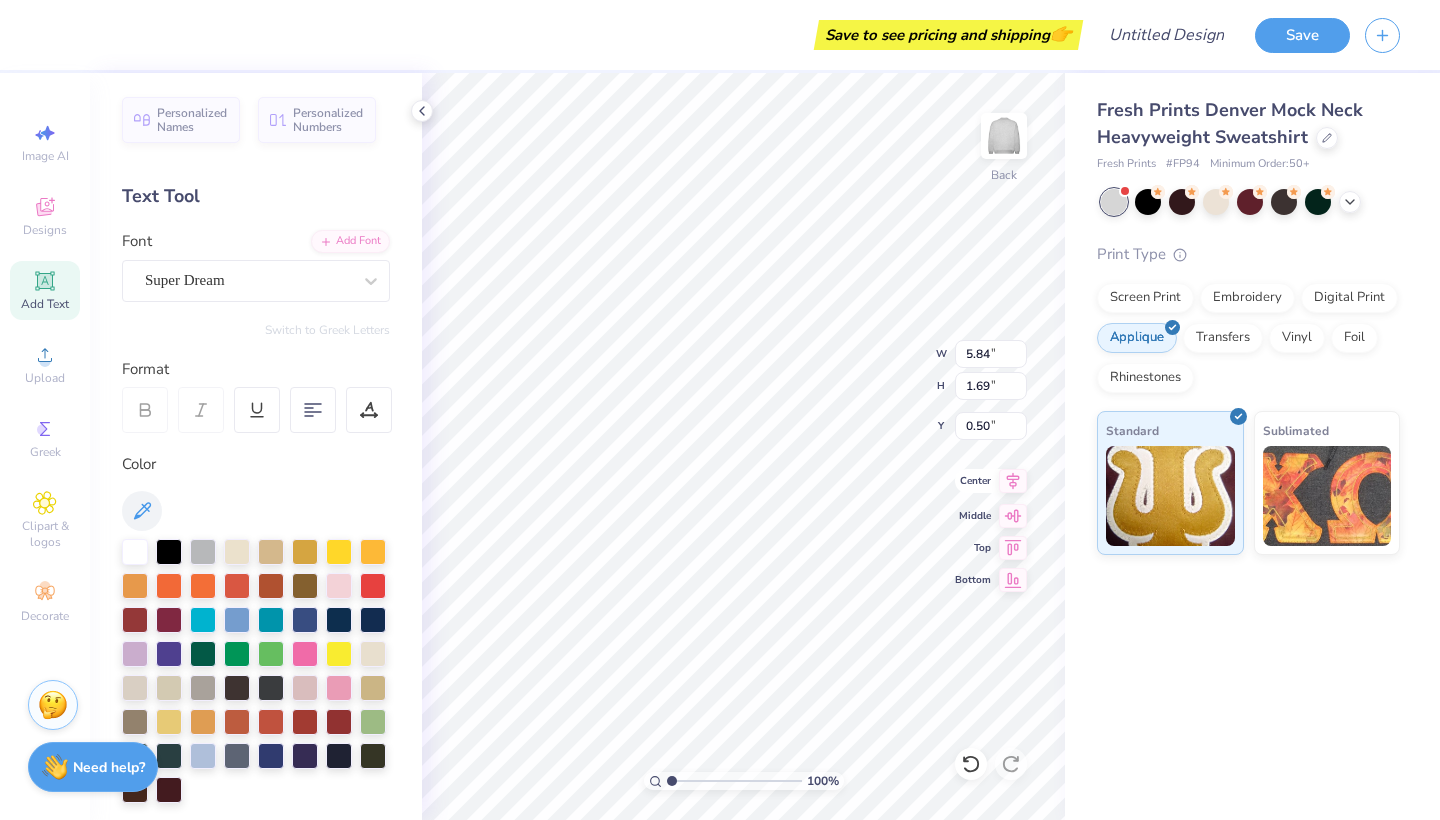 type on "2.15" 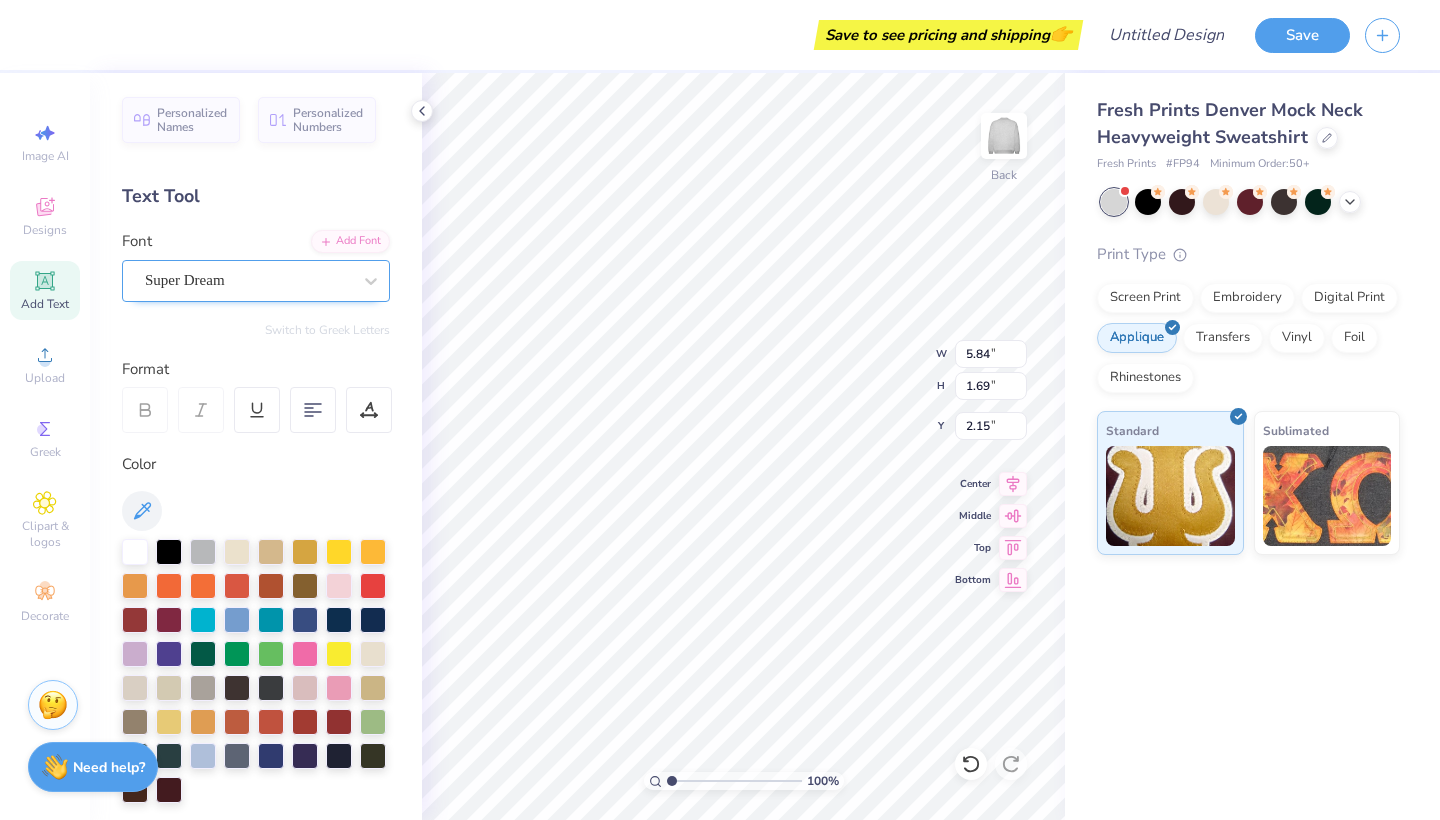 click on "Super Dream" at bounding box center [248, 280] 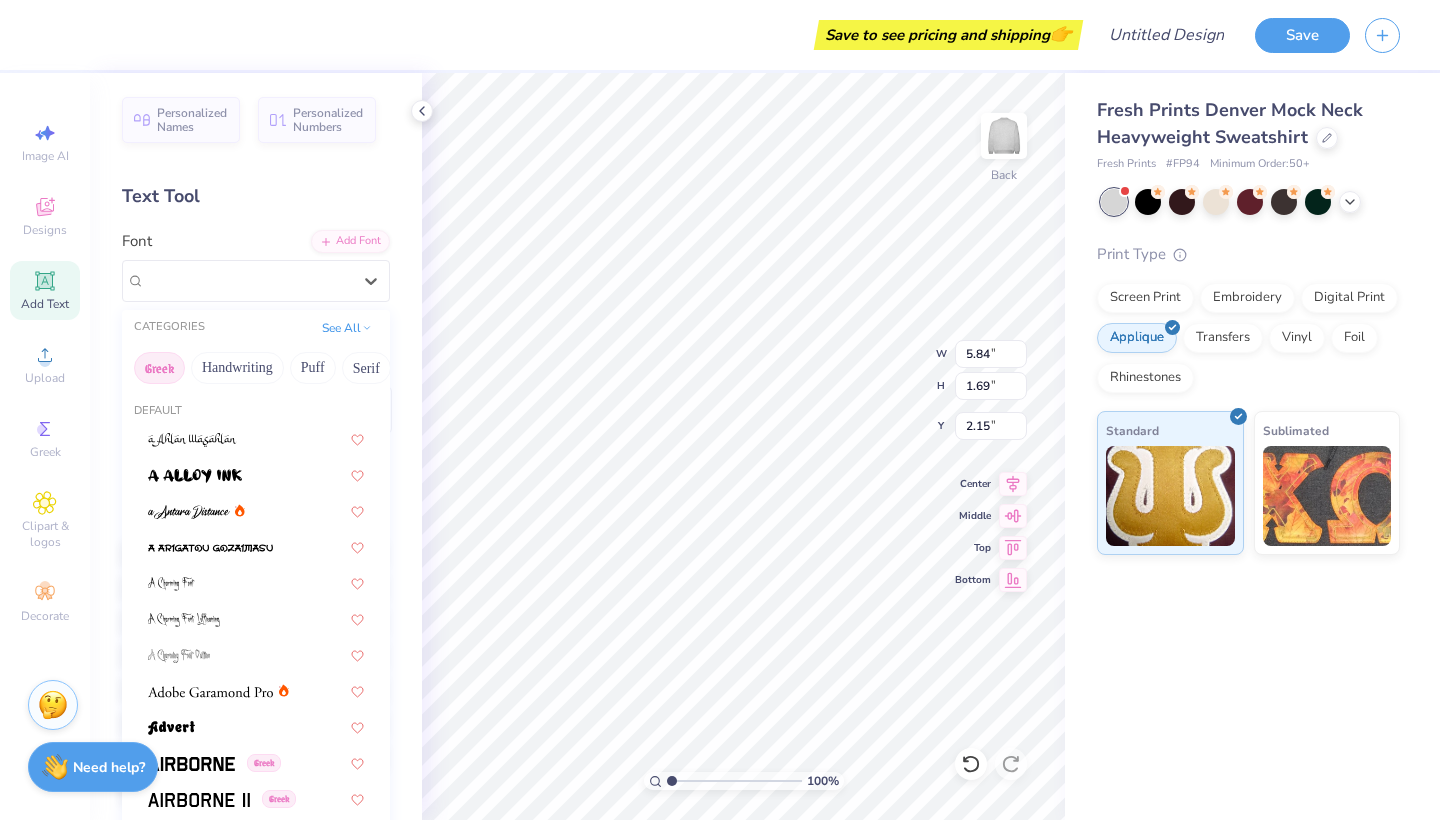 click on "Greek" at bounding box center [159, 368] 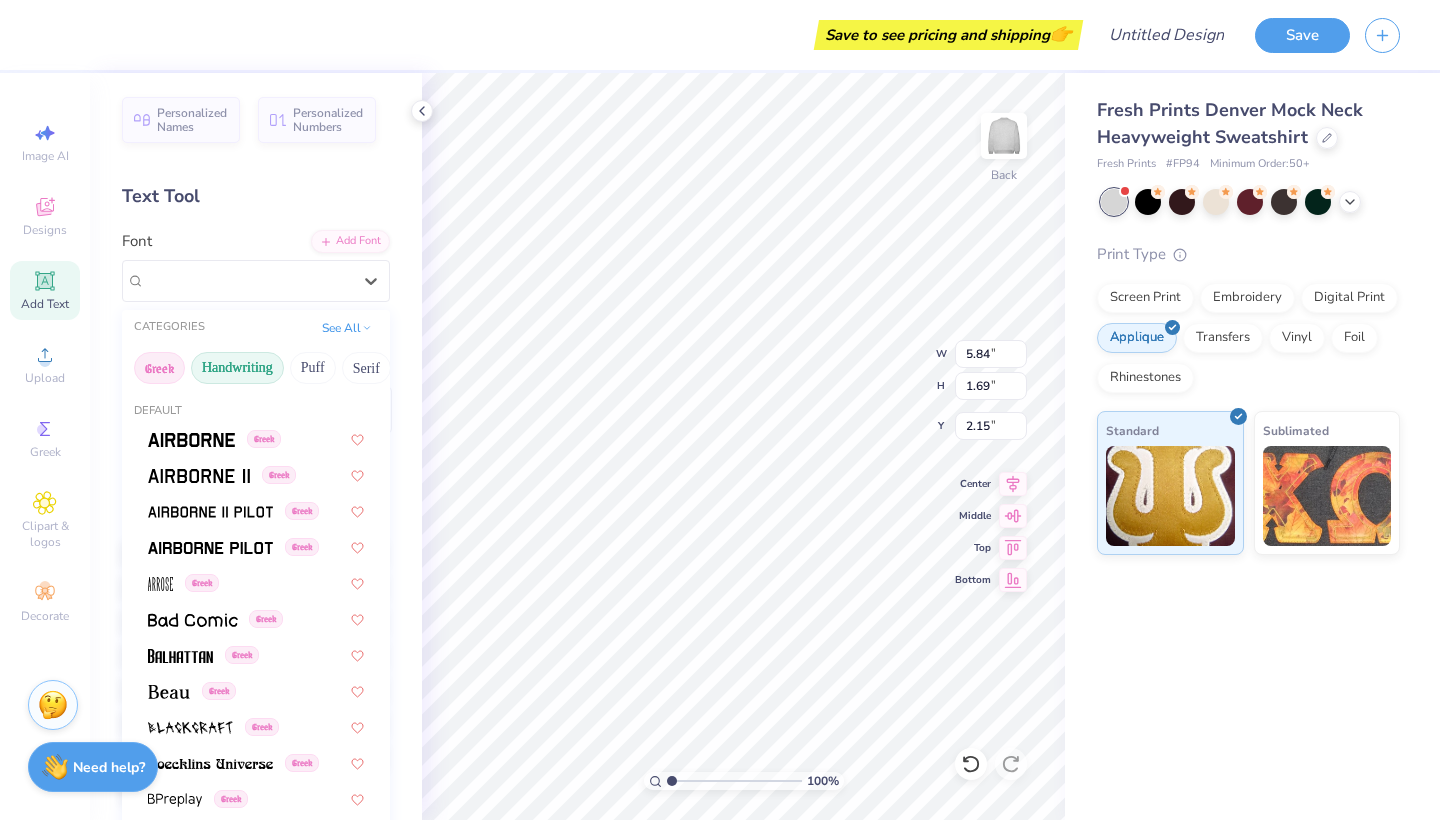 click on "Handwriting" at bounding box center [237, 368] 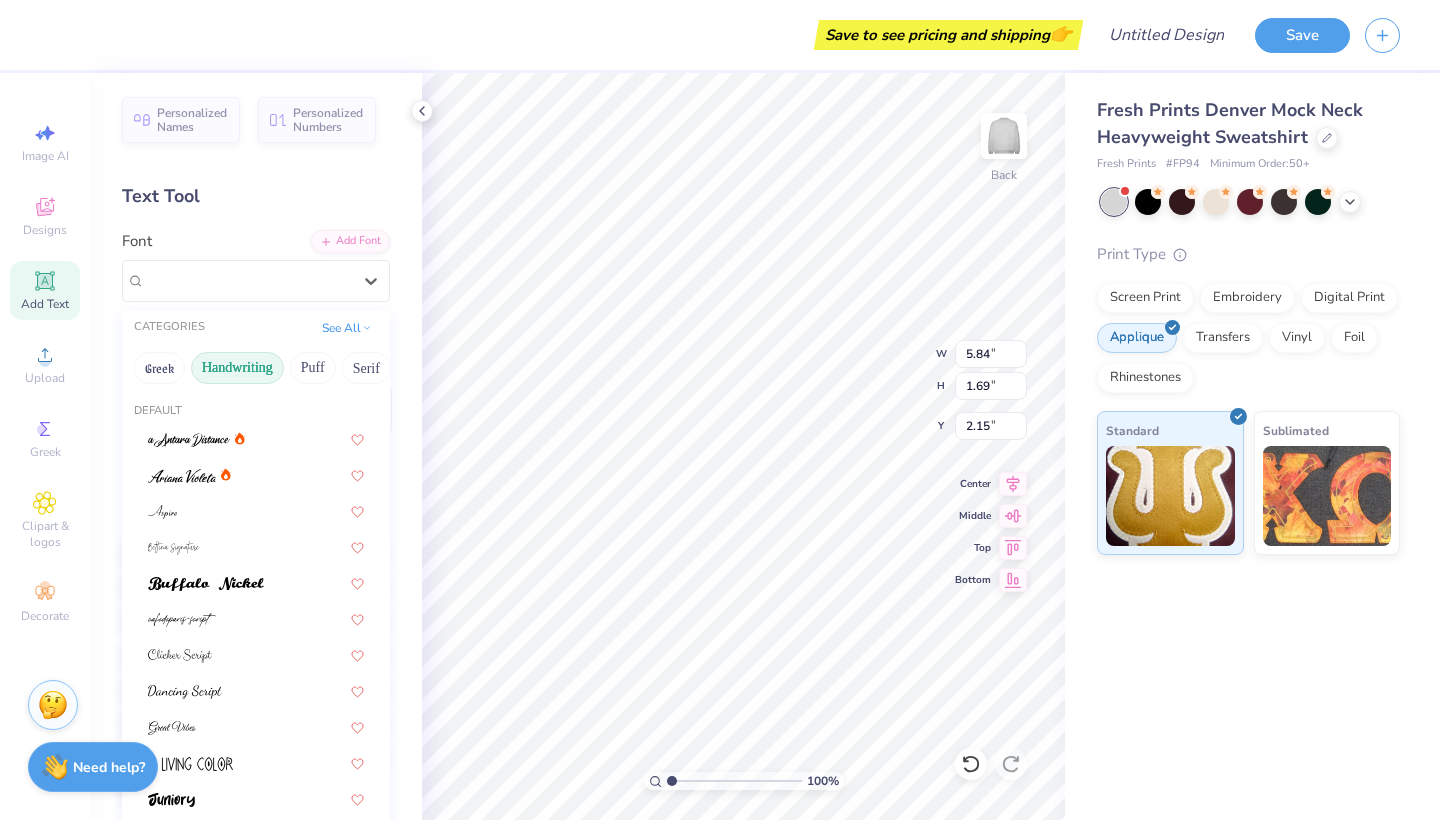 drag, startPoint x: 302, startPoint y: 365, endPoint x: 195, endPoint y: 363, distance: 107.01869 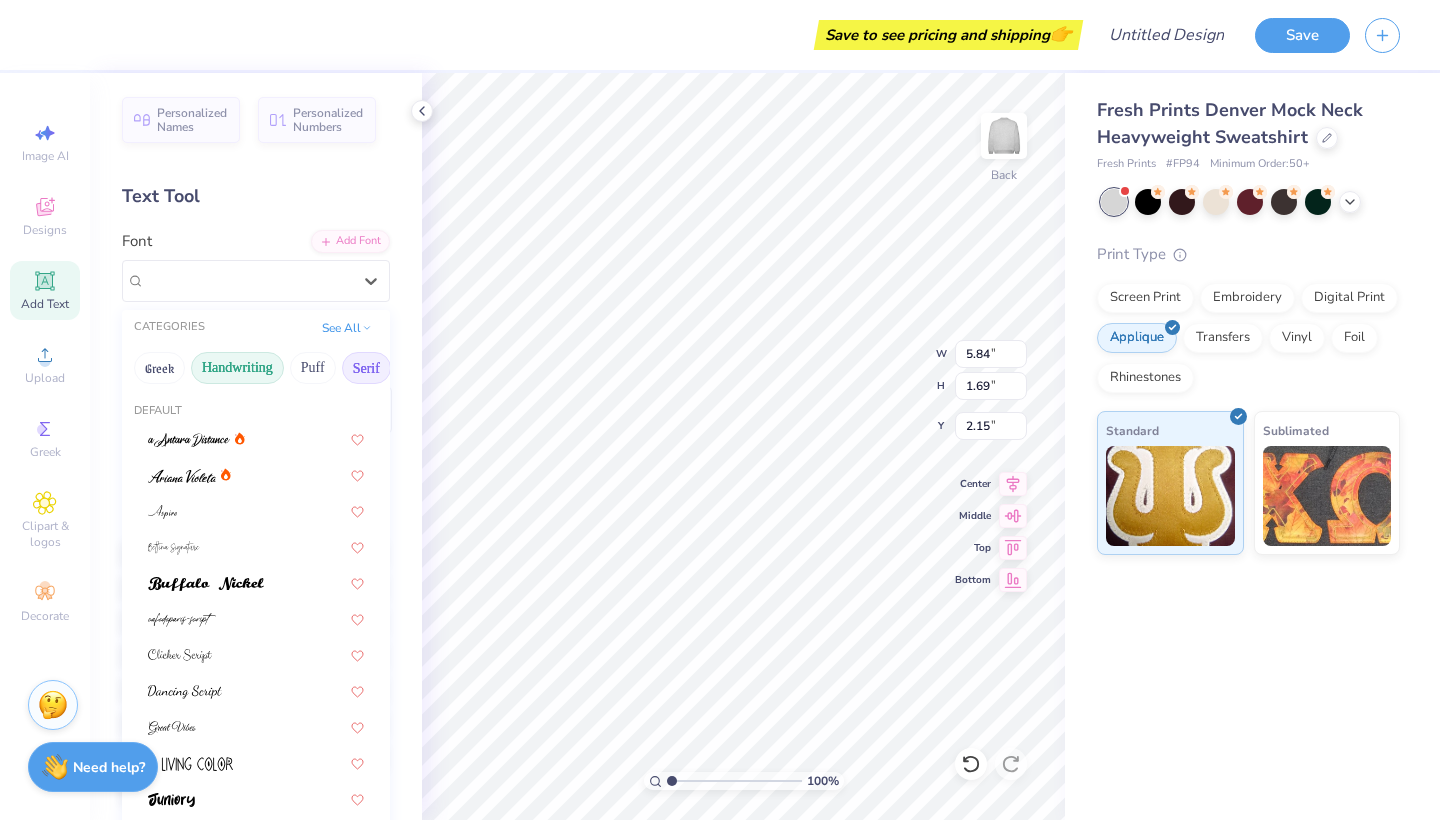 click on "Serif" at bounding box center (366, 368) 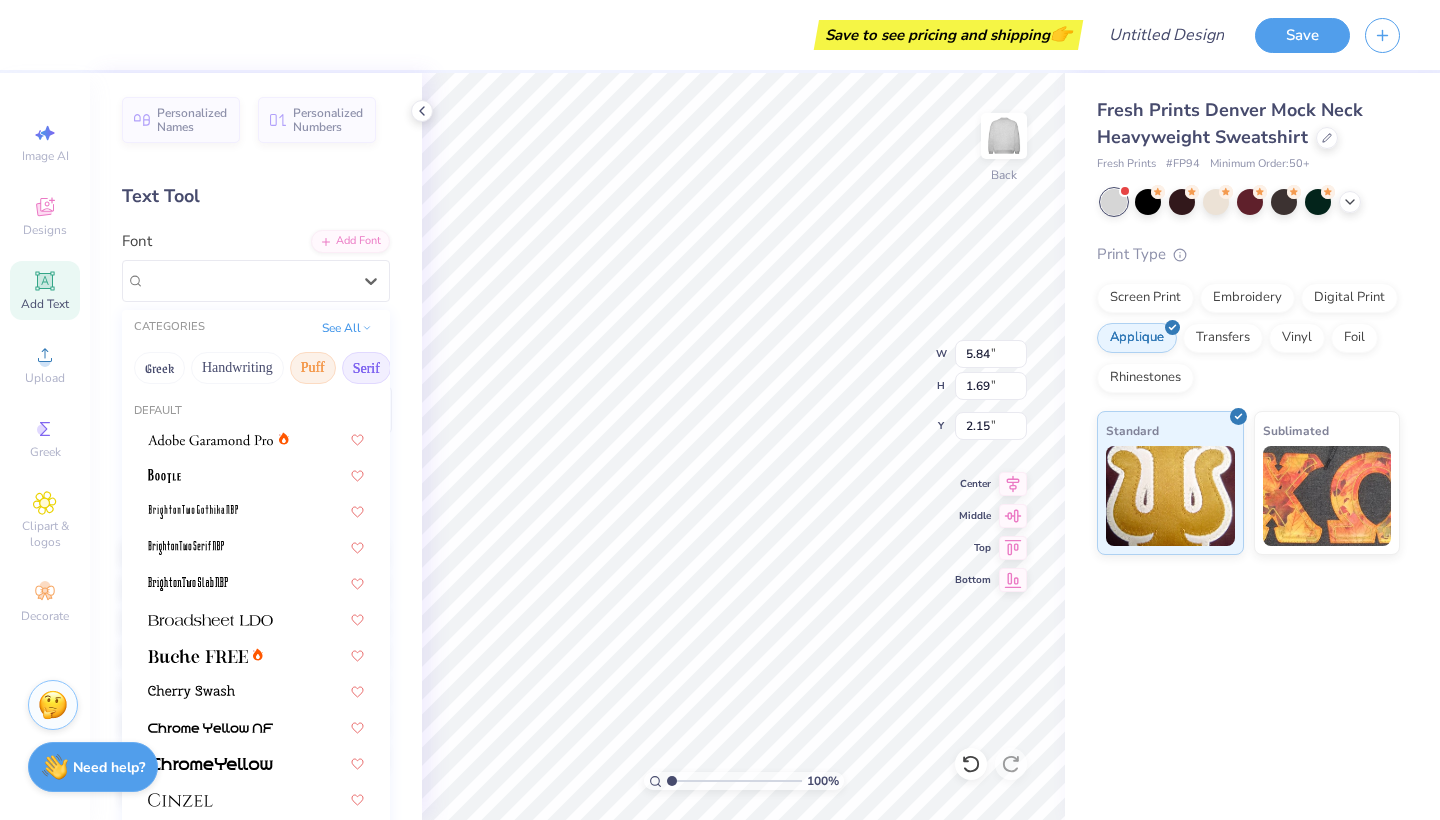 drag, startPoint x: 346, startPoint y: 368, endPoint x: 289, endPoint y: 367, distance: 57.00877 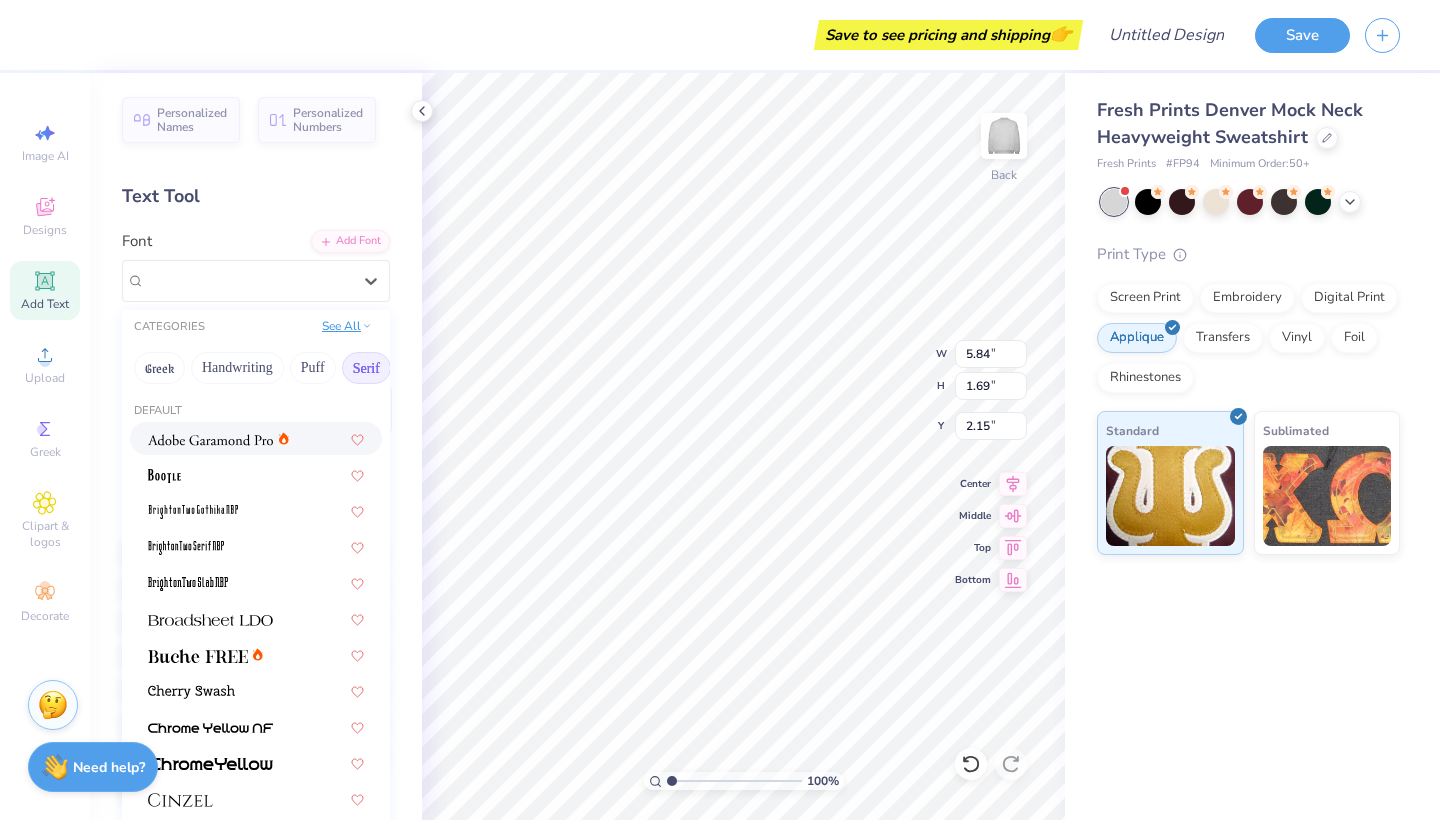 click on "See All" at bounding box center (347, 326) 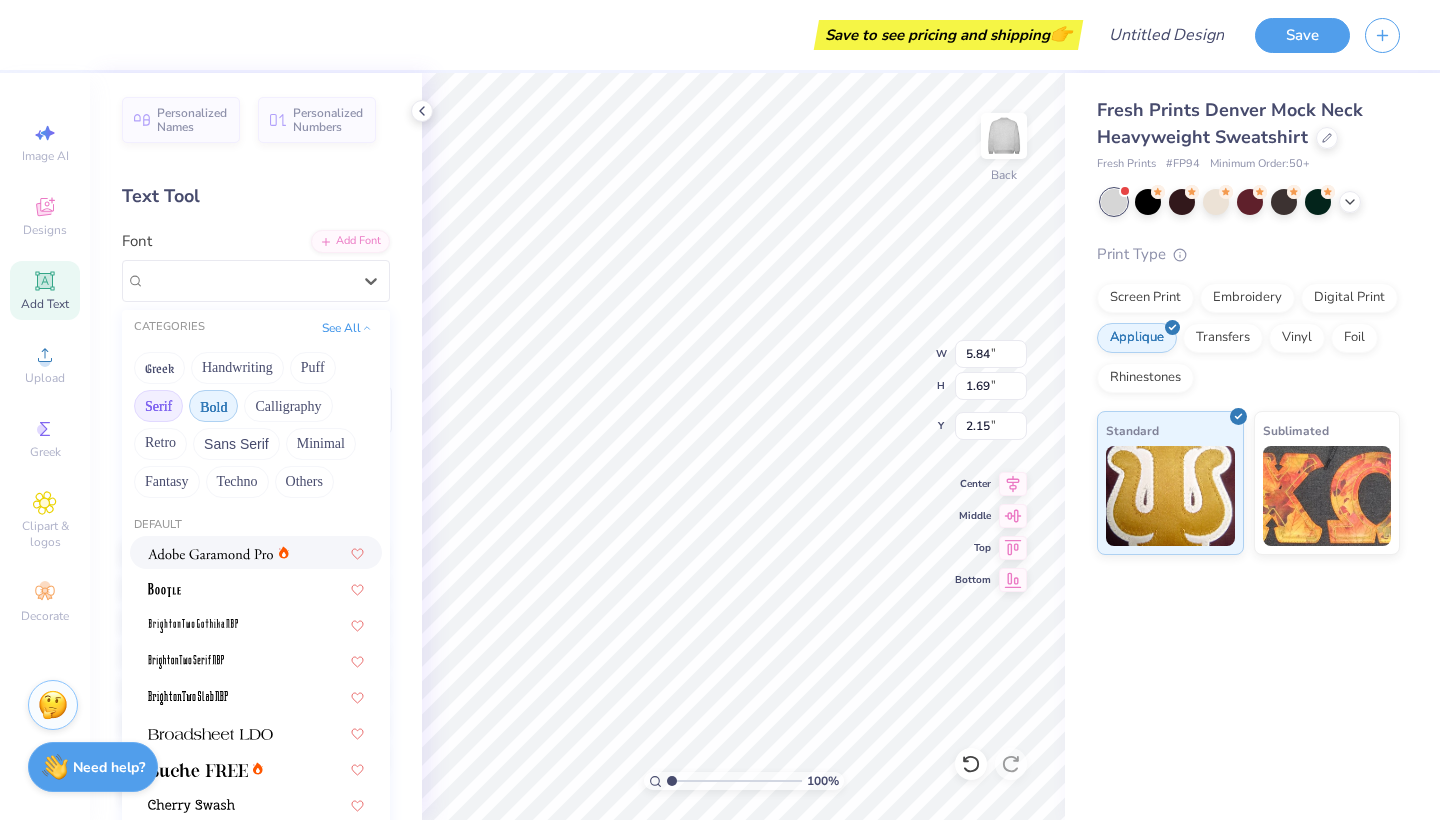 click on "Bold" at bounding box center (213, 406) 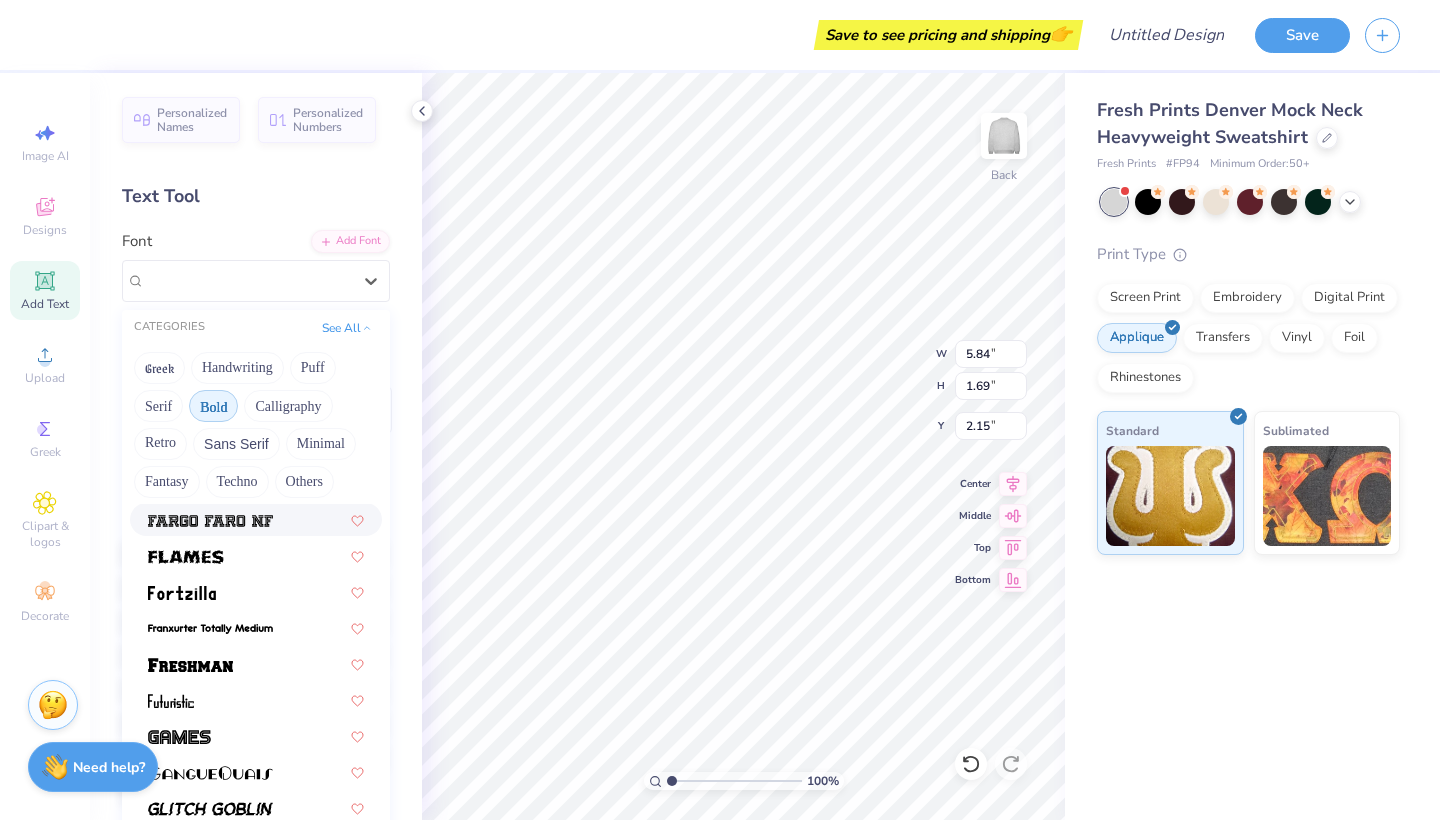 scroll, scrollTop: 619, scrollLeft: 0, axis: vertical 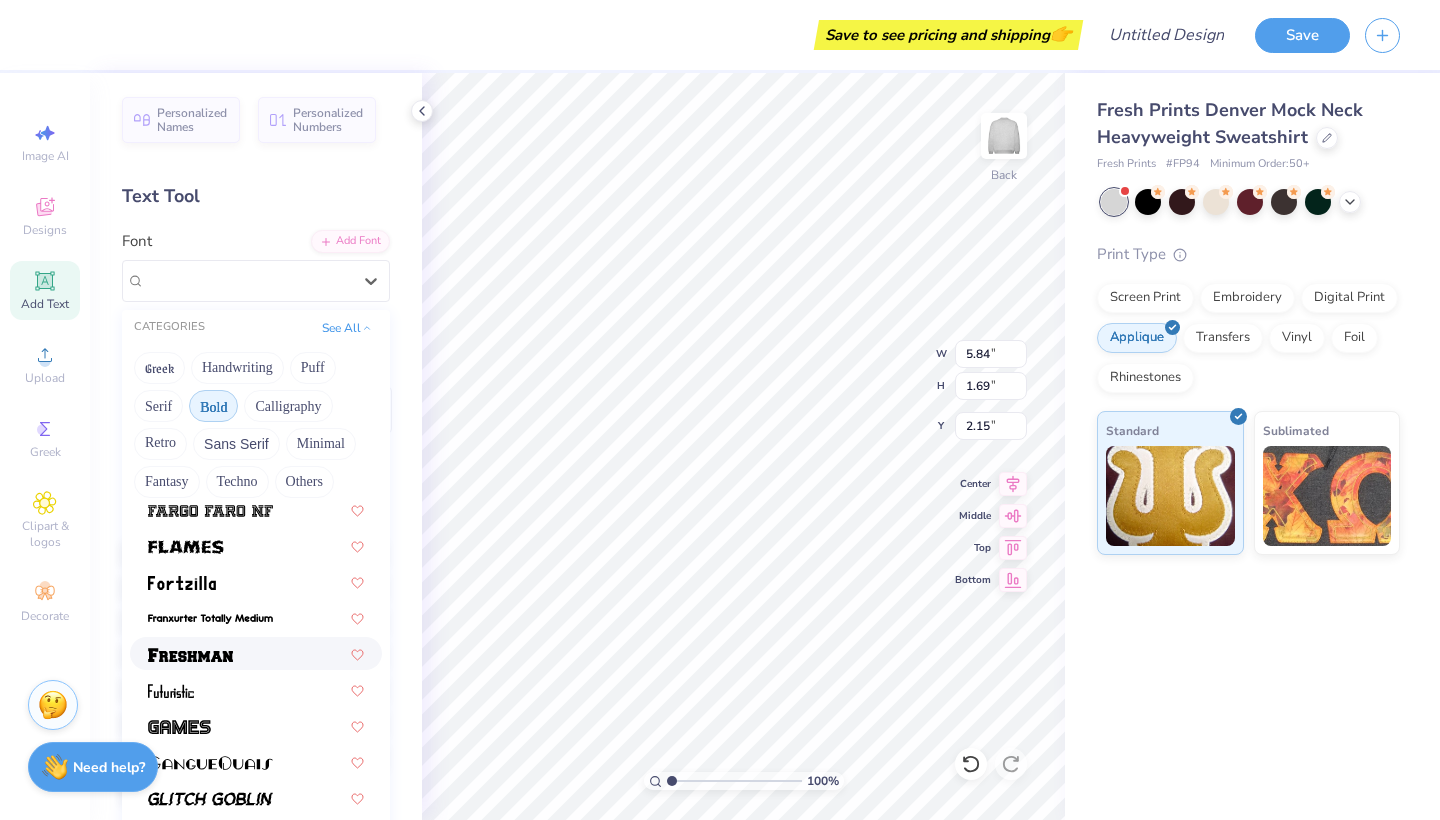 click at bounding box center [190, 655] 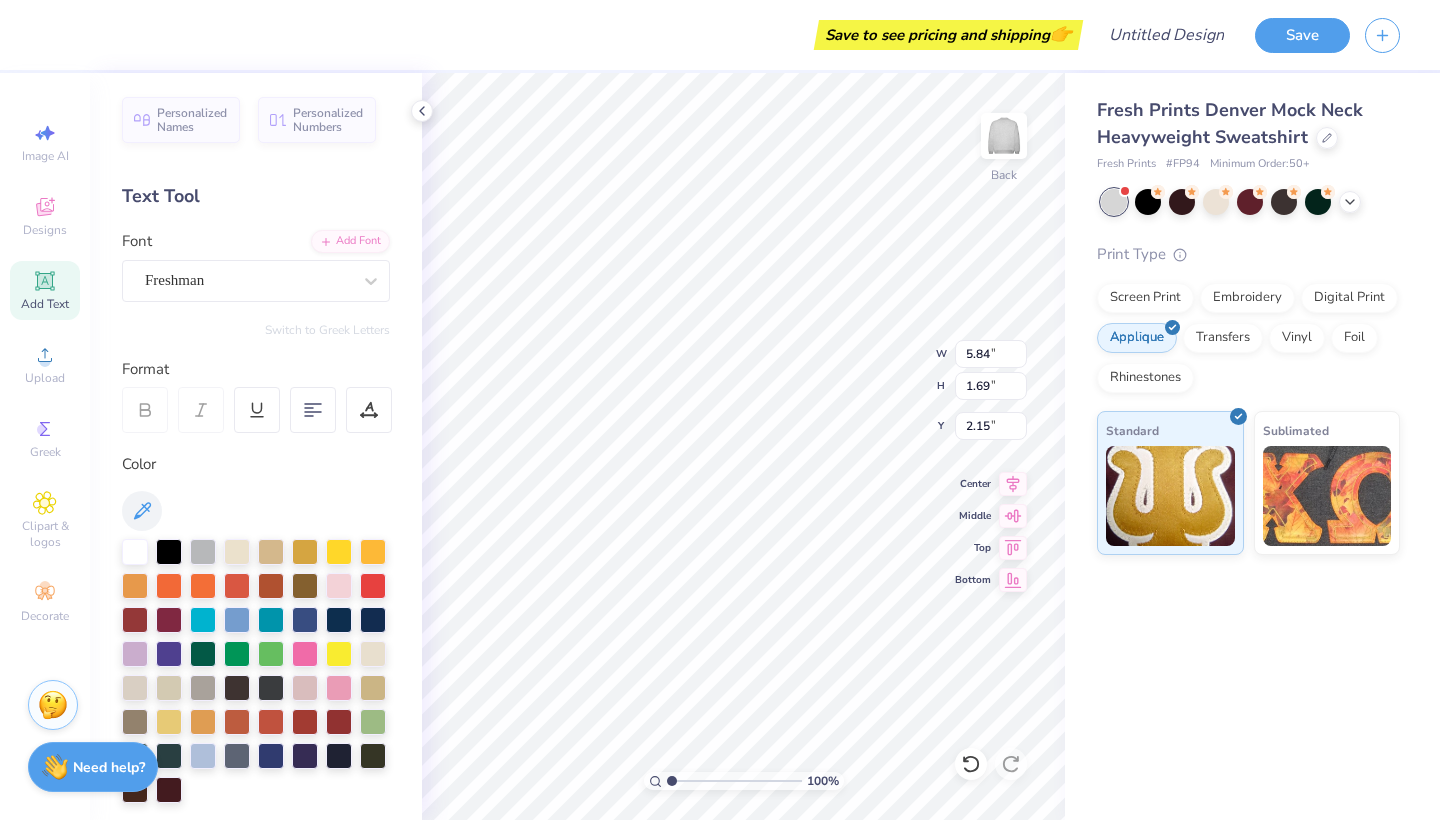 type on "7.44" 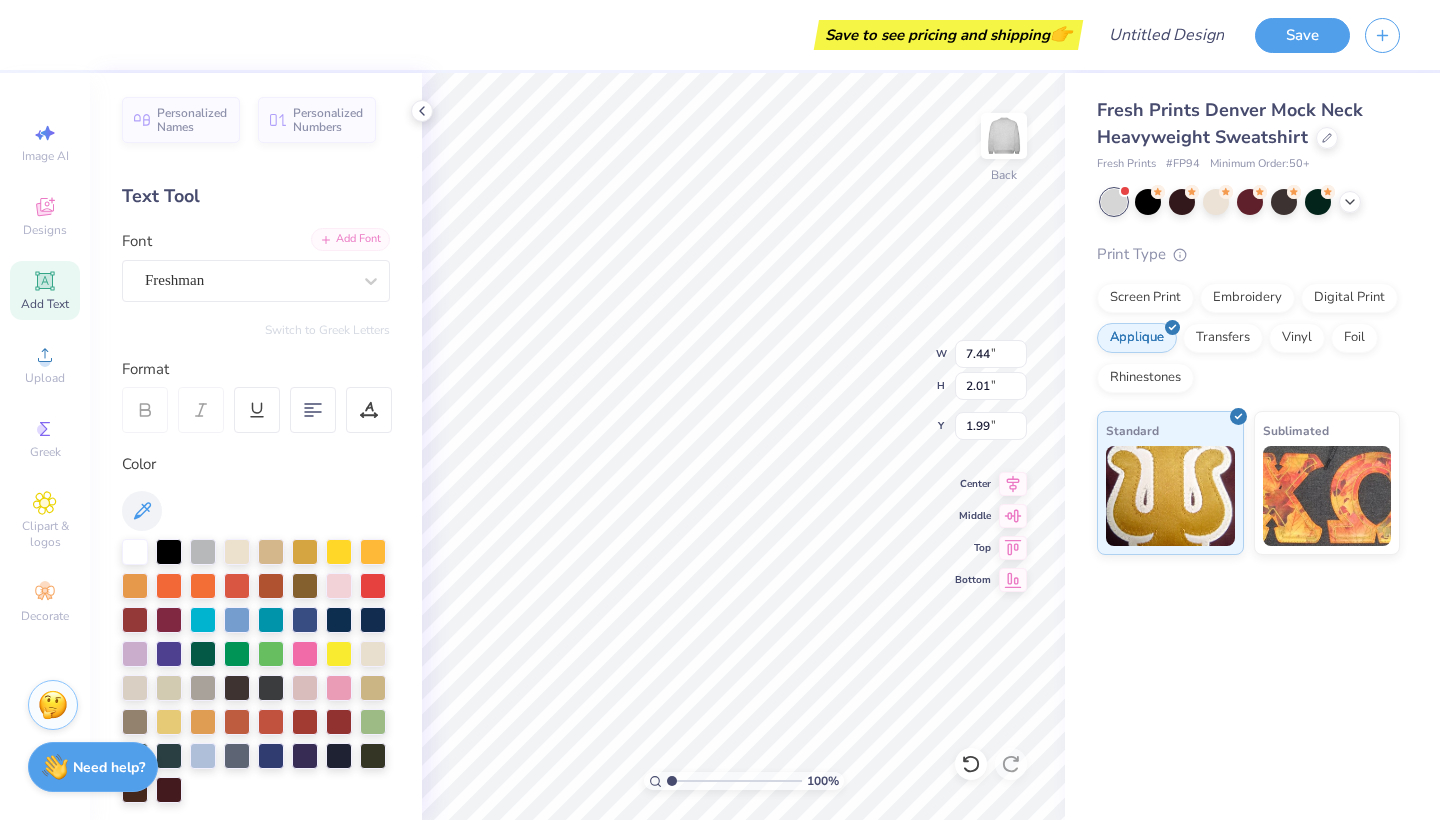 scroll, scrollTop: 0, scrollLeft: 1, axis: horizontal 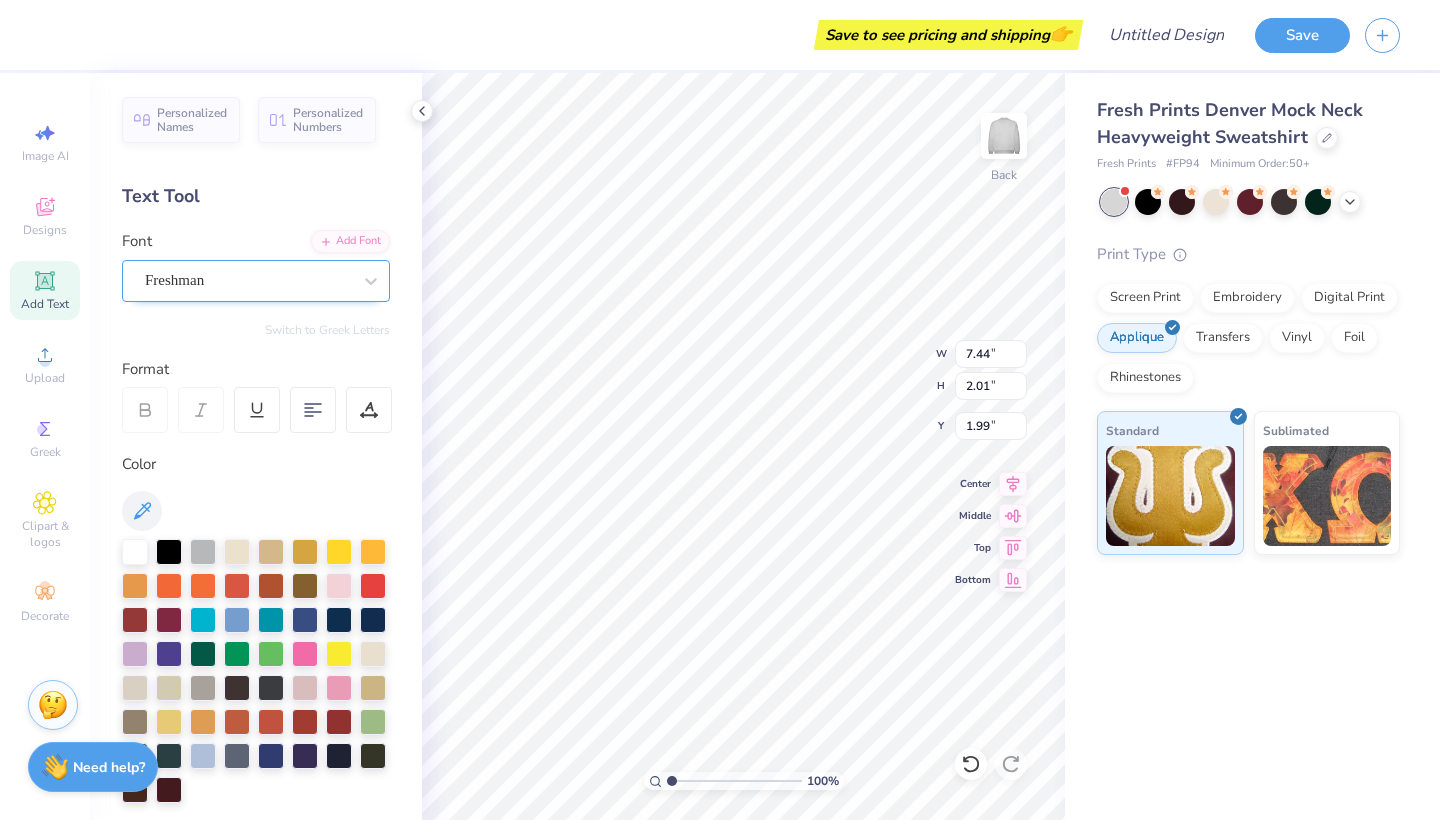 type on "HVFH" 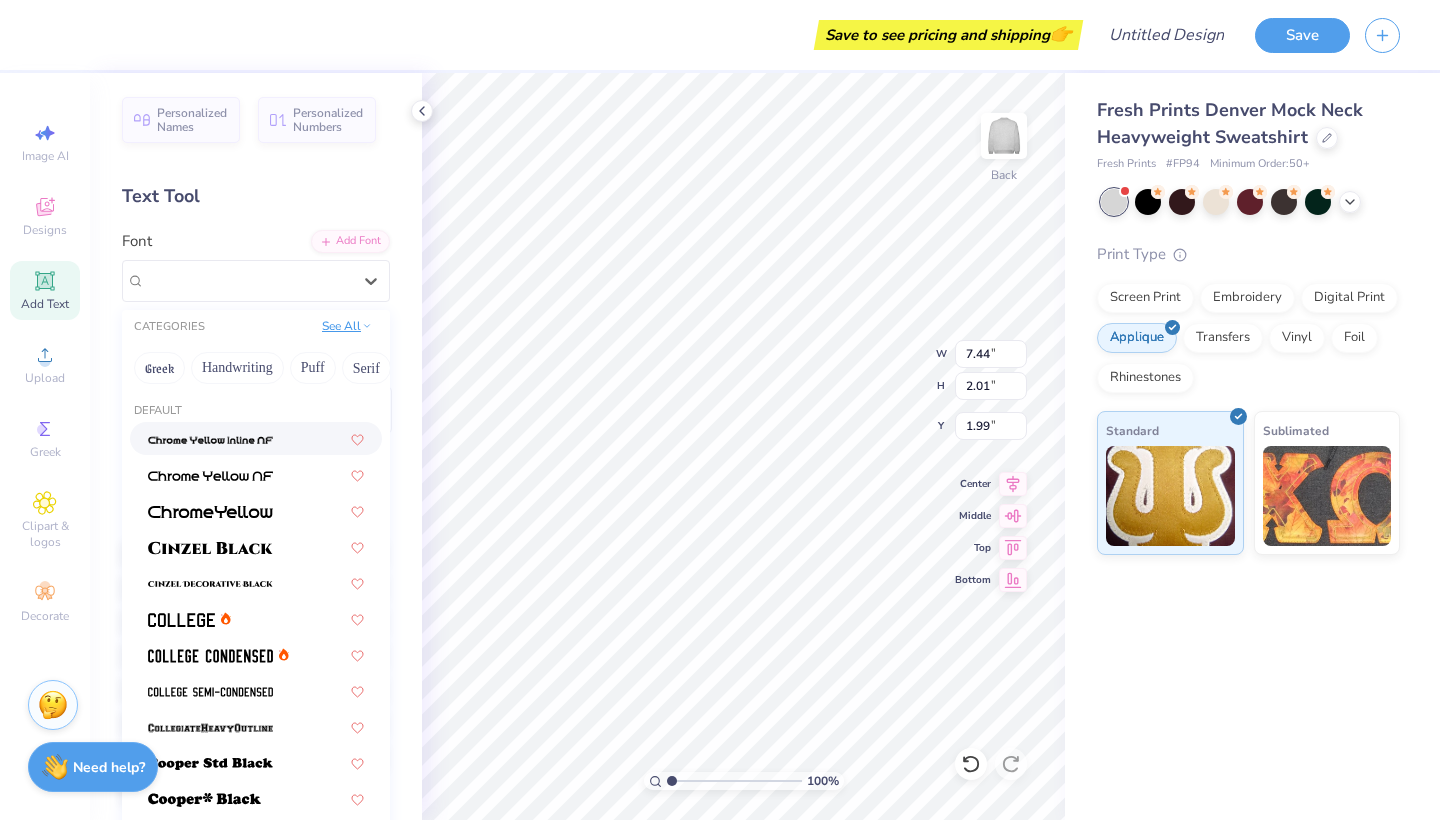 click on "See All" at bounding box center (347, 326) 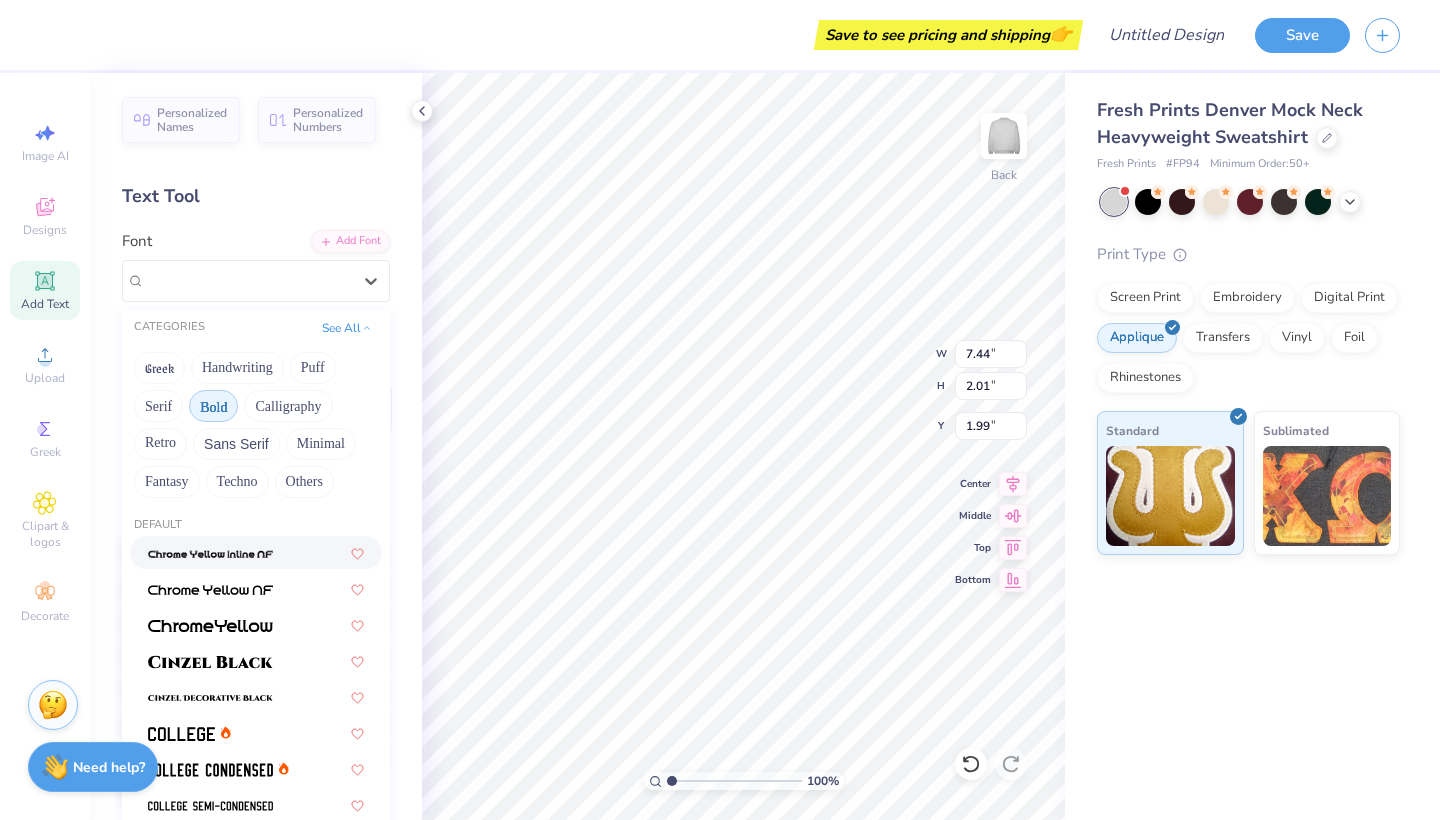 click on "Bold" at bounding box center [213, 406] 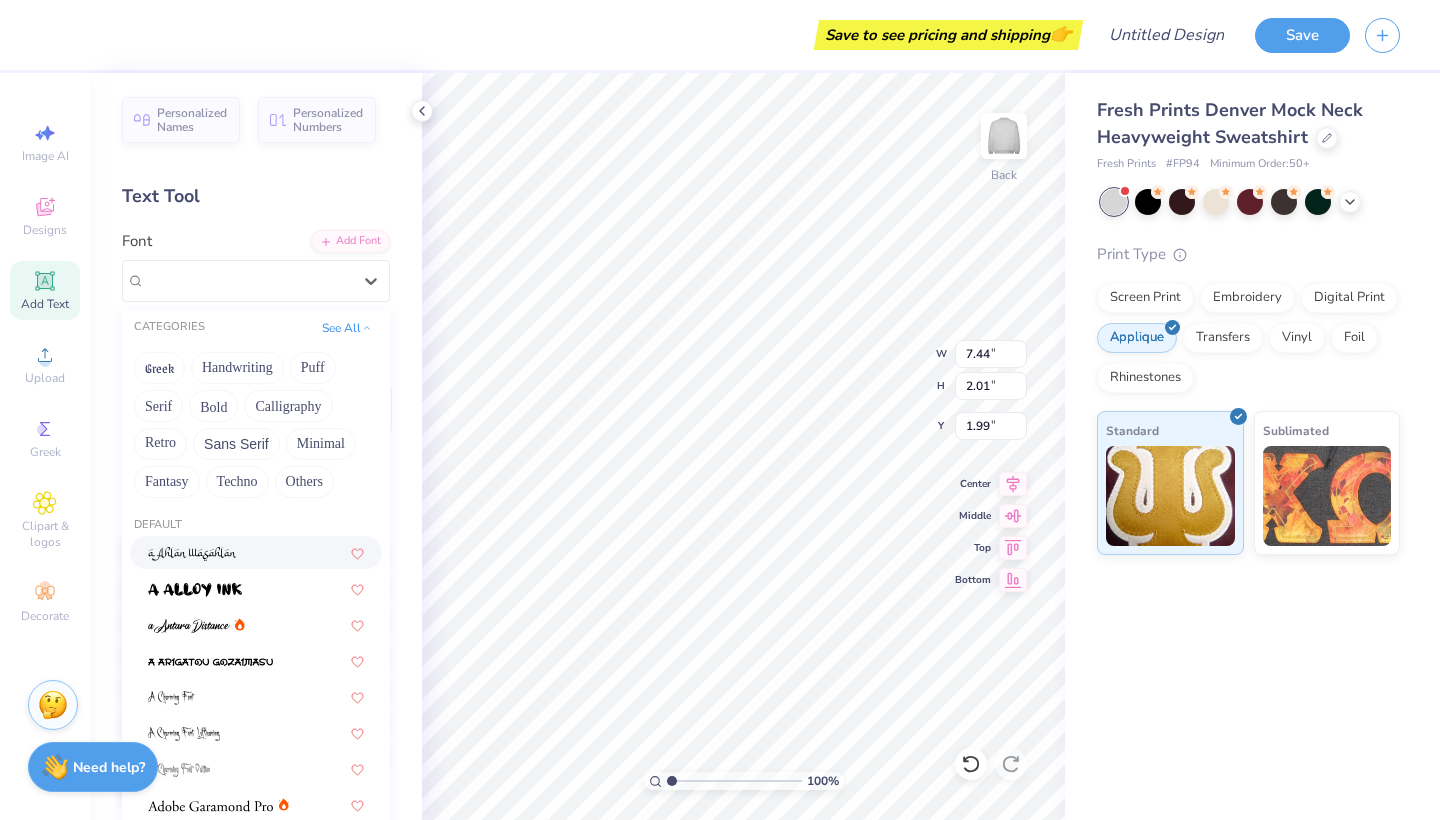 scroll, scrollTop: 301, scrollLeft: 0, axis: vertical 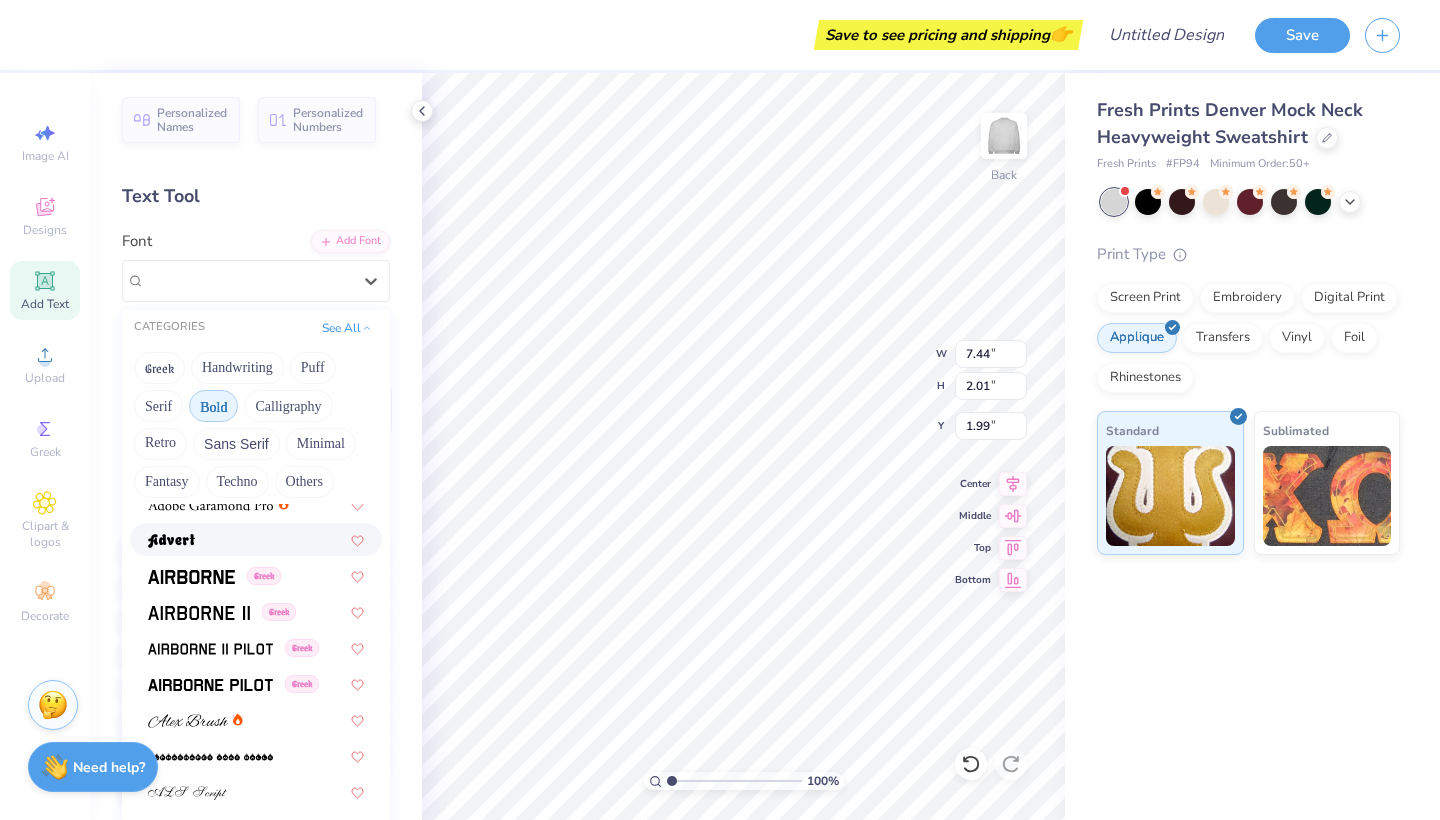 click on "Bold" at bounding box center [213, 406] 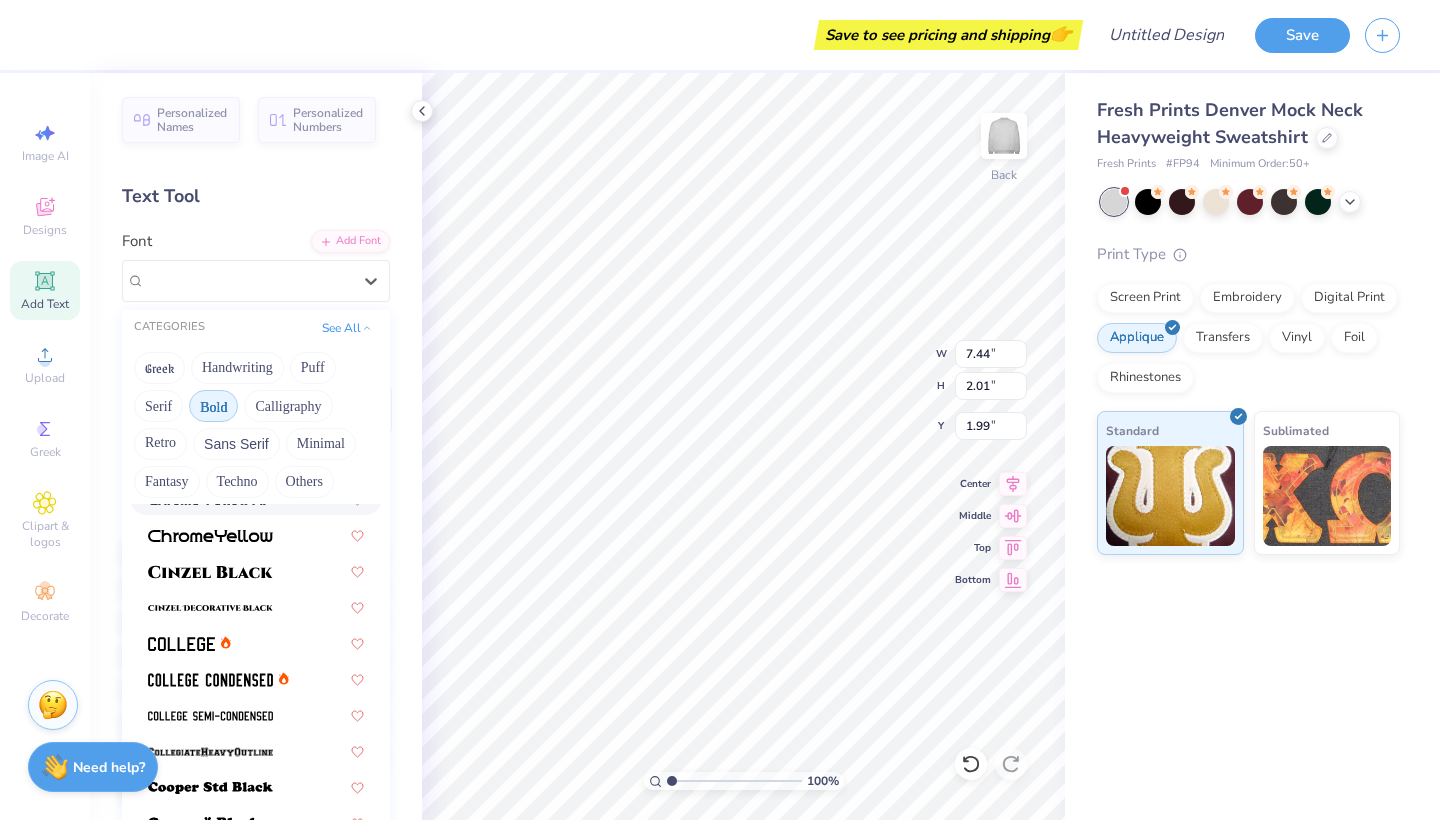 scroll, scrollTop: 102, scrollLeft: 0, axis: vertical 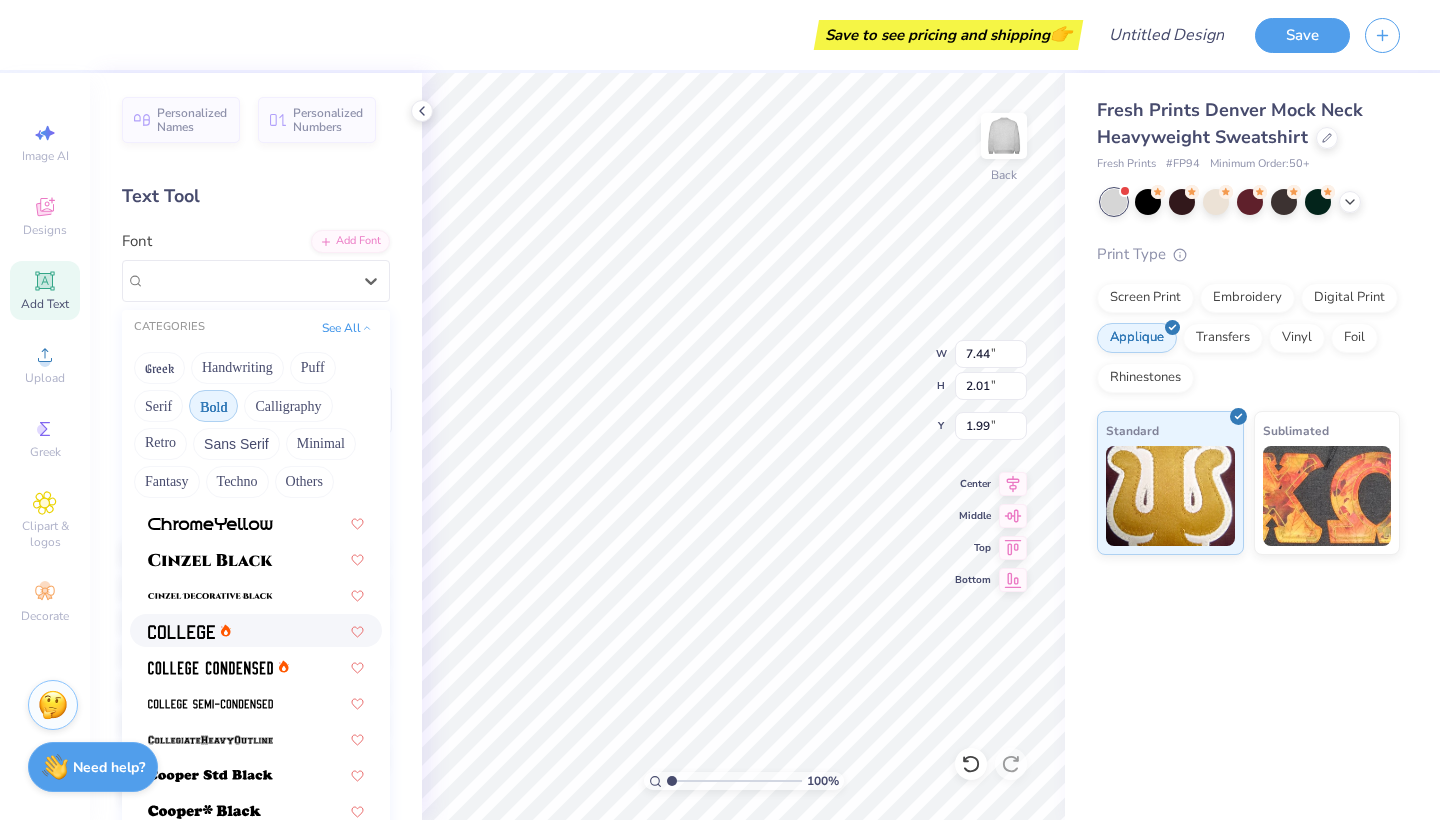click at bounding box center (256, 630) 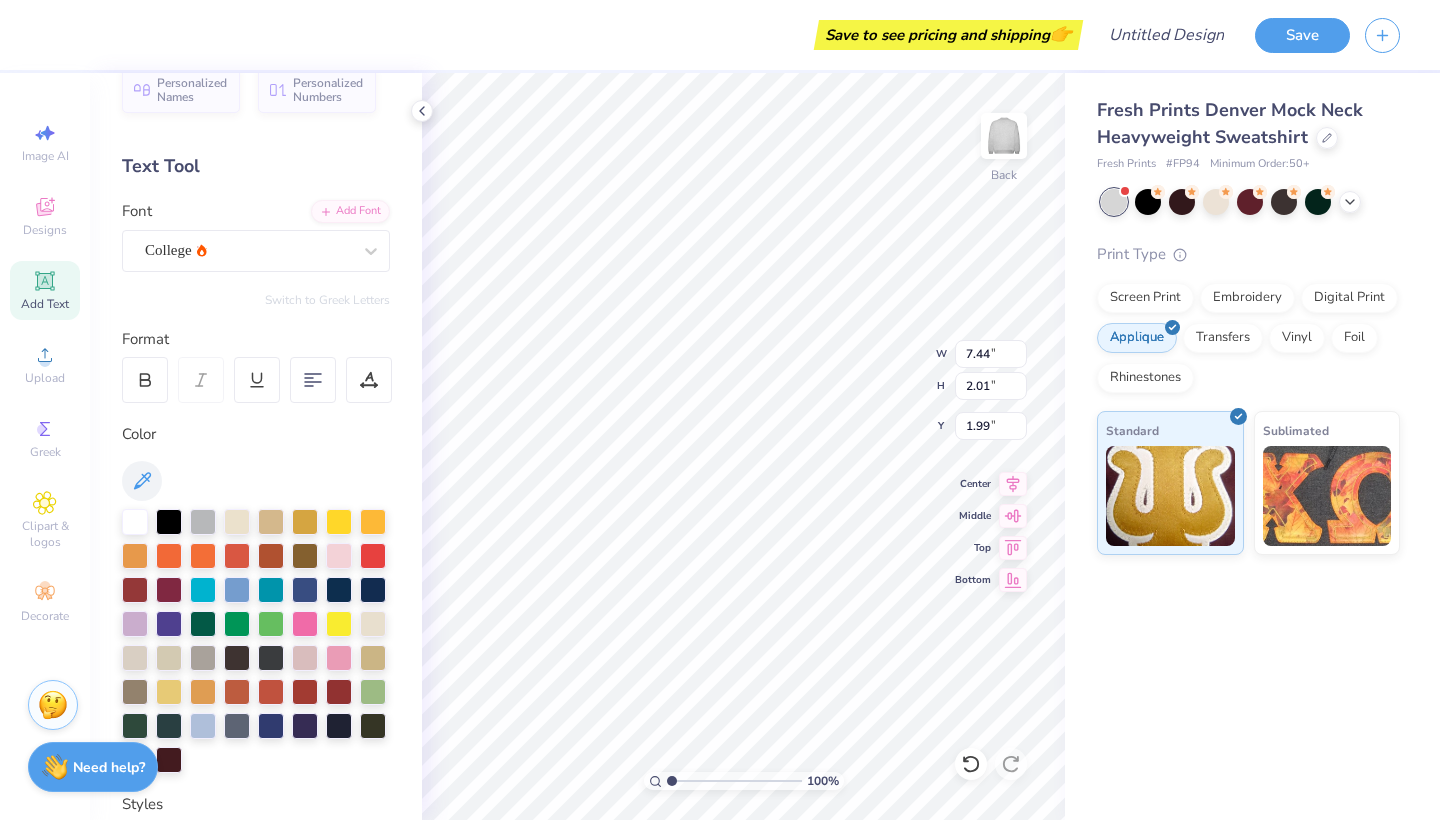 scroll, scrollTop: 38, scrollLeft: 0, axis: vertical 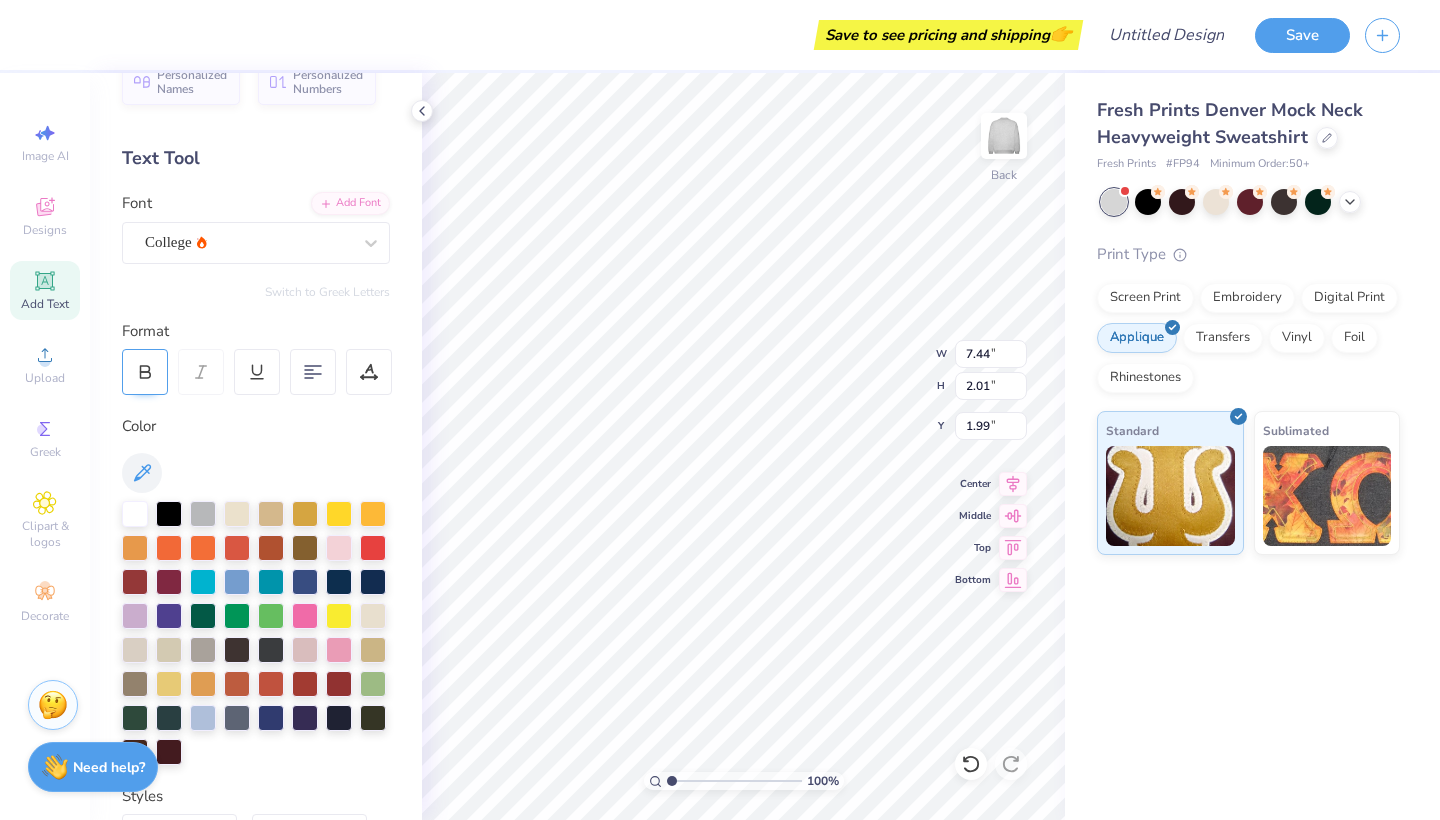click 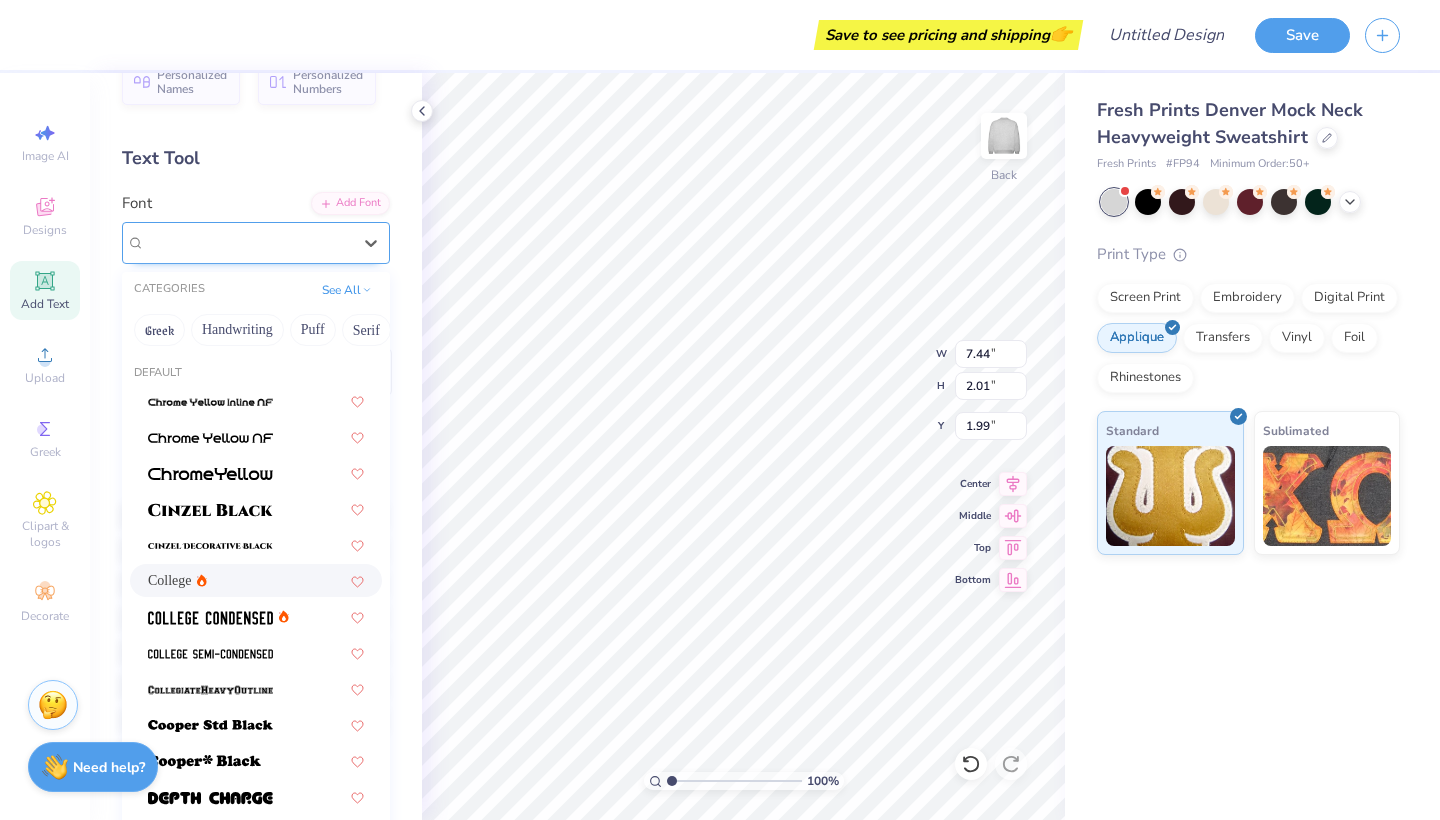 click on "College" at bounding box center [248, 242] 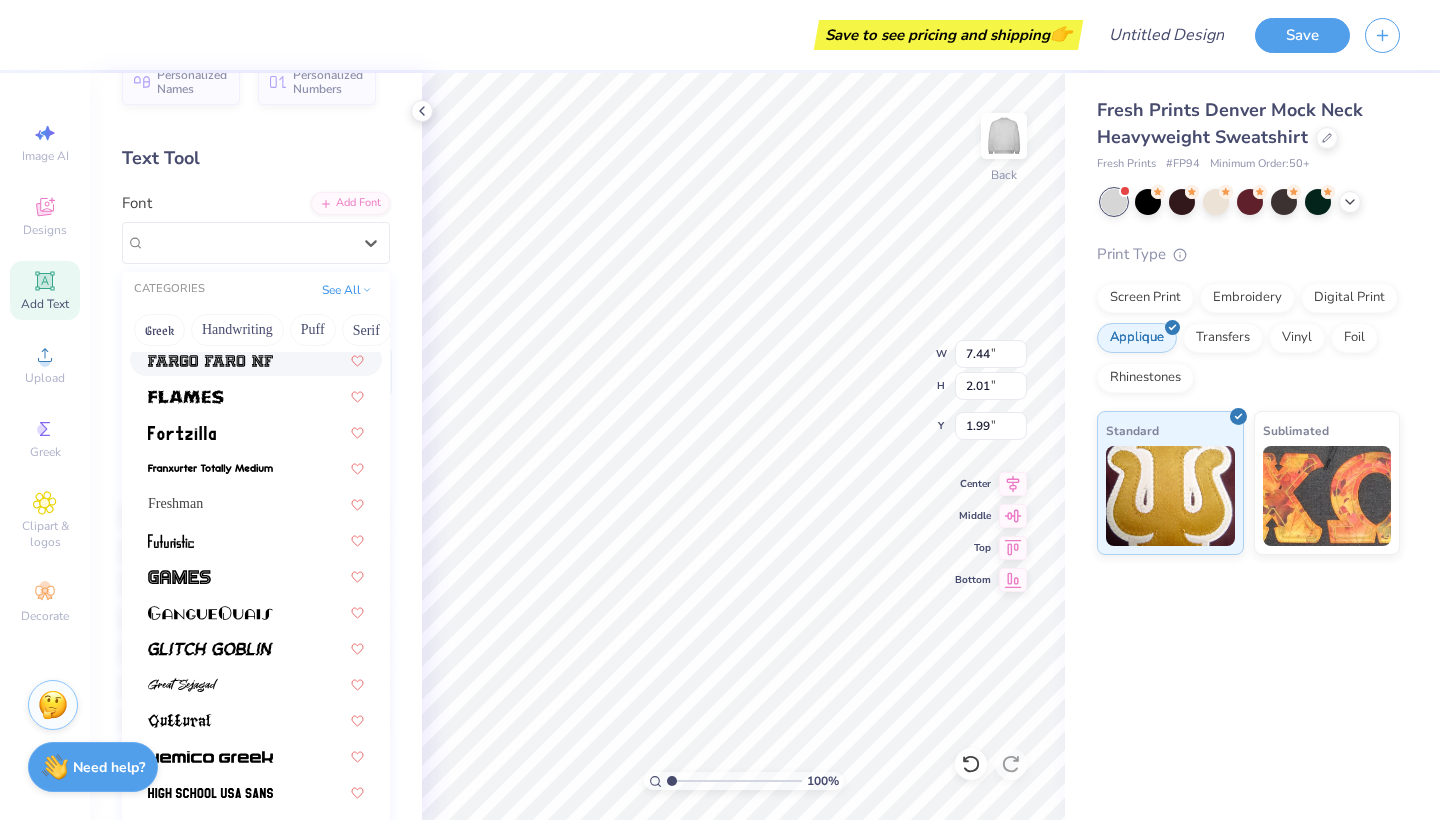 scroll, scrollTop: 649, scrollLeft: 0, axis: vertical 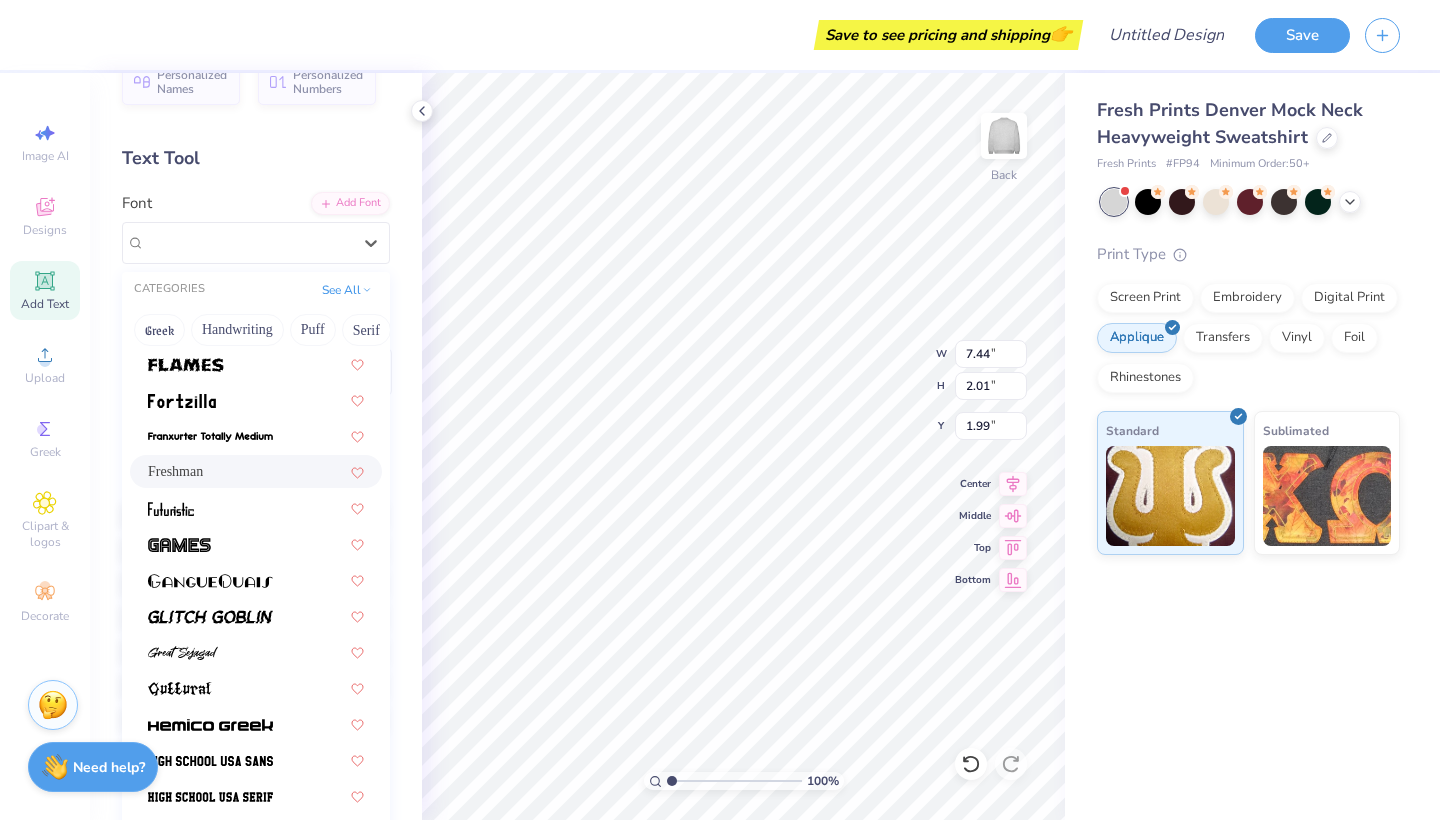 click on "Freshman" at bounding box center [256, 471] 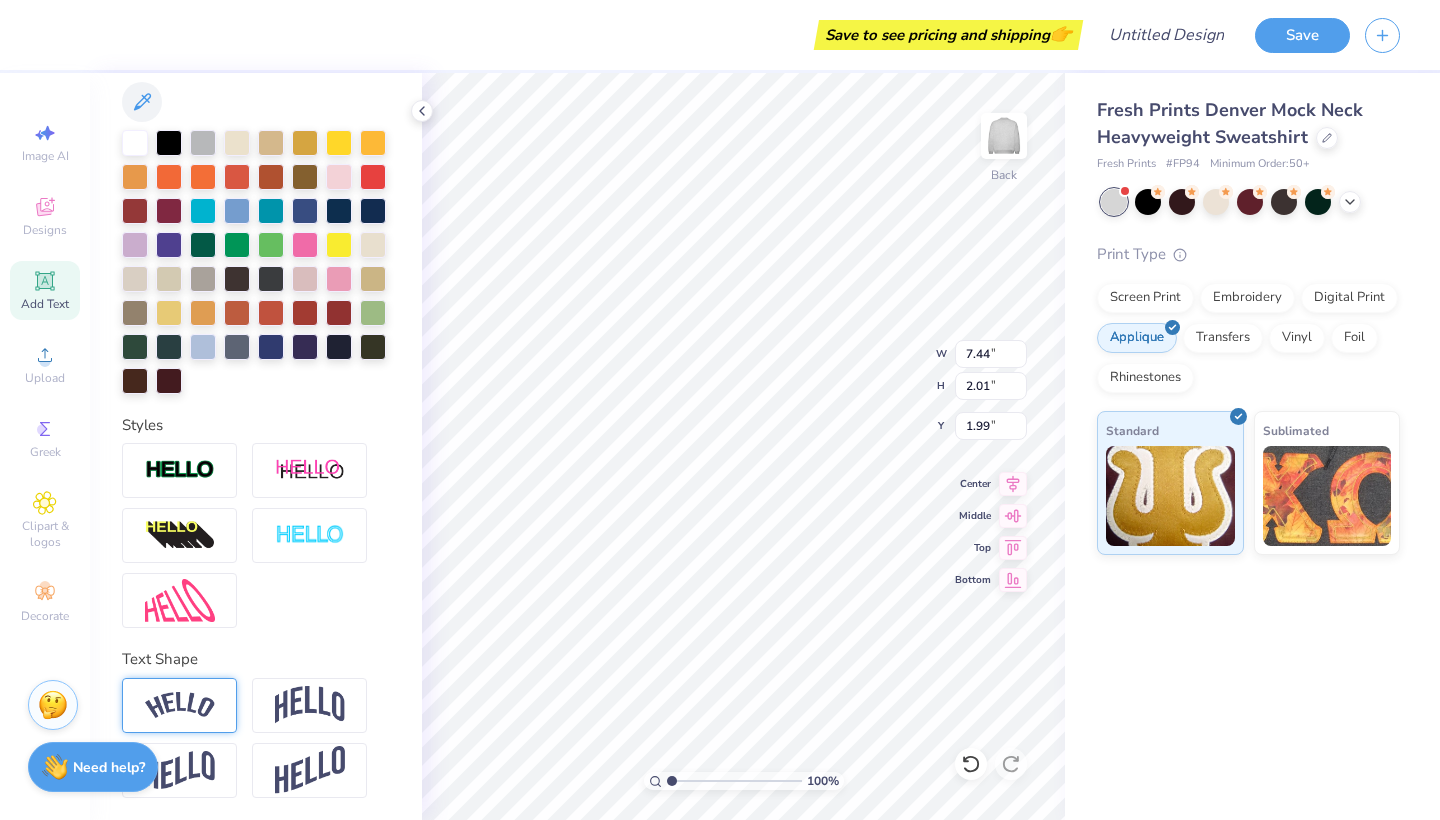 scroll, scrollTop: 408, scrollLeft: 0, axis: vertical 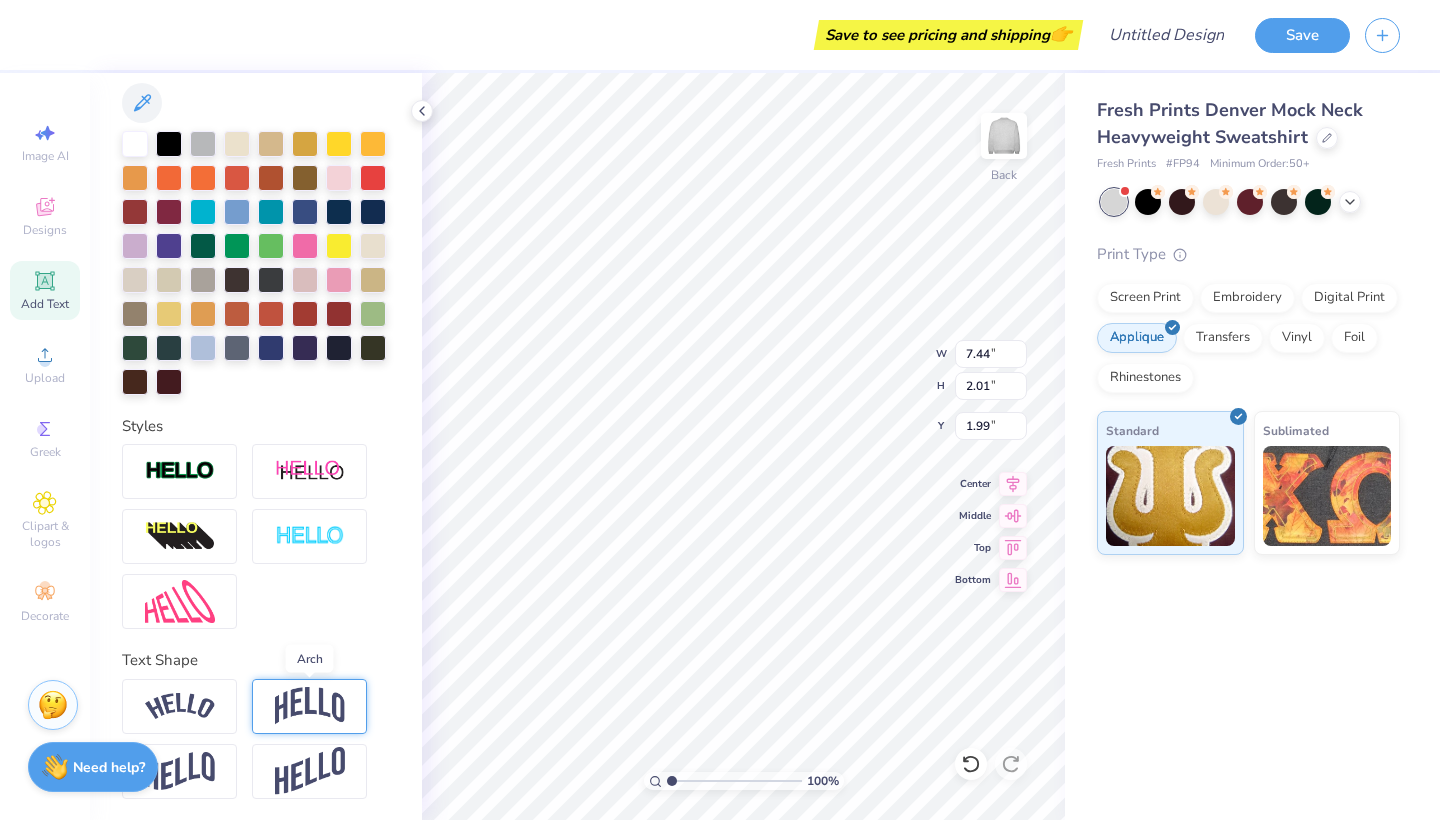 click at bounding box center [310, 706] 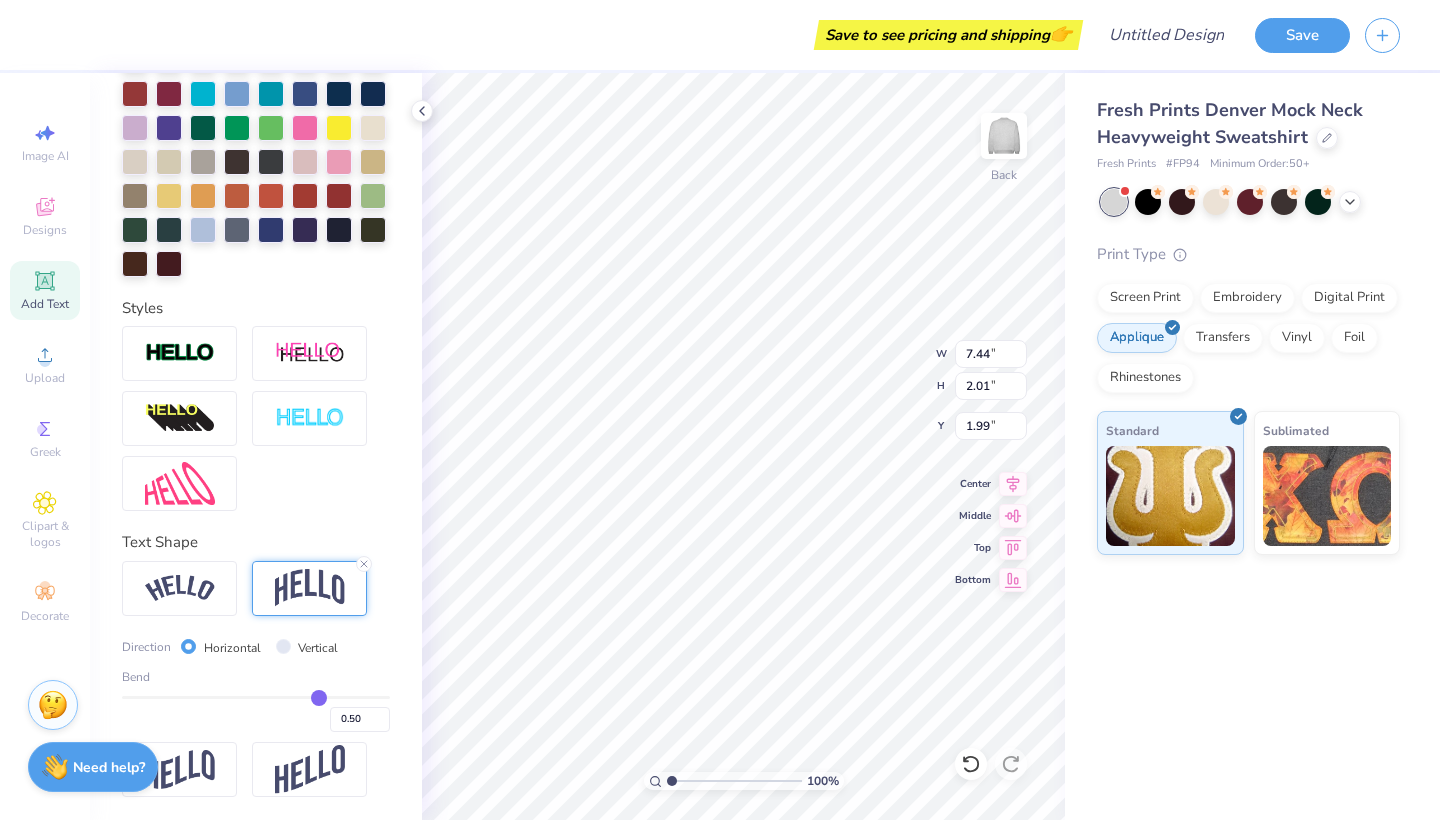 scroll, scrollTop: 525, scrollLeft: 0, axis: vertical 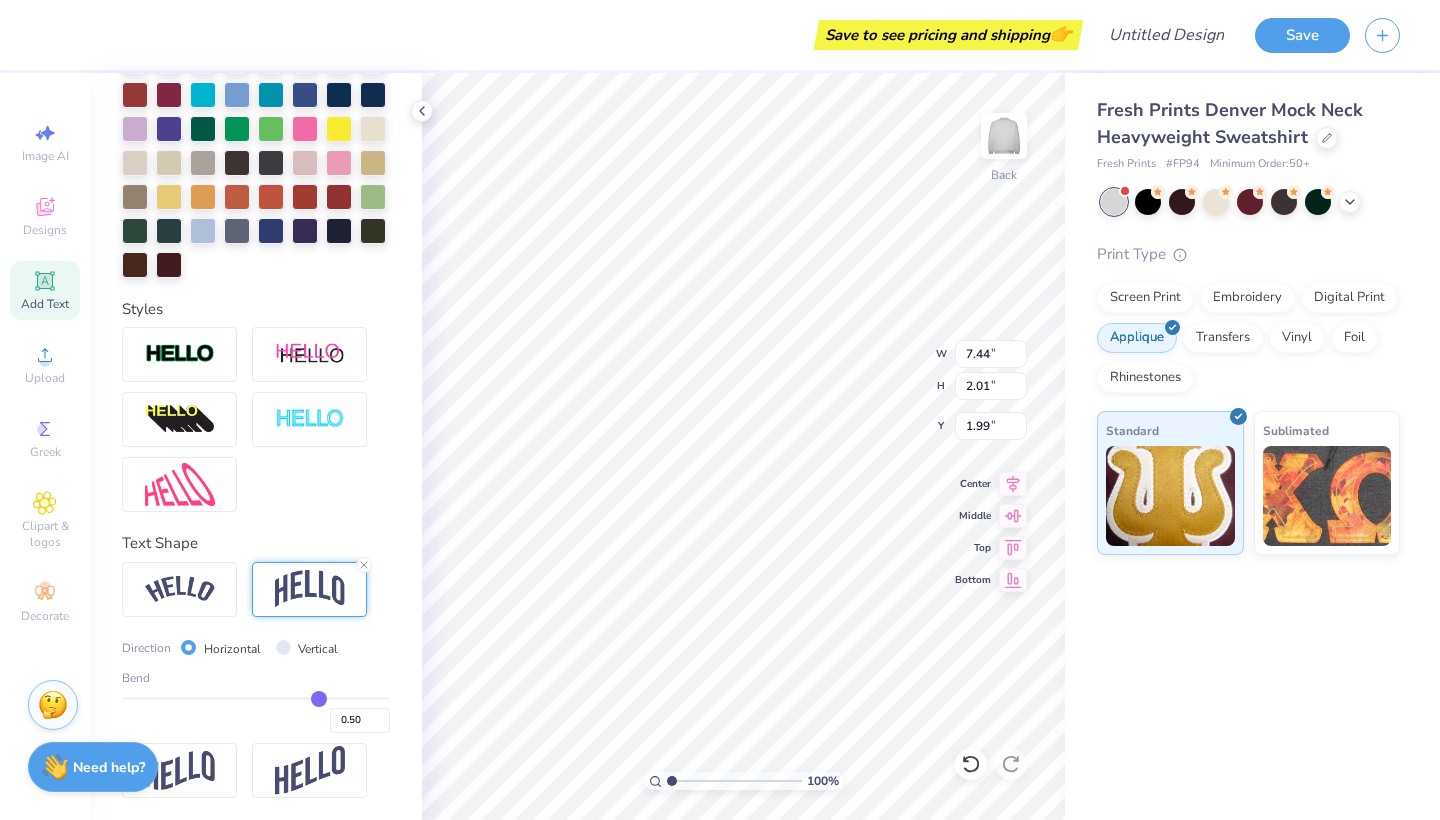 type on "0.54" 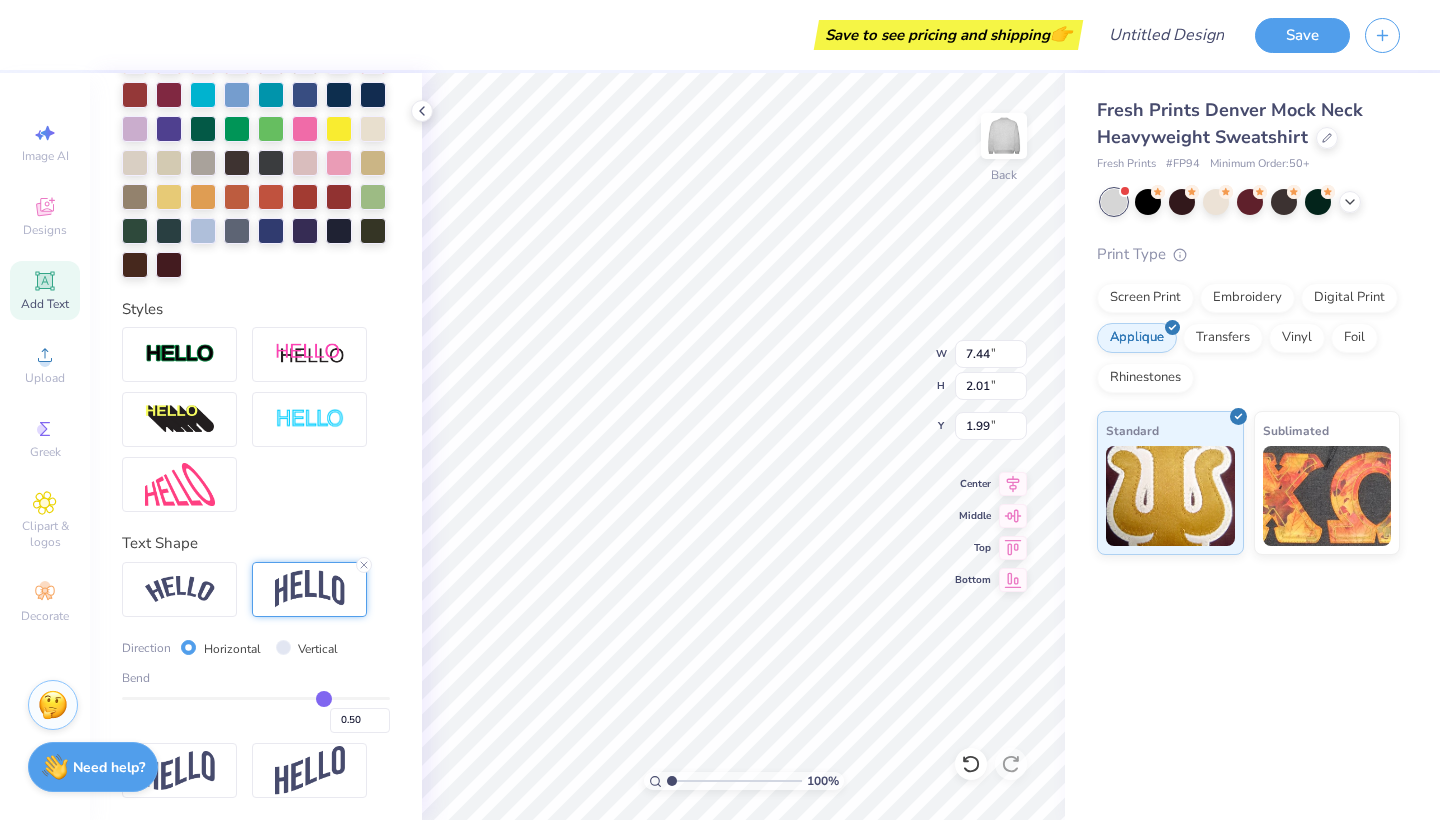 type on "0.54" 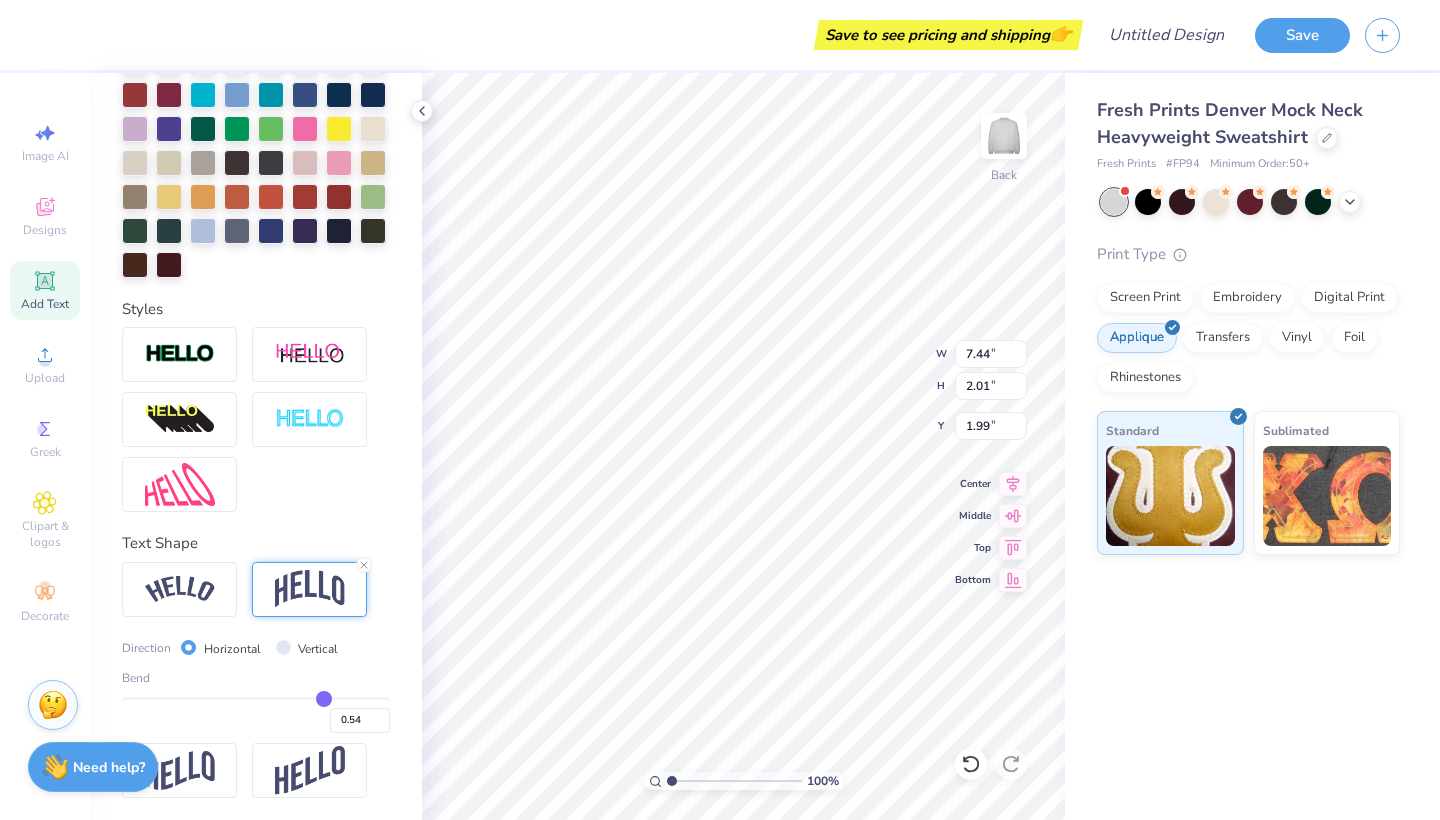 type on "0.55" 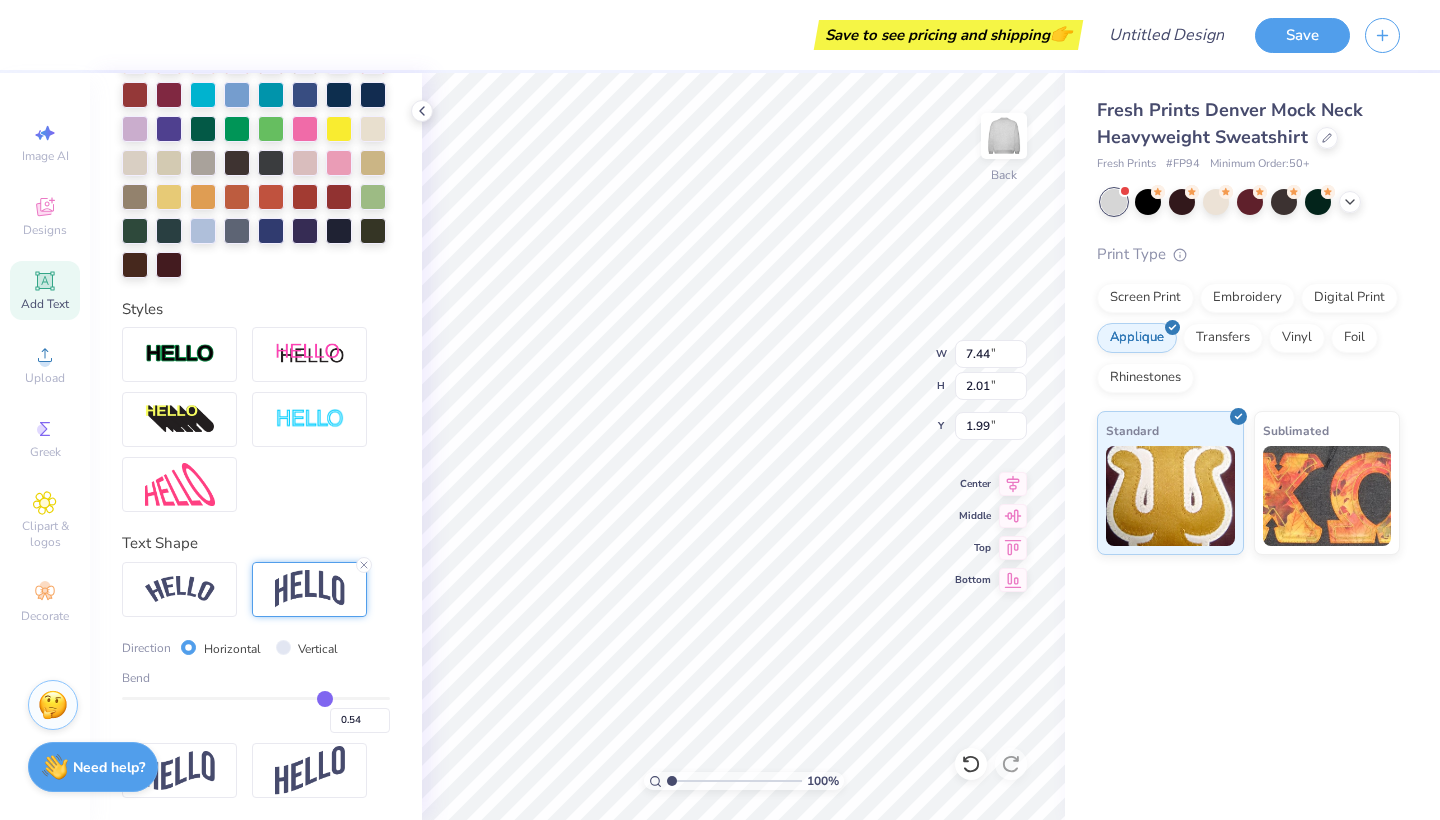 type on "0.55" 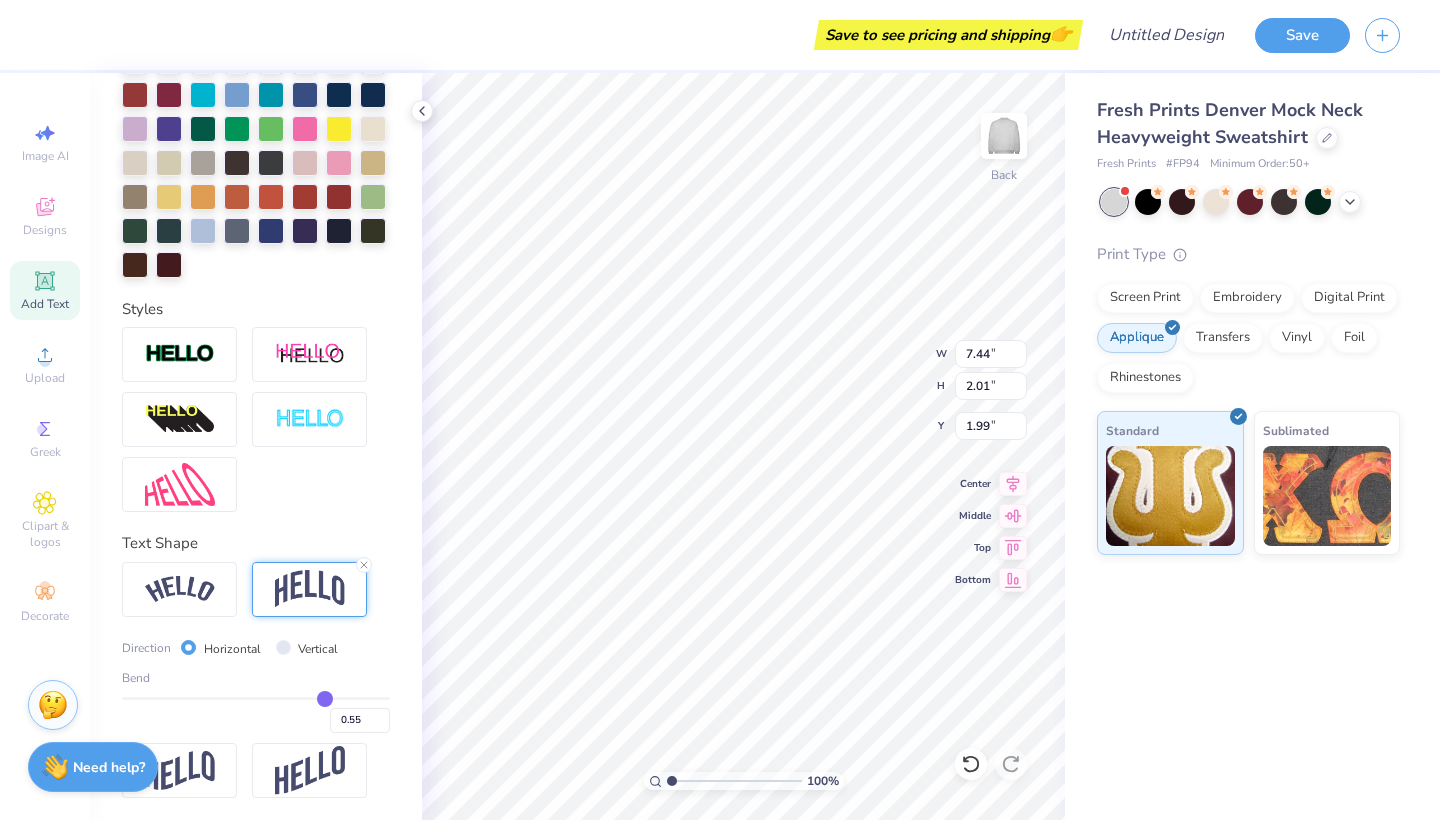 type on "0.56" 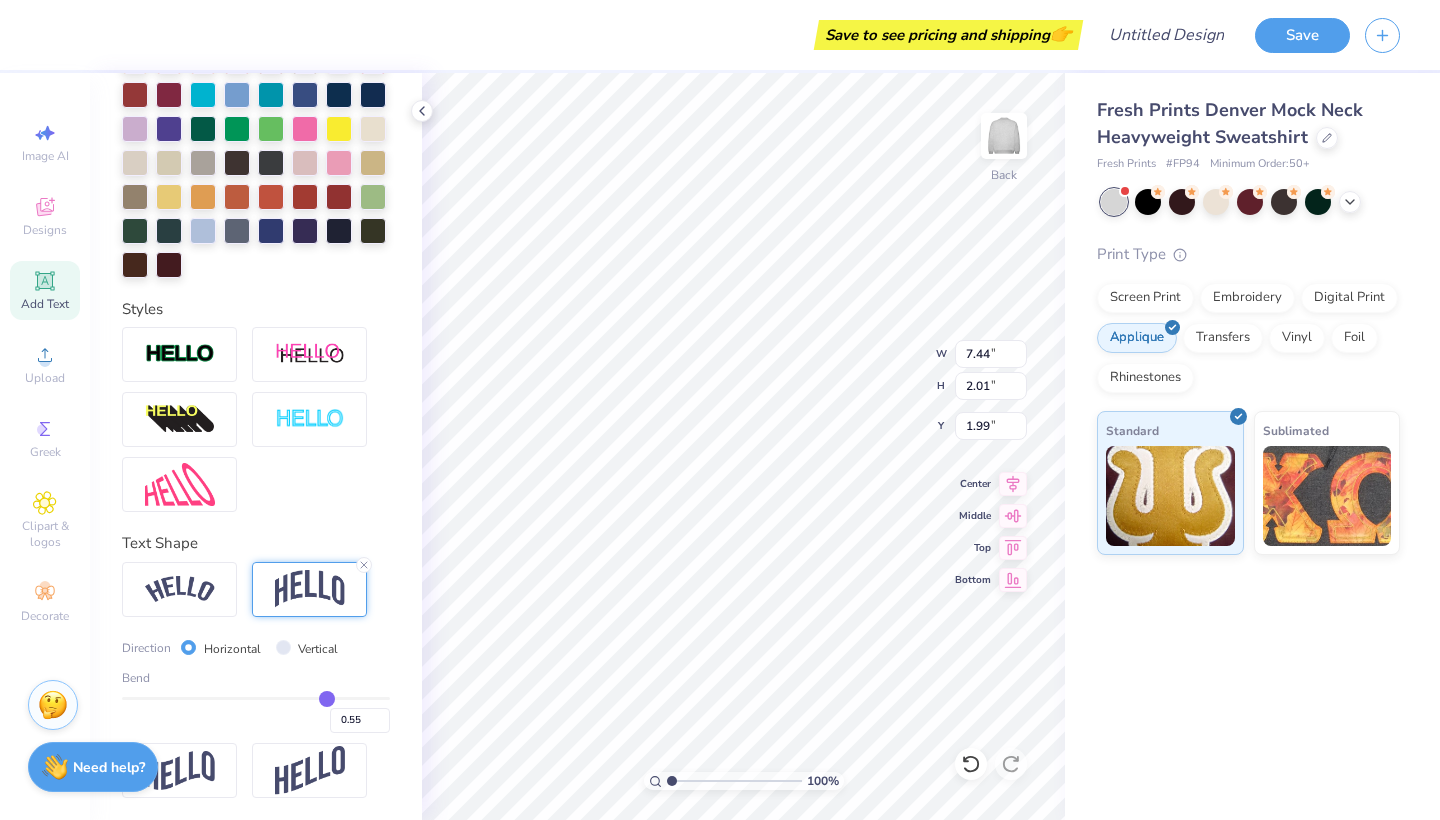 type on "0.56" 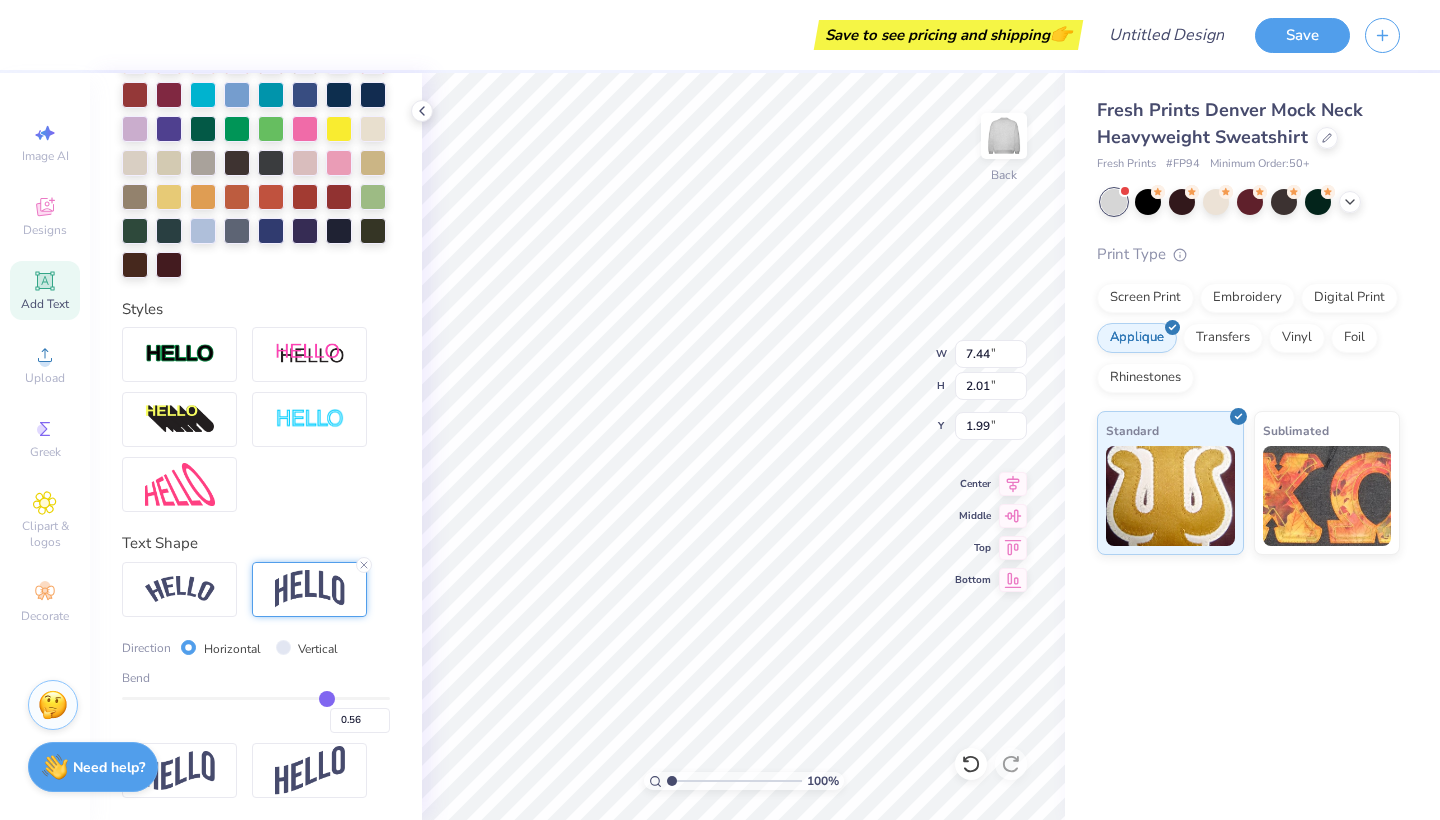 type on "0.57" 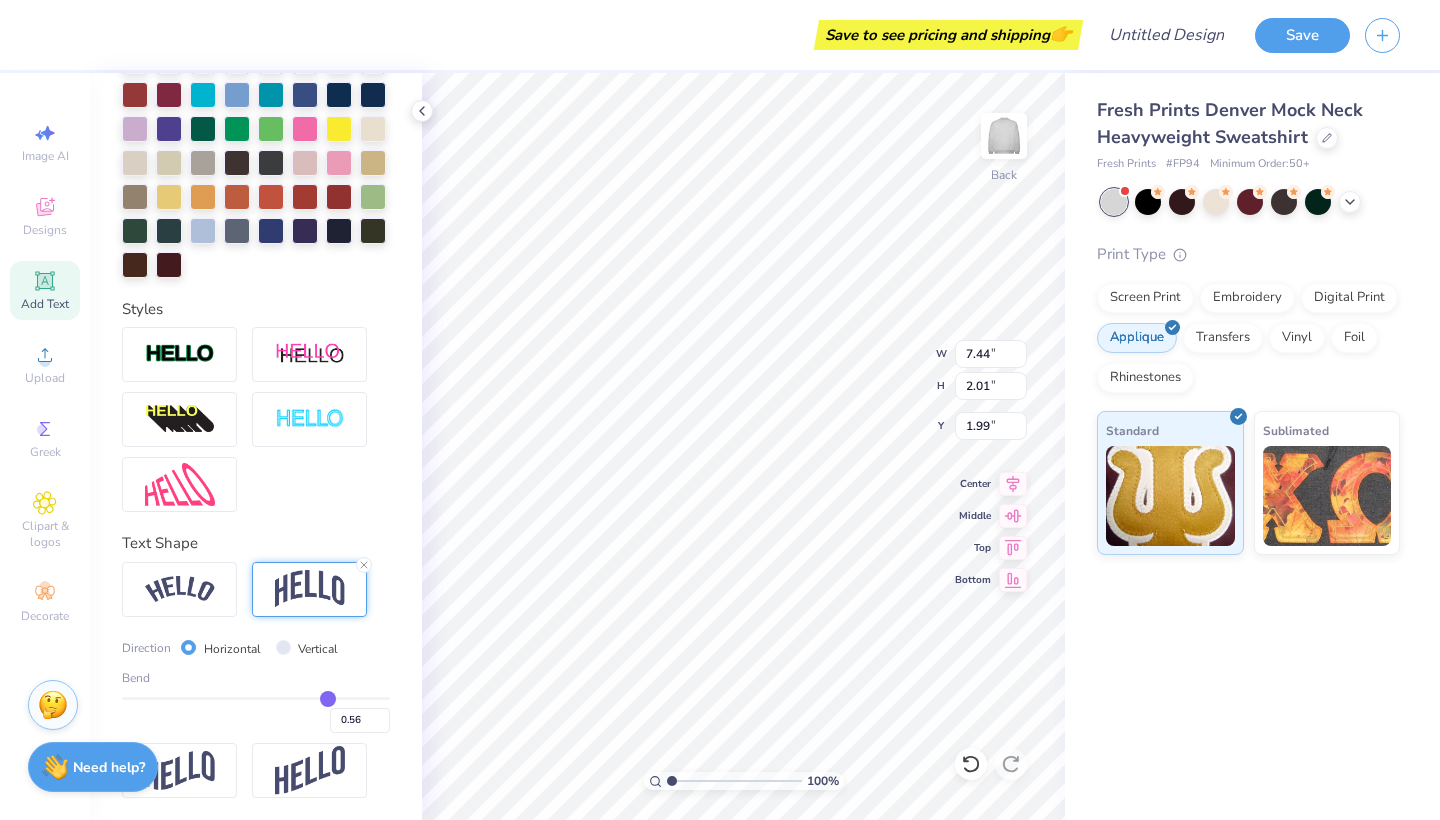 type on "0.57" 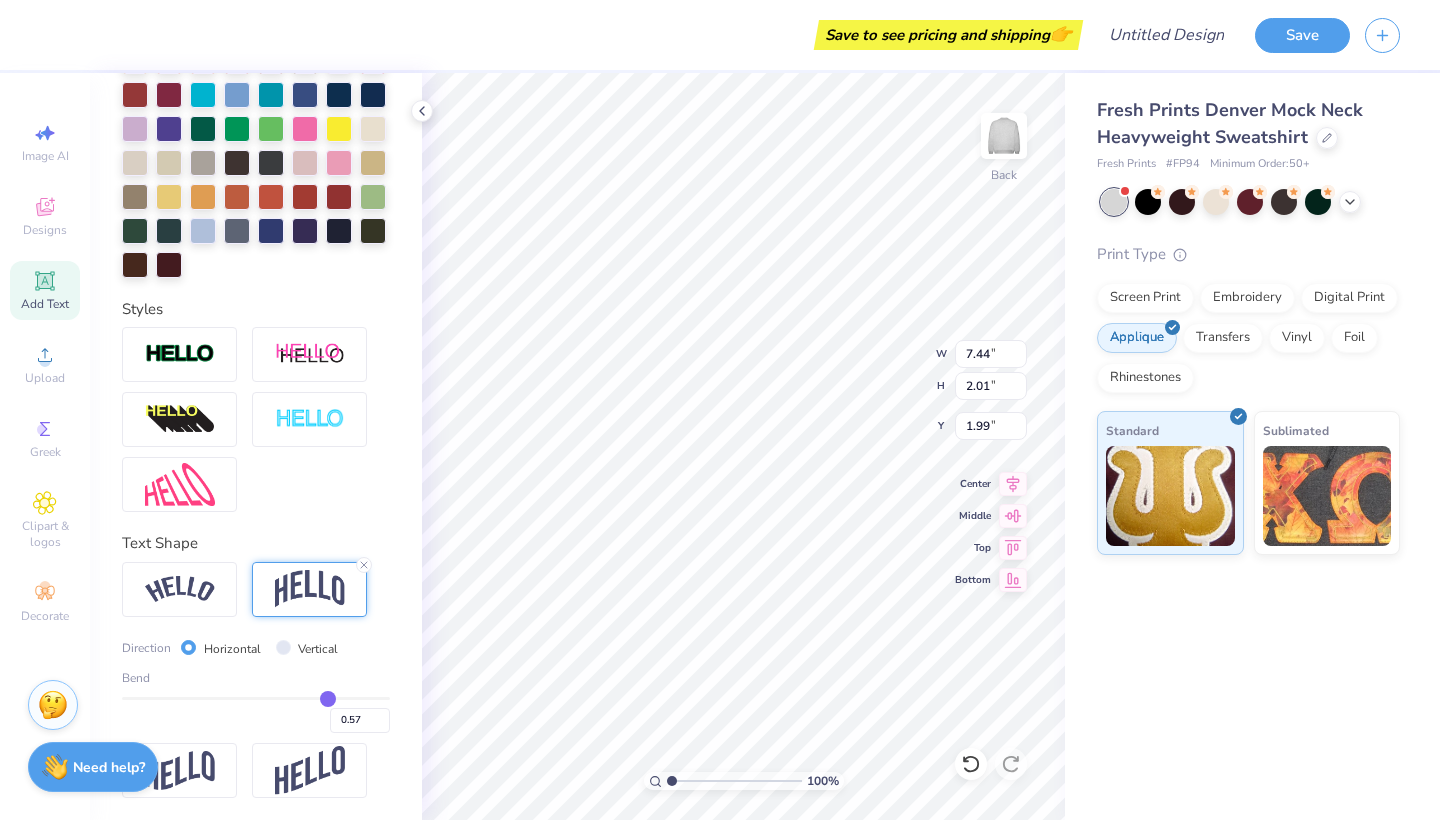 type on "0.58" 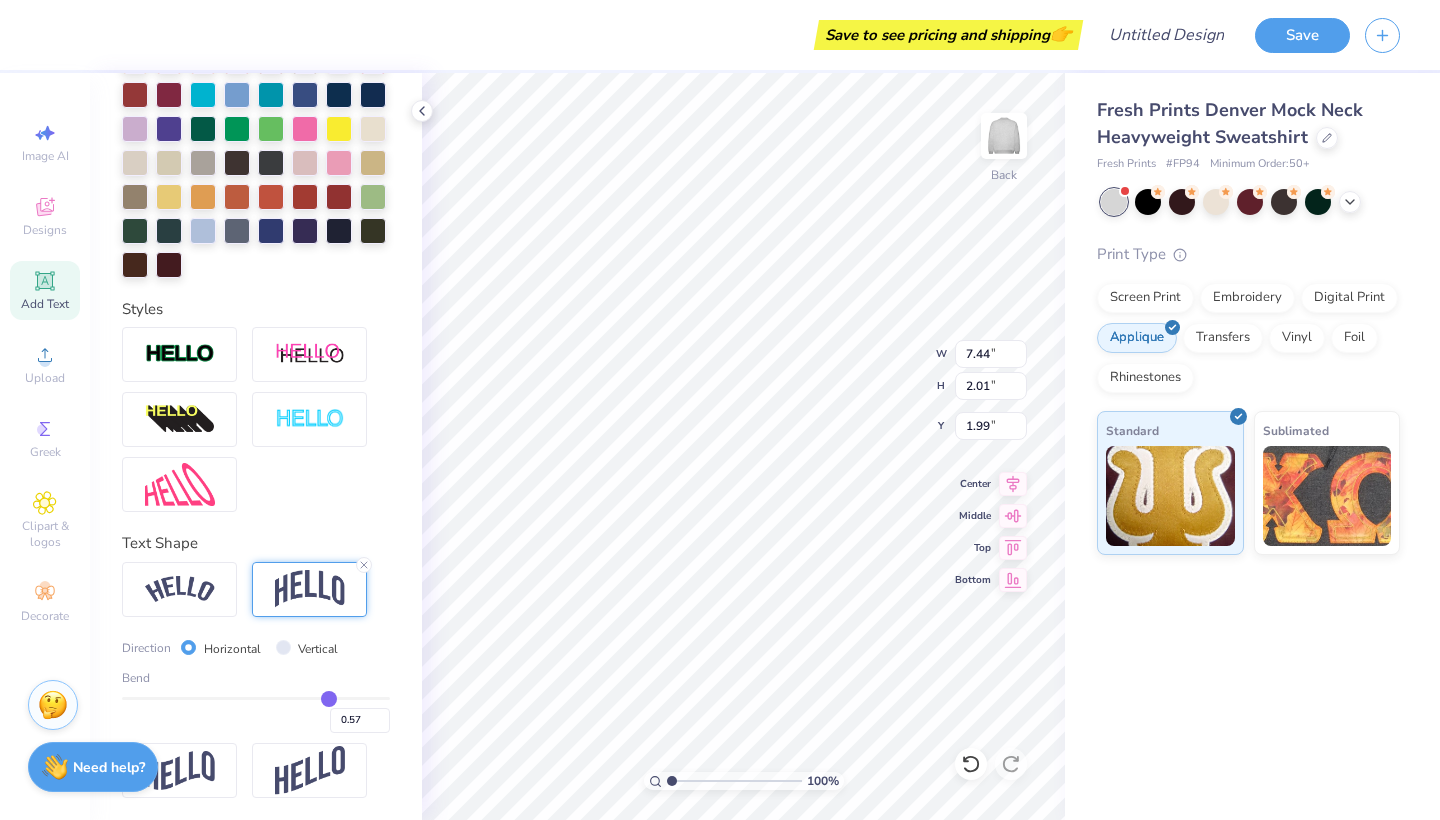type on "0.58" 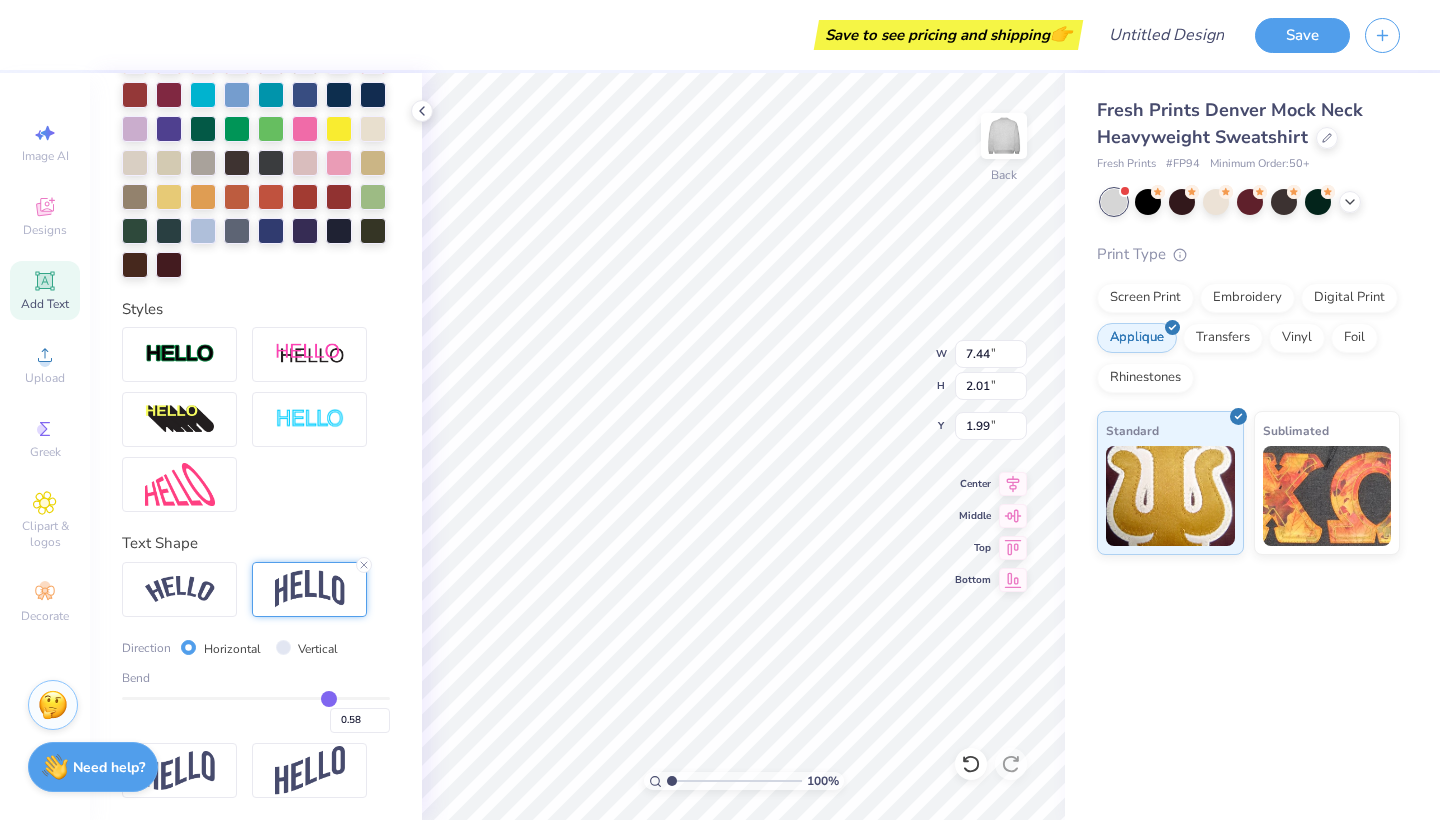 type on "0.59" 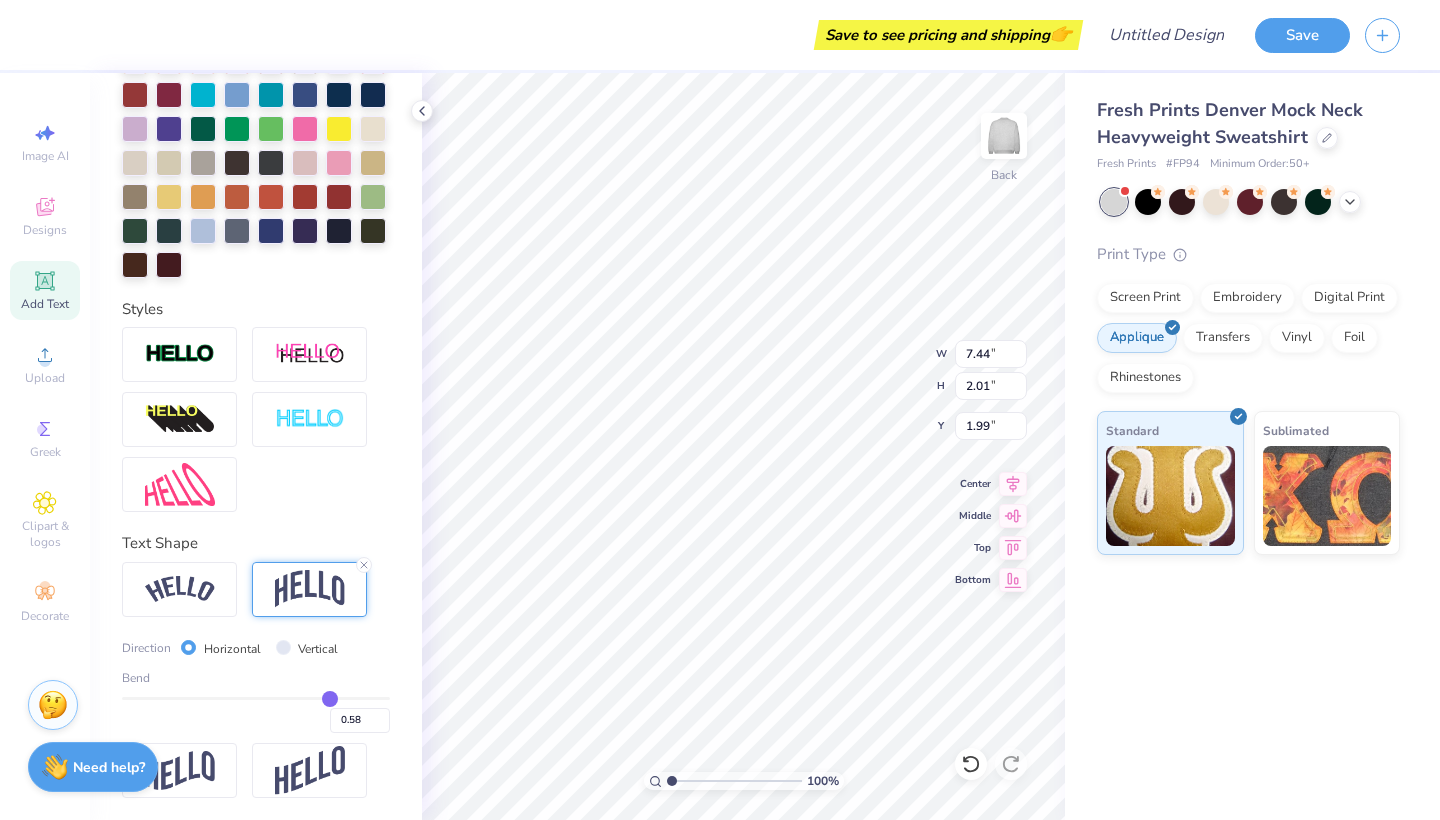 type on "0.59" 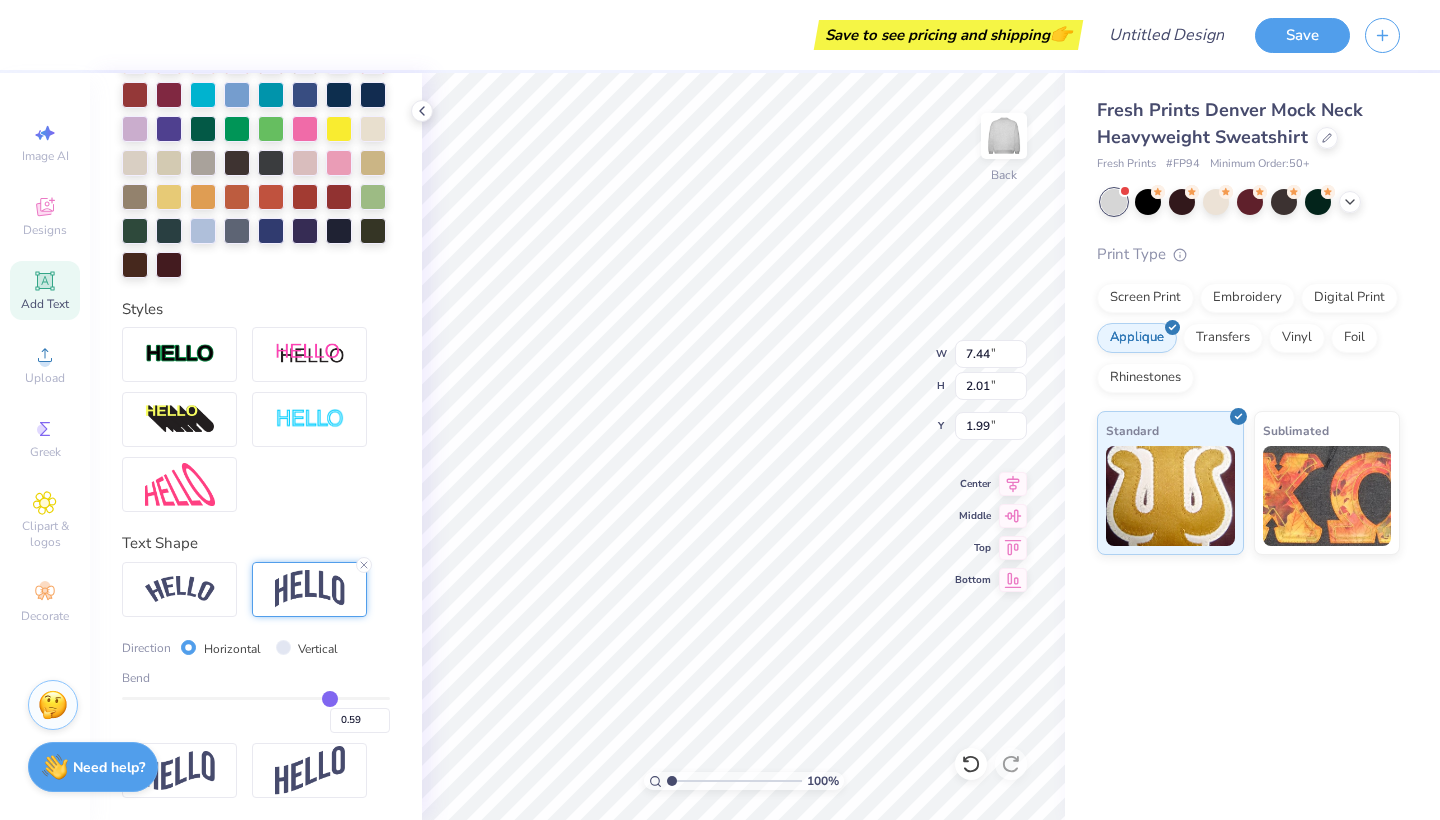 click at bounding box center (256, 698) 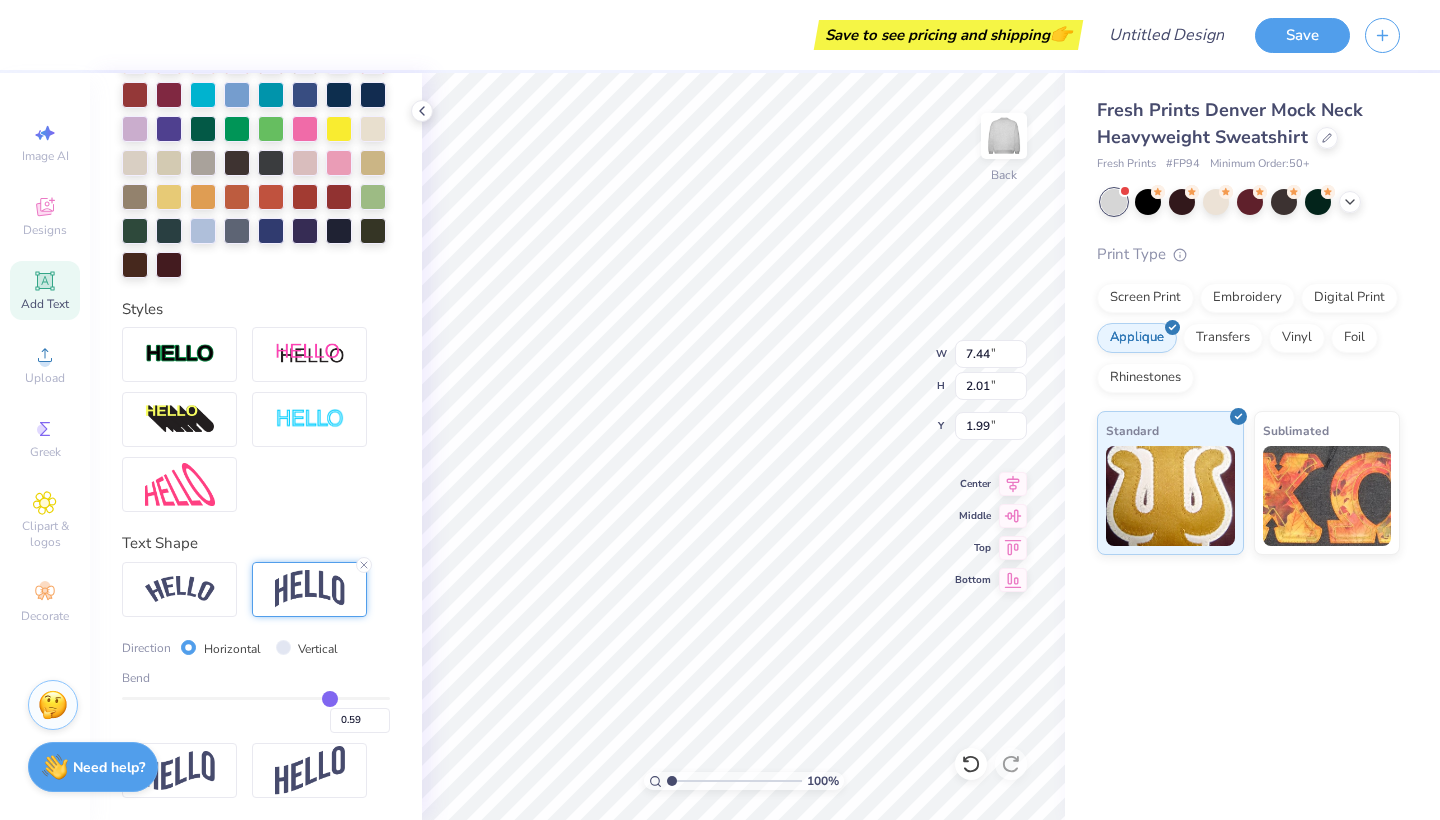type on "0.58" 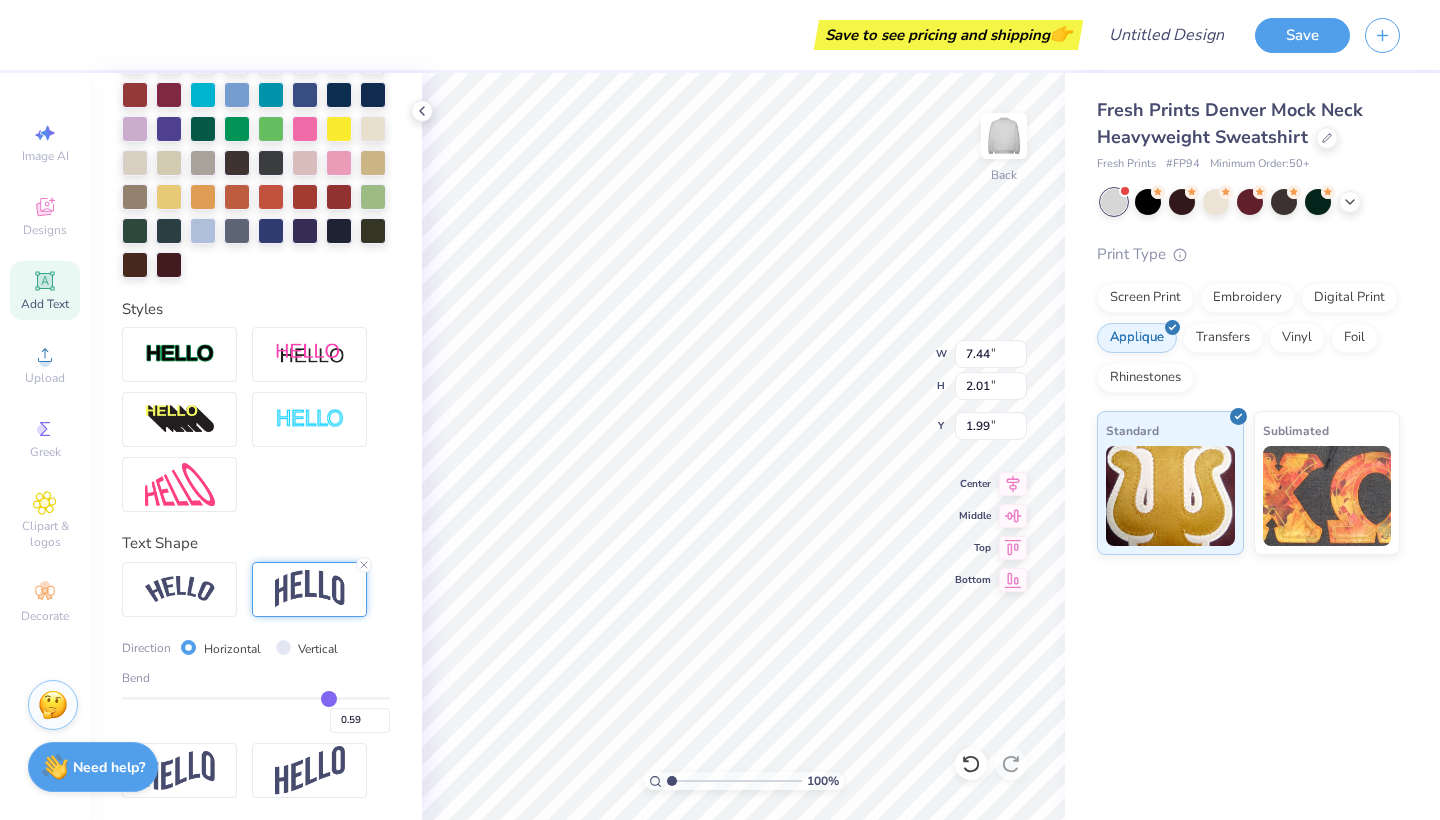 type on "0.58" 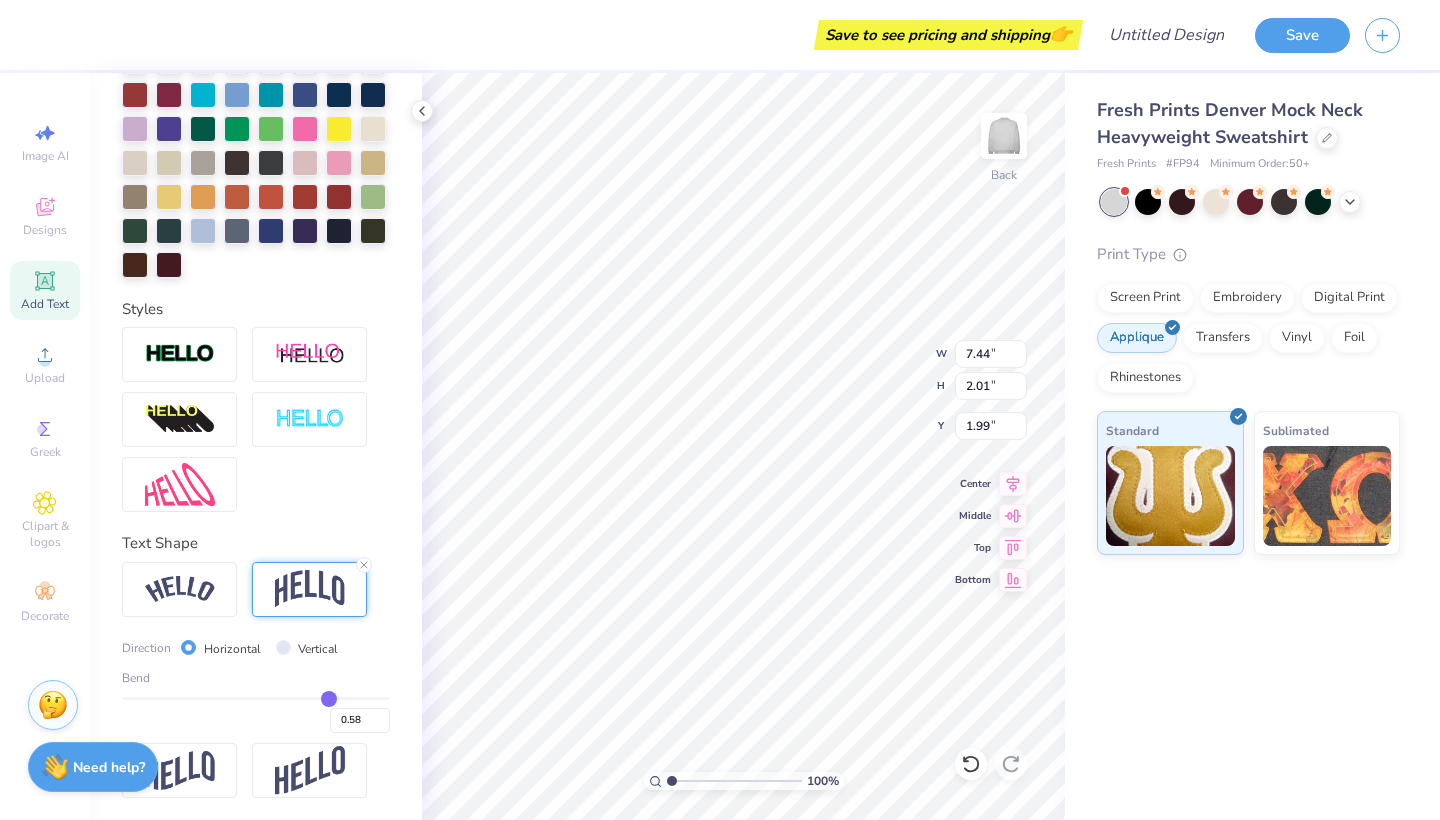 type on "0.56" 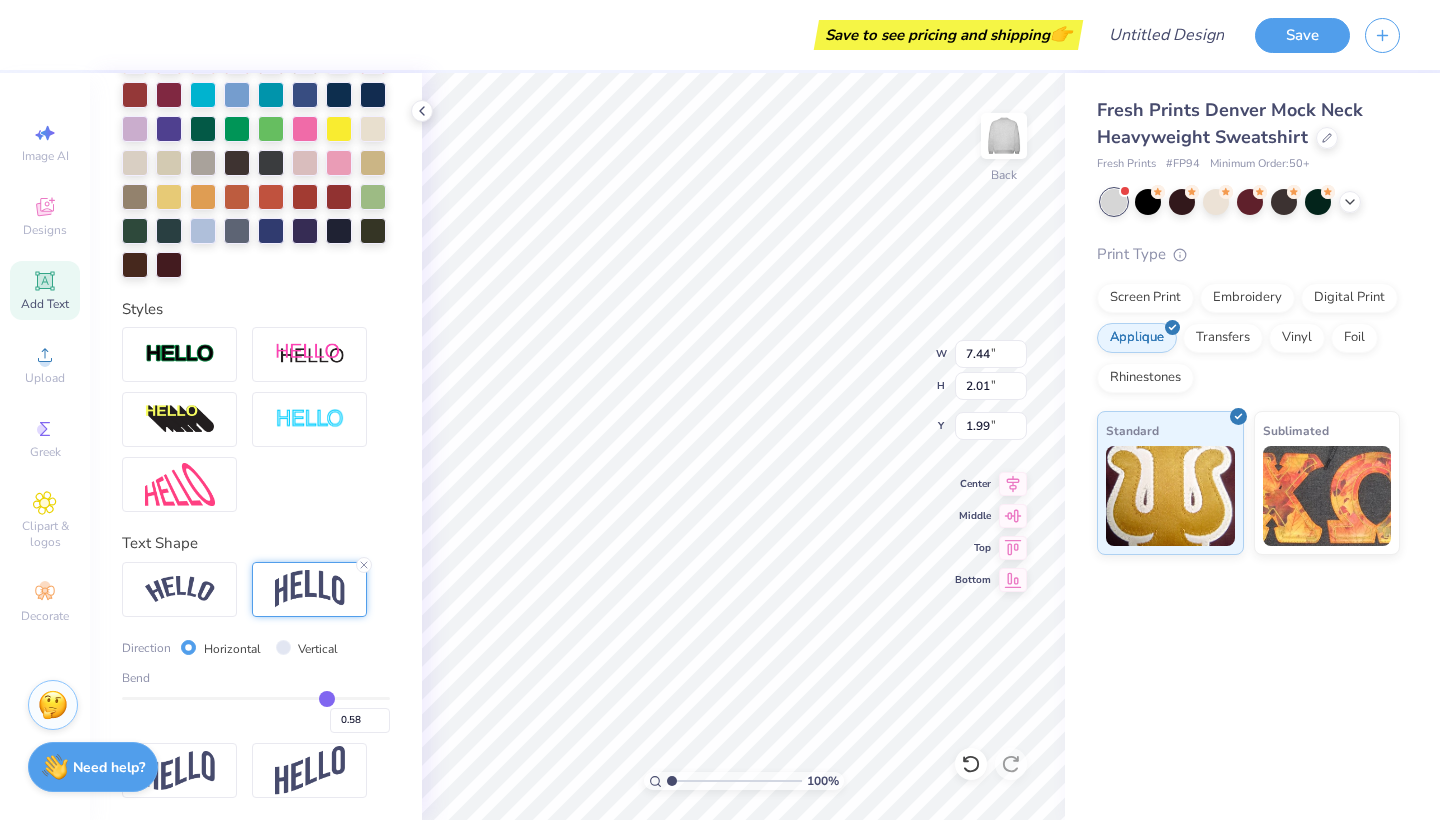 type on "0.56" 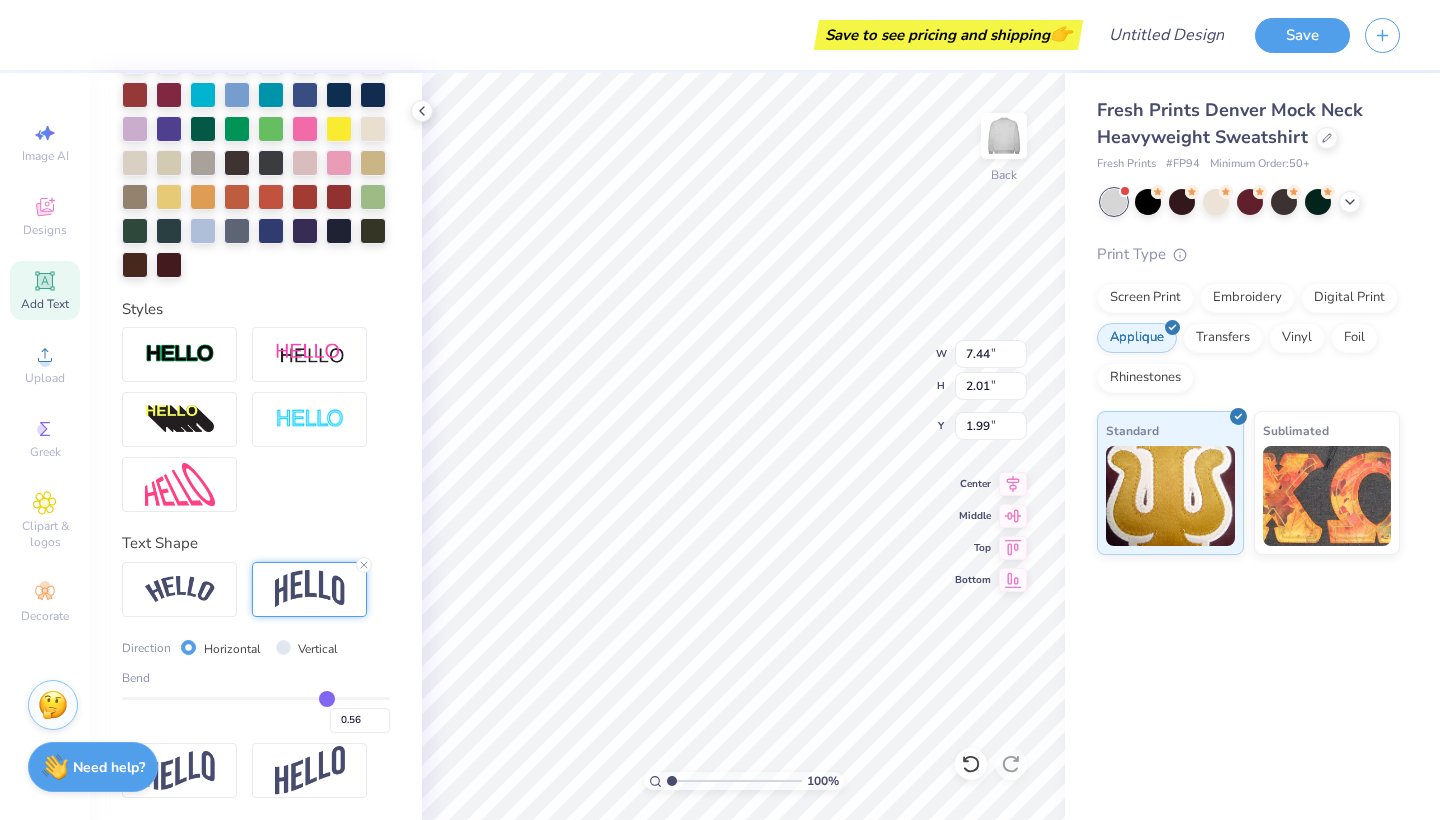 type on "0.52" 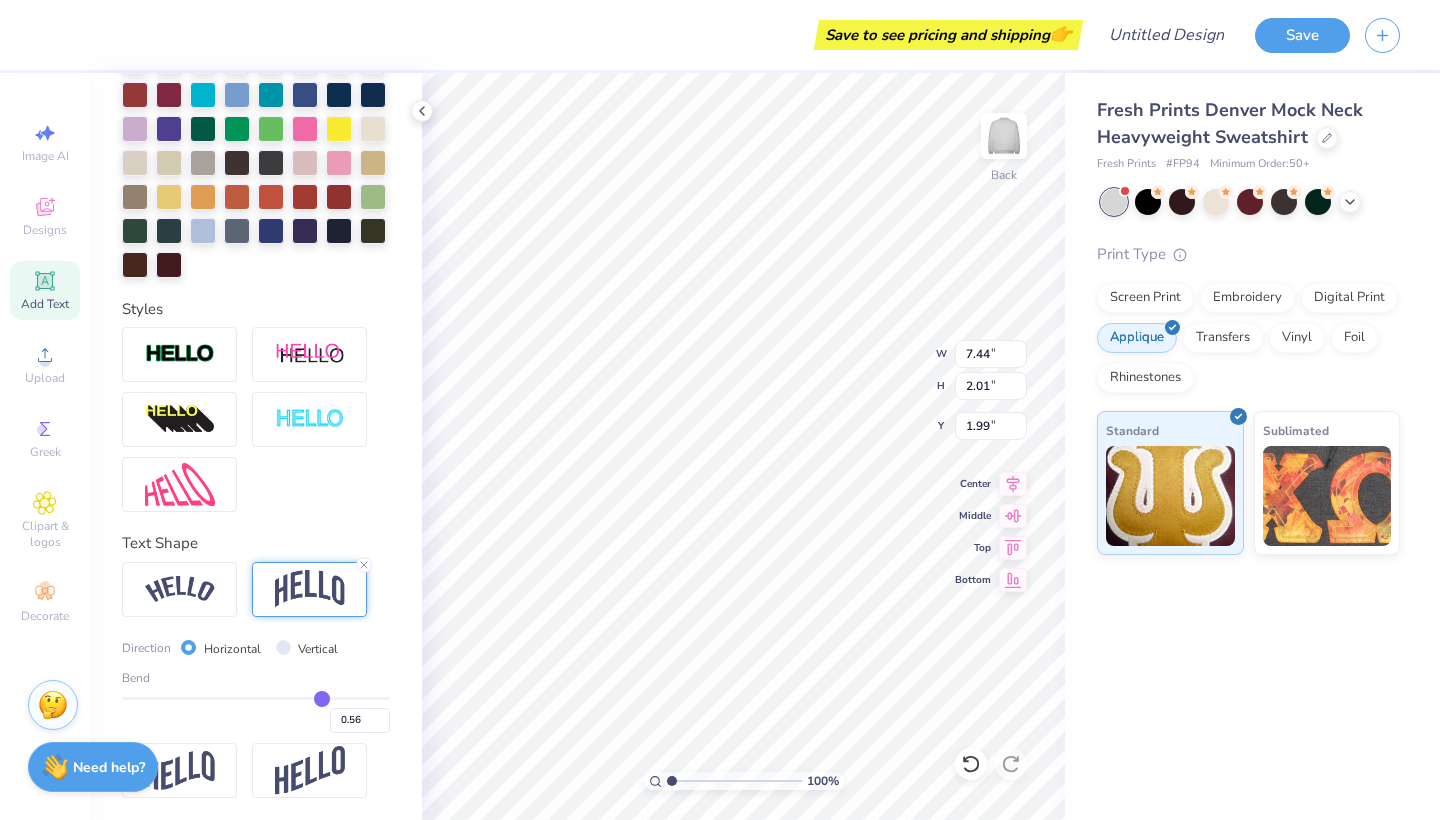 type on "0.52" 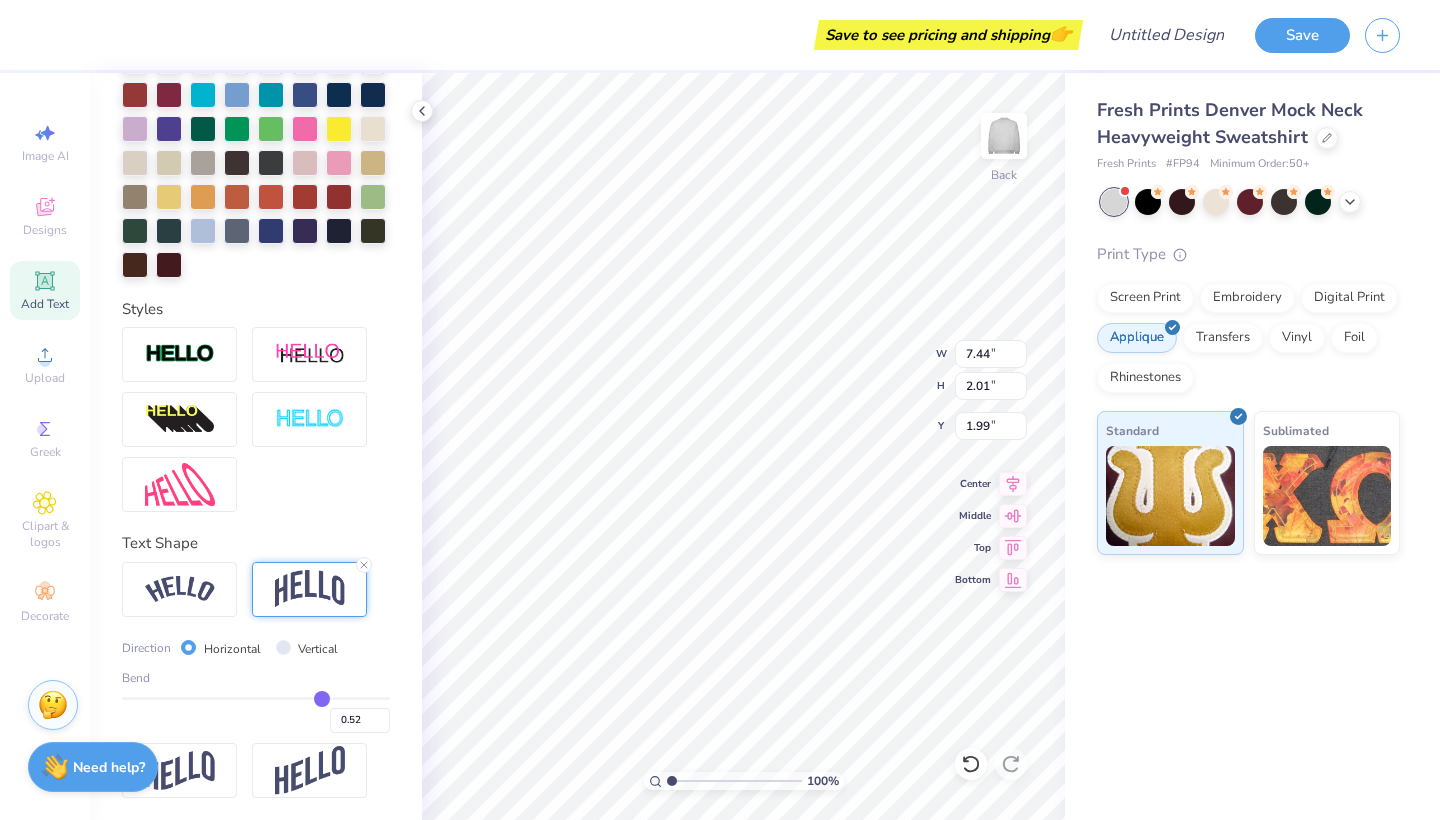type on "0.48" 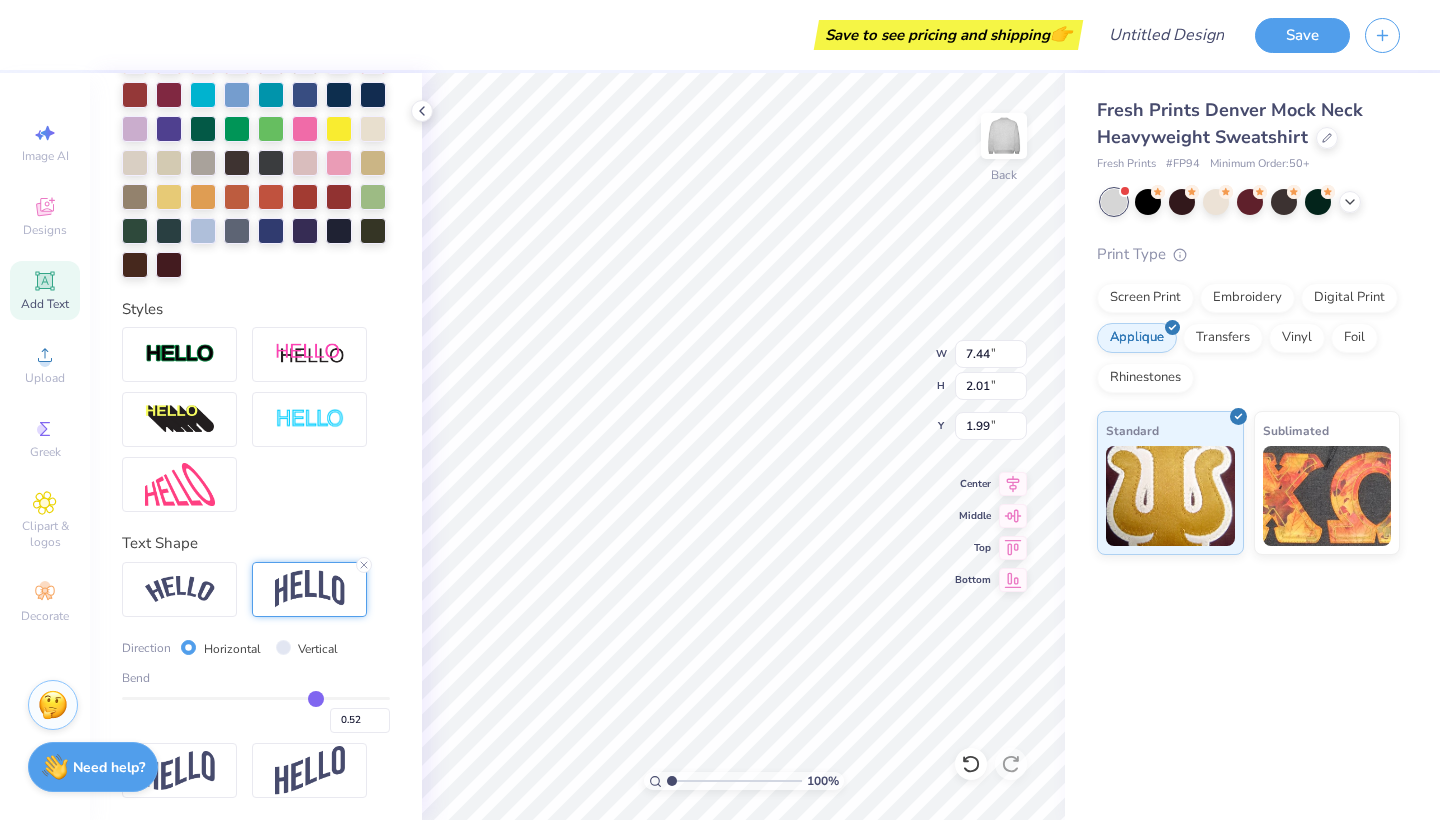 type on "0.48" 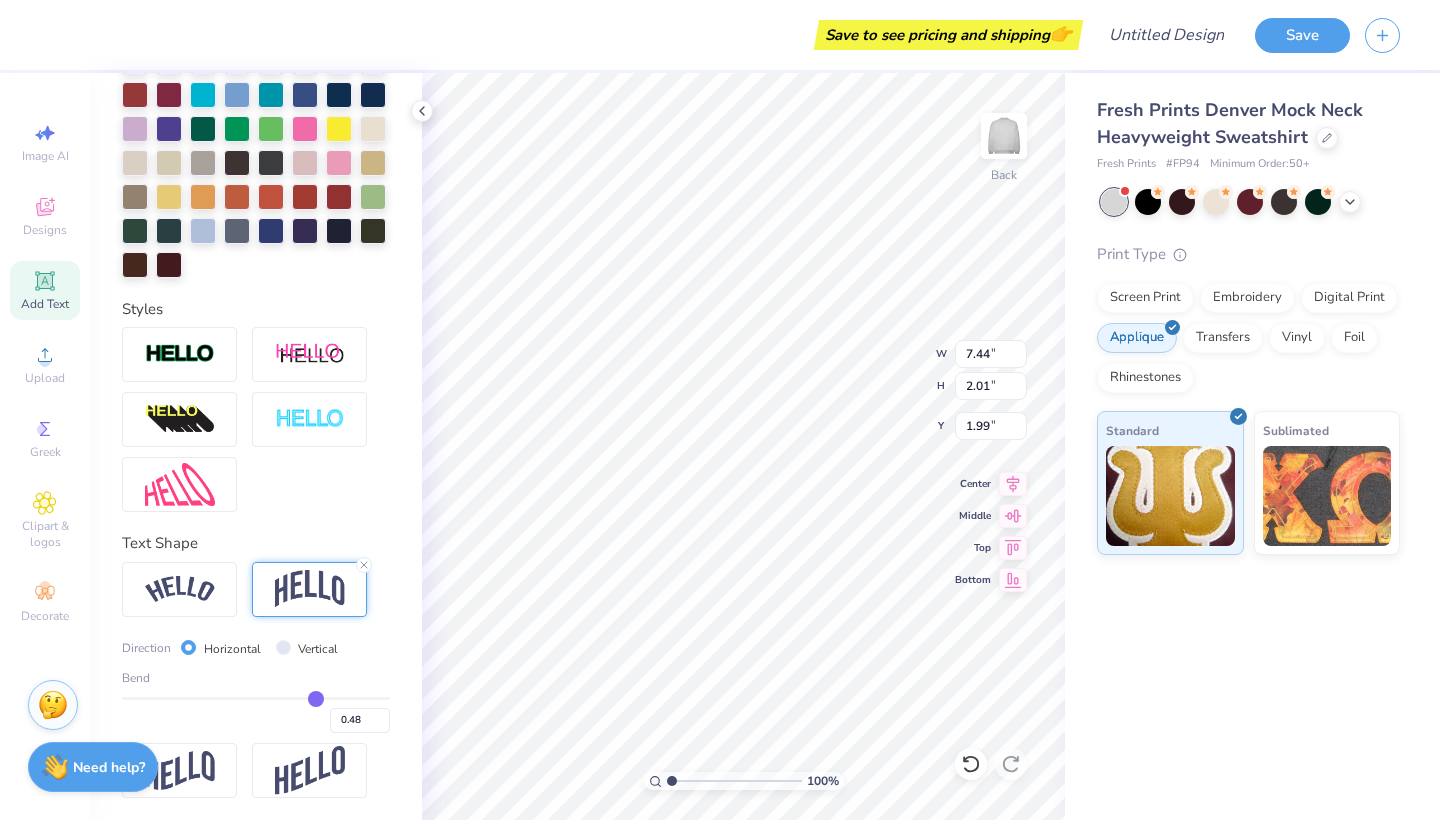 type on "0.43" 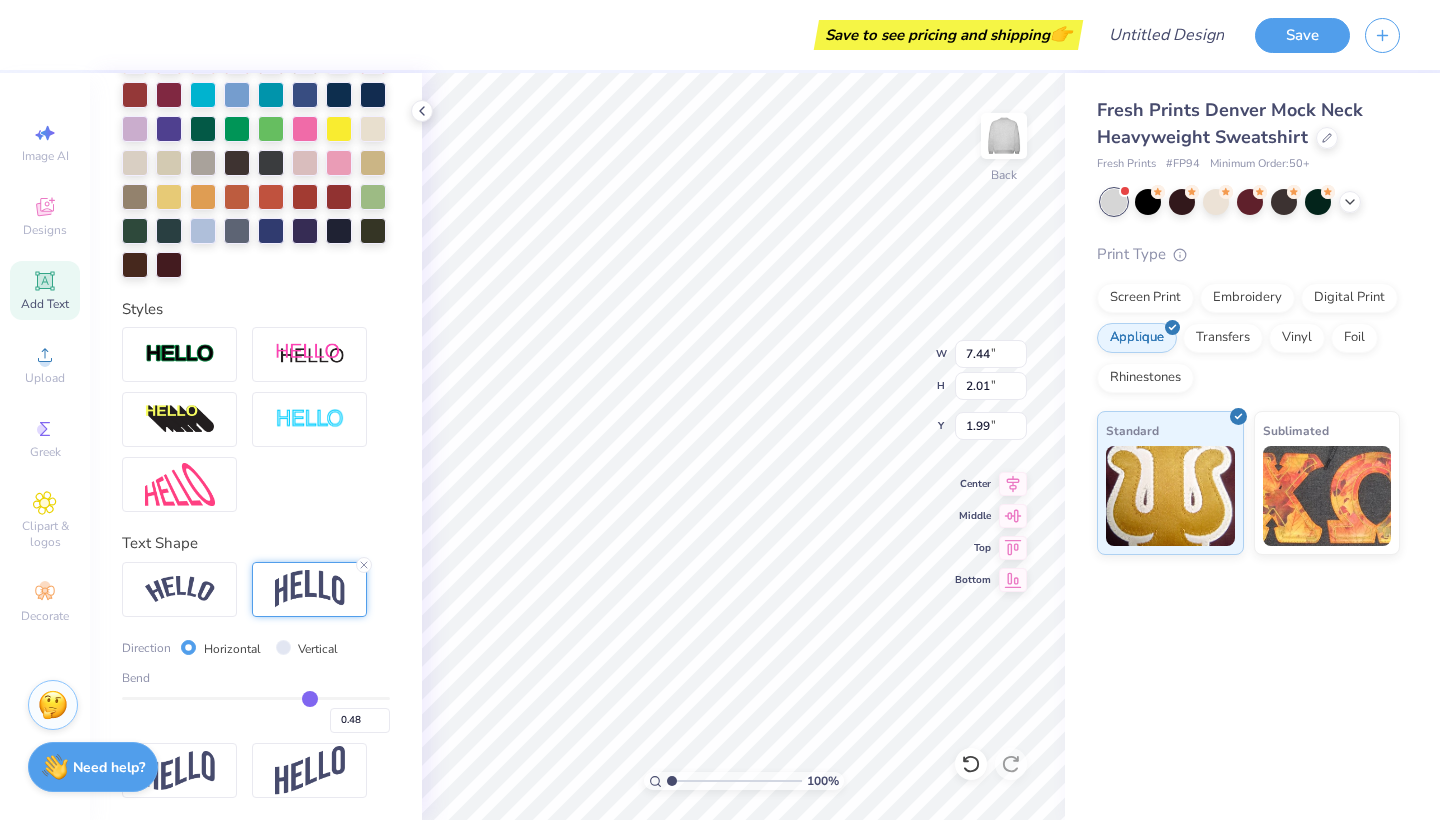 type on "0.43" 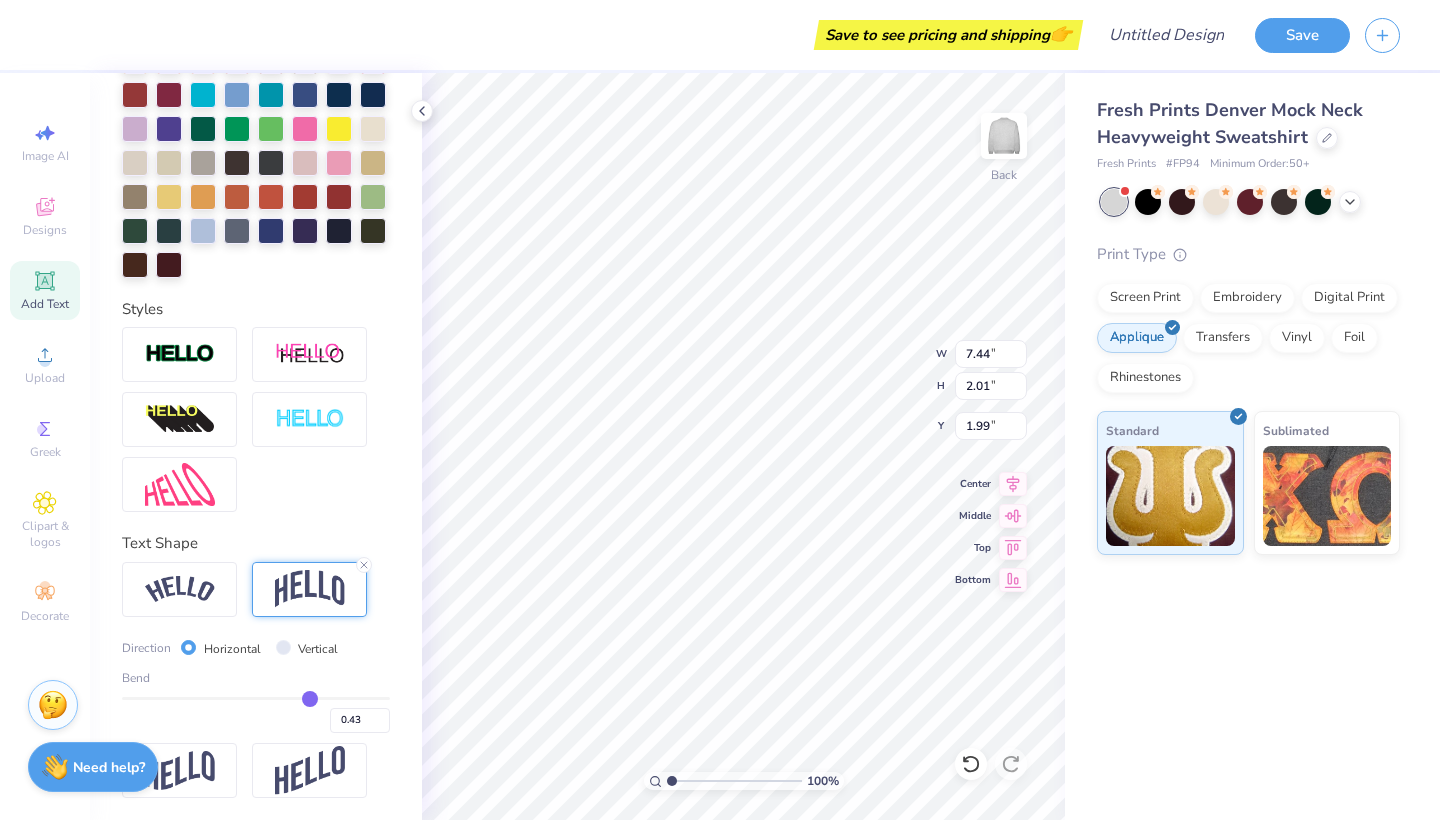 type on "0.38" 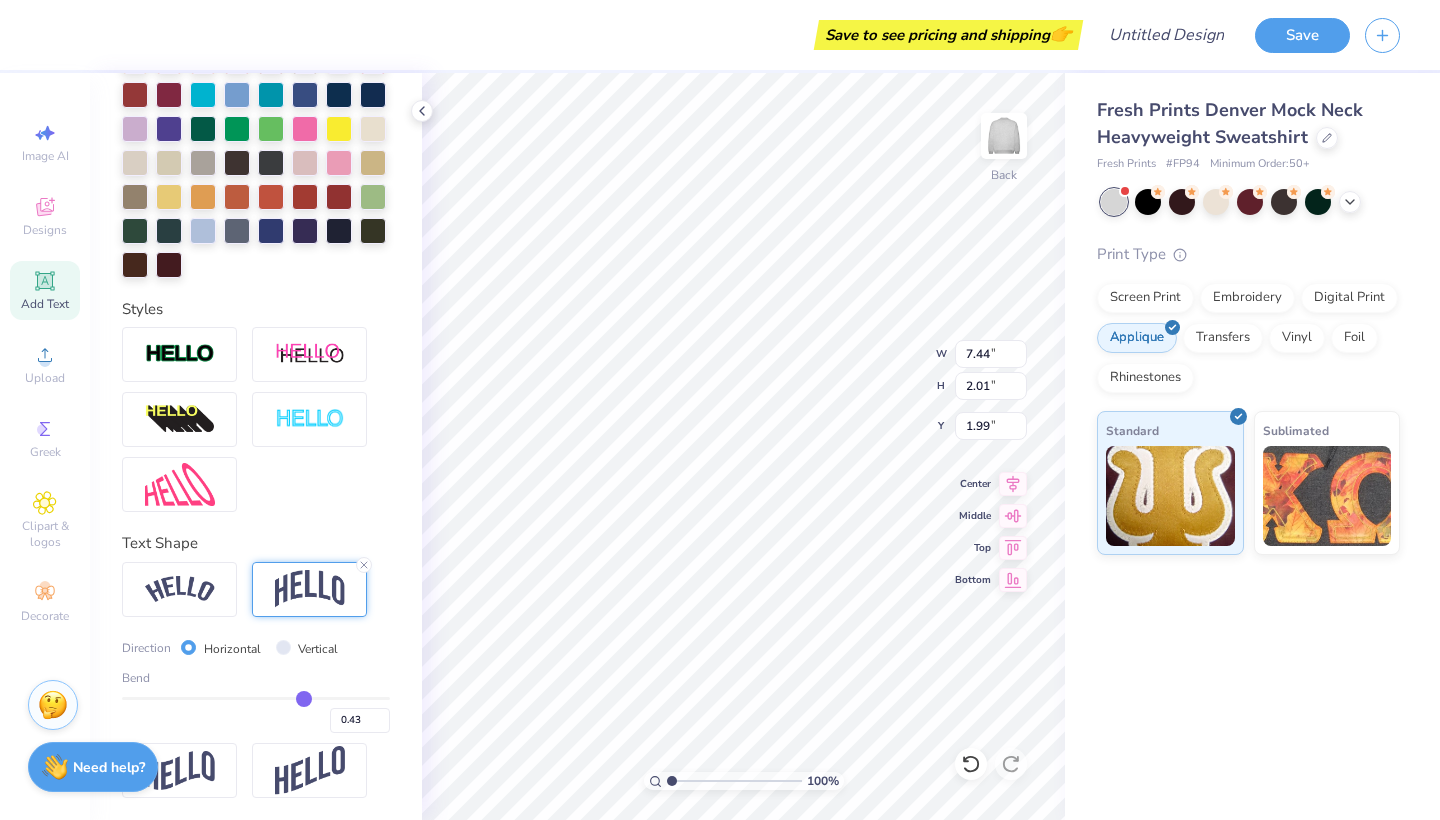 type on "0.38" 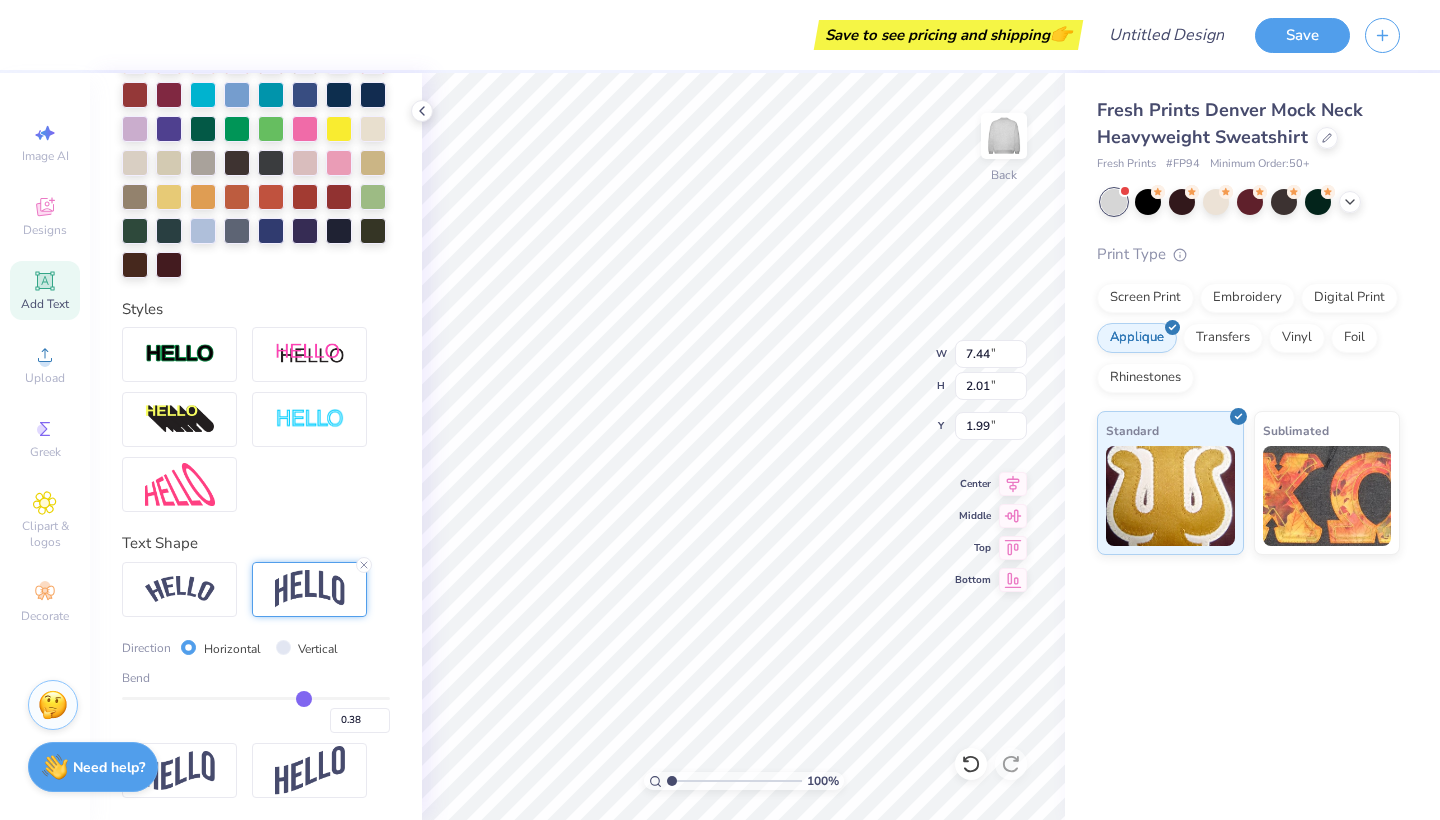type on "0.34" 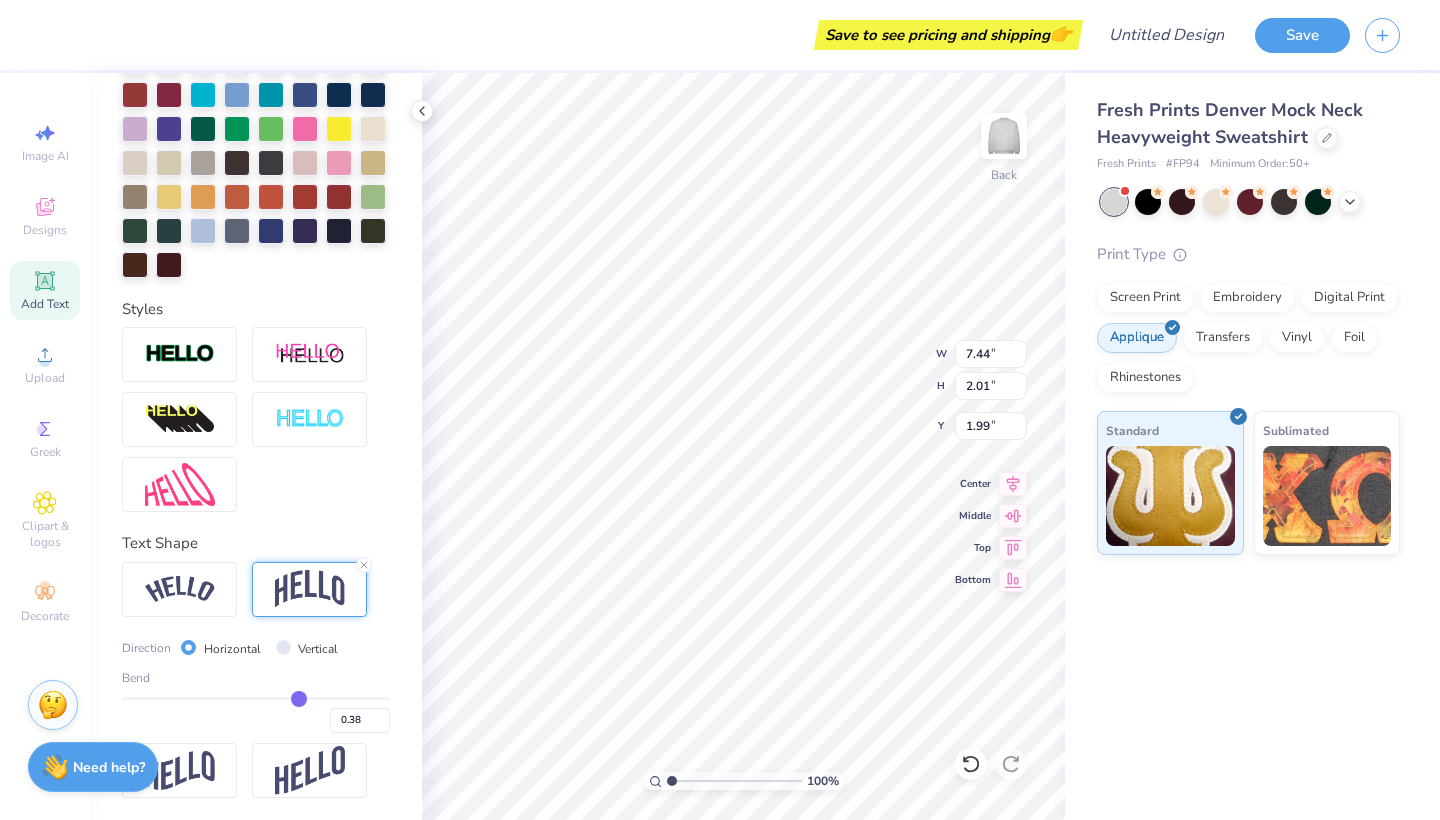 type on "0.34" 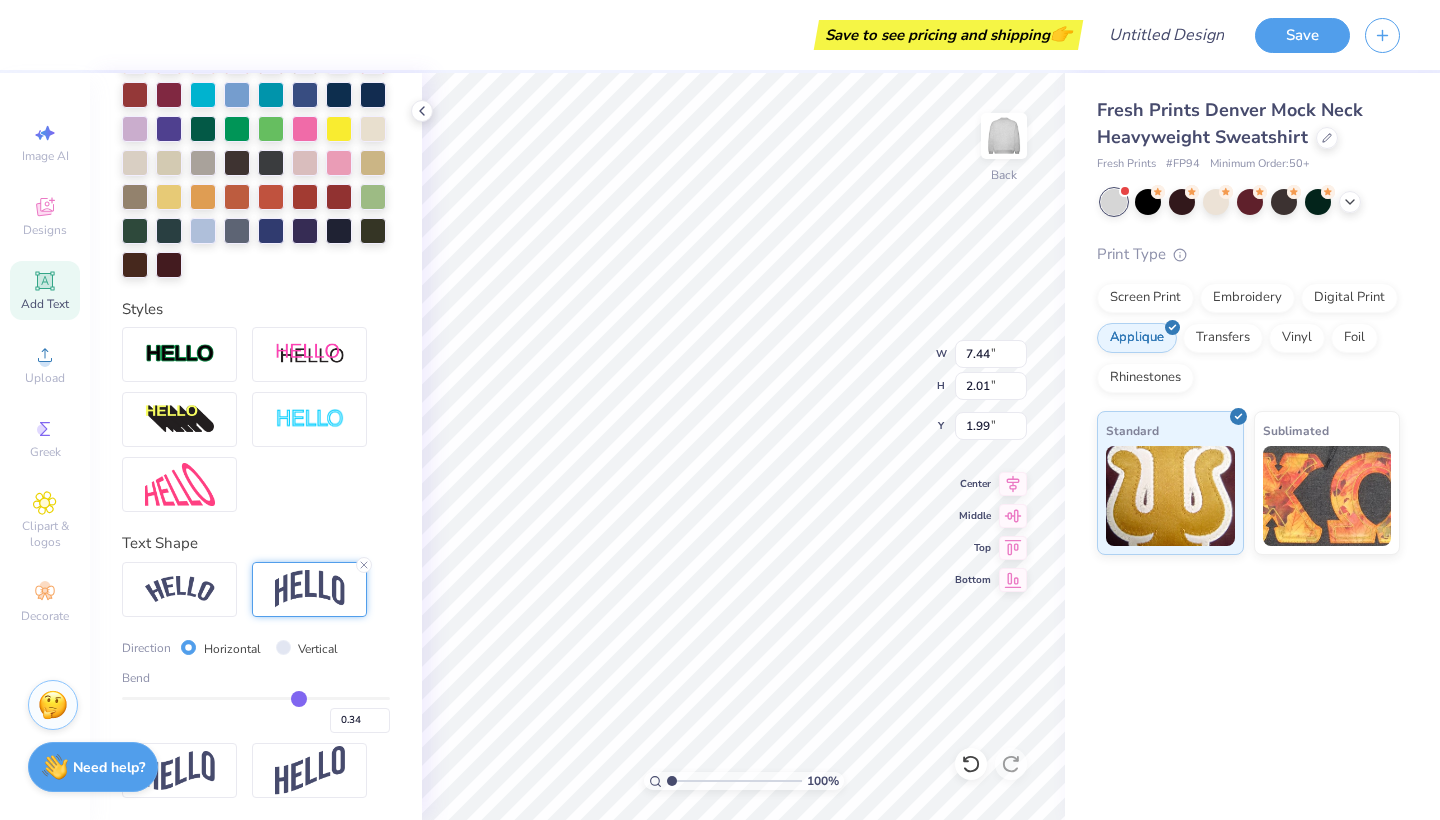 drag, startPoint x: 330, startPoint y: 692, endPoint x: 297, endPoint y: 692, distance: 33 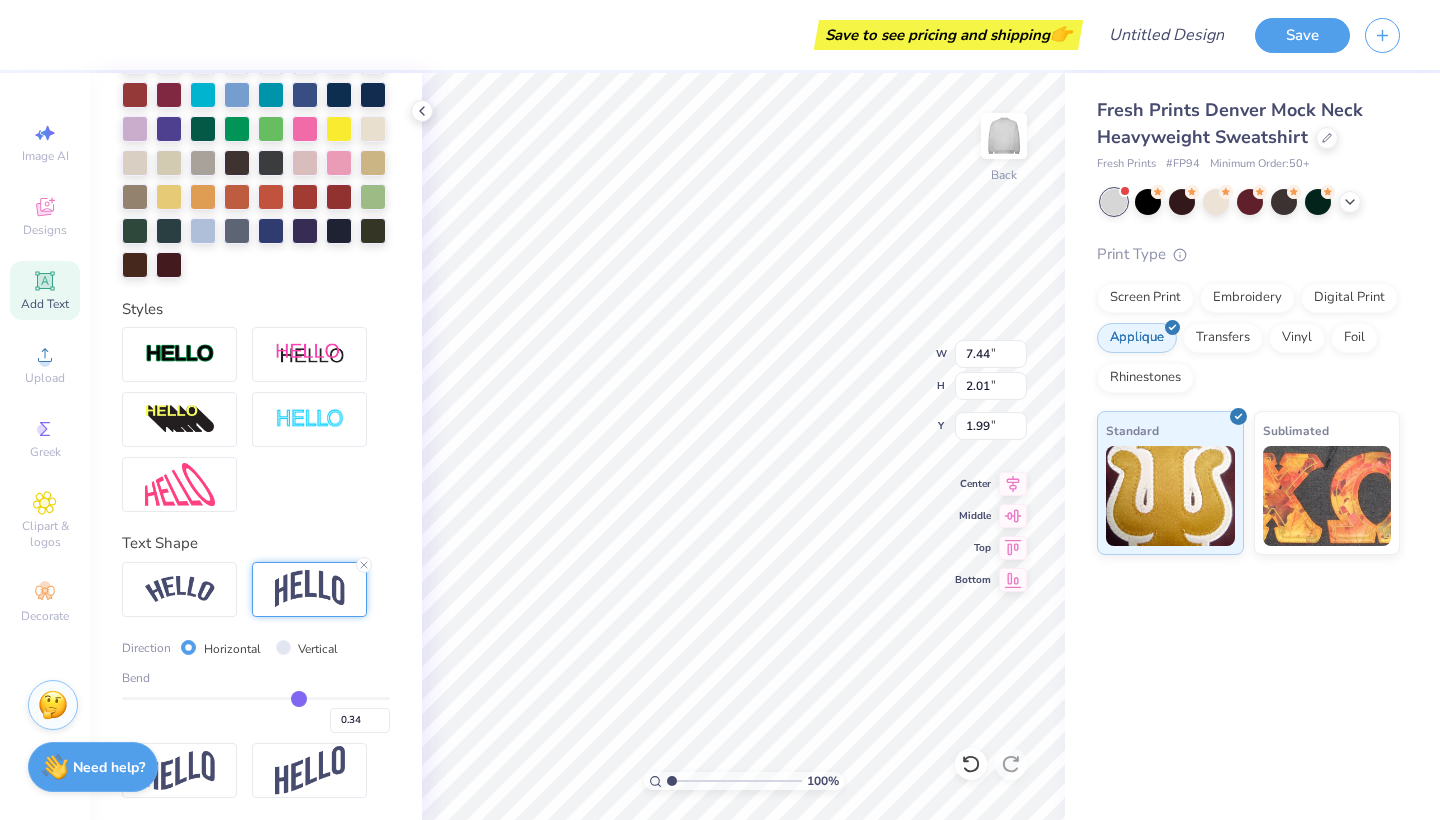 click at bounding box center [310, 589] 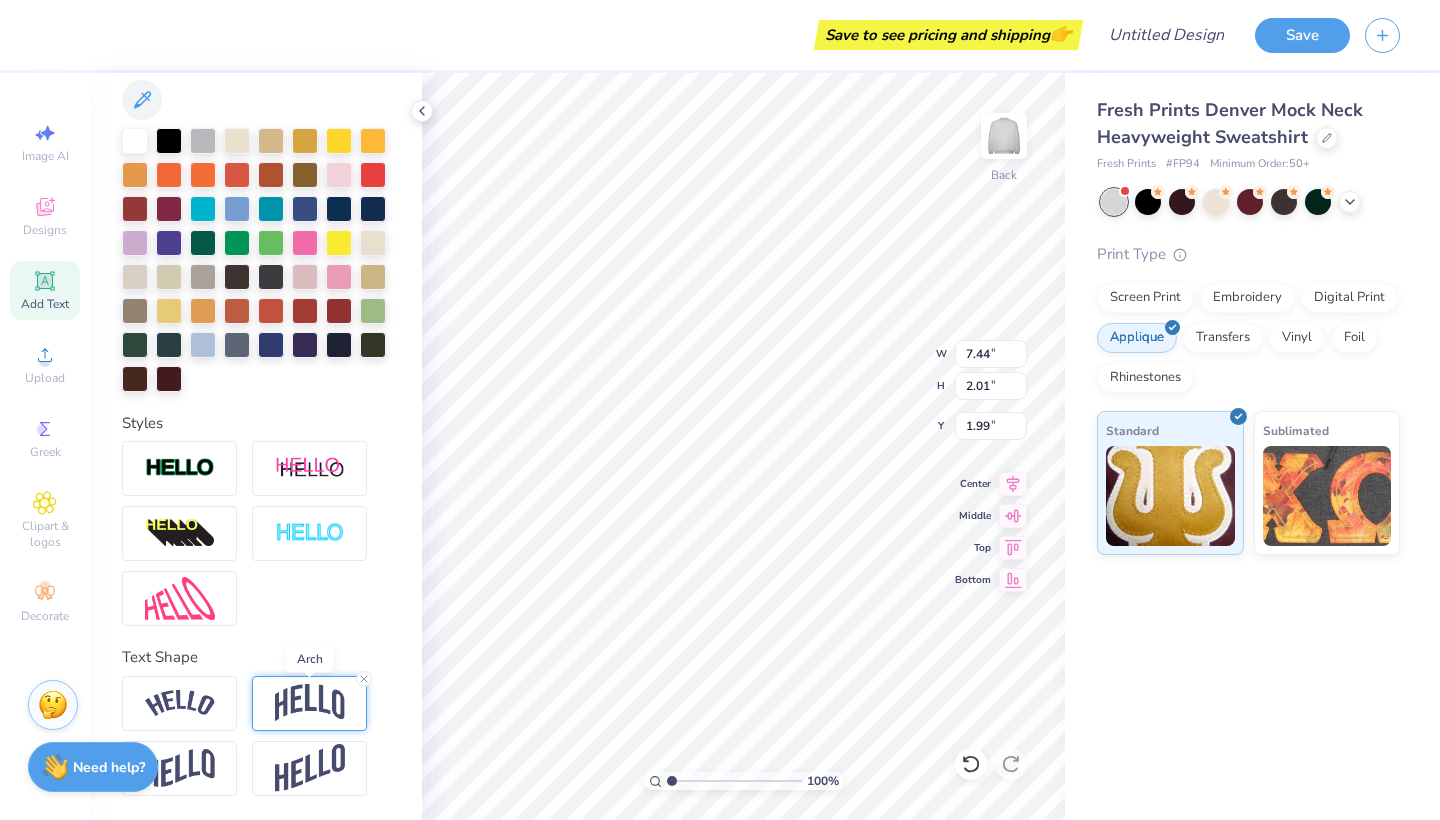 scroll, scrollTop: 408, scrollLeft: 0, axis: vertical 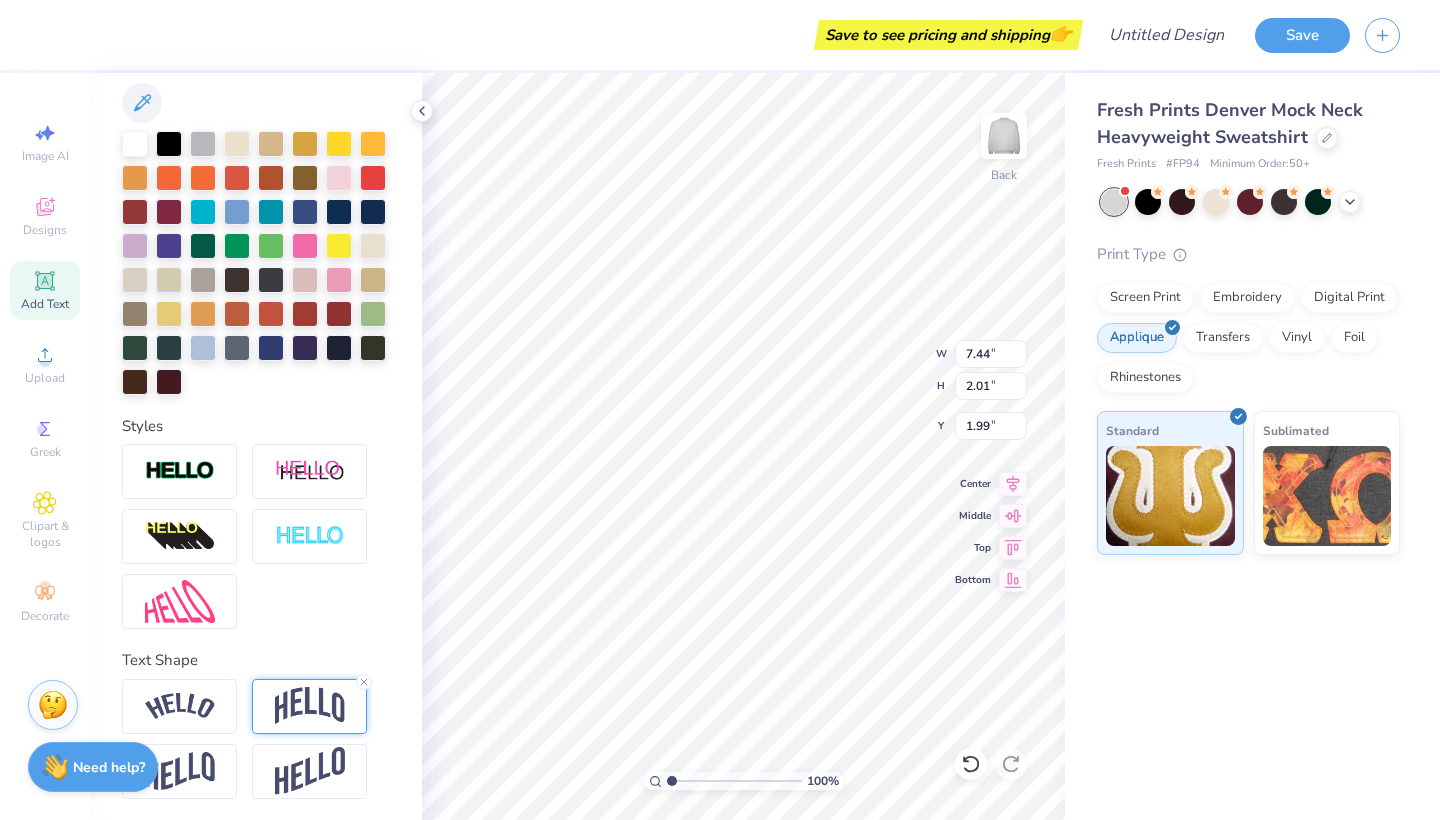 click at bounding box center (310, 706) 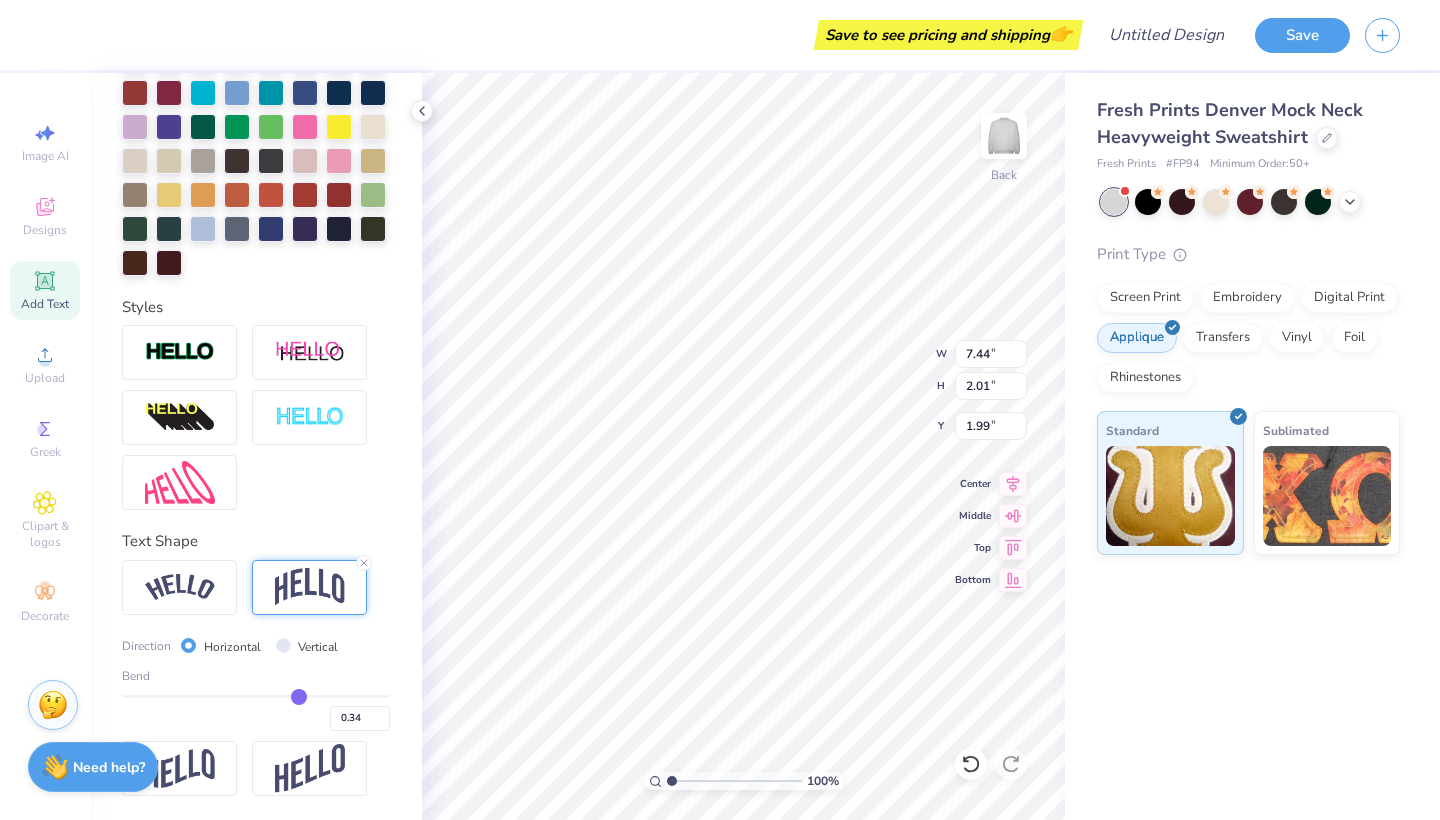 scroll, scrollTop: 525, scrollLeft: 0, axis: vertical 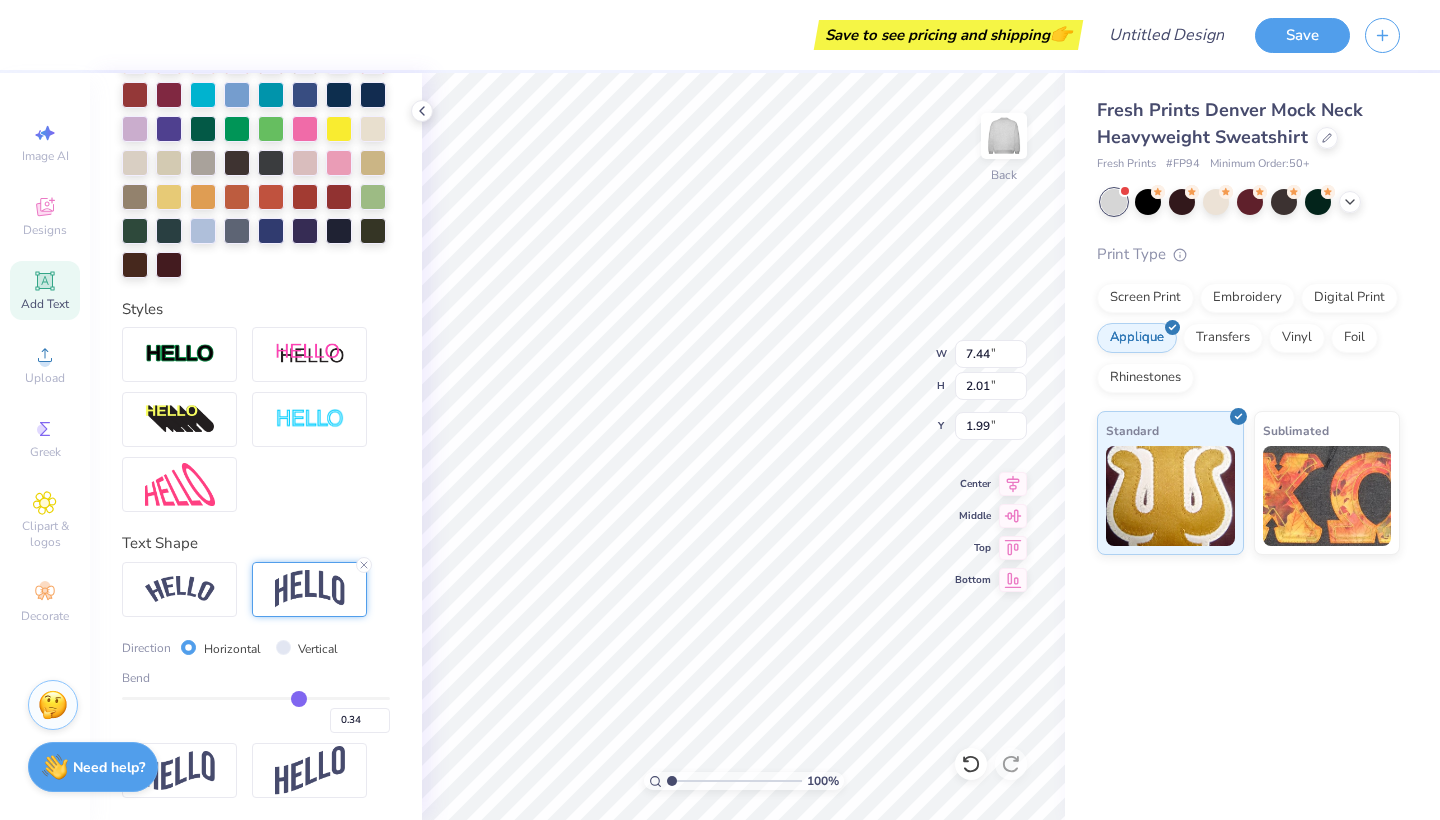 click on "Vertical" at bounding box center (283, 647) 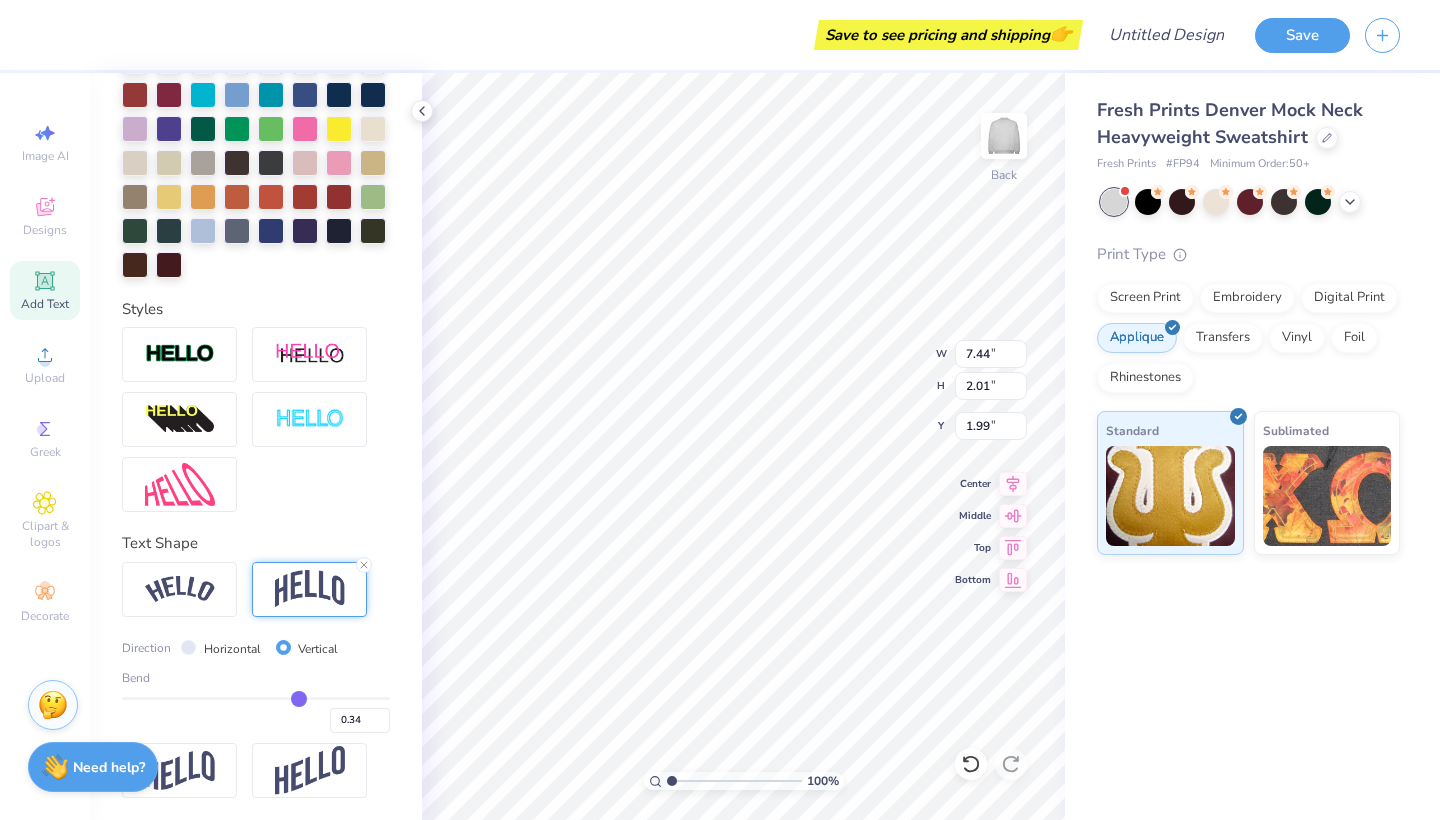 click on "Horizontal" at bounding box center (232, 649) 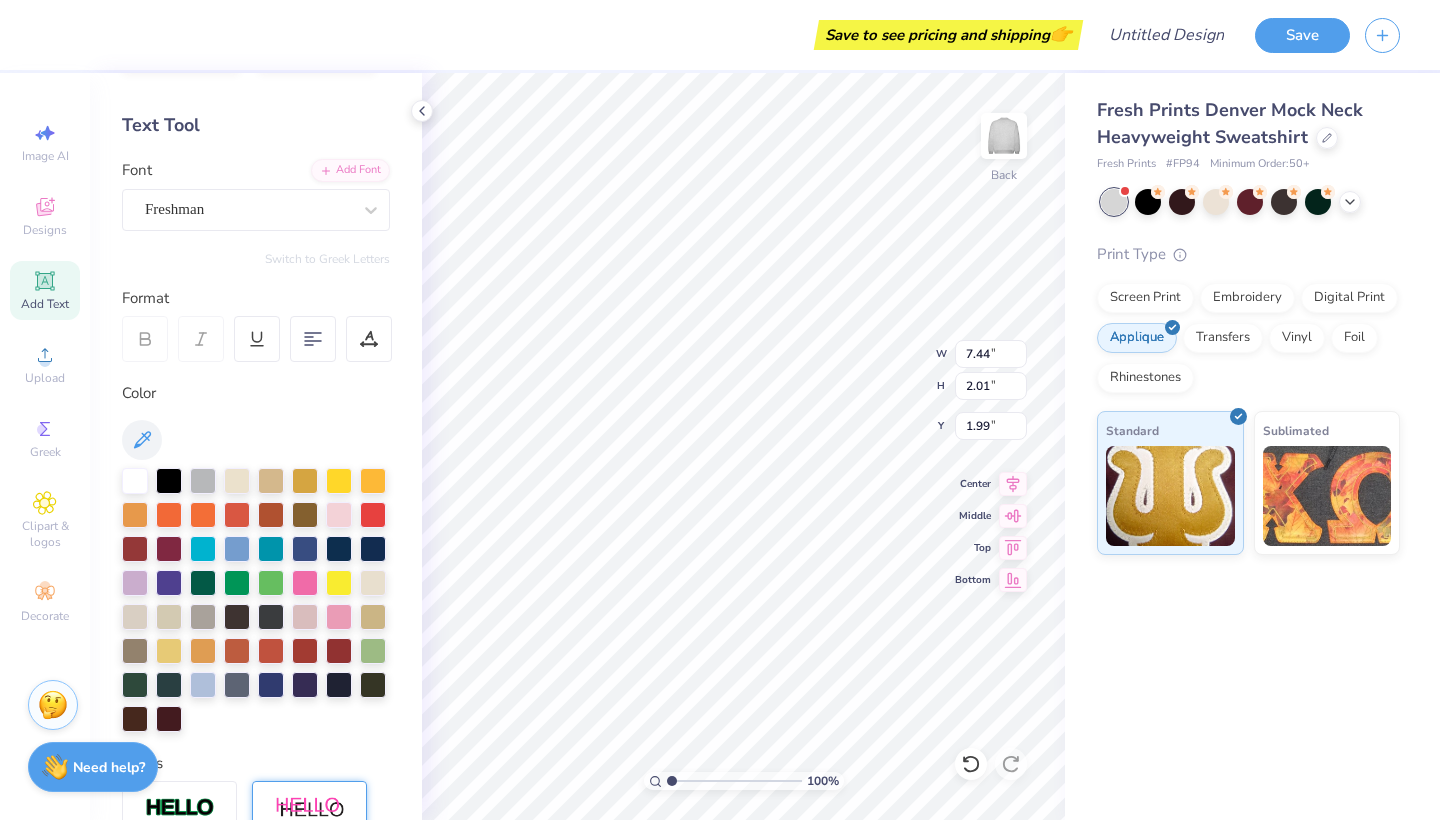 scroll, scrollTop: 60, scrollLeft: 0, axis: vertical 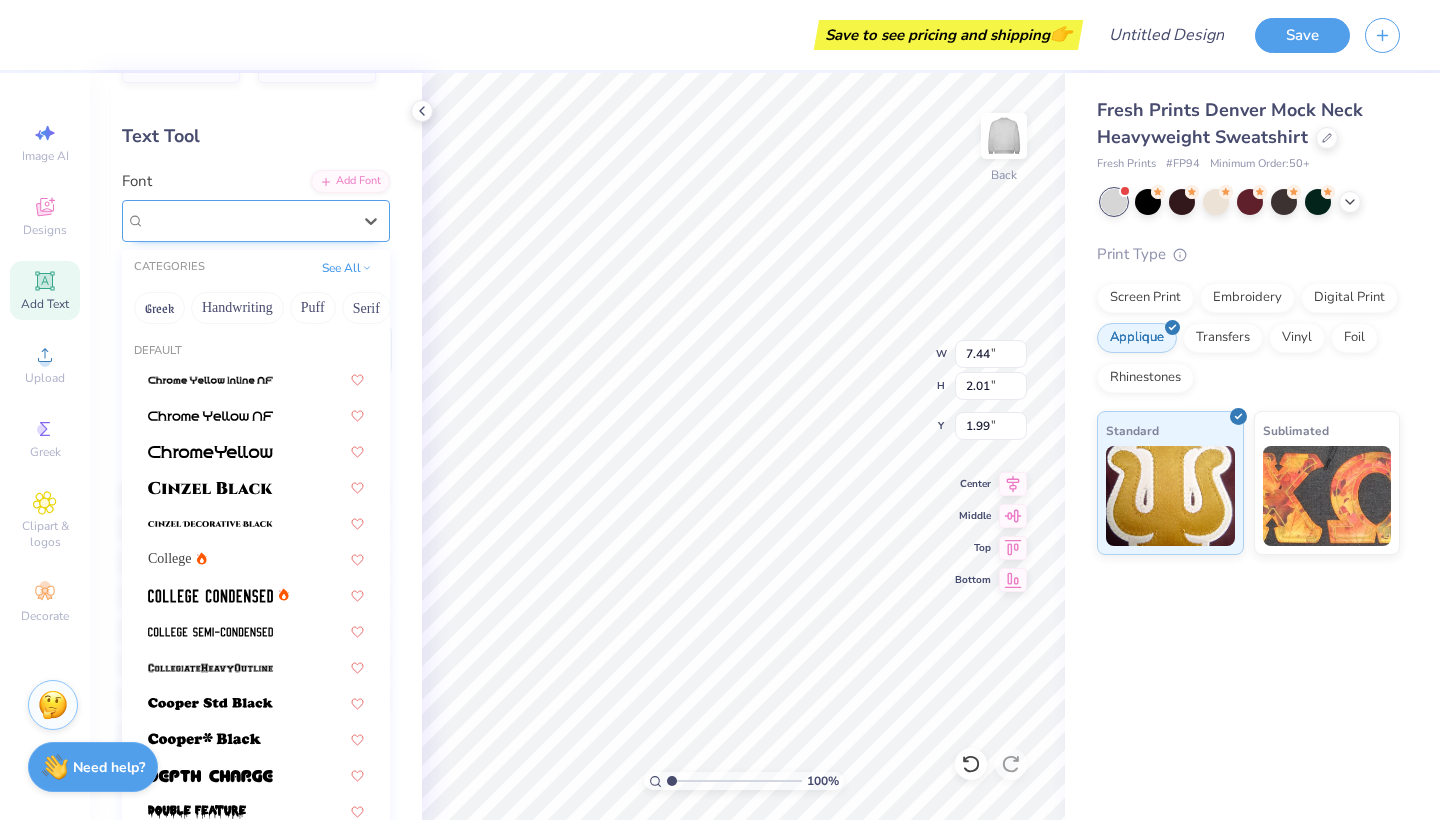 click on "Freshman" at bounding box center (248, 220) 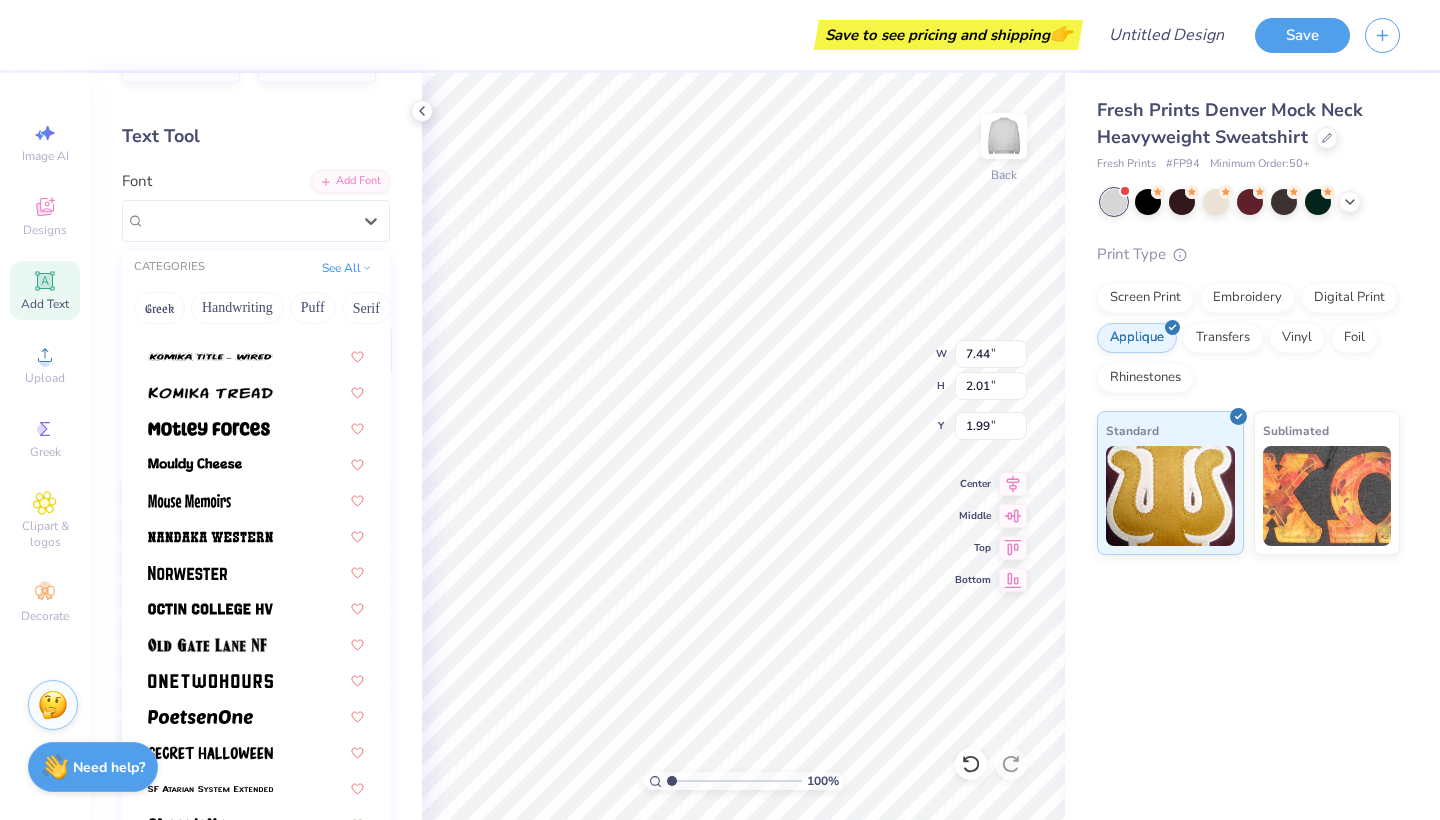scroll, scrollTop: 1619, scrollLeft: 0, axis: vertical 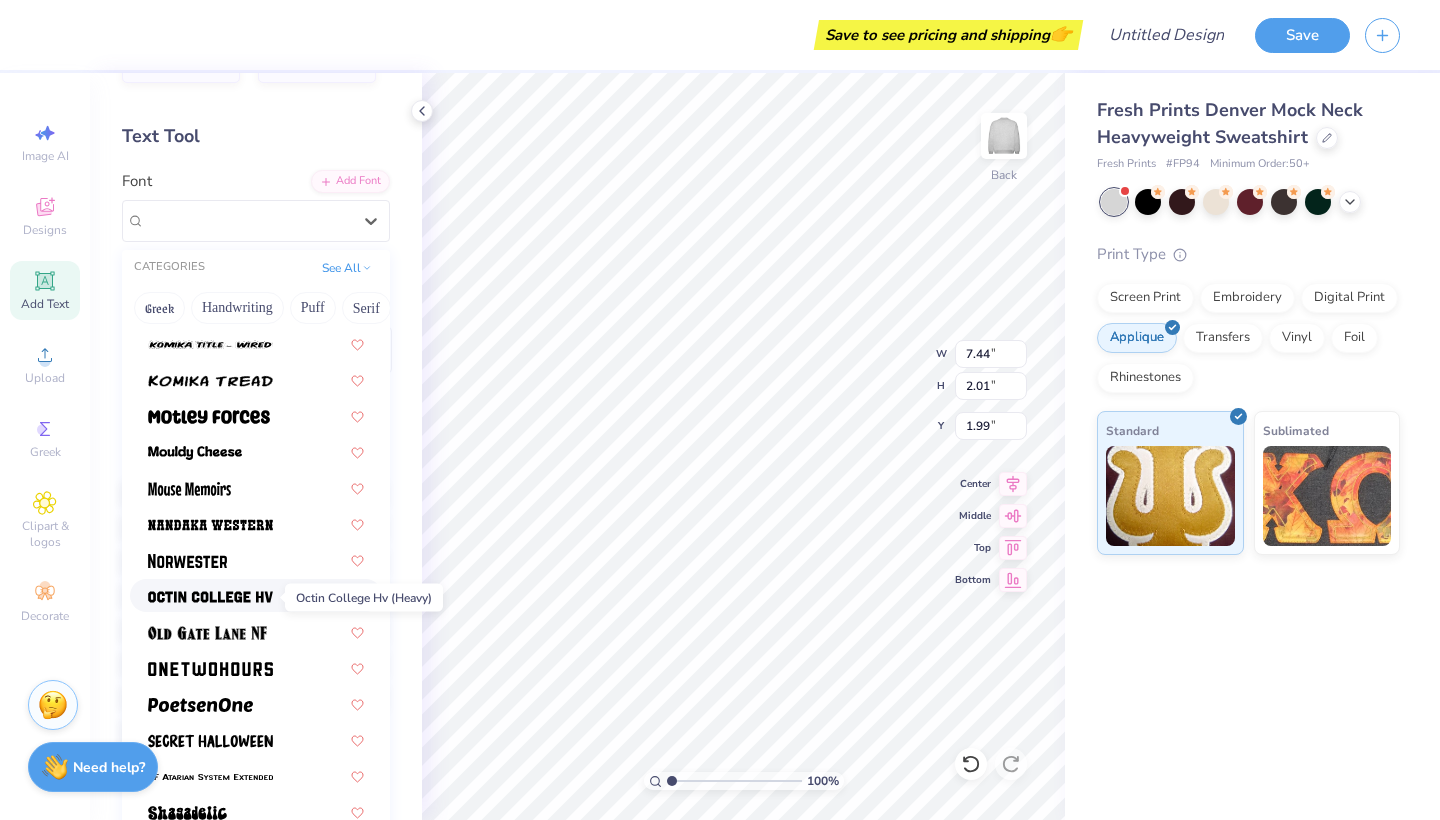 click at bounding box center (210, 597) 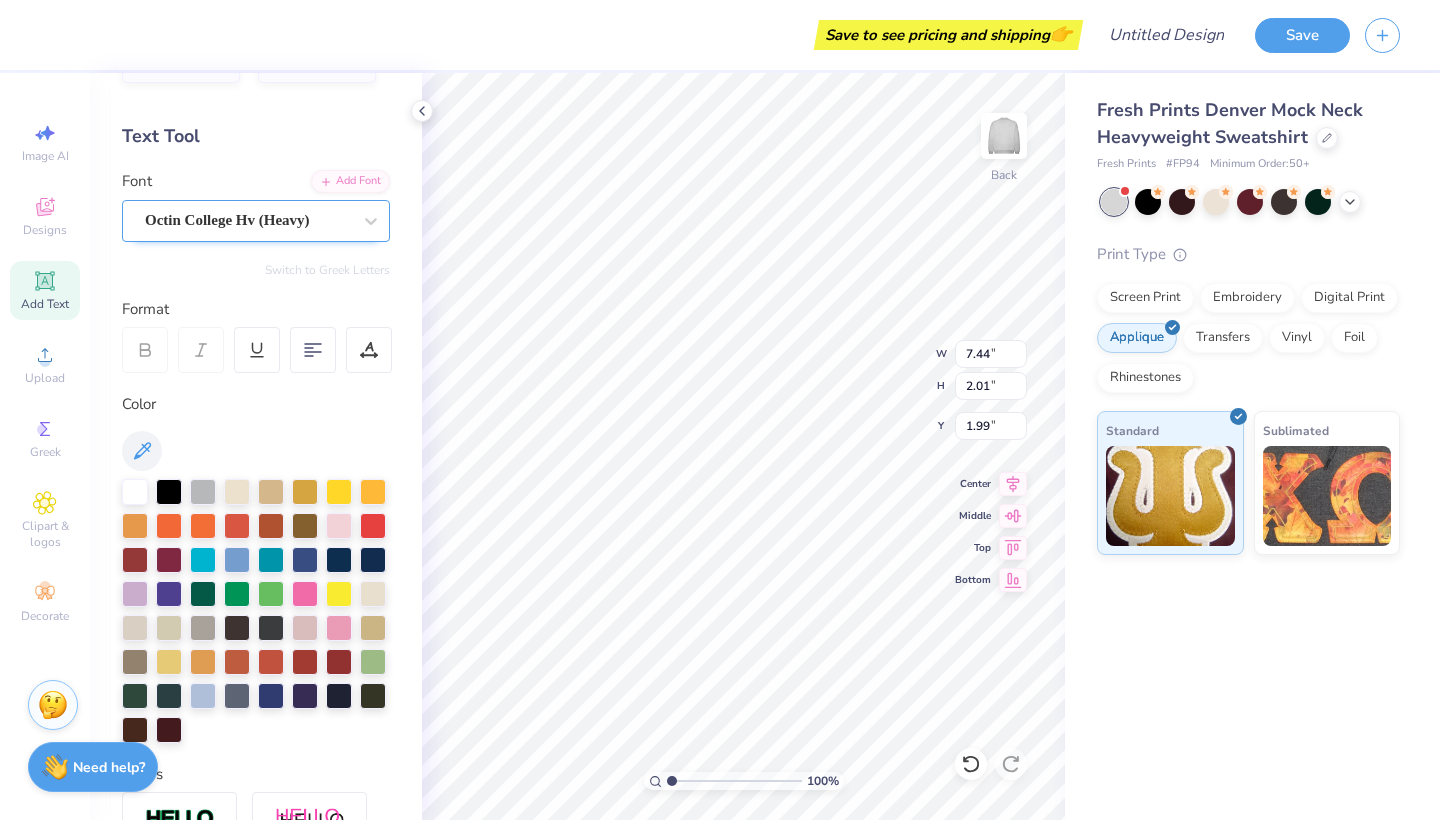 click on "Octin College Hv (Heavy)" at bounding box center [227, 220] 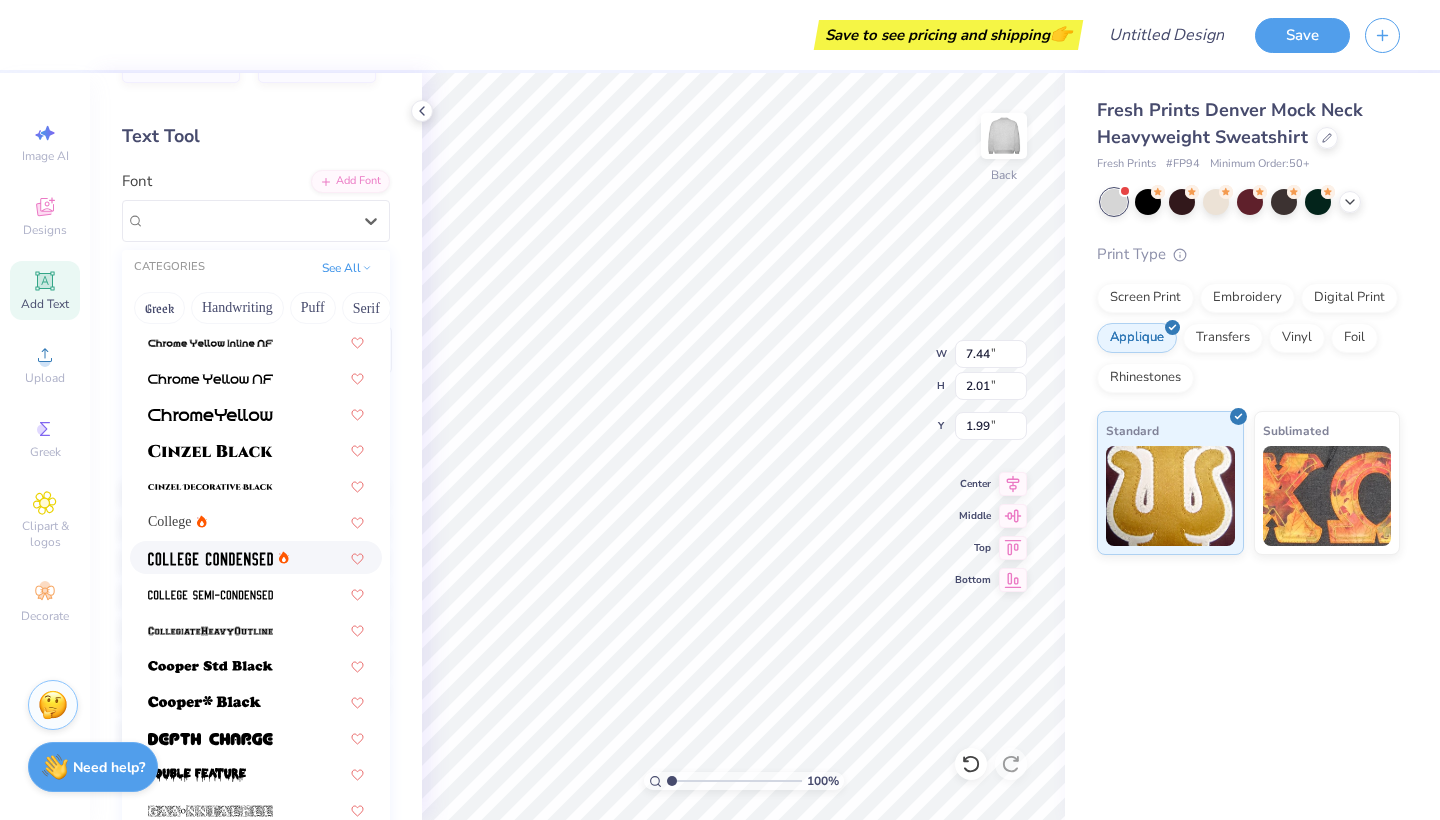 scroll, scrollTop: 35, scrollLeft: 0, axis: vertical 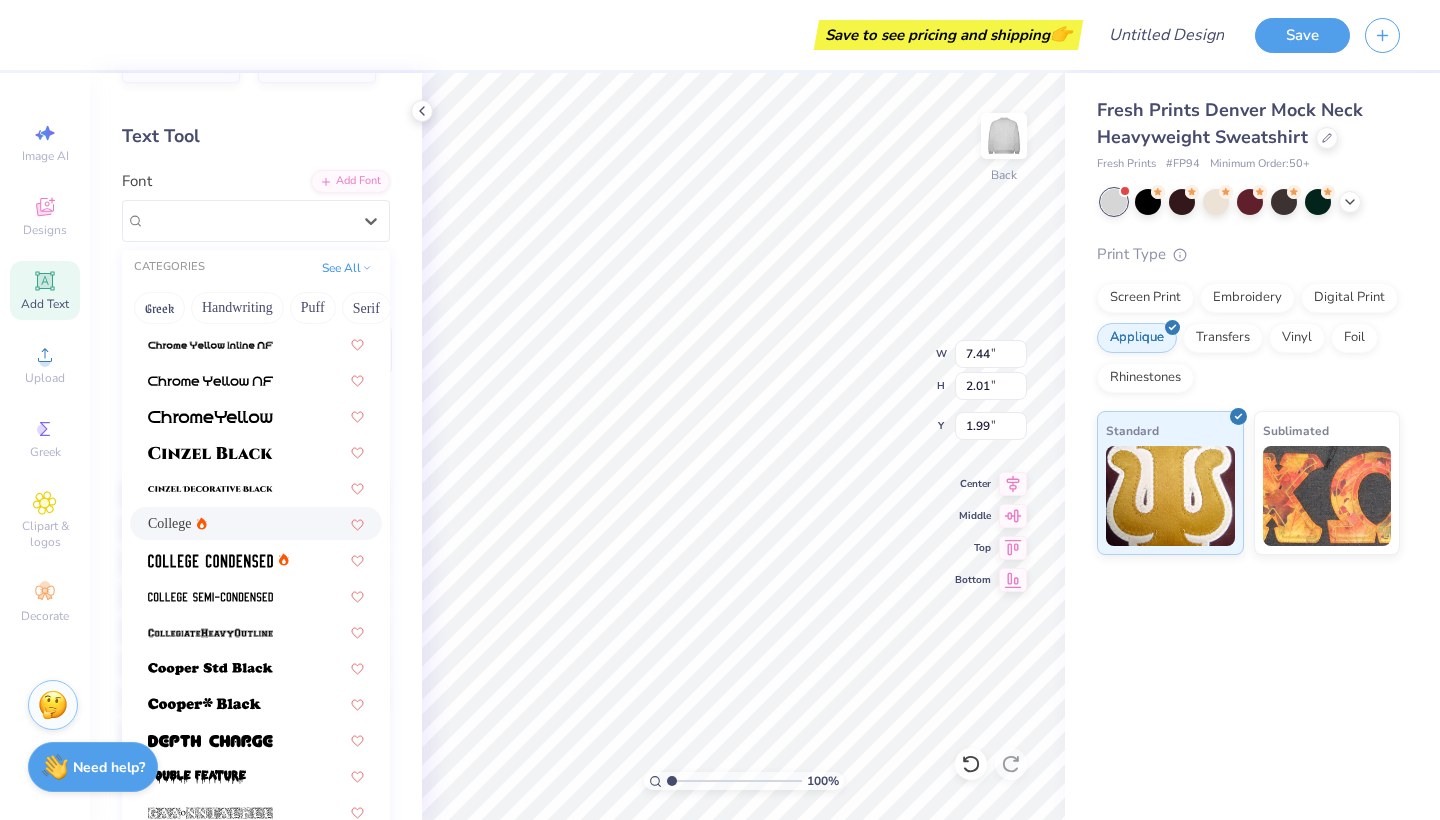 click on "College" at bounding box center [256, 523] 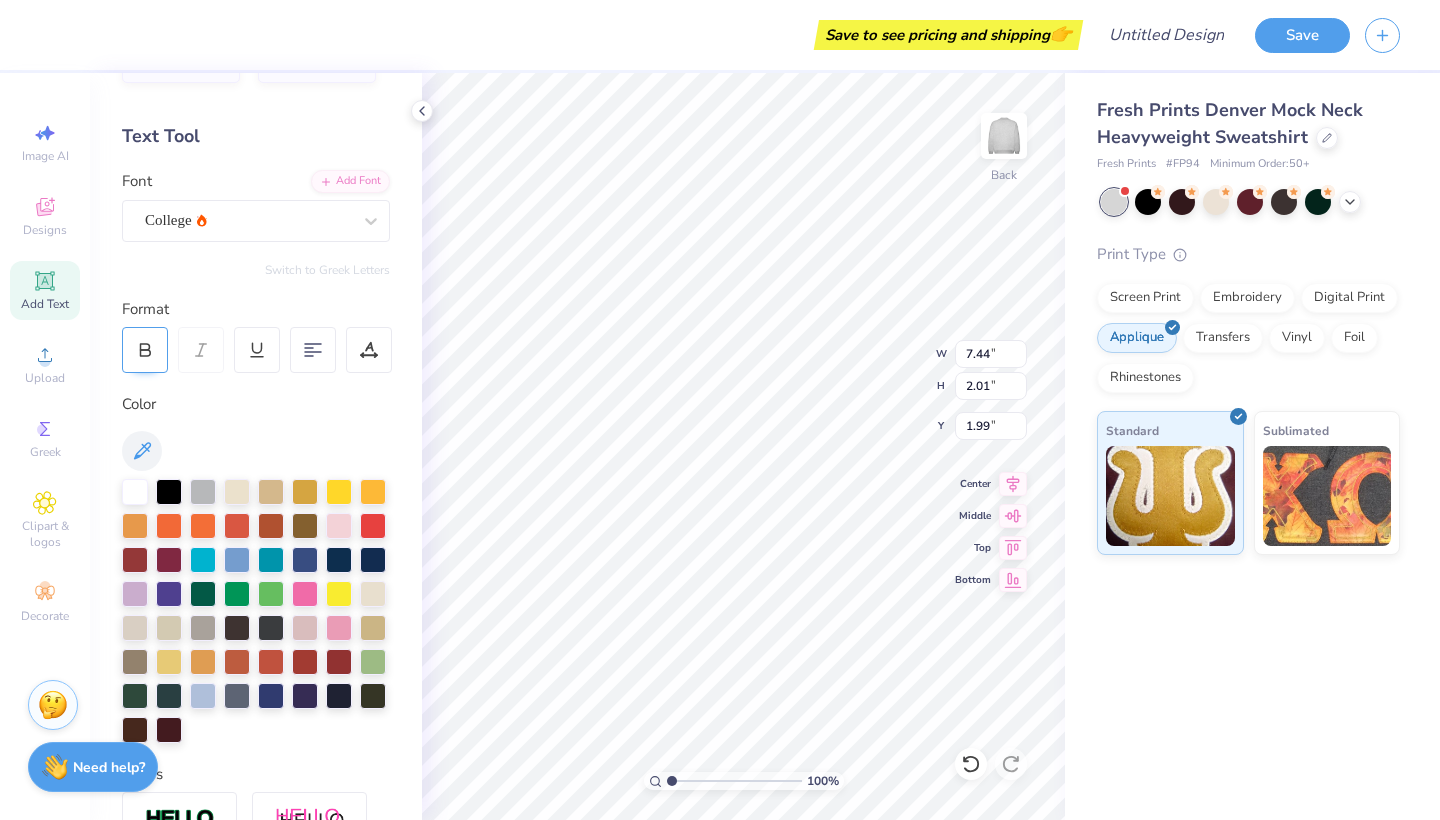 click 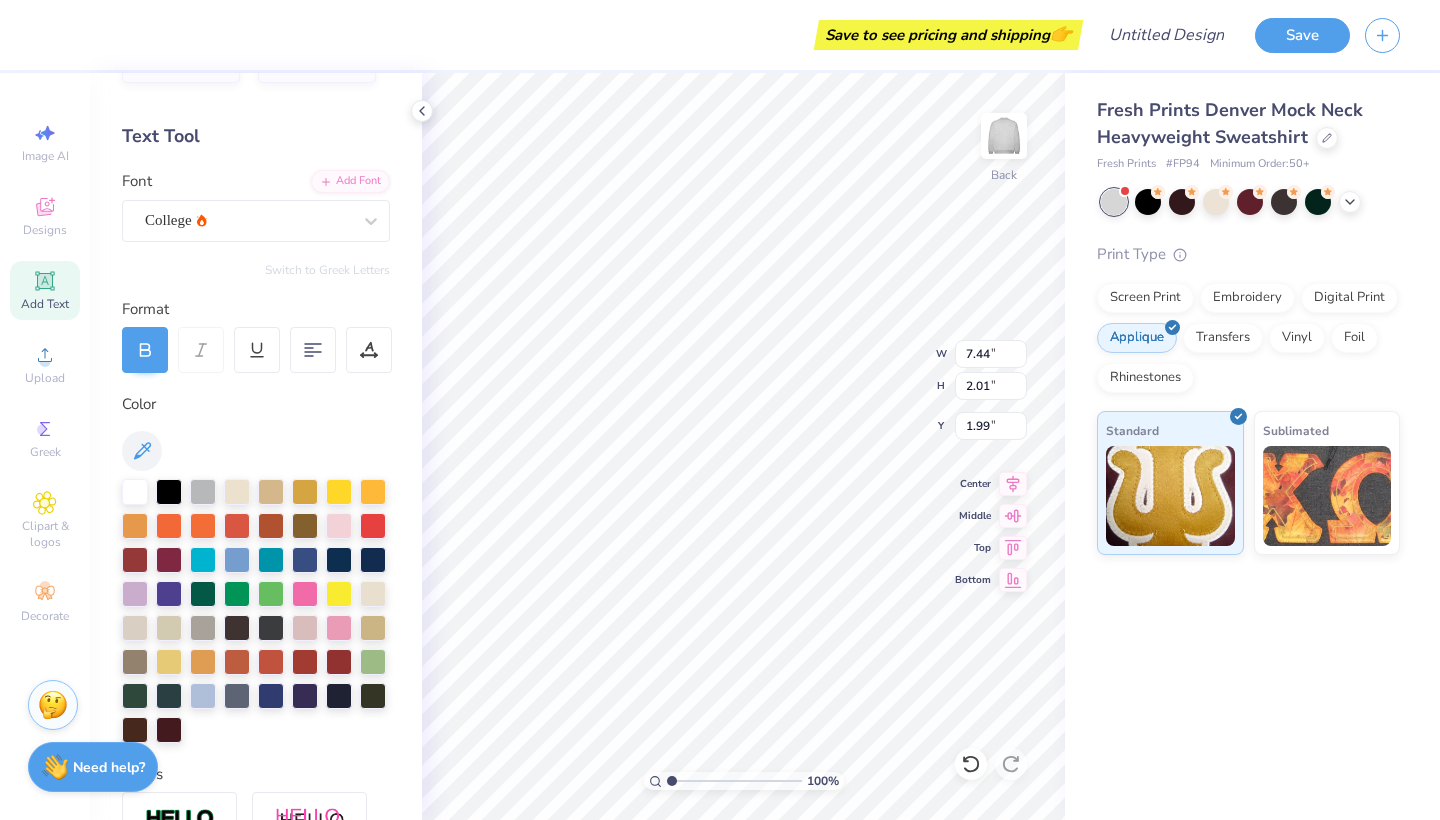 click at bounding box center (145, 350) 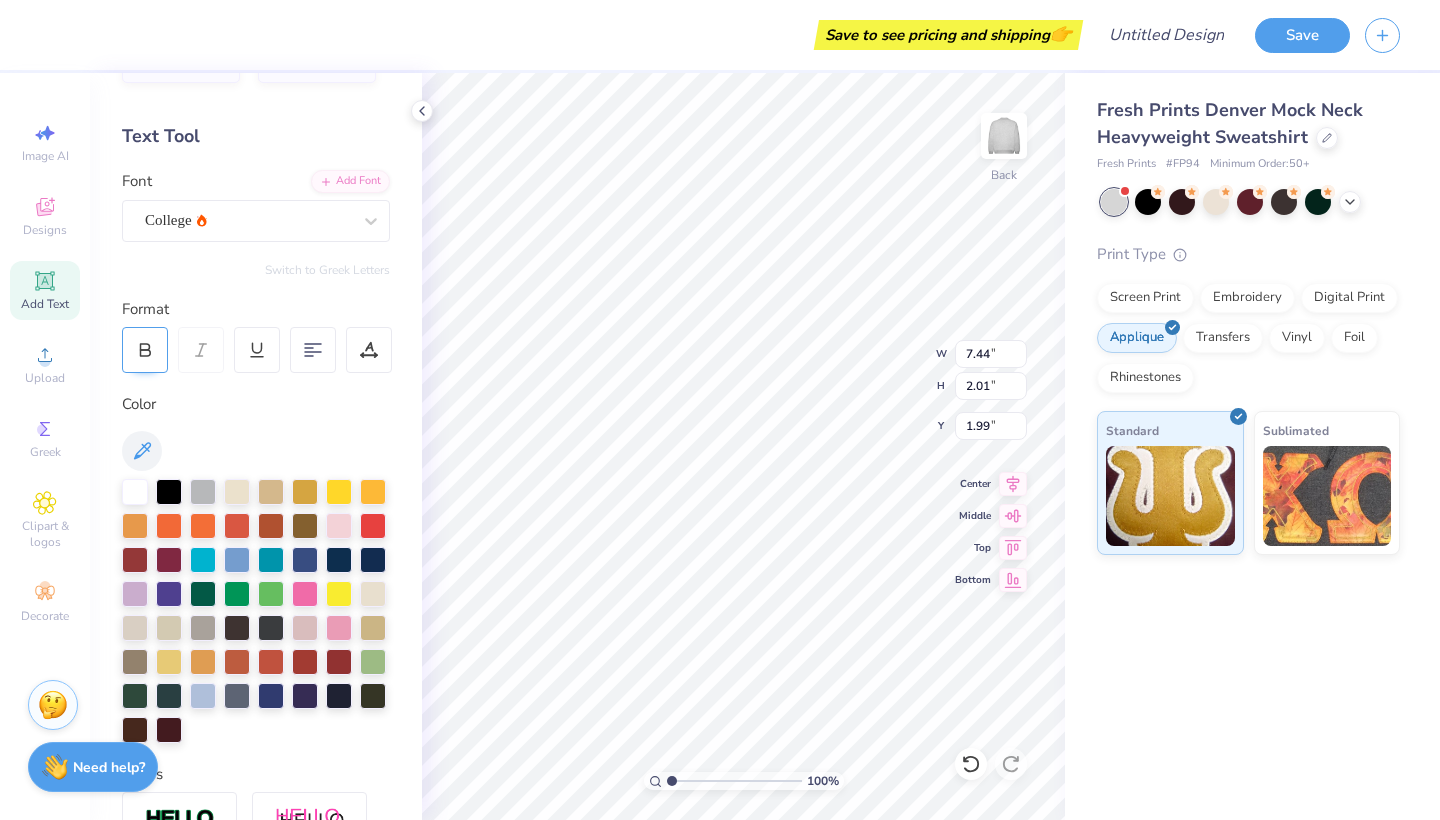 click at bounding box center (145, 350) 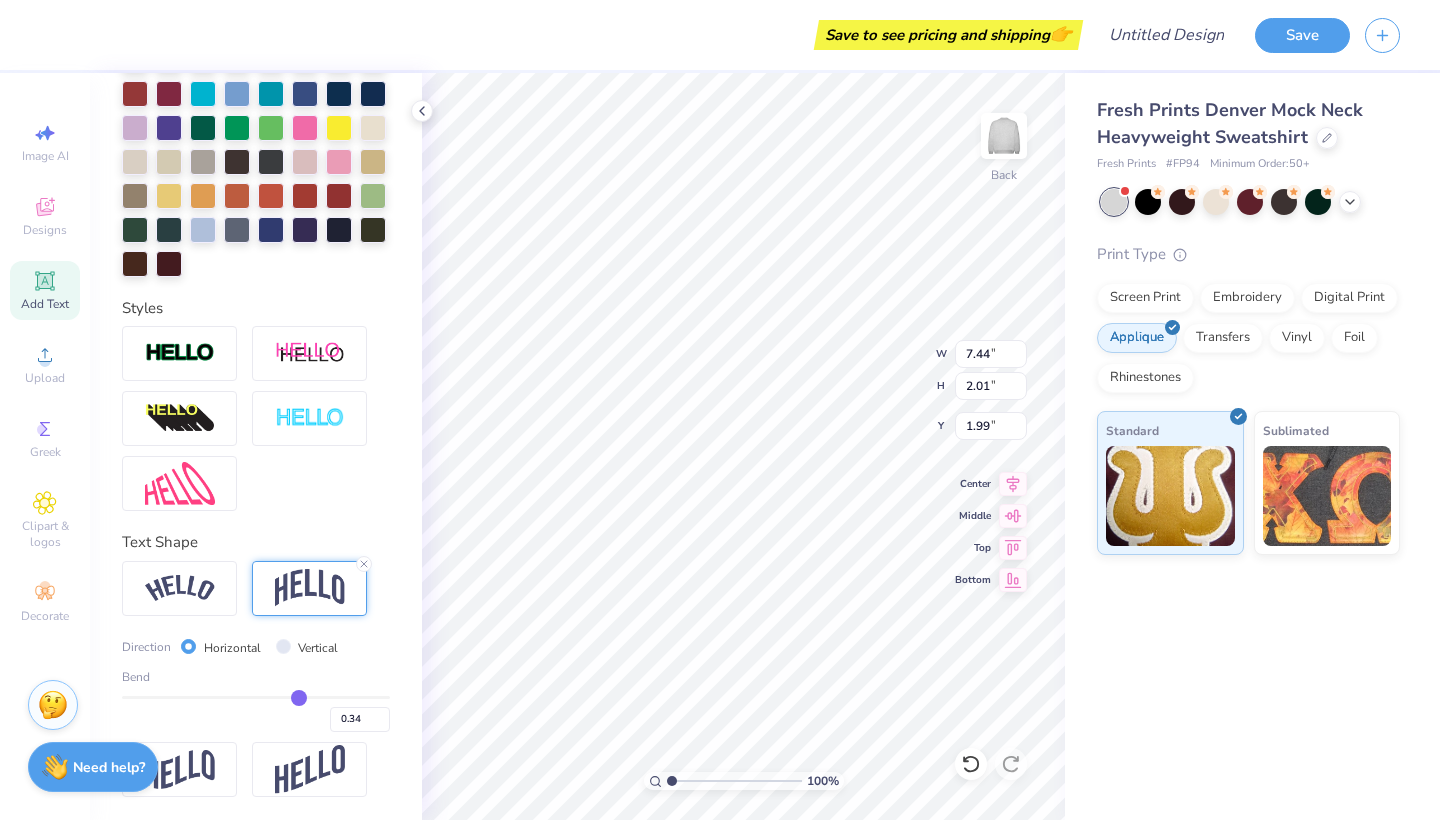 scroll, scrollTop: 525, scrollLeft: 0, axis: vertical 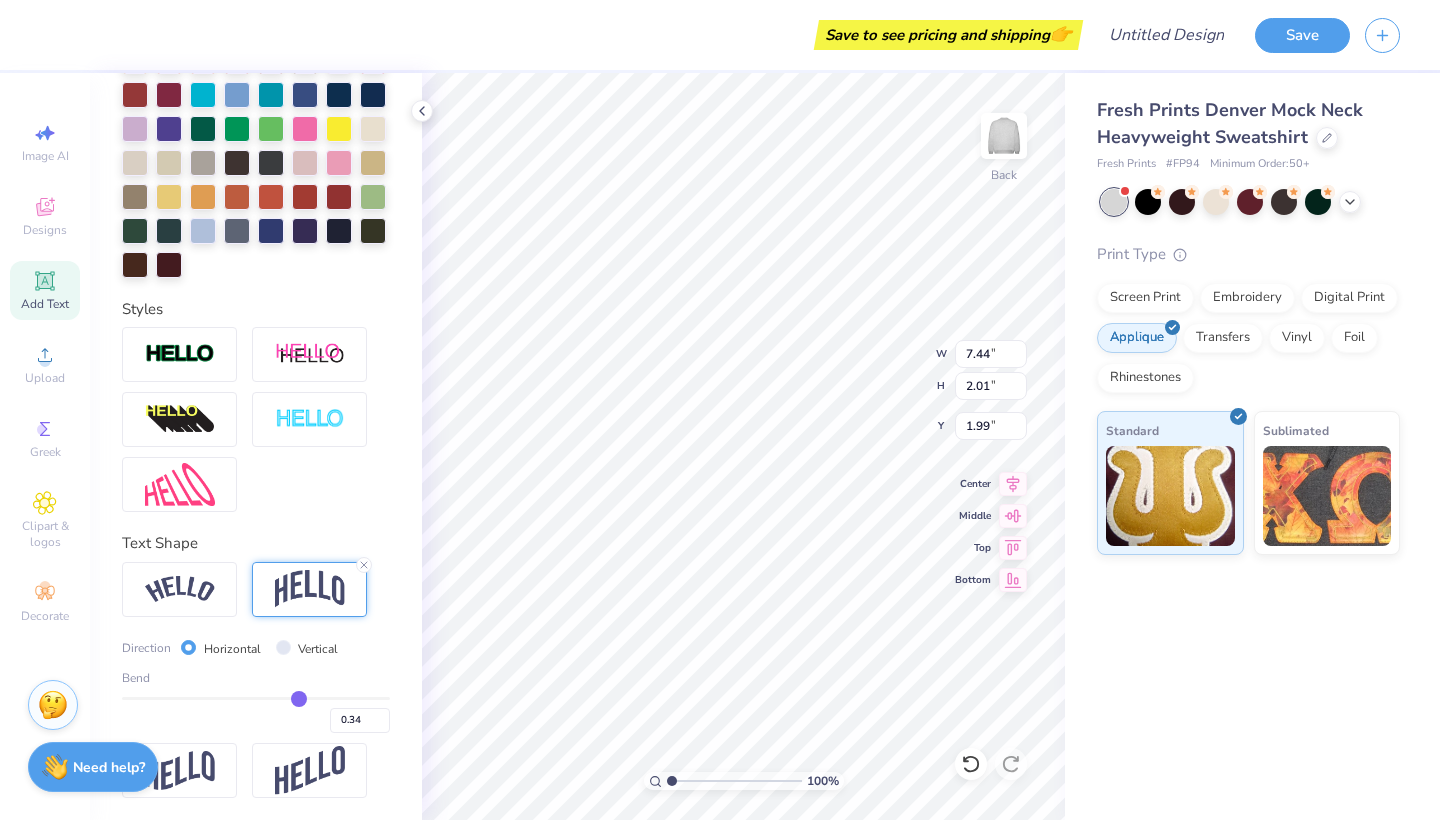 click on "Vertical" at bounding box center [283, 647] 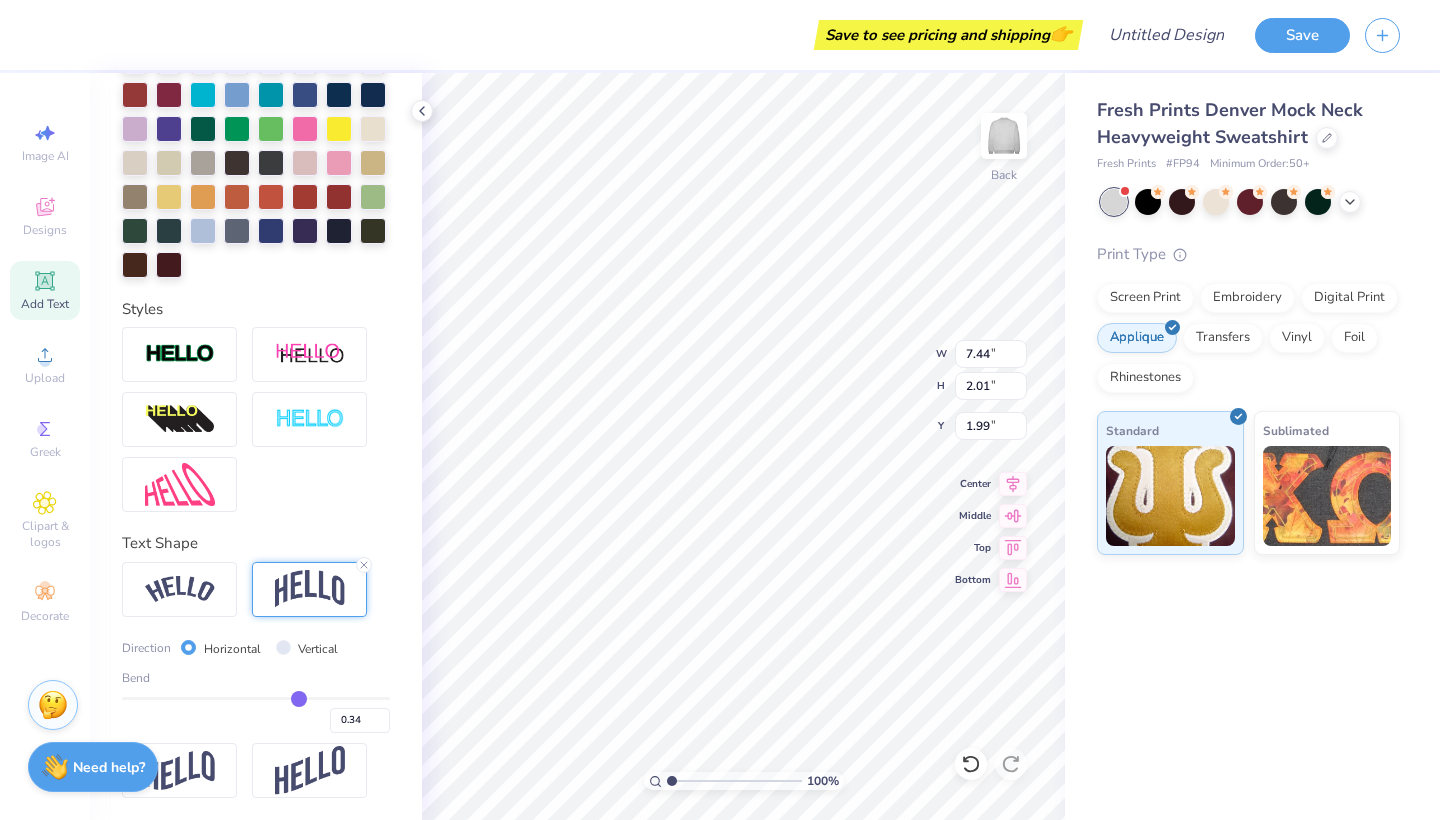 radio on "true" 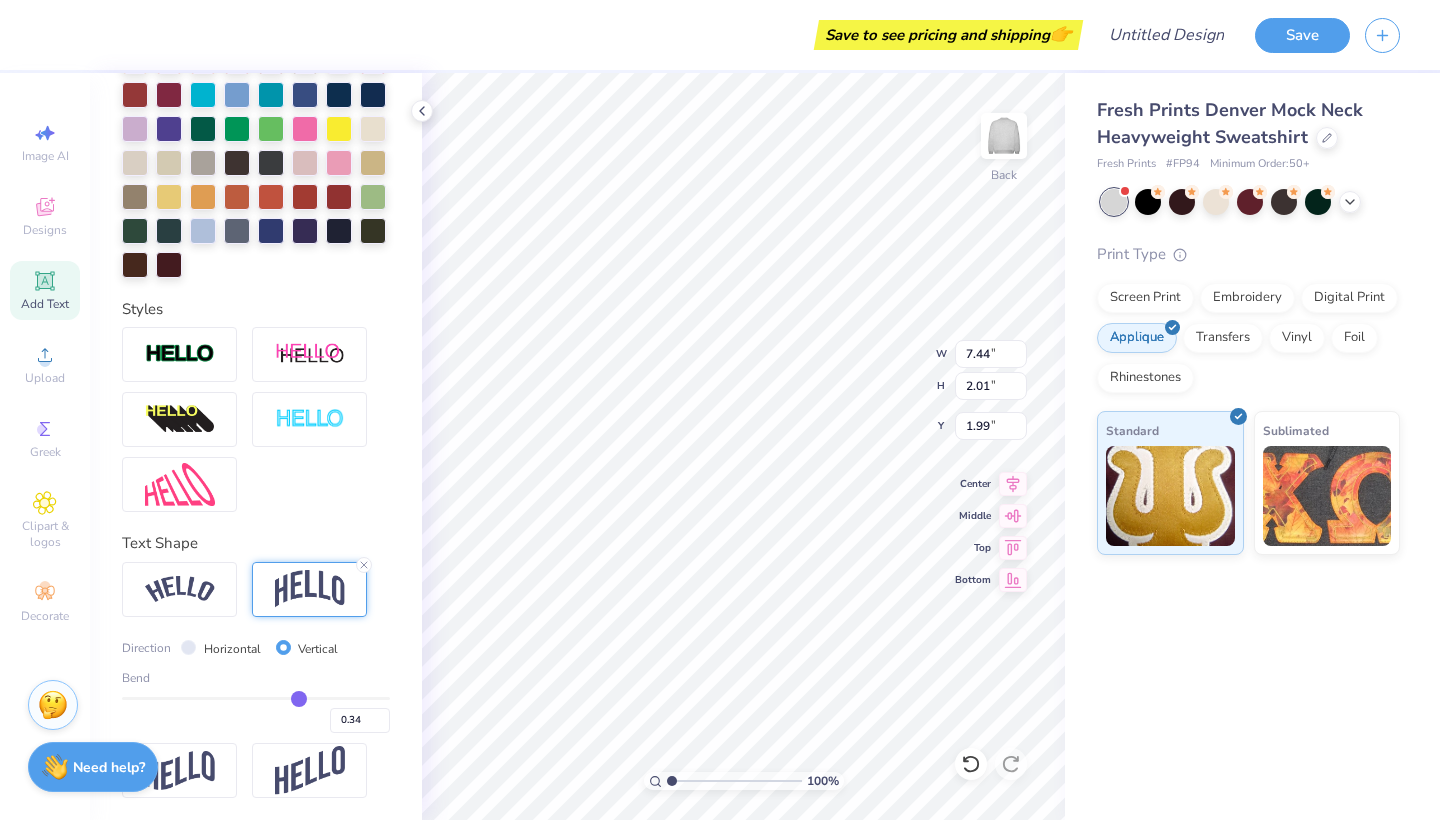type on "0.39" 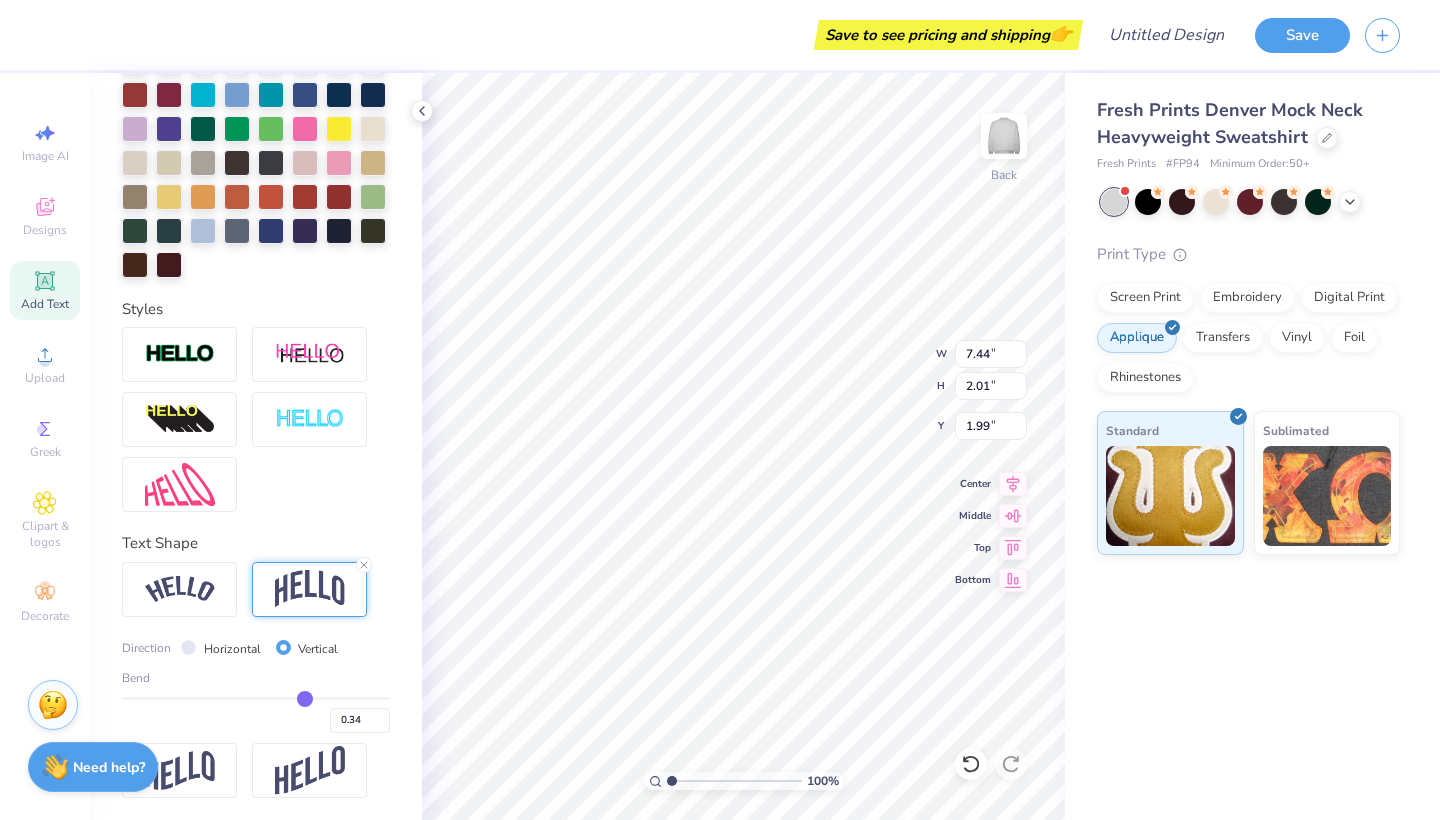 type on "0.39" 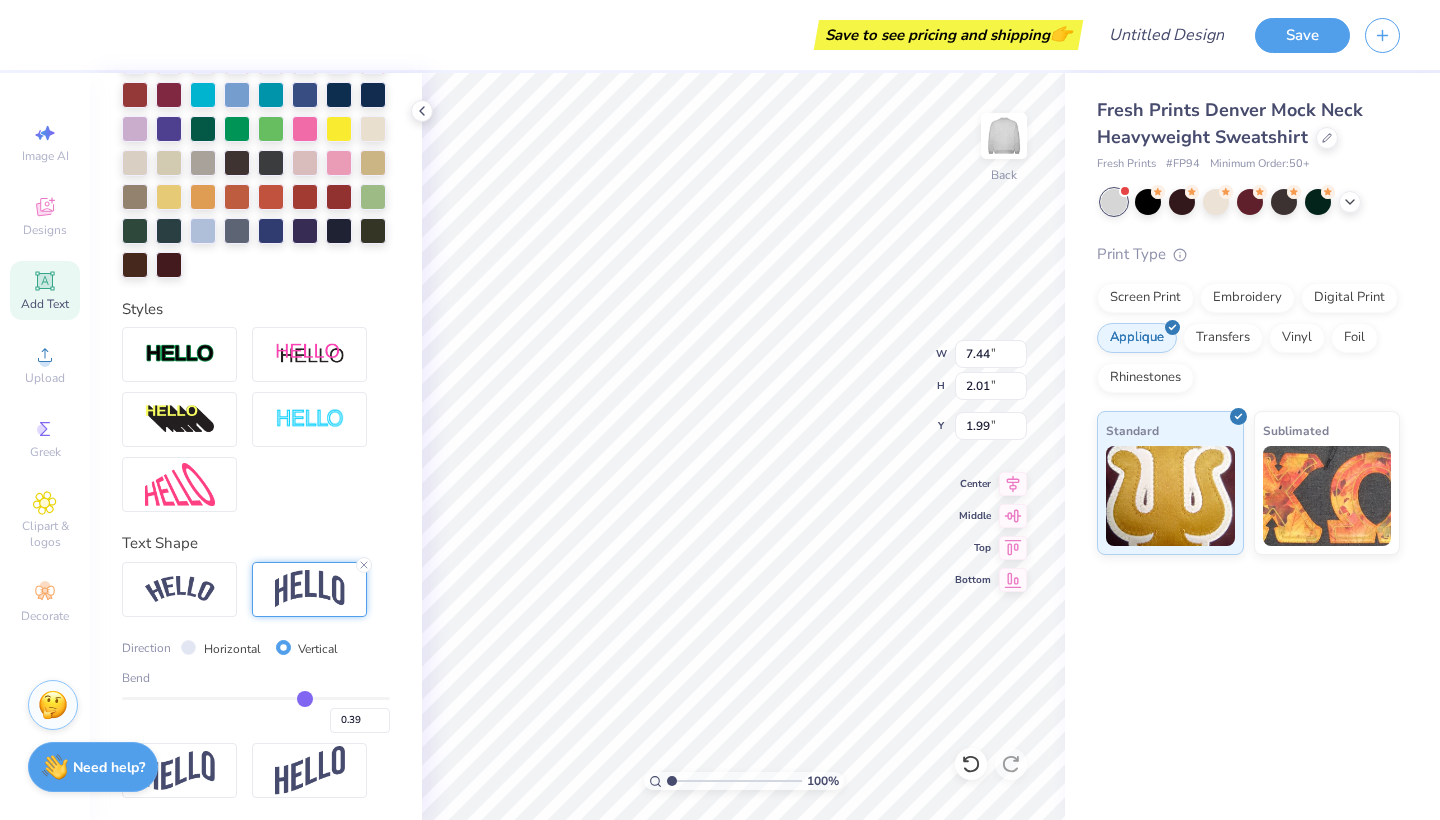 type on "0.38" 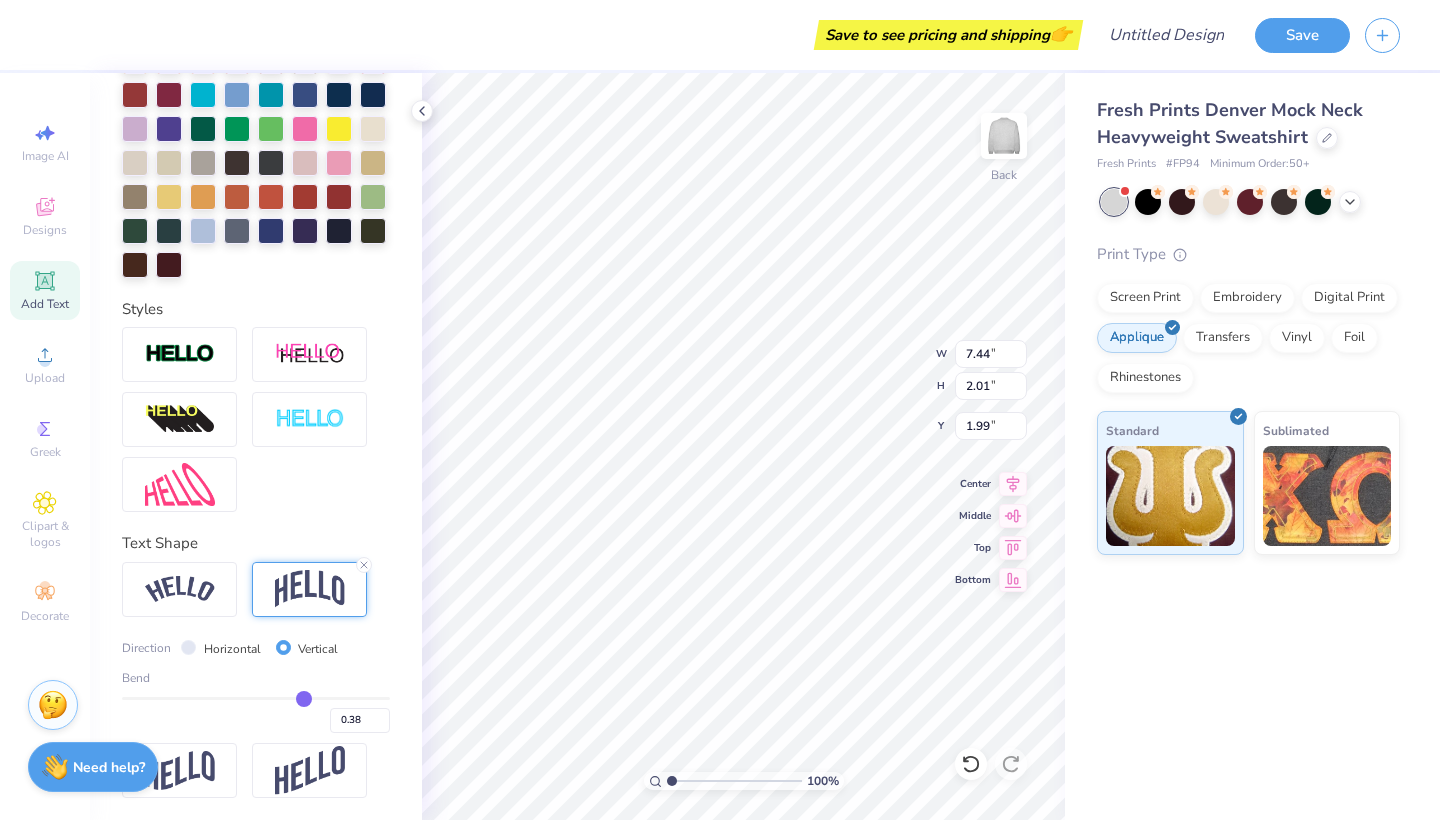 type on "0.36" 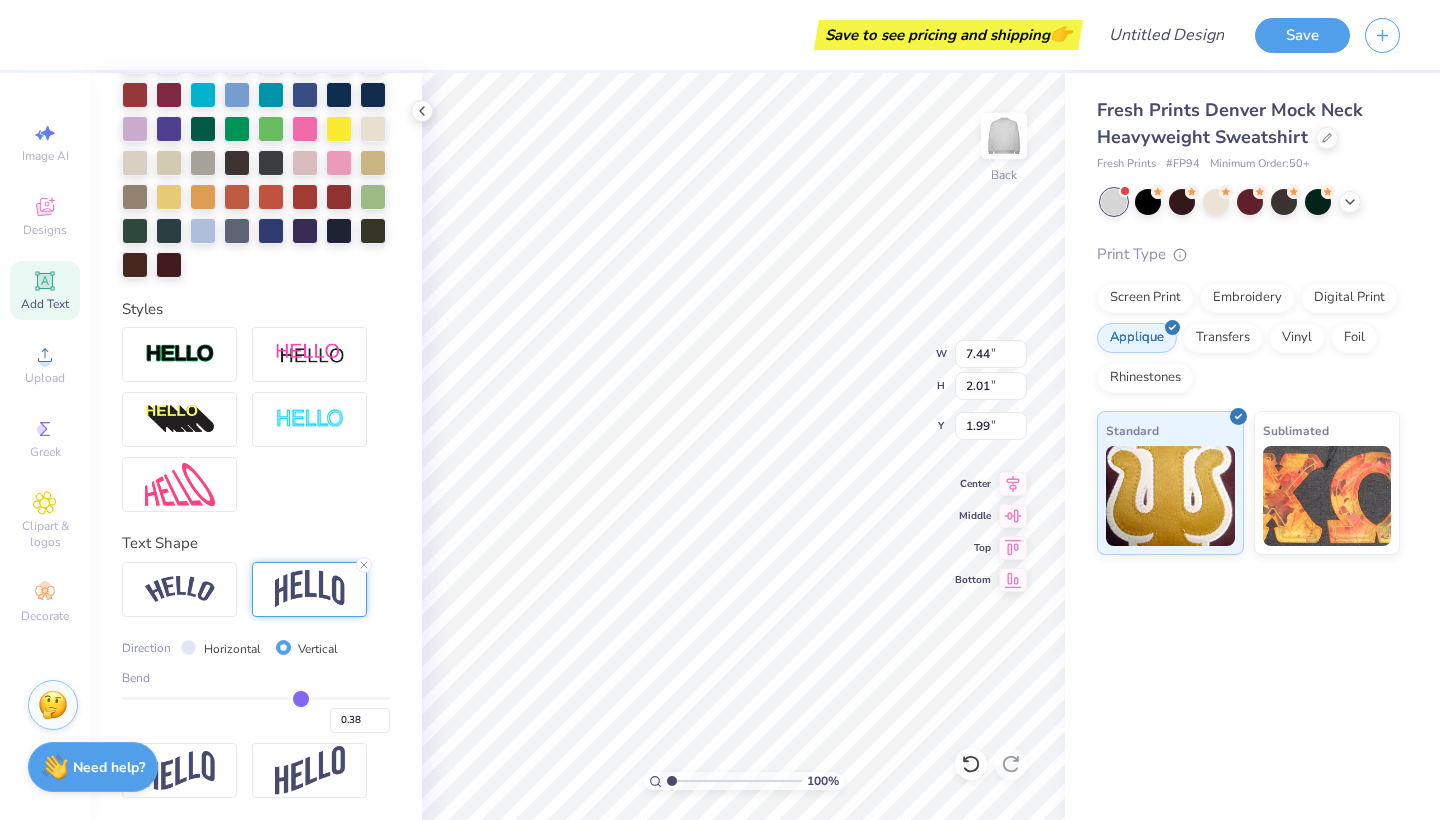 type on "0.36" 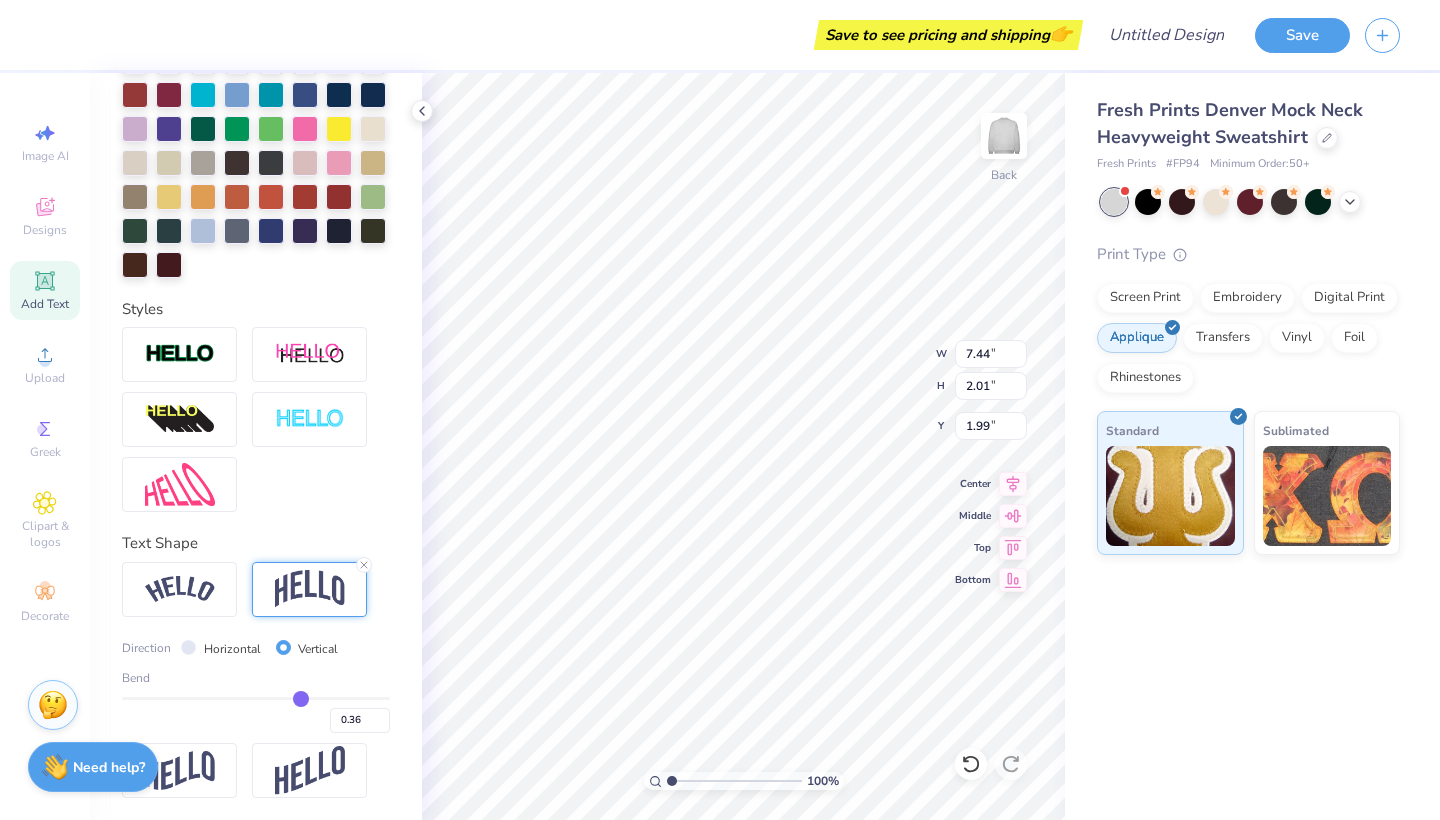 type on "0.33" 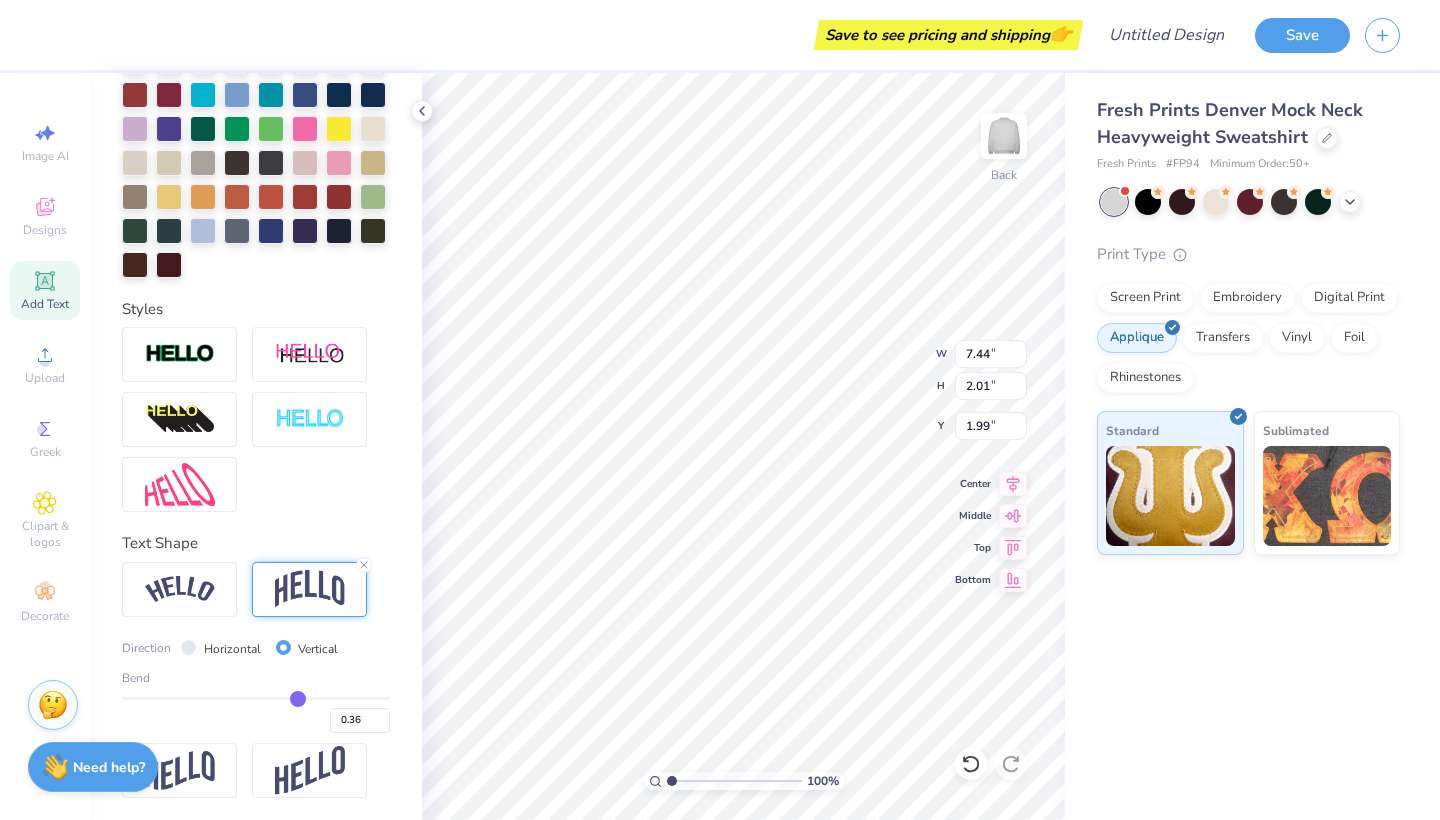type on "0.33" 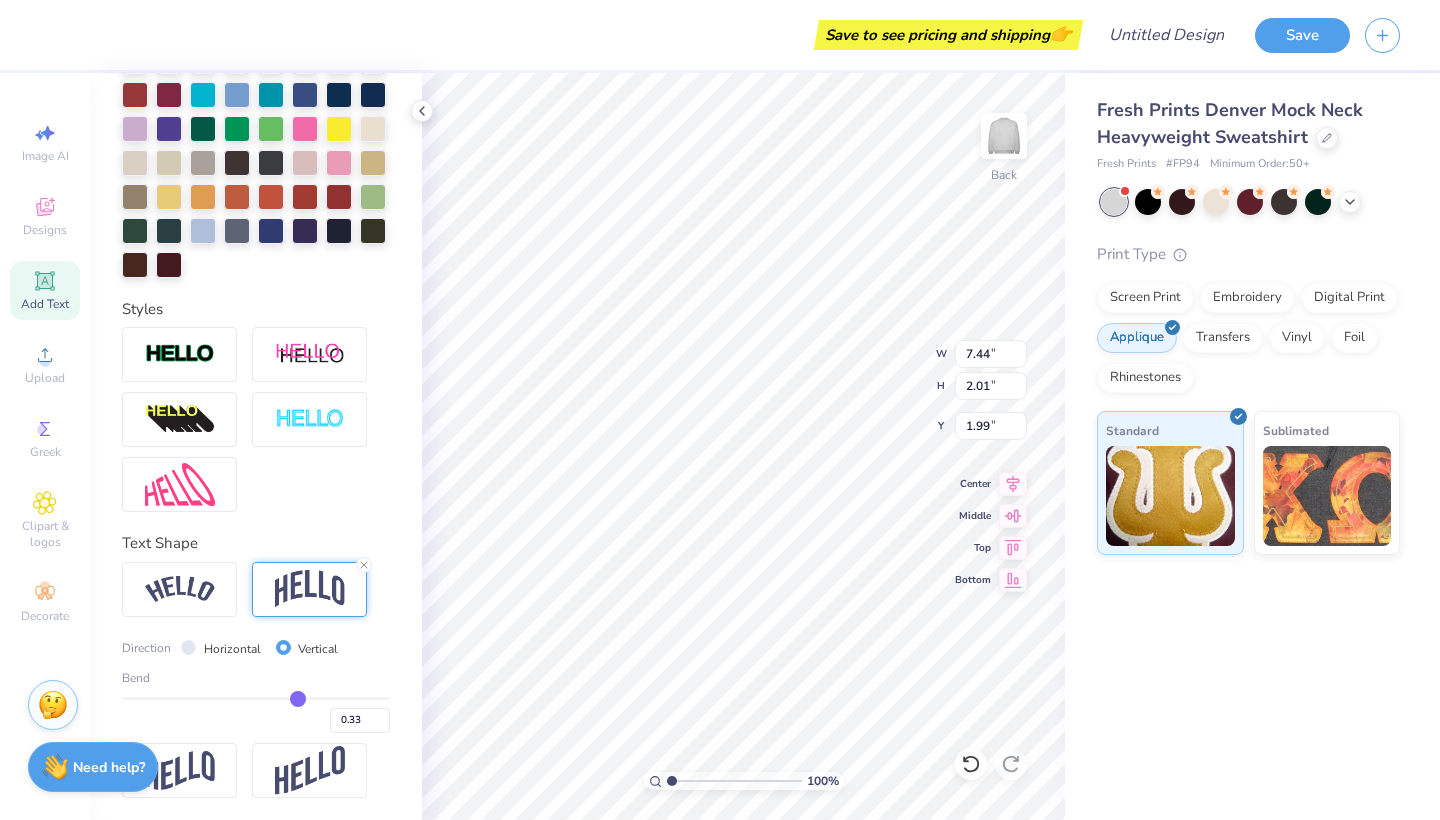 type on "0.29" 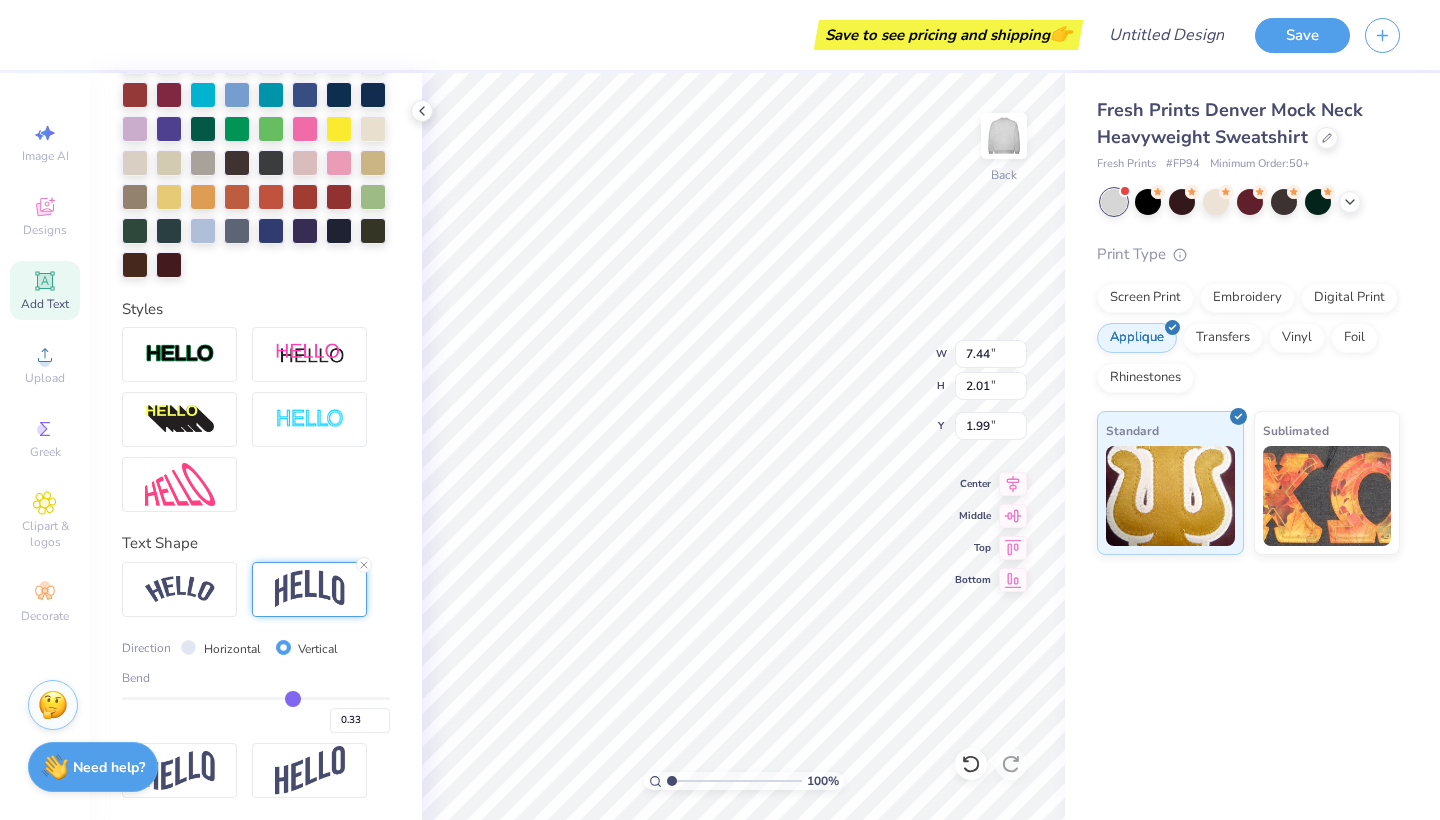 type on "0.29" 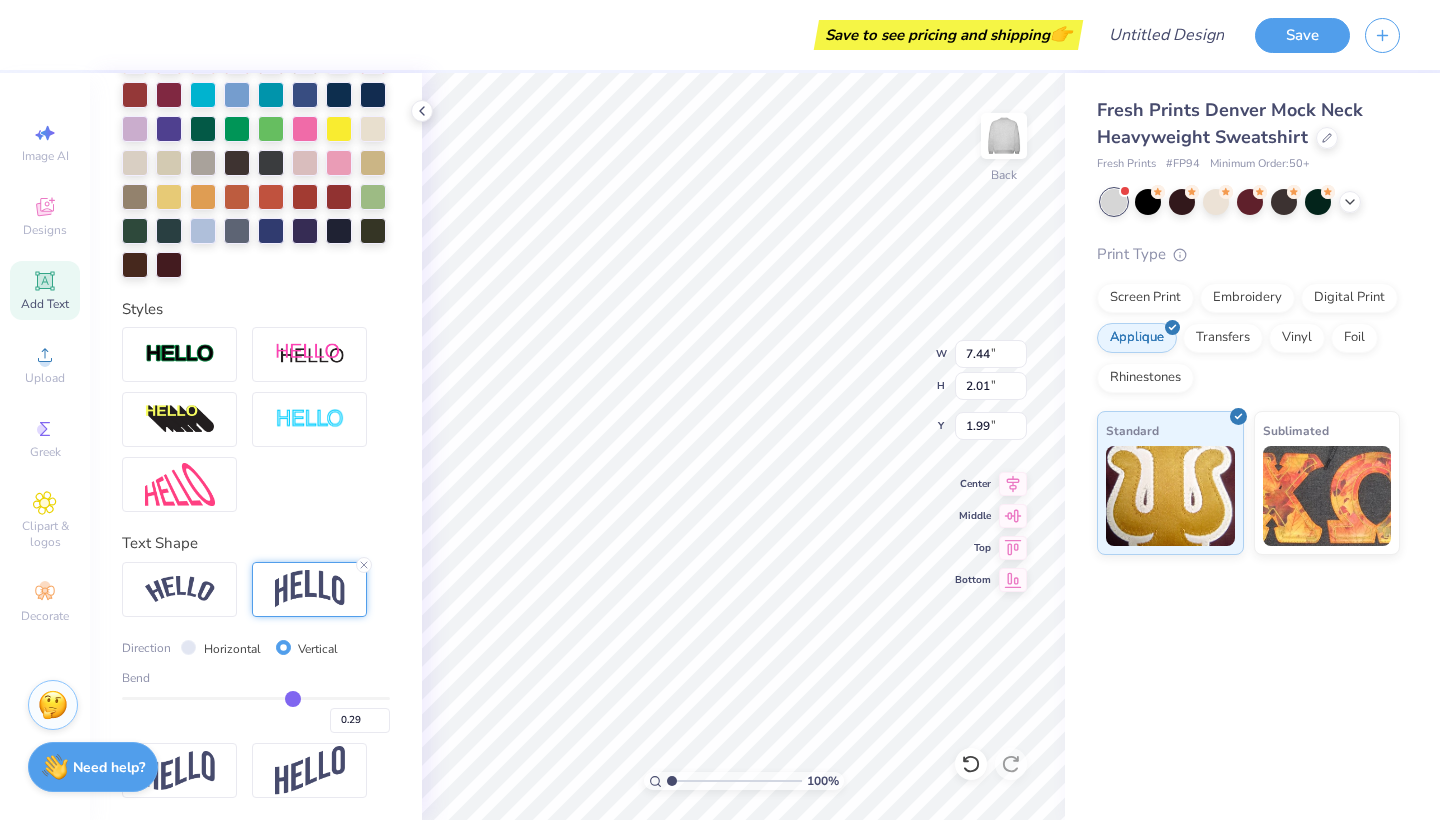 type on "0.25" 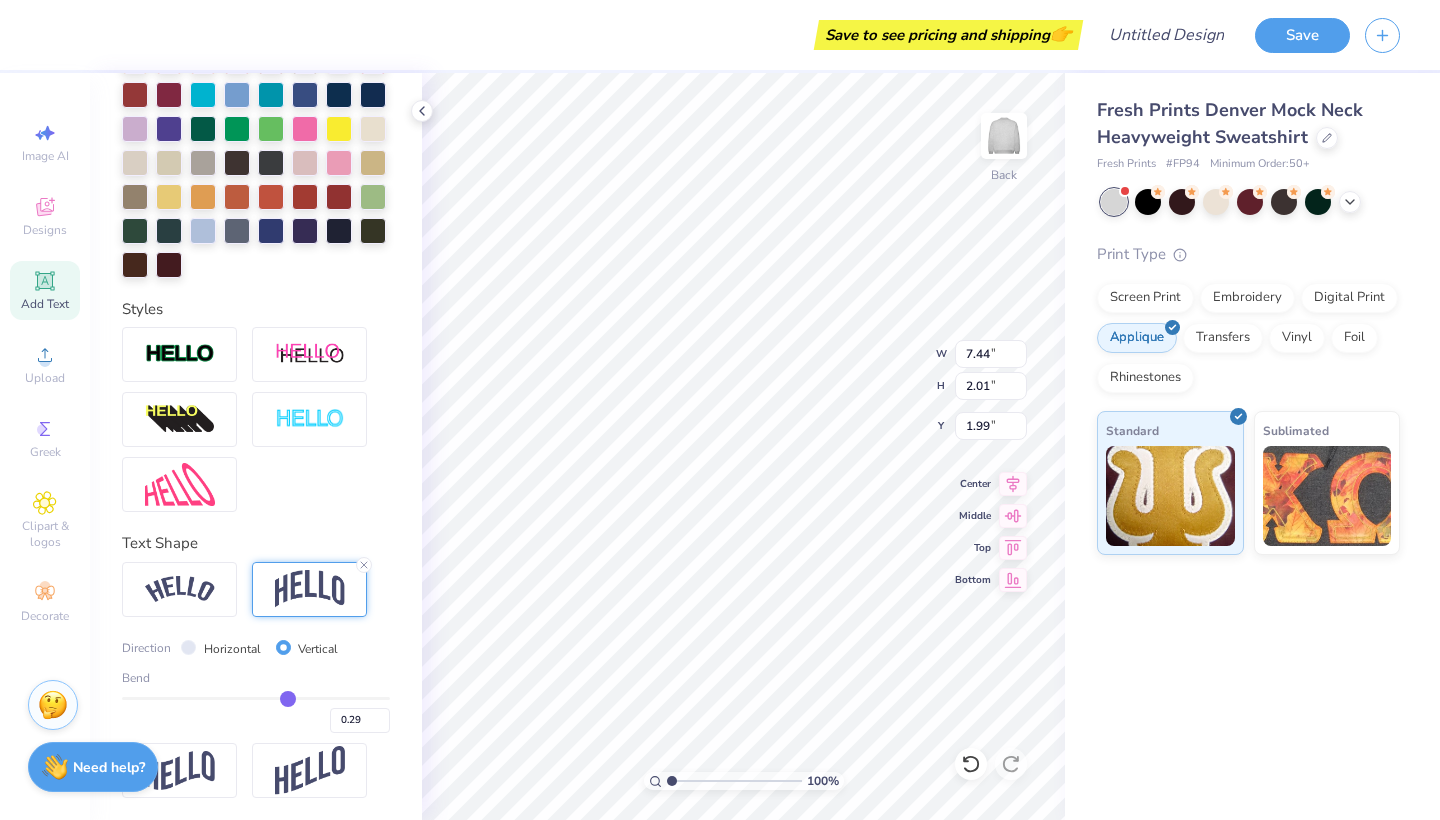 type on "0.25" 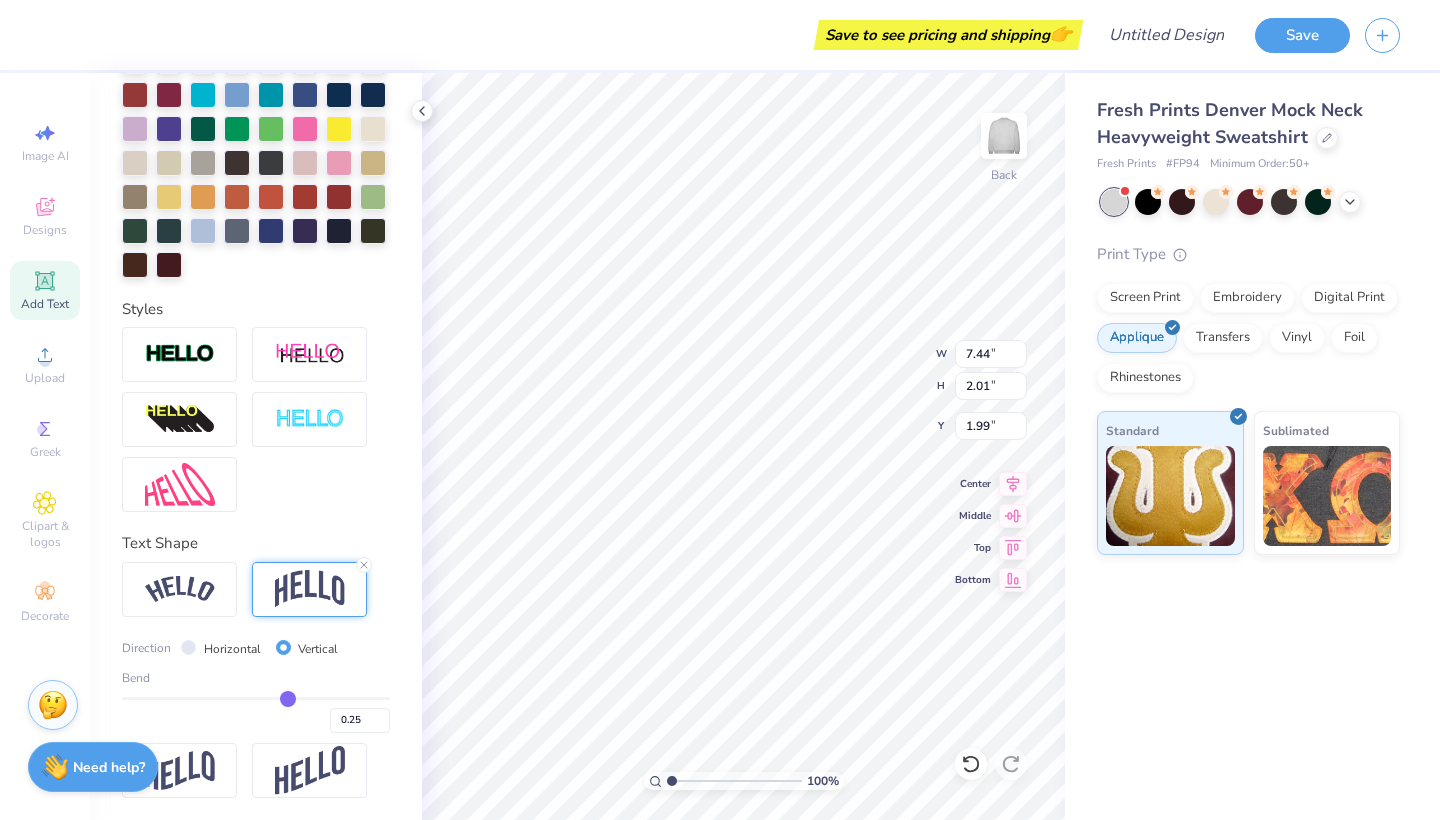 type on "0.21" 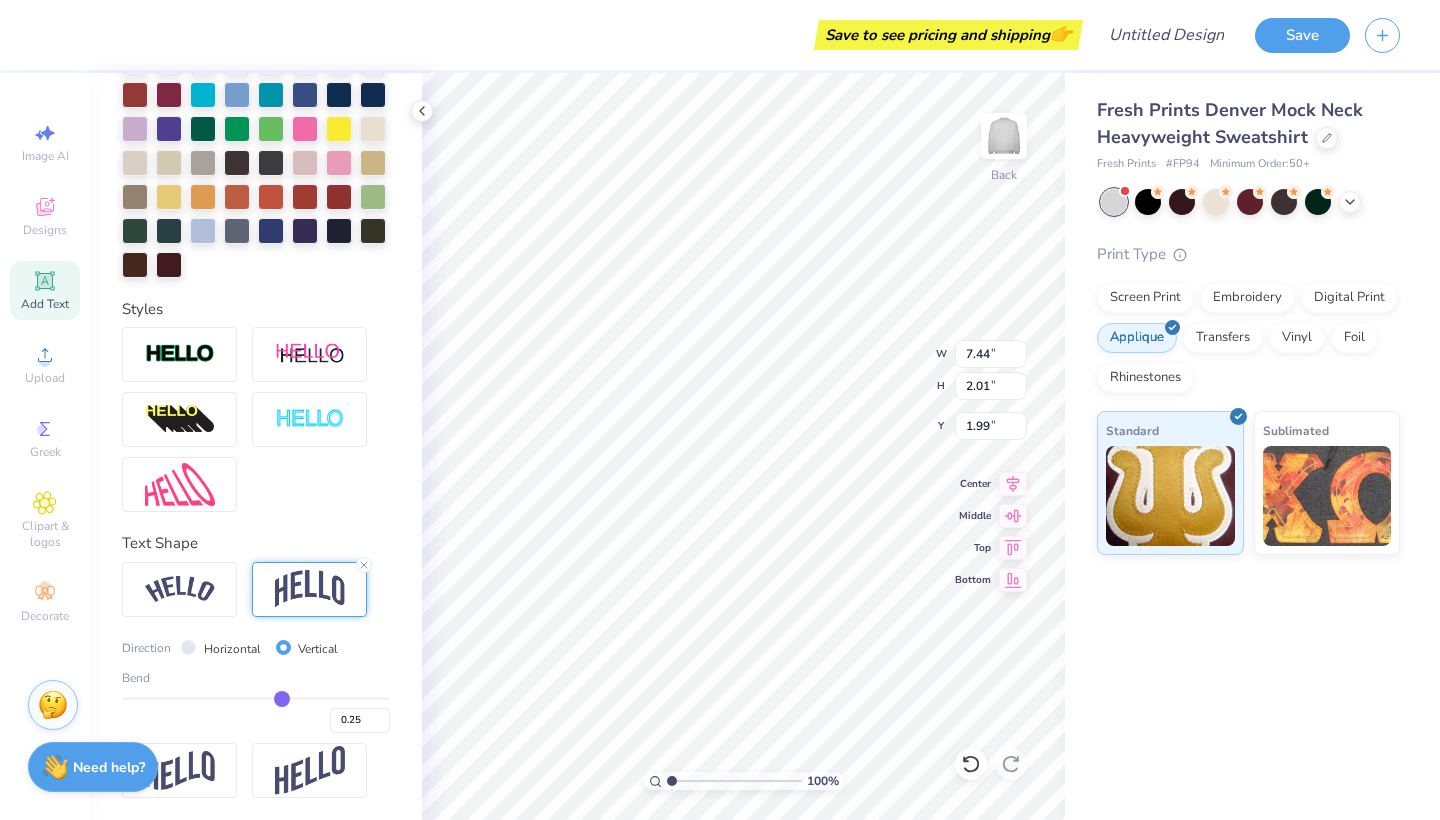 type on "0.21" 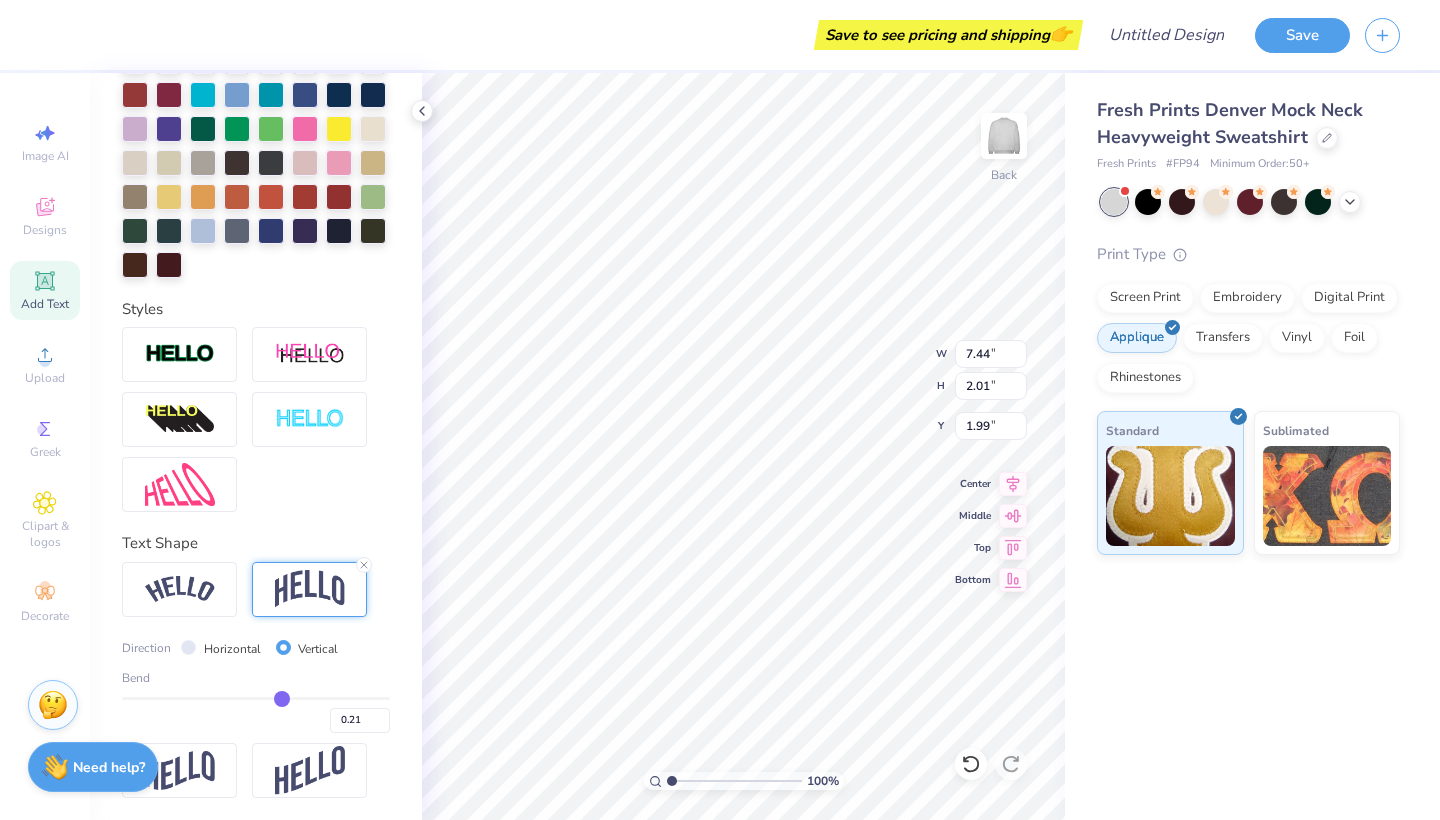 type on "0.17" 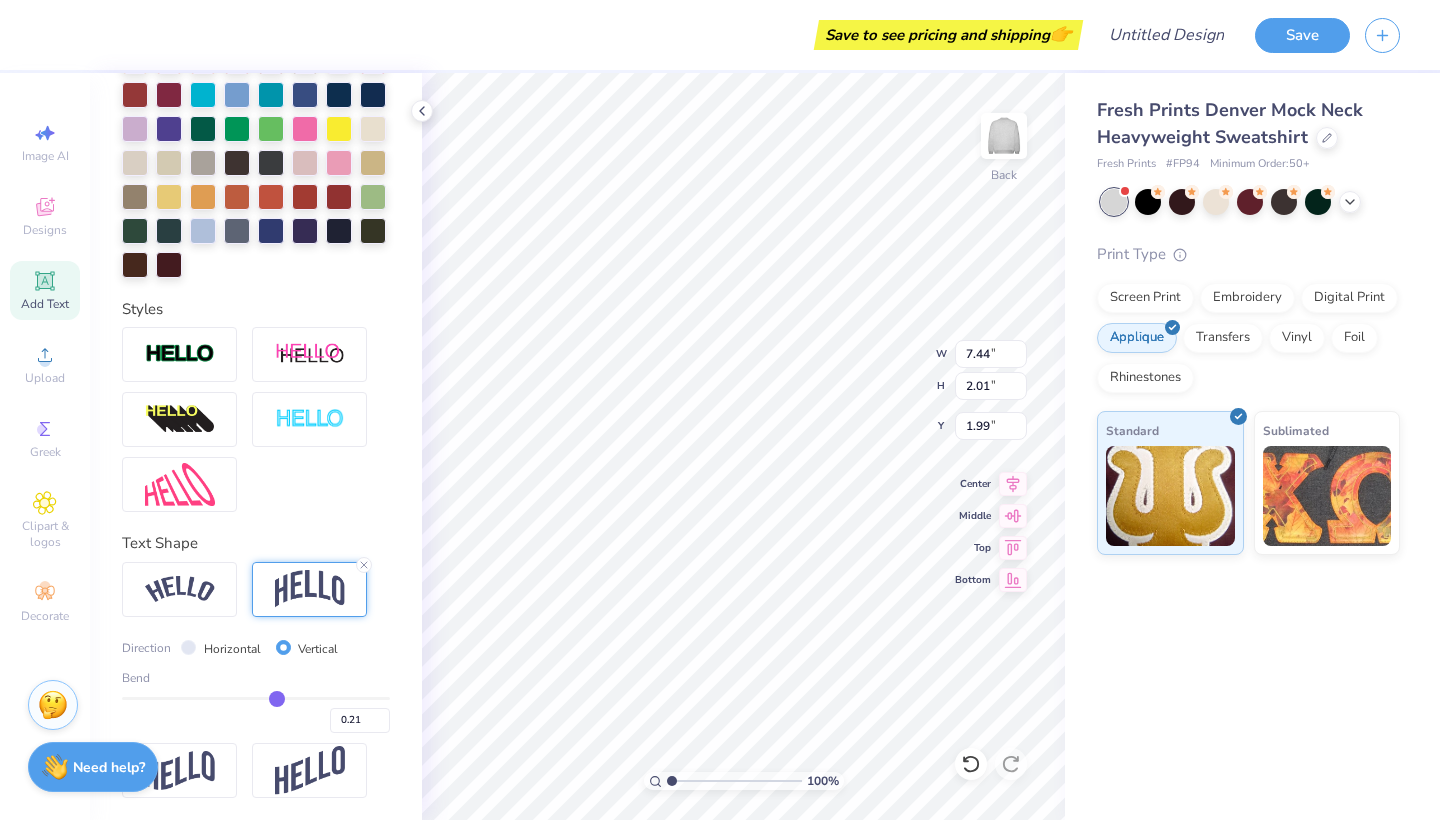 type on "0.17" 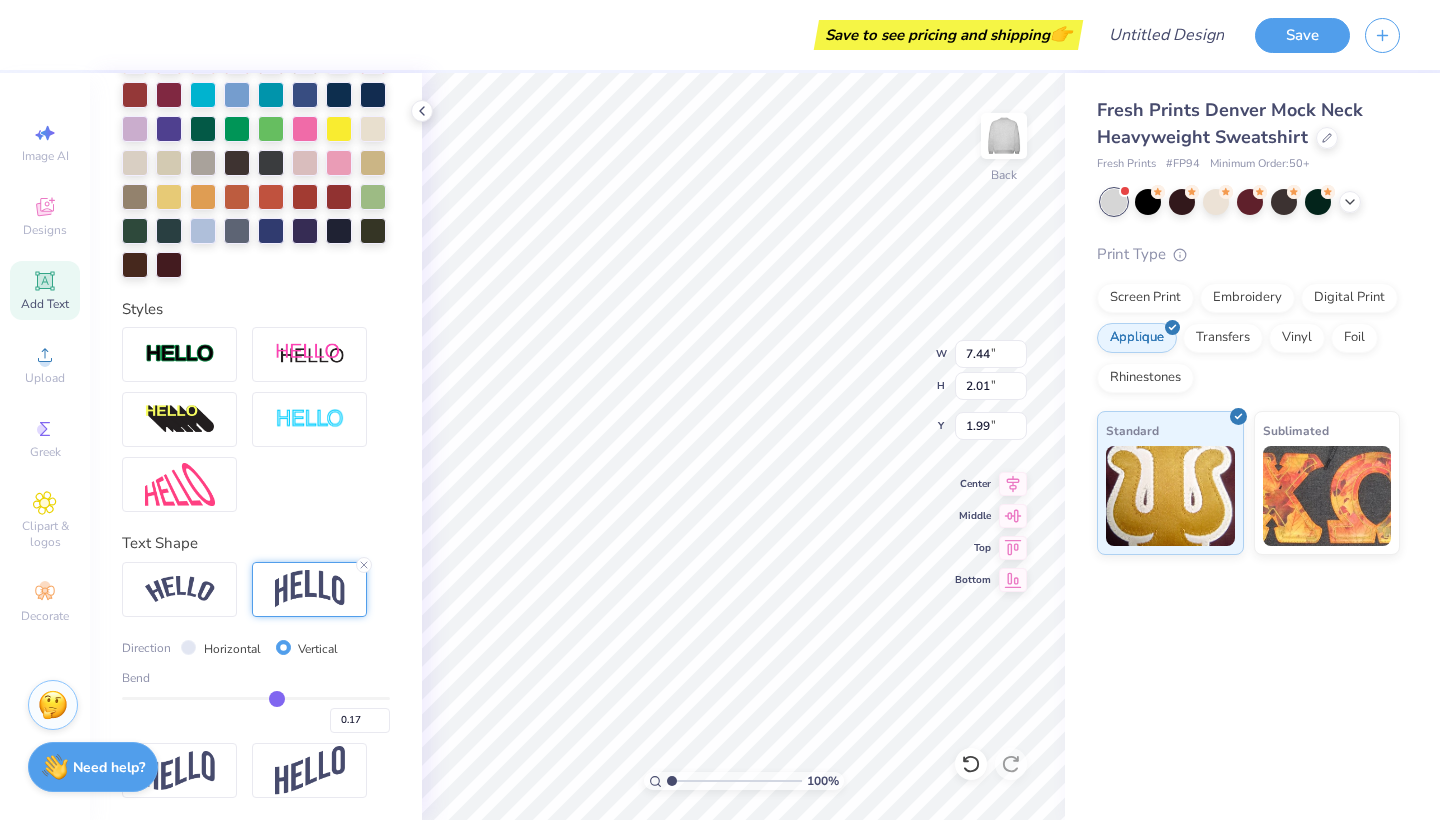type on "0.14" 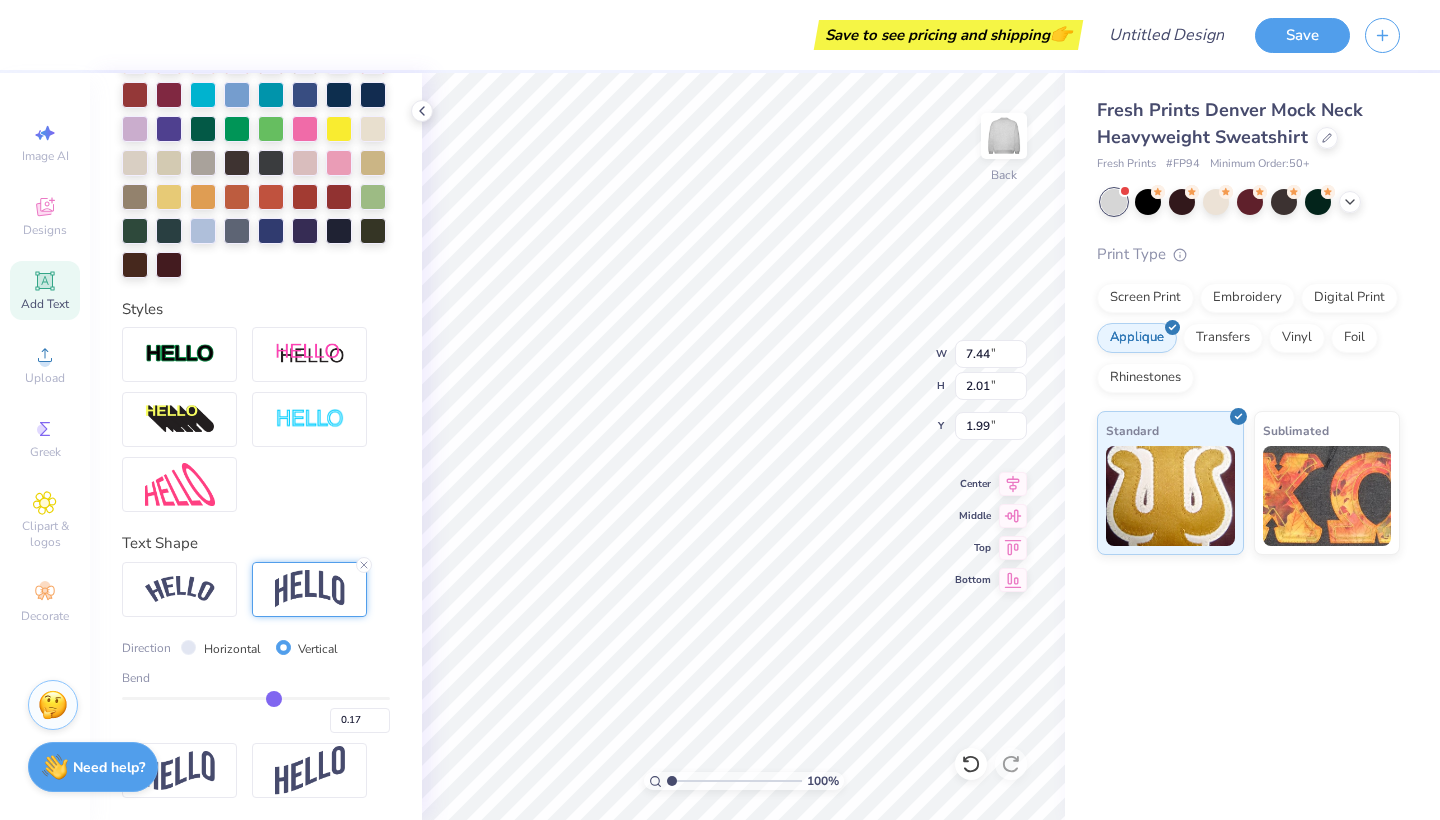 type on "0.14" 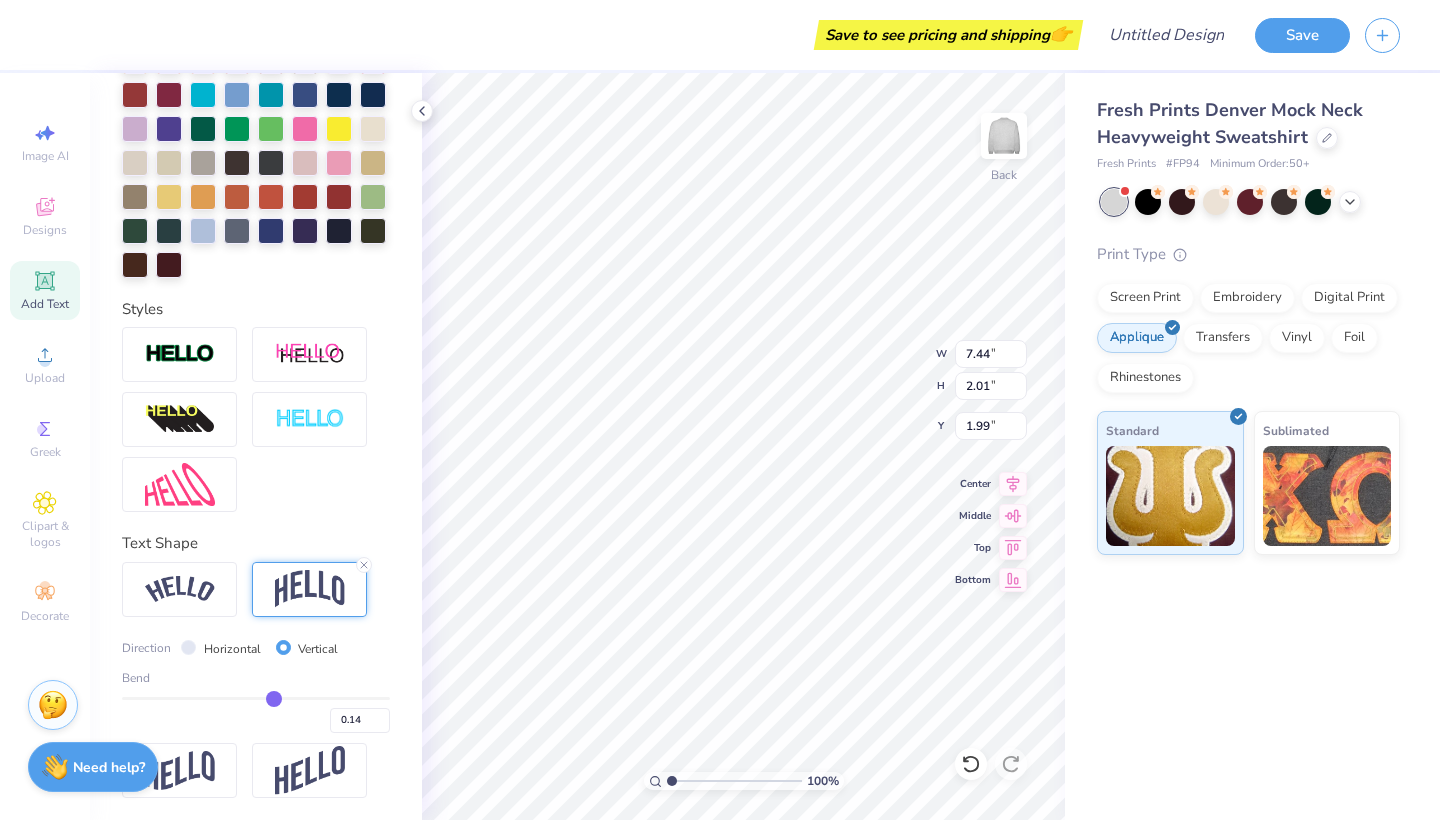 type on "0.12" 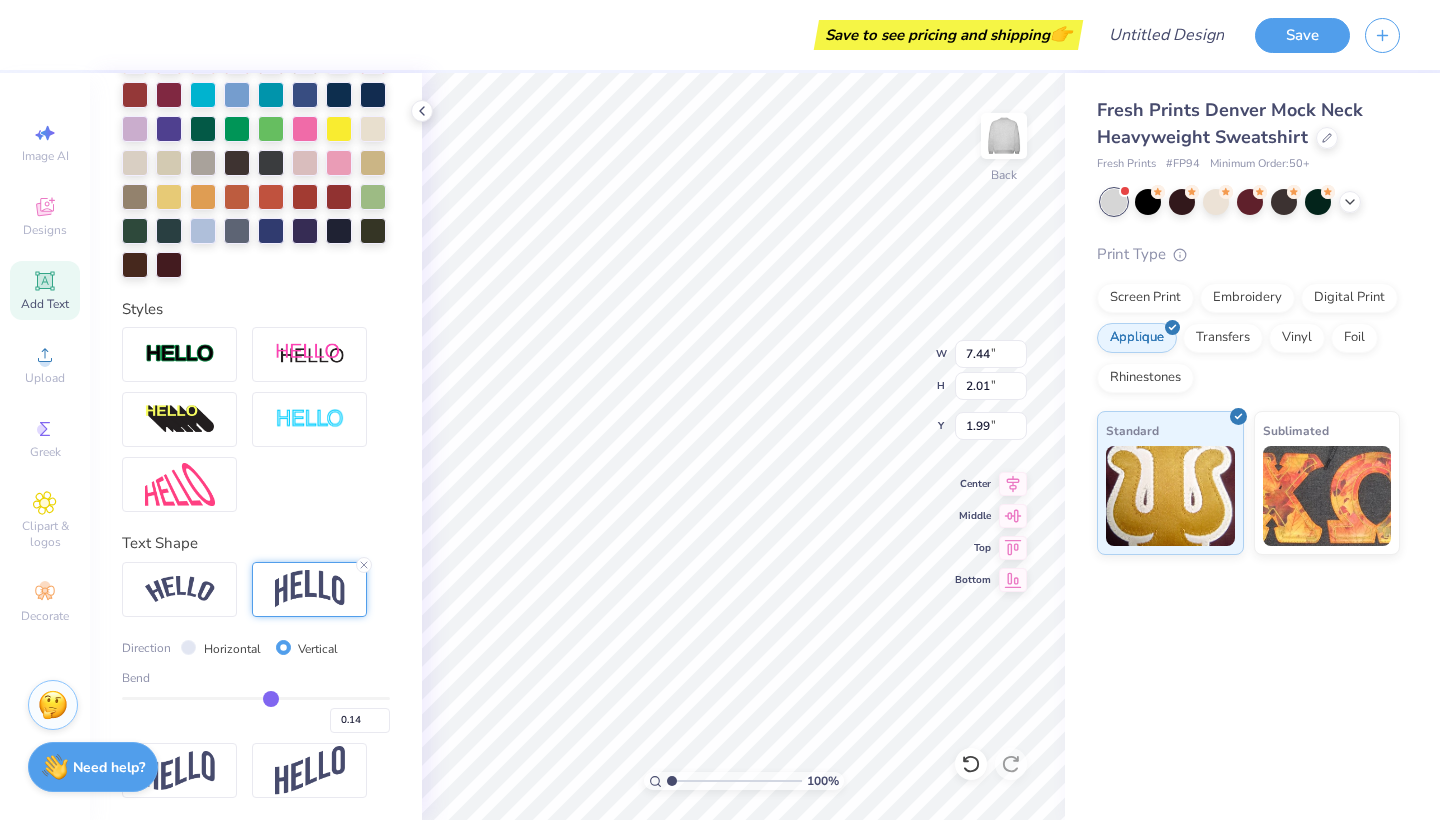 type on "0.12" 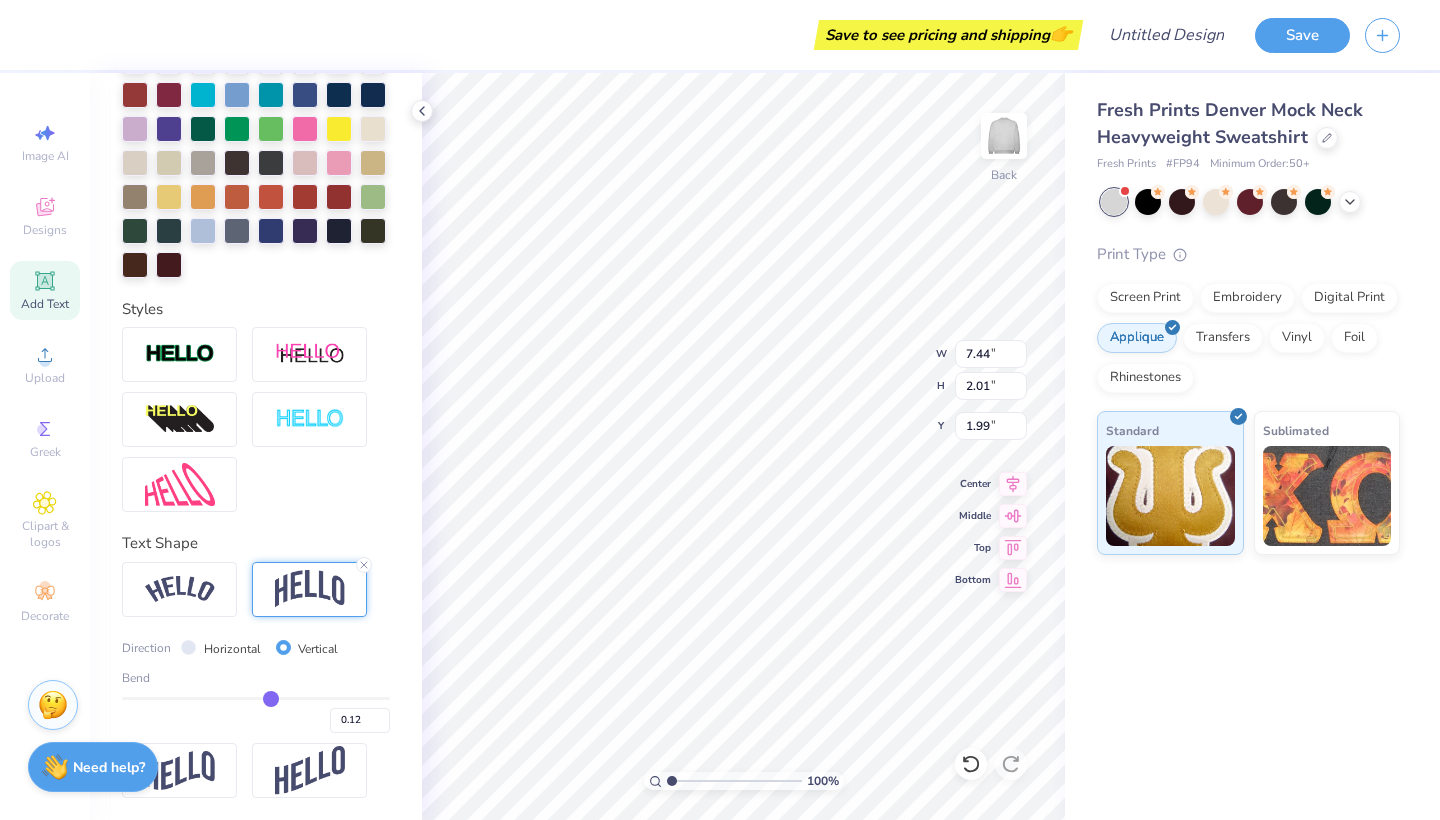 type on "0.1" 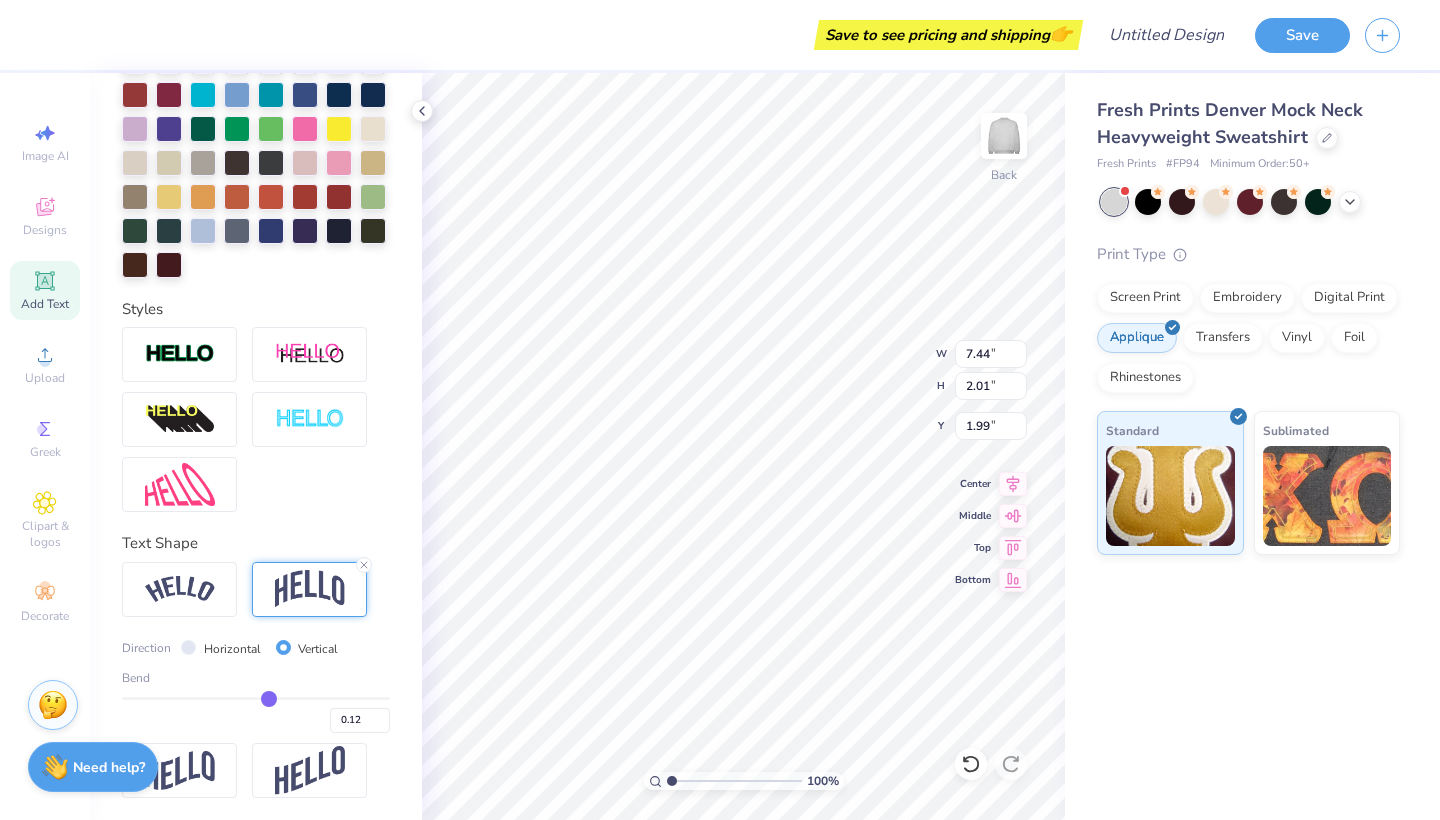 type on "0.10" 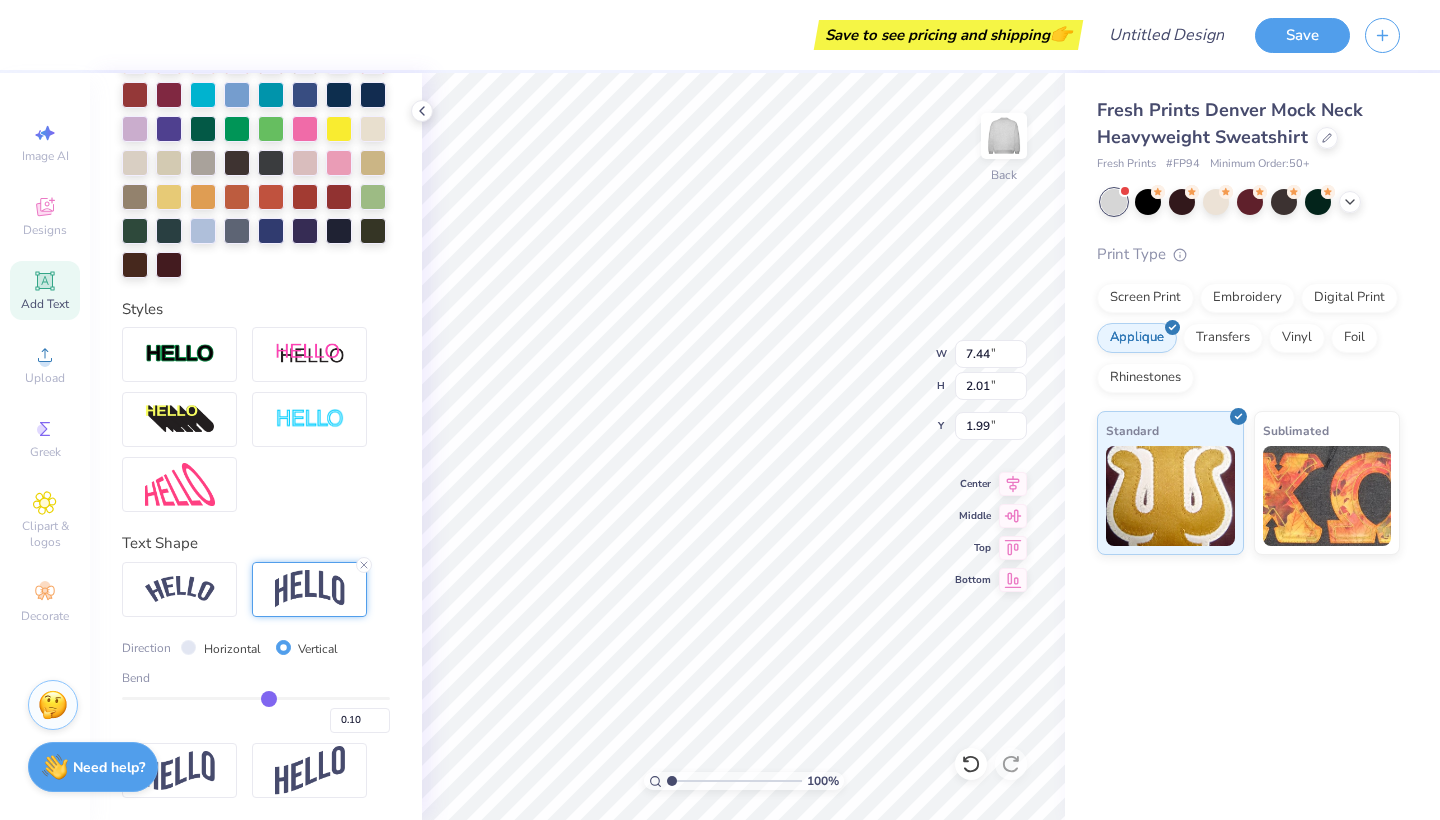 type on "0.08" 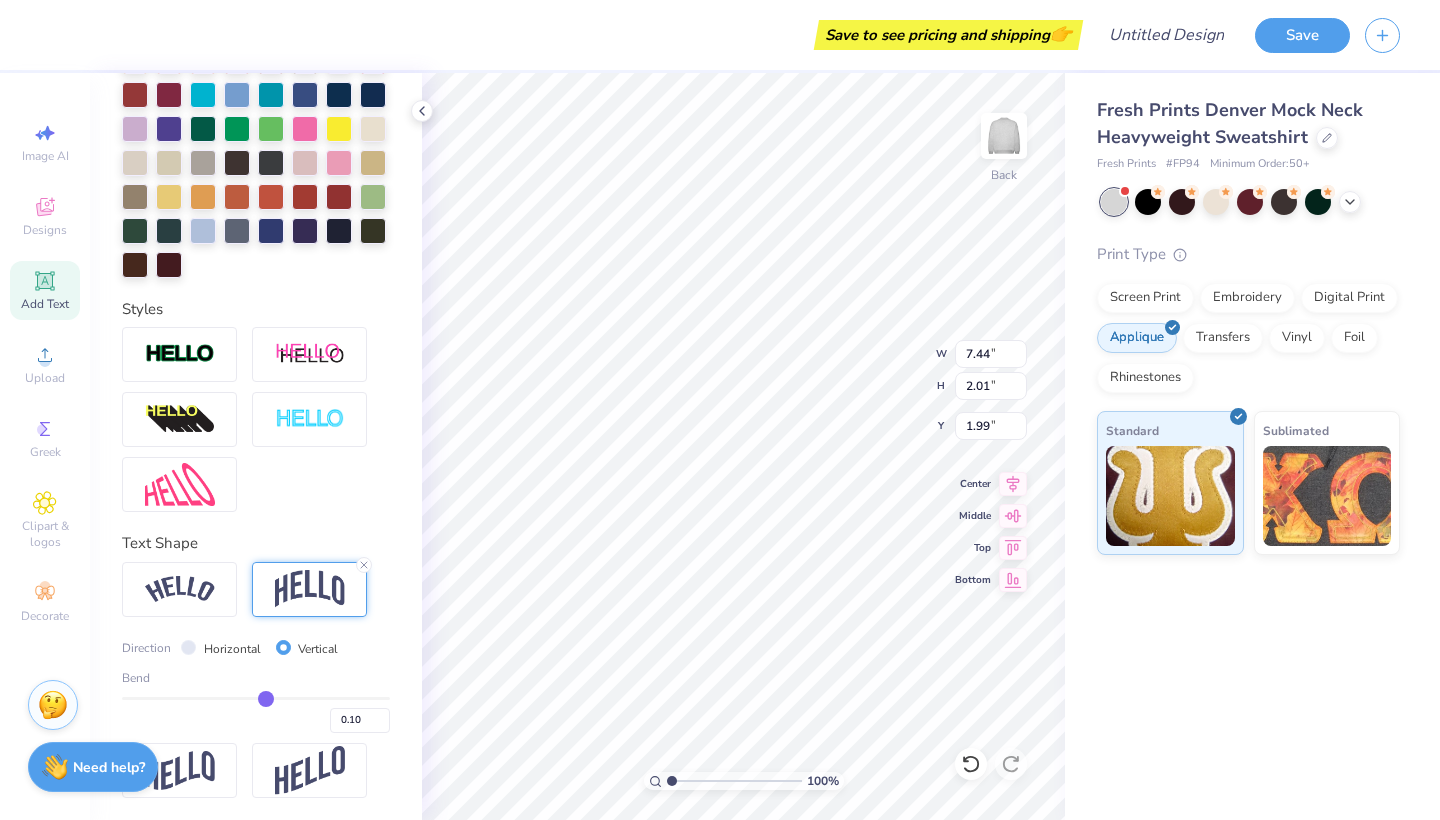 type on "0.08" 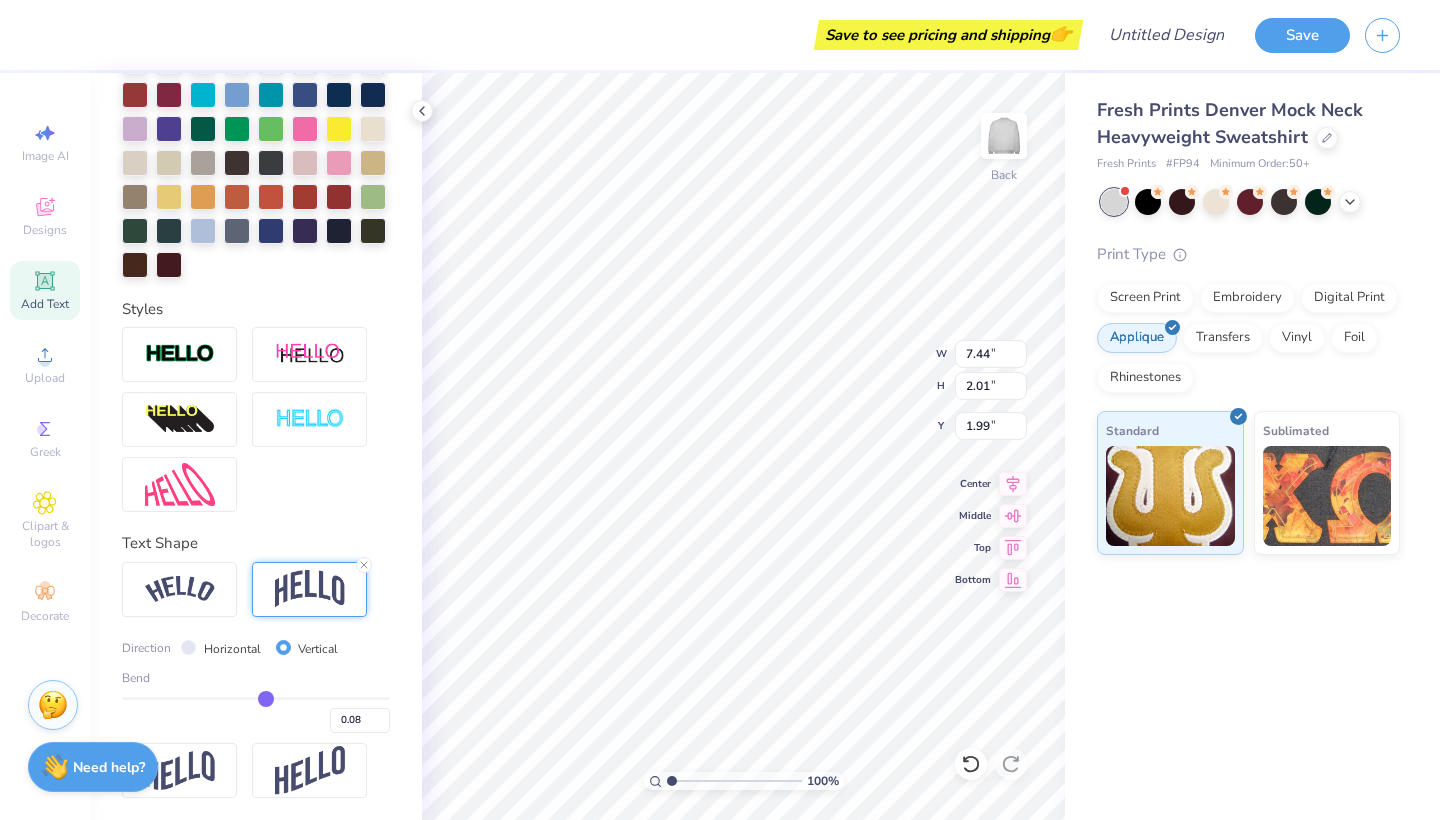 type on "0.06" 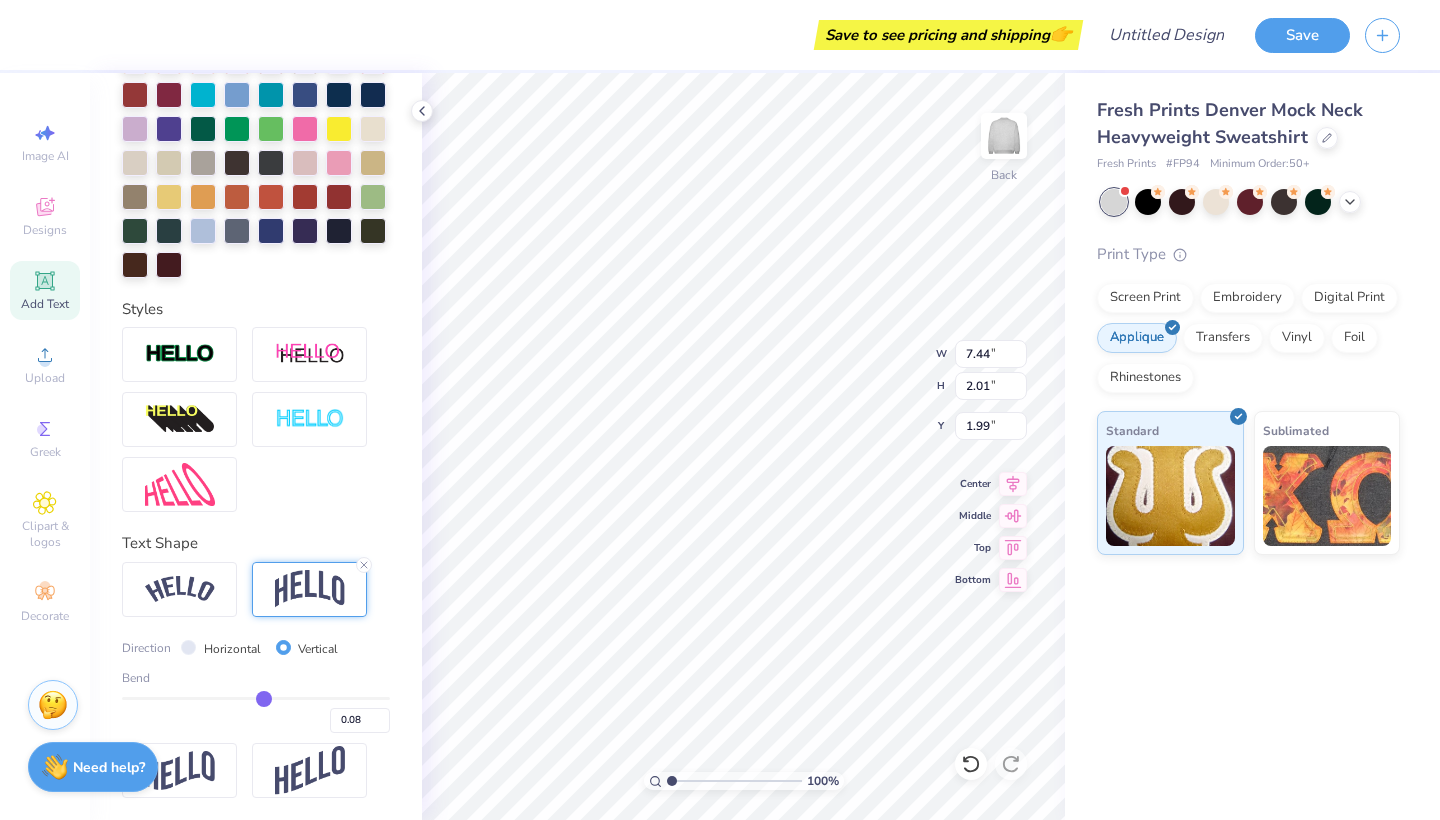 type on "0.06" 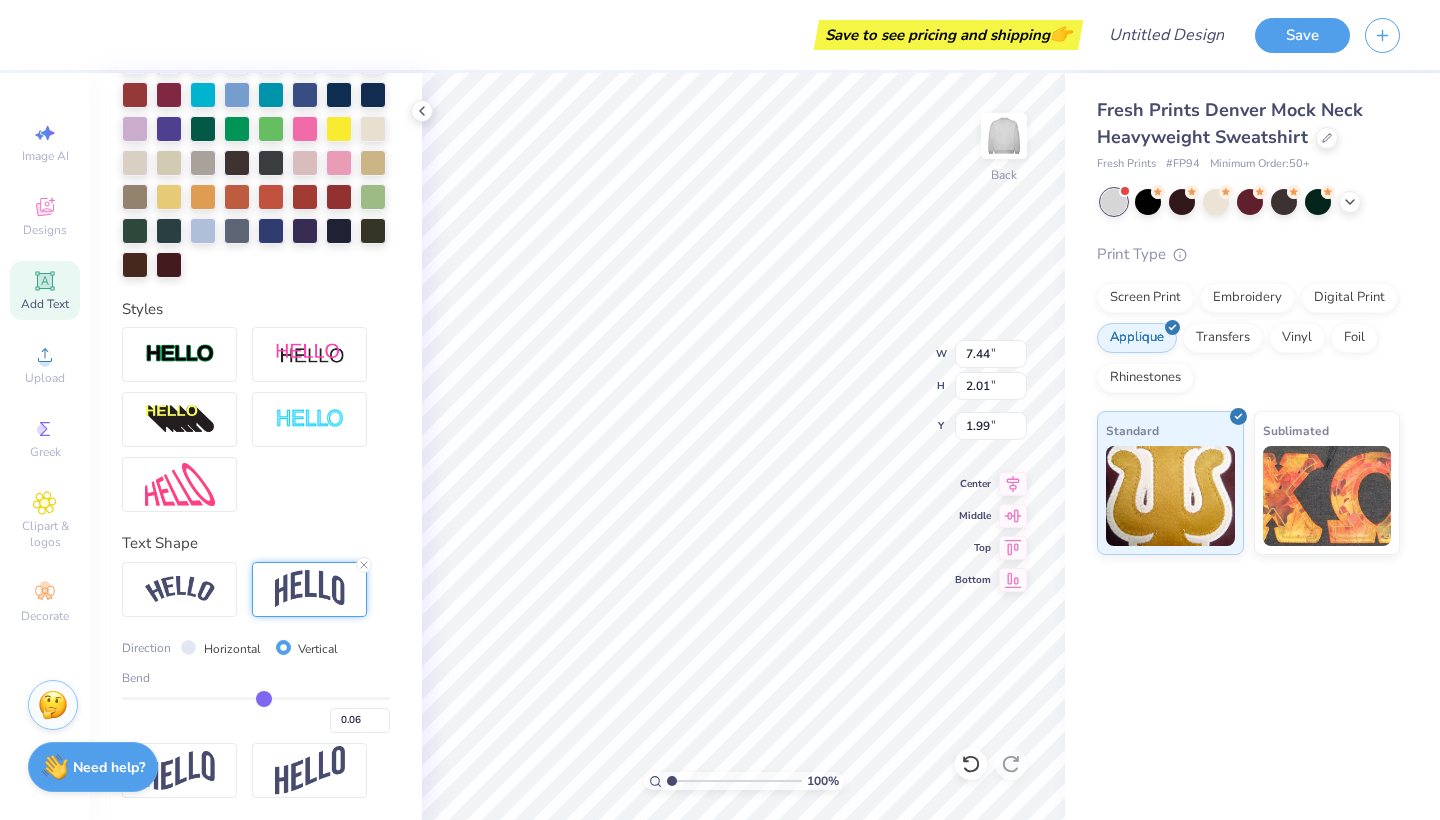 type on "0.05" 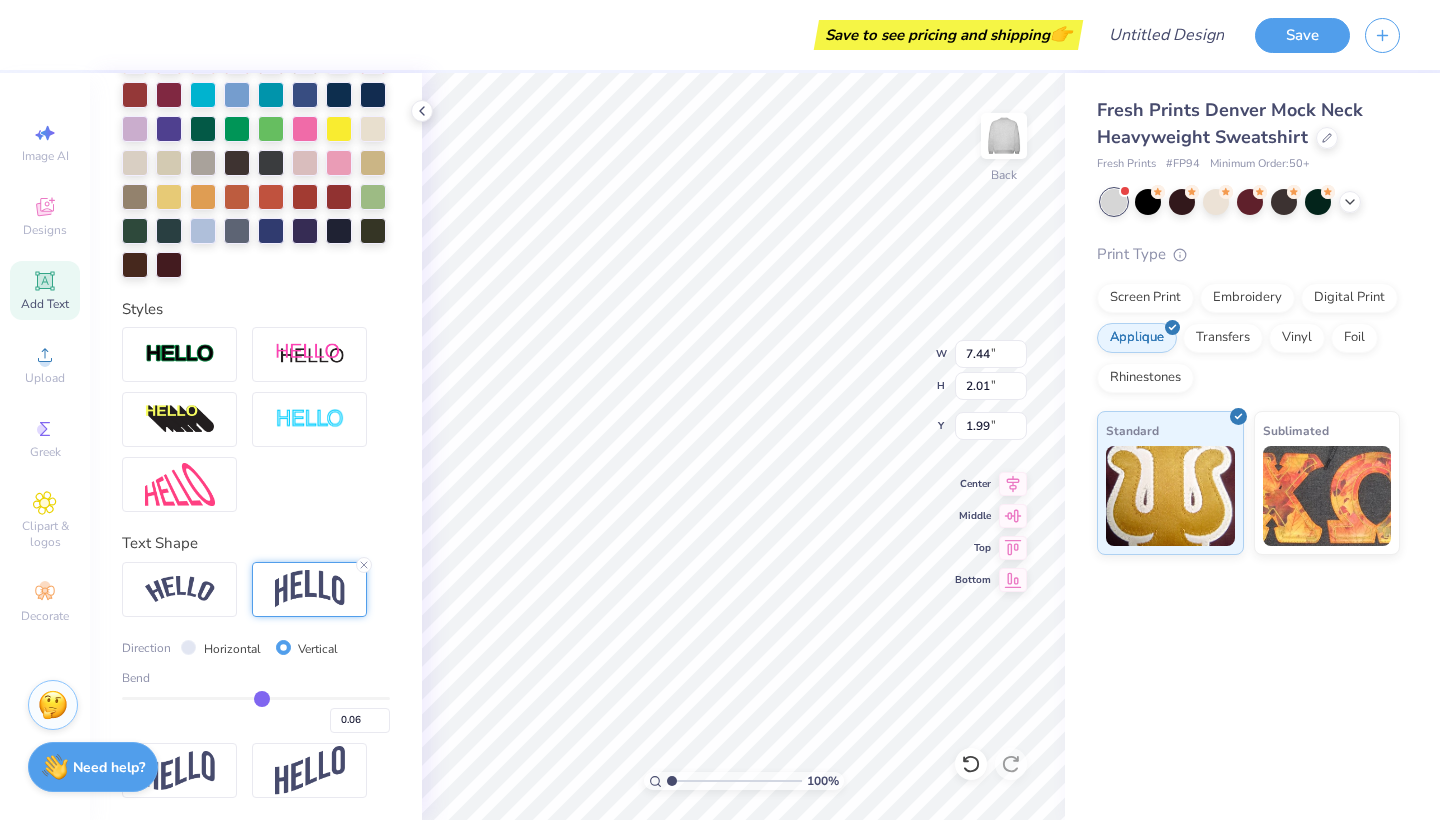 type on "0.05" 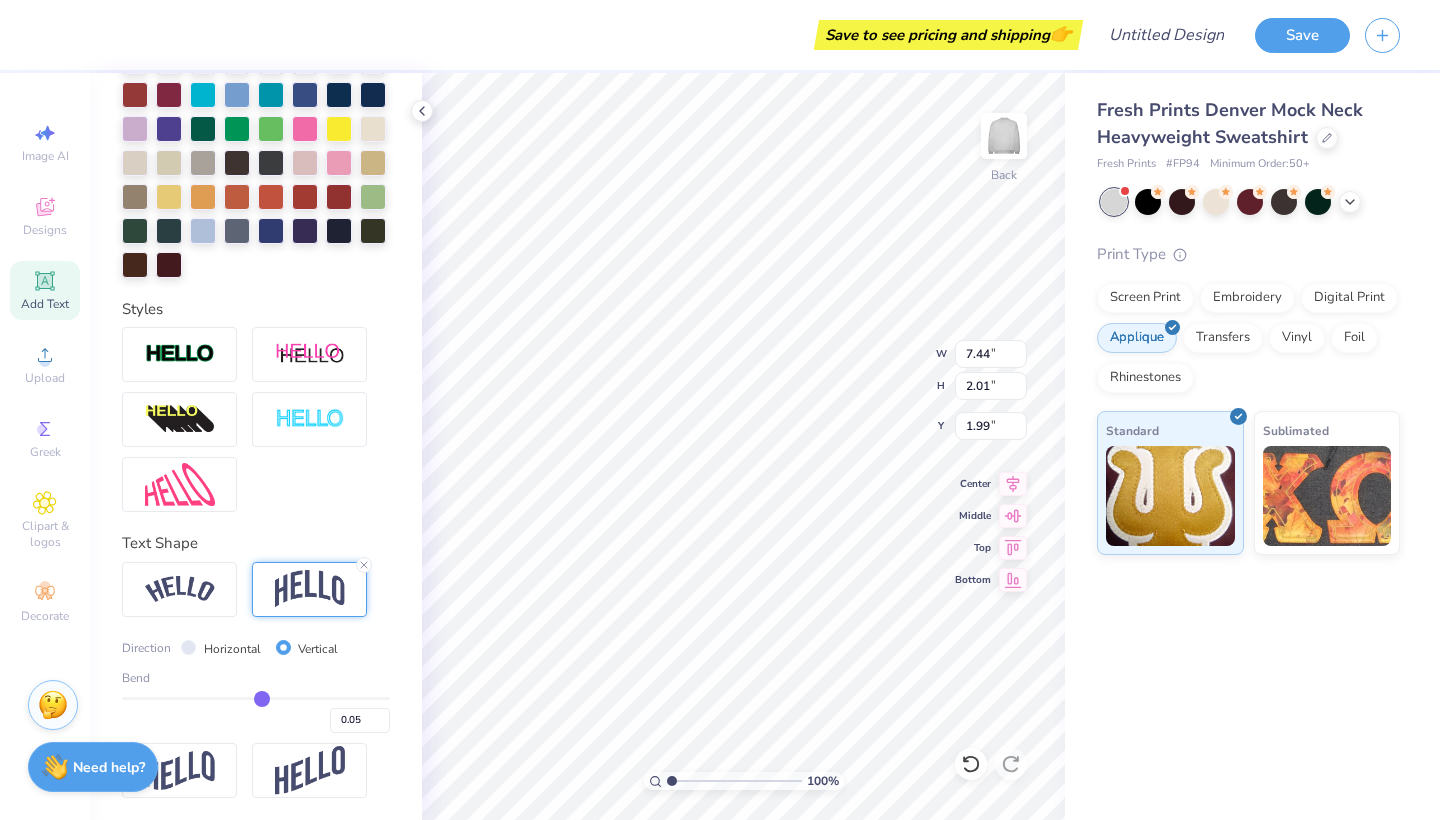 type on "0.04" 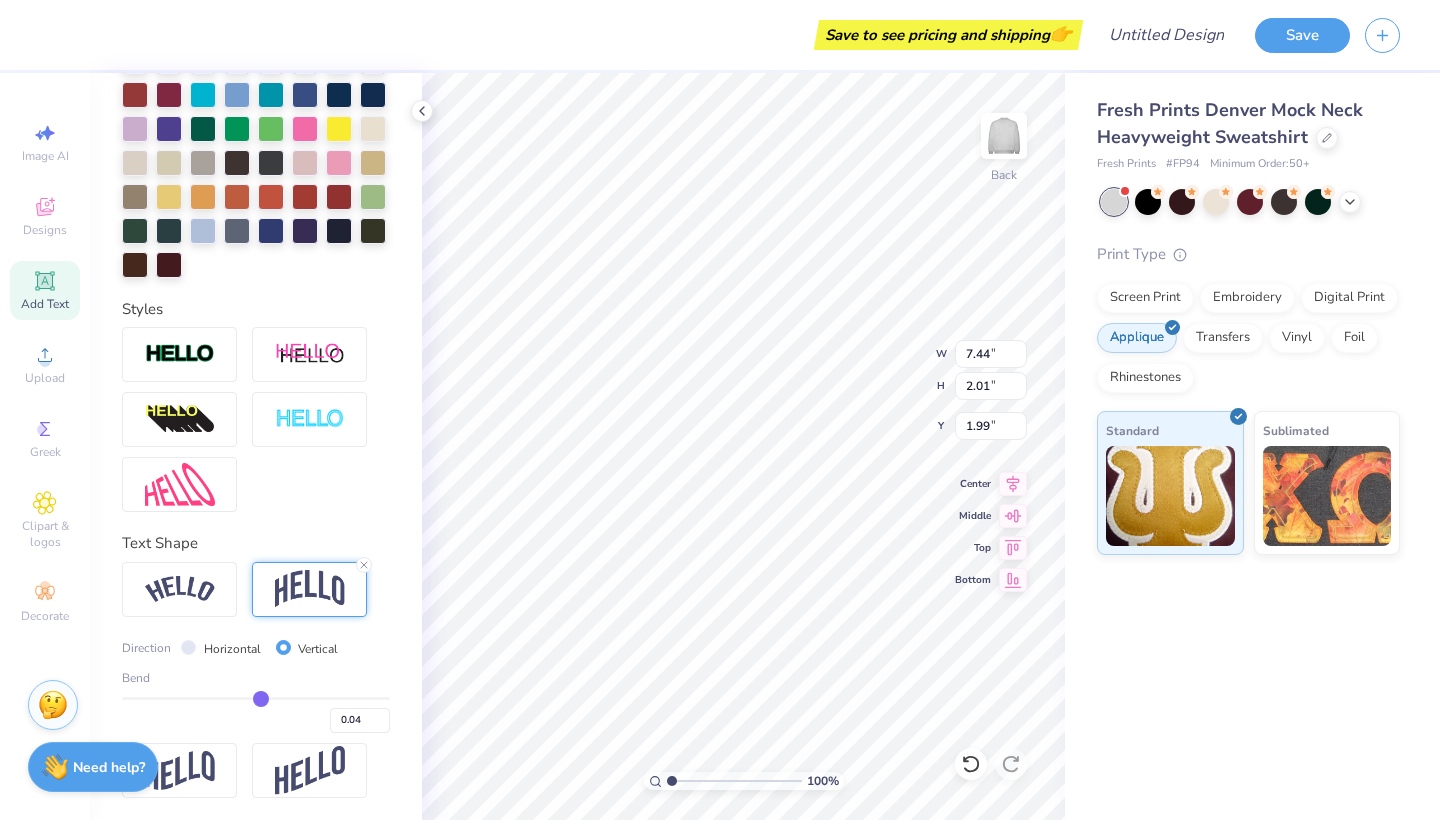 type on "0.03" 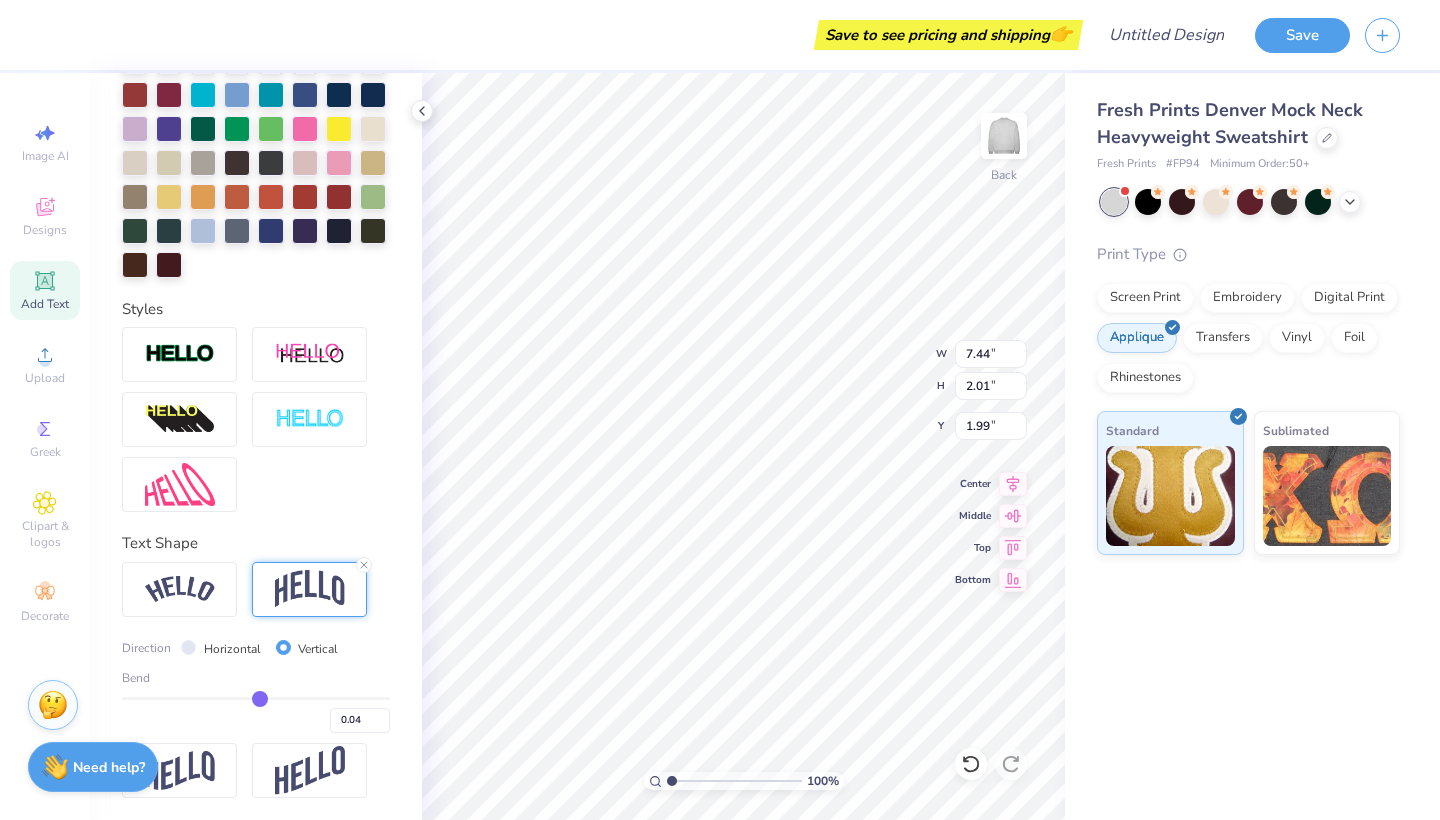 type on "0.03" 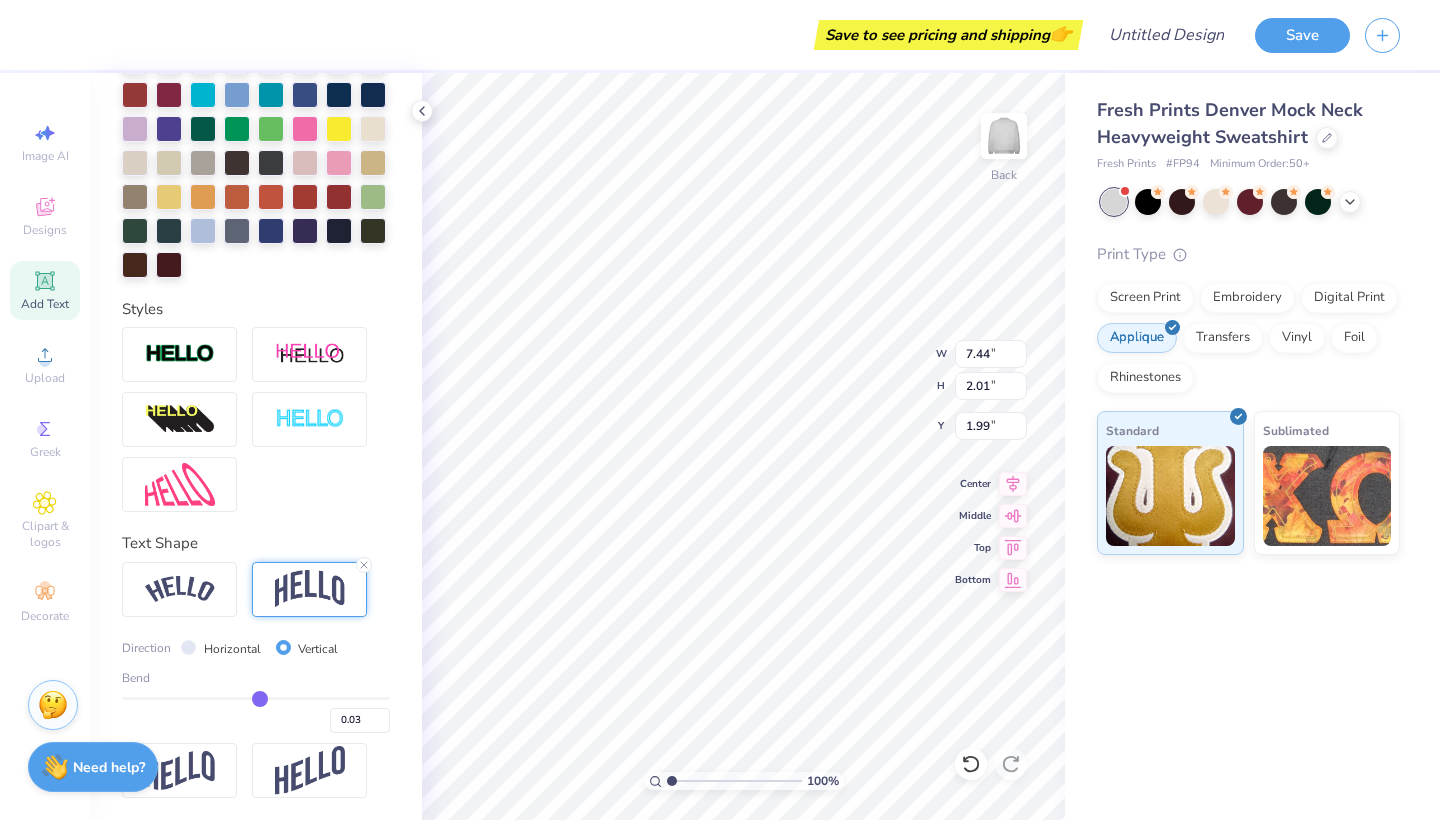 type on "0.02" 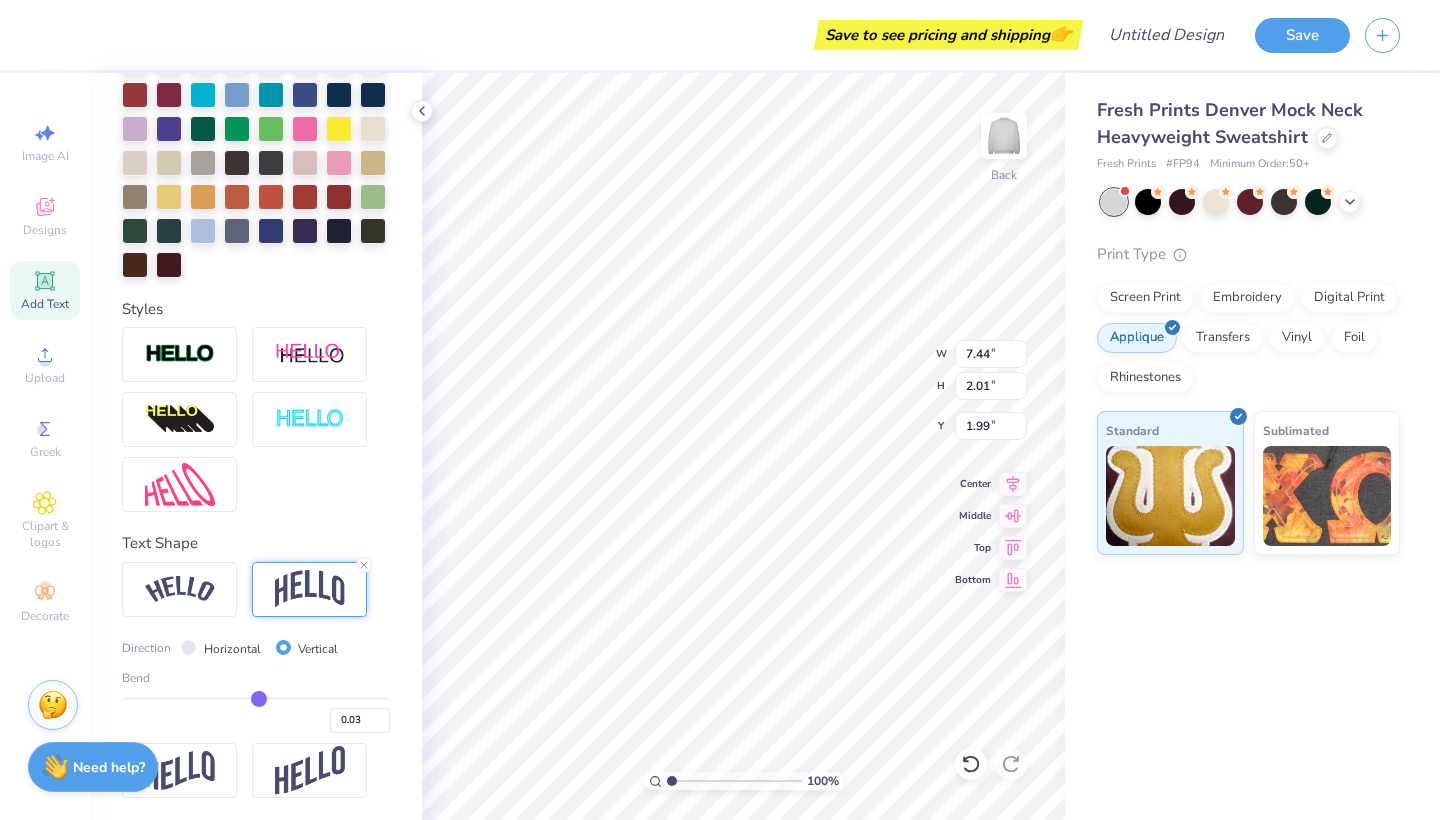 type on "0.02" 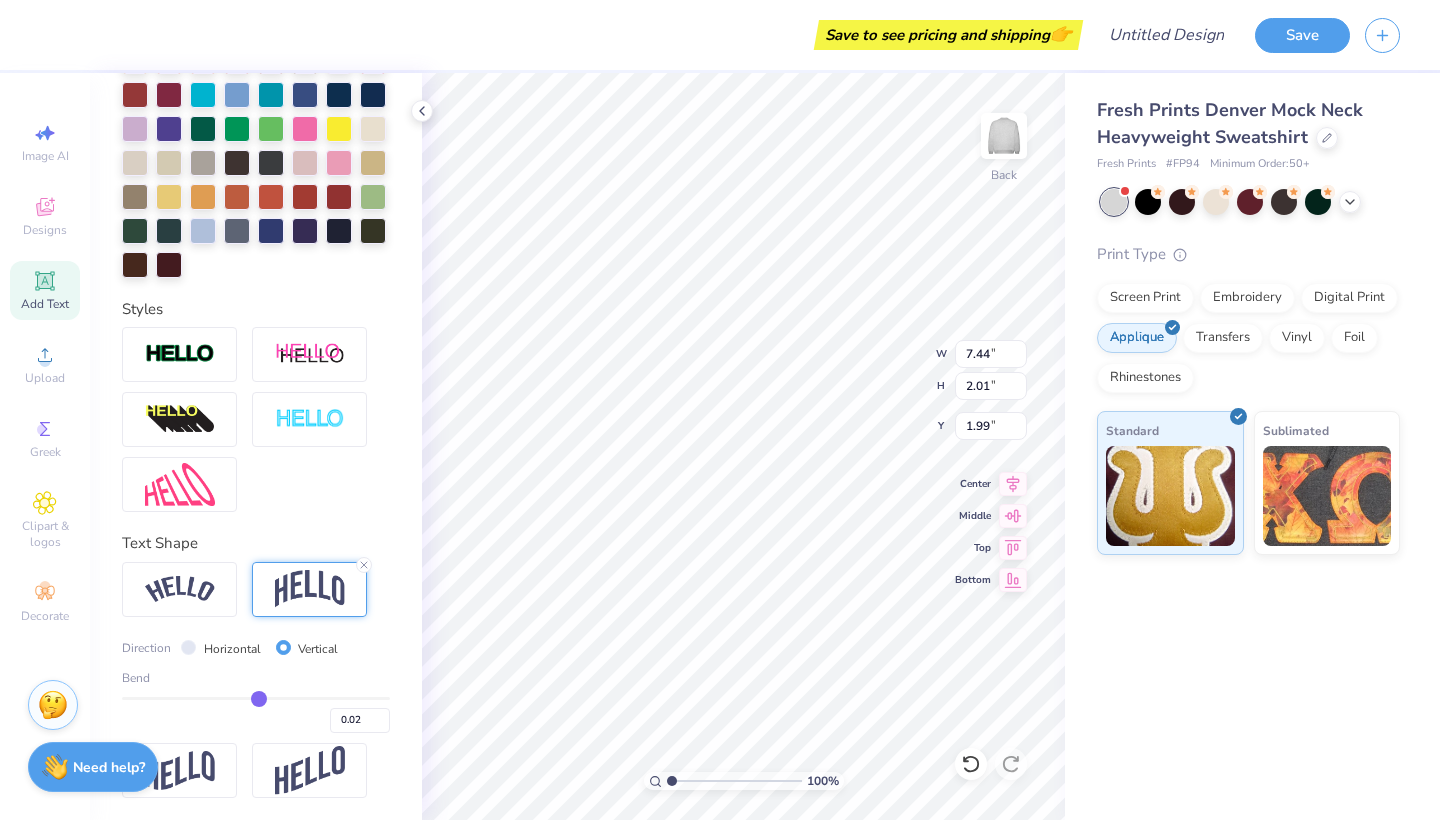 drag, startPoint x: 305, startPoint y: 691, endPoint x: 258, endPoint y: 691, distance: 47 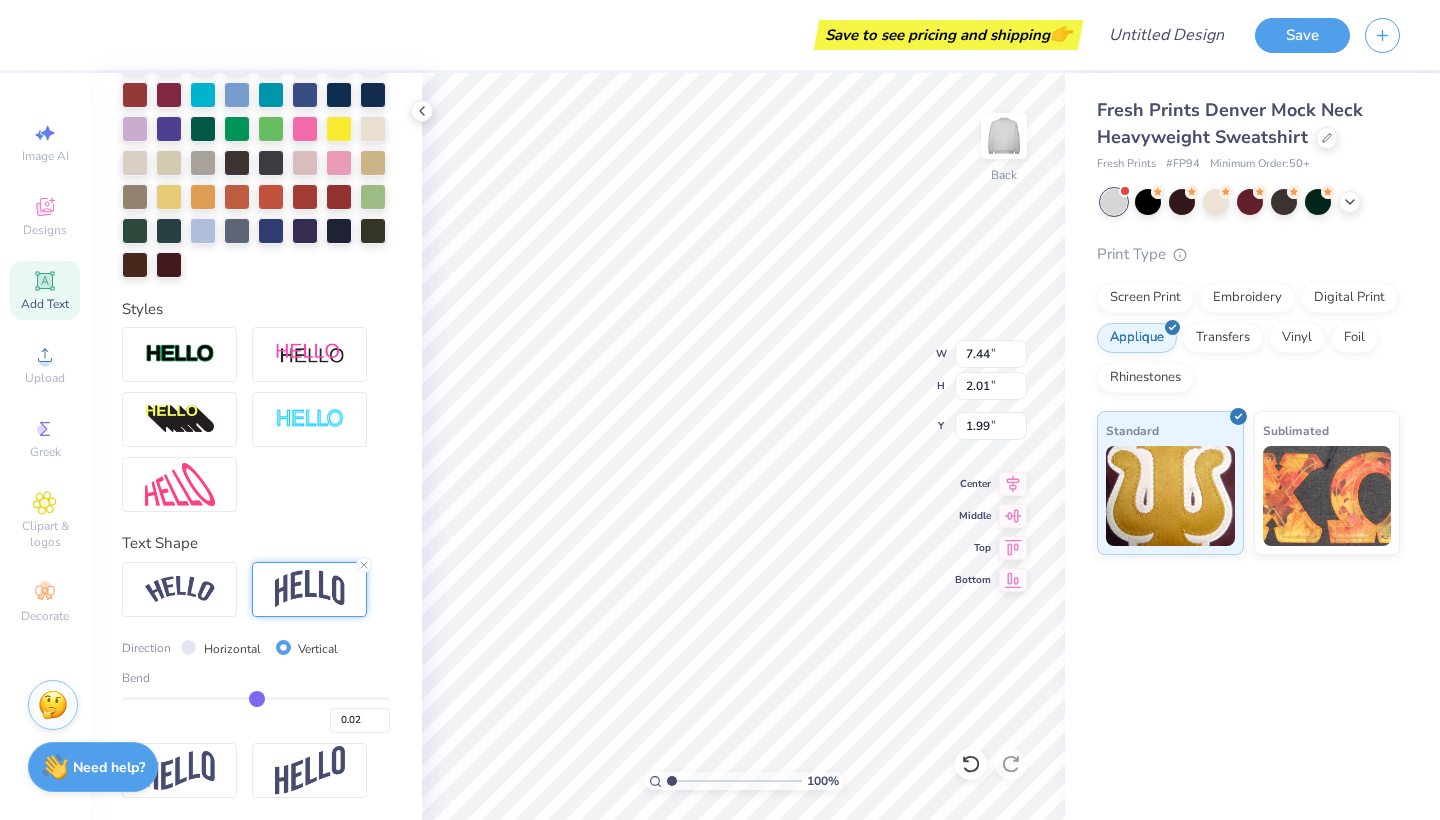 type on "0.01" 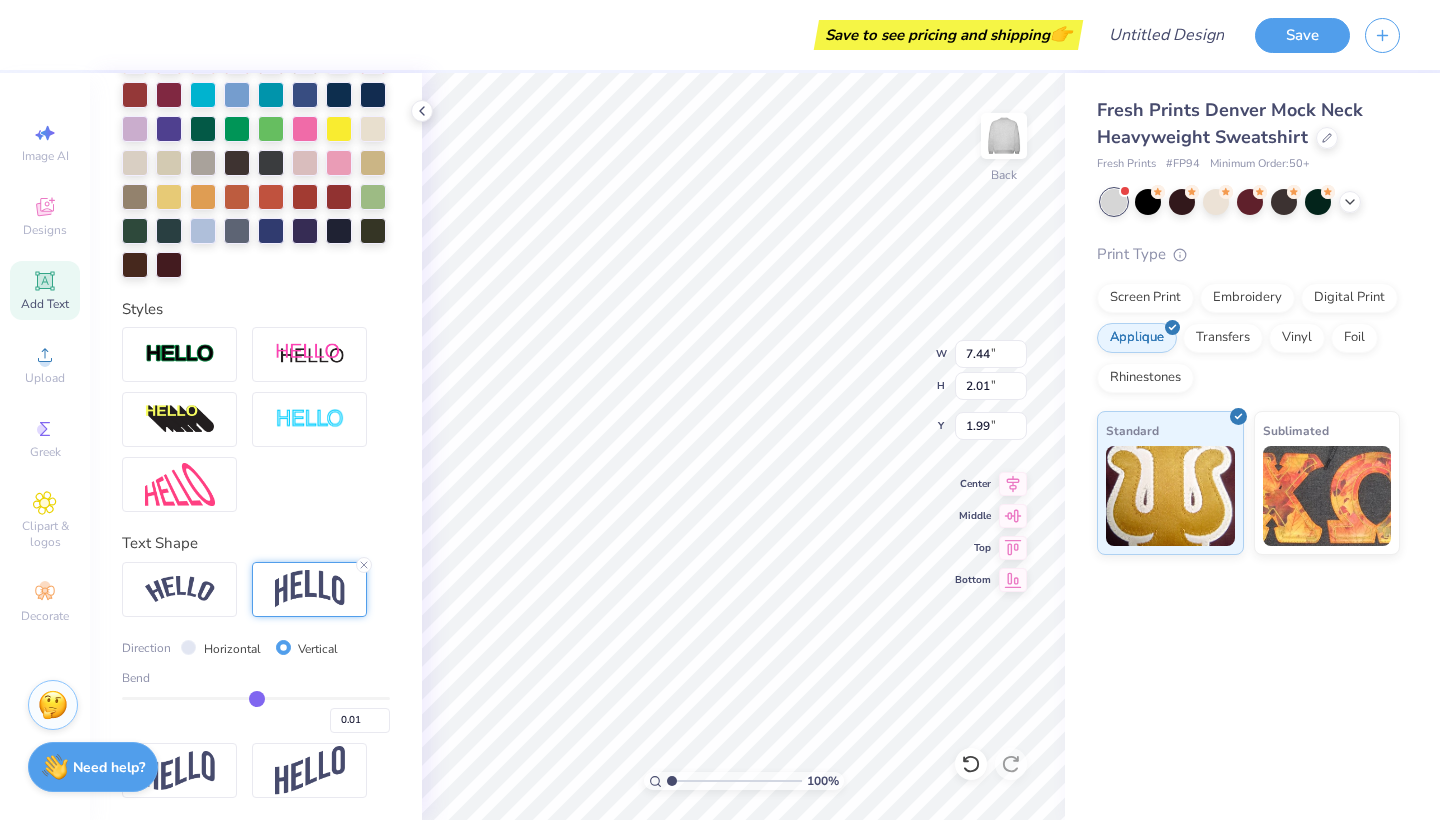 type on "-0.02" 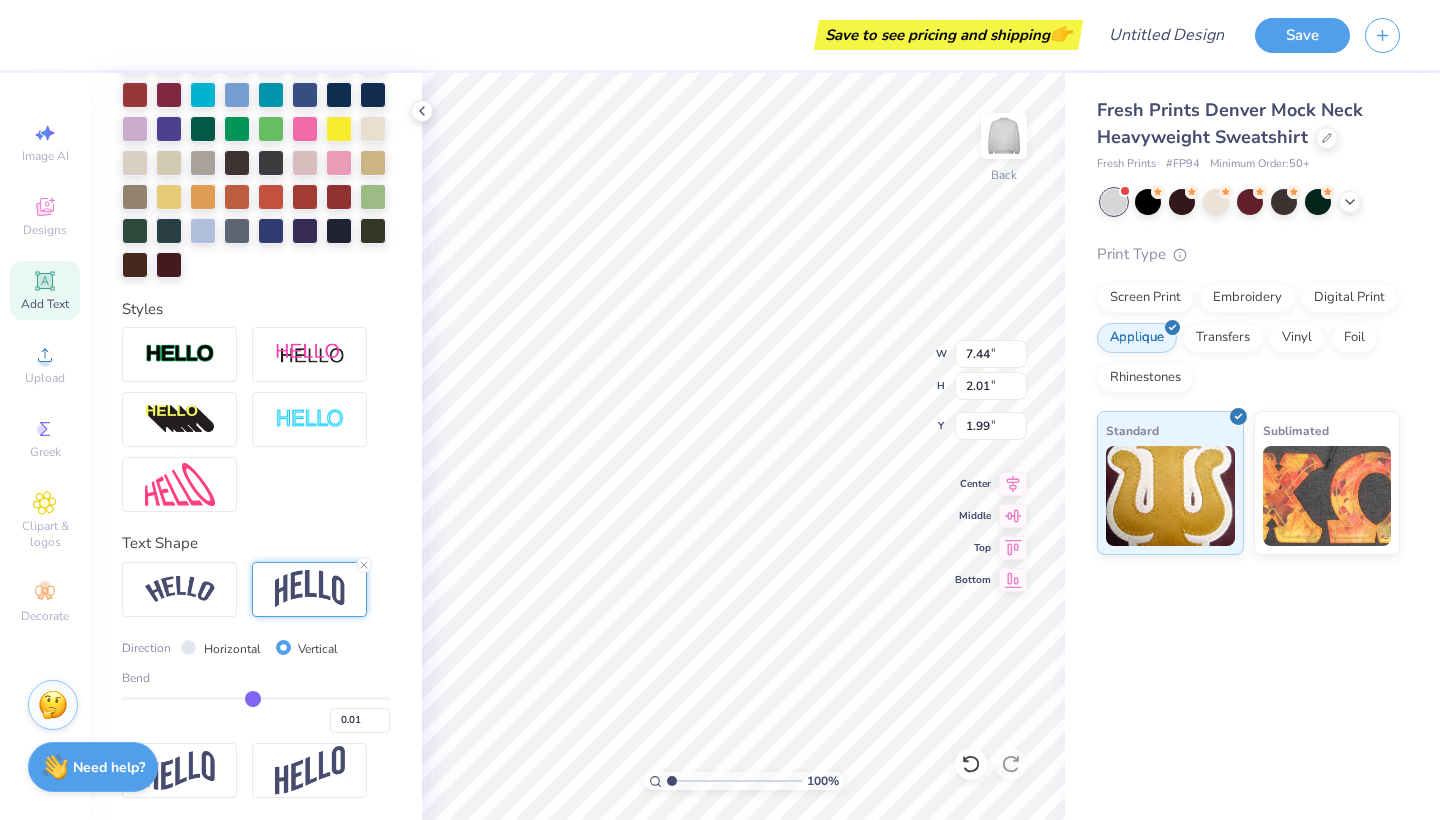 type on "-0.02" 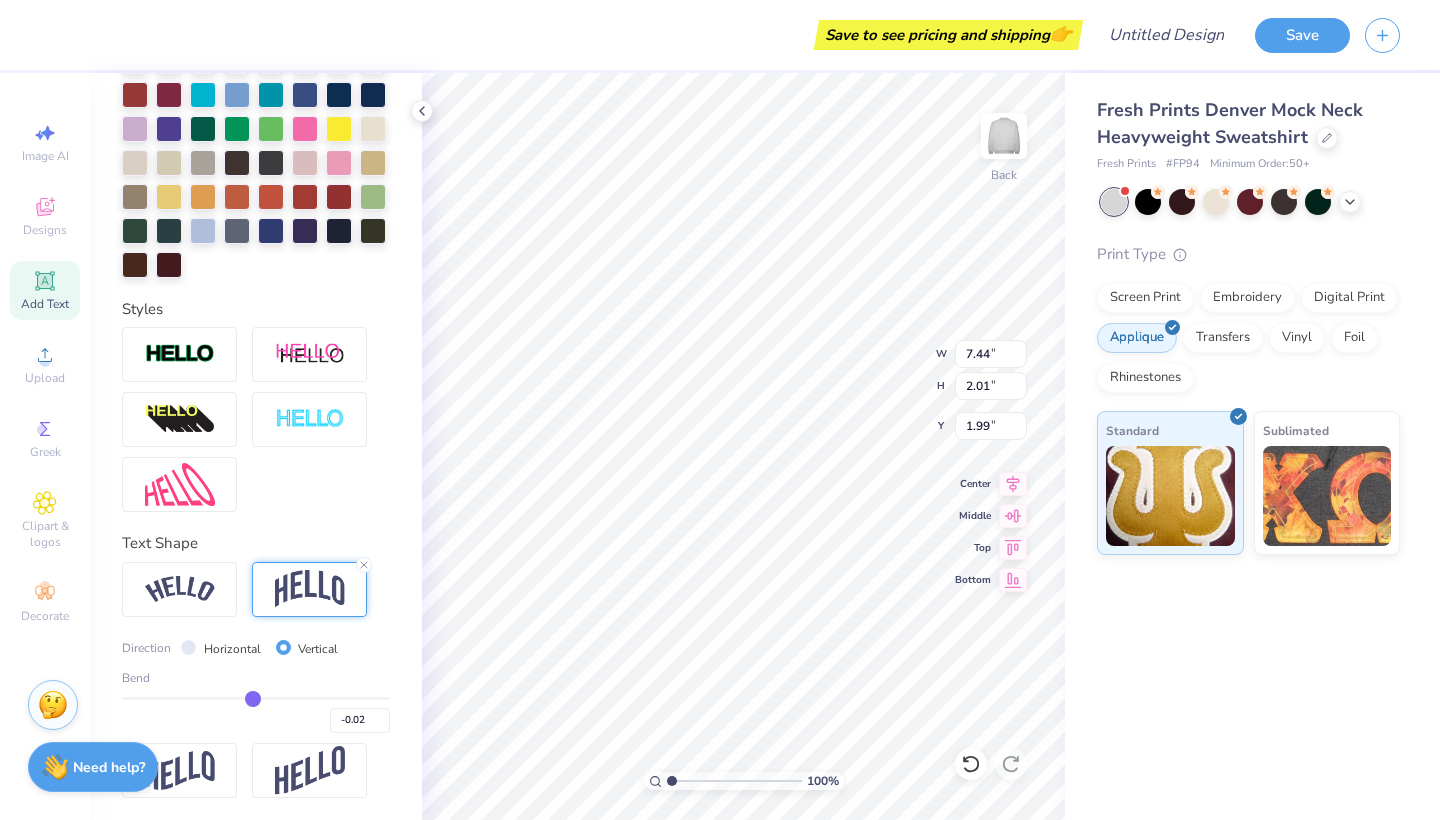 type on "-0.1" 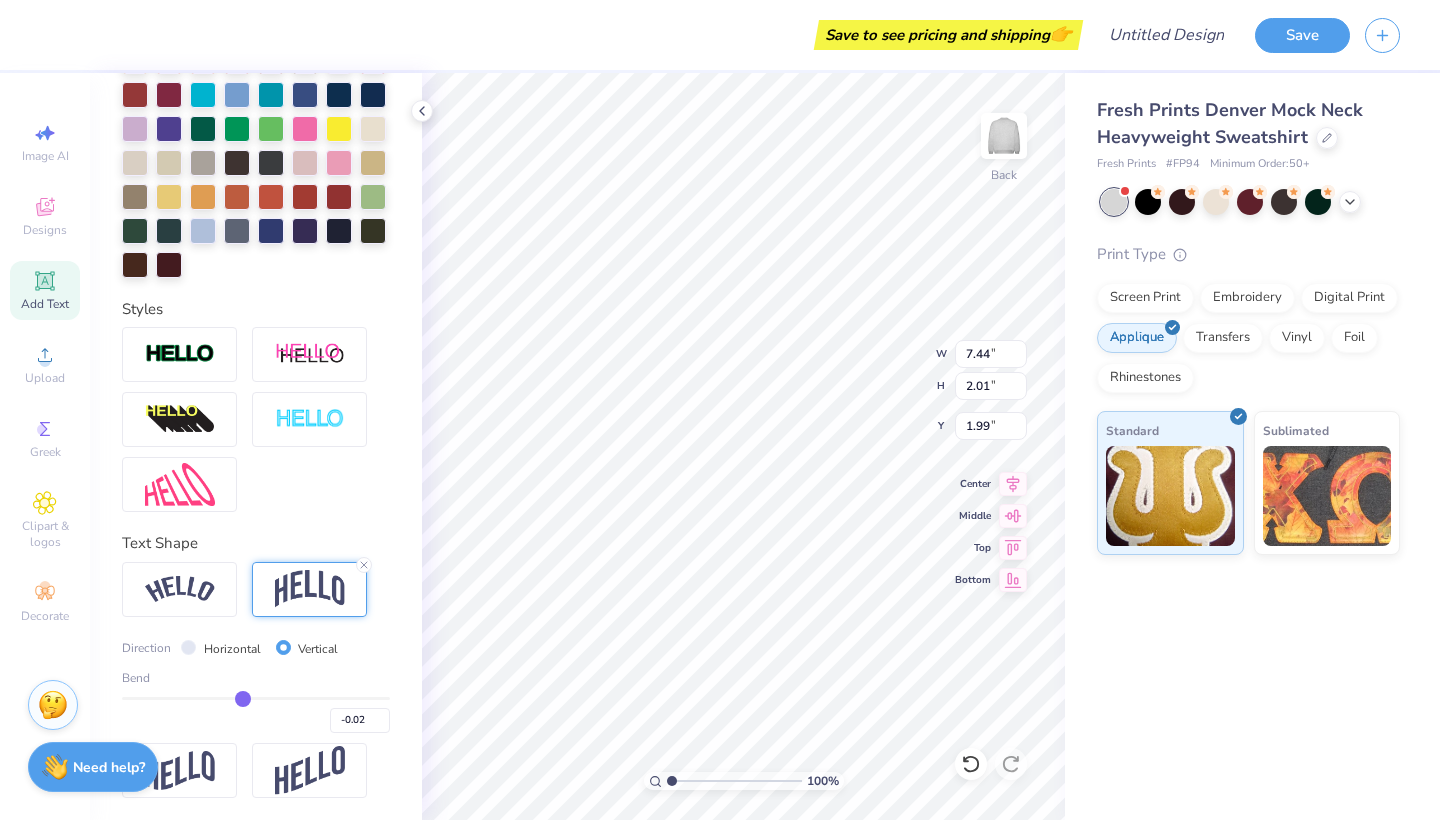 type on "-0.10" 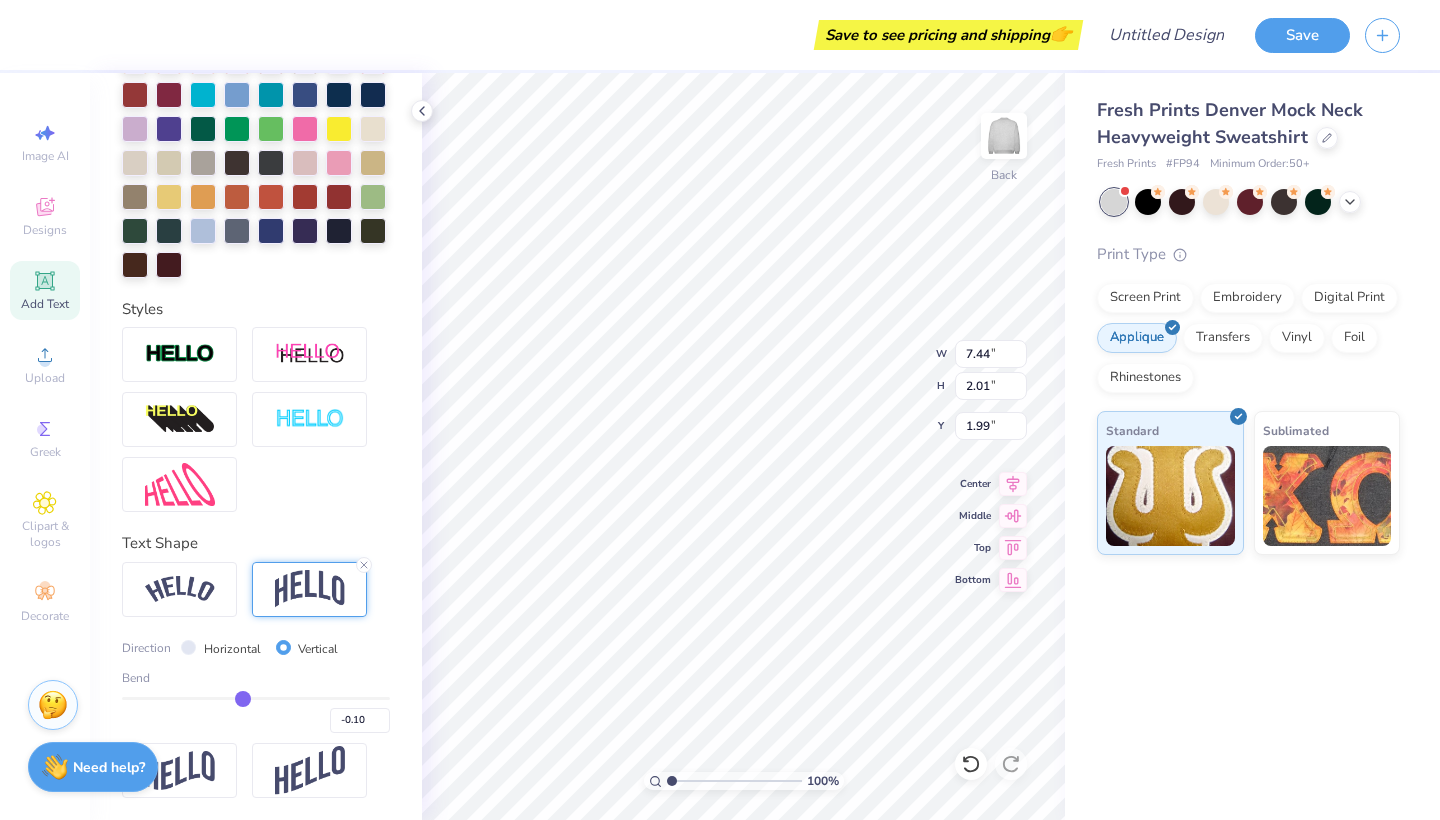 type on "-0.22" 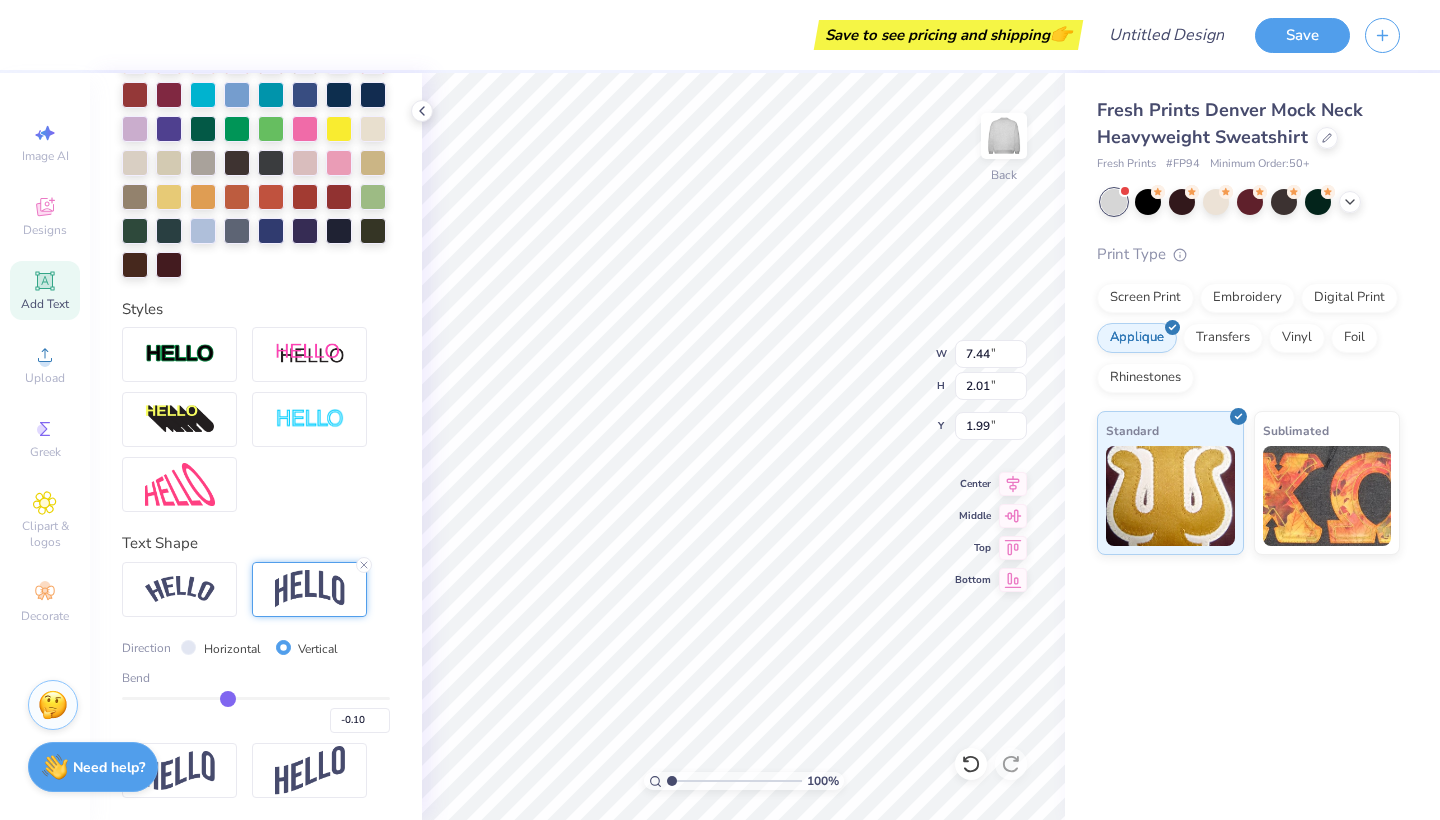 type on "-0.22" 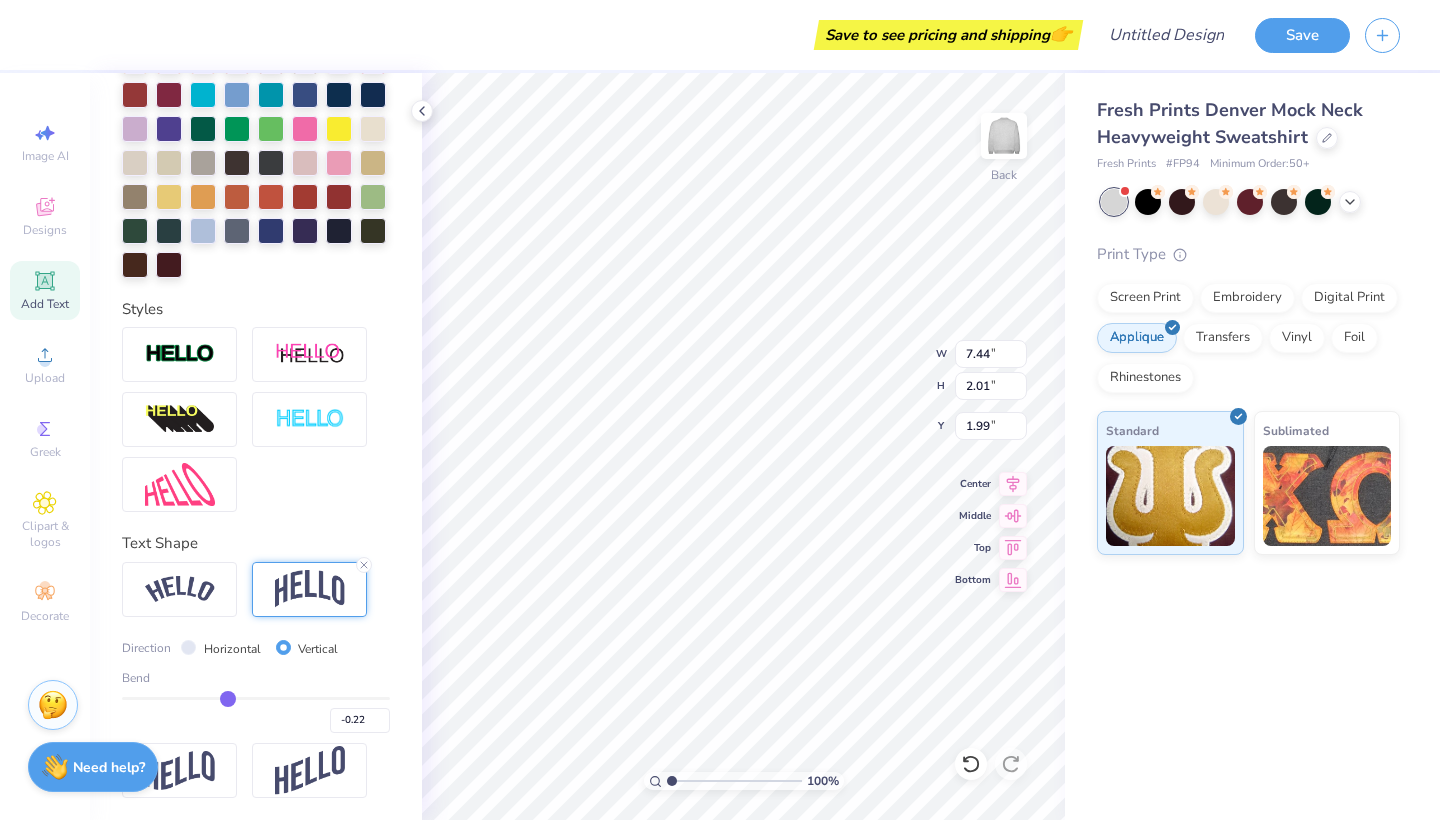 type on "-0.34" 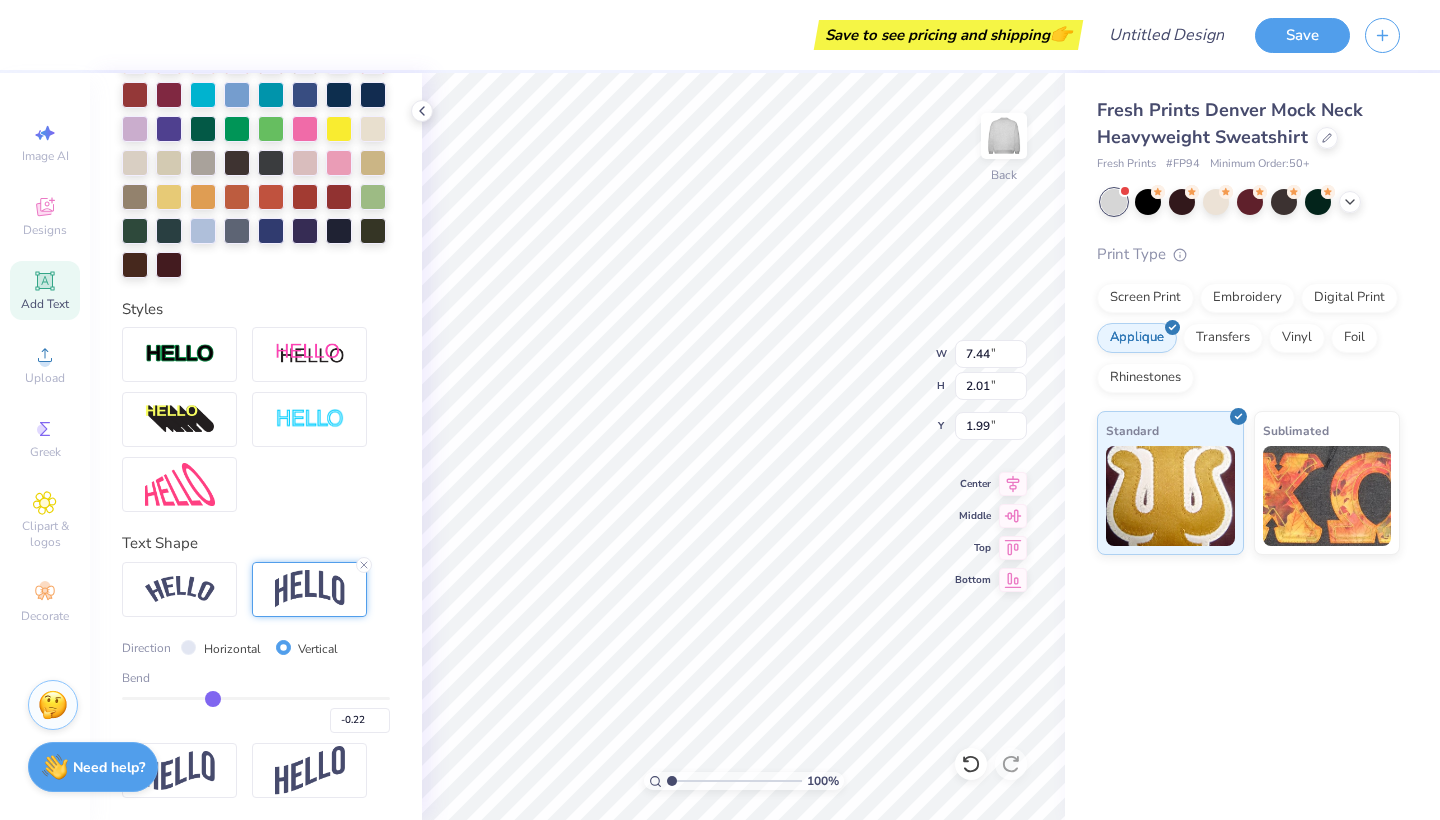 type on "-0.34" 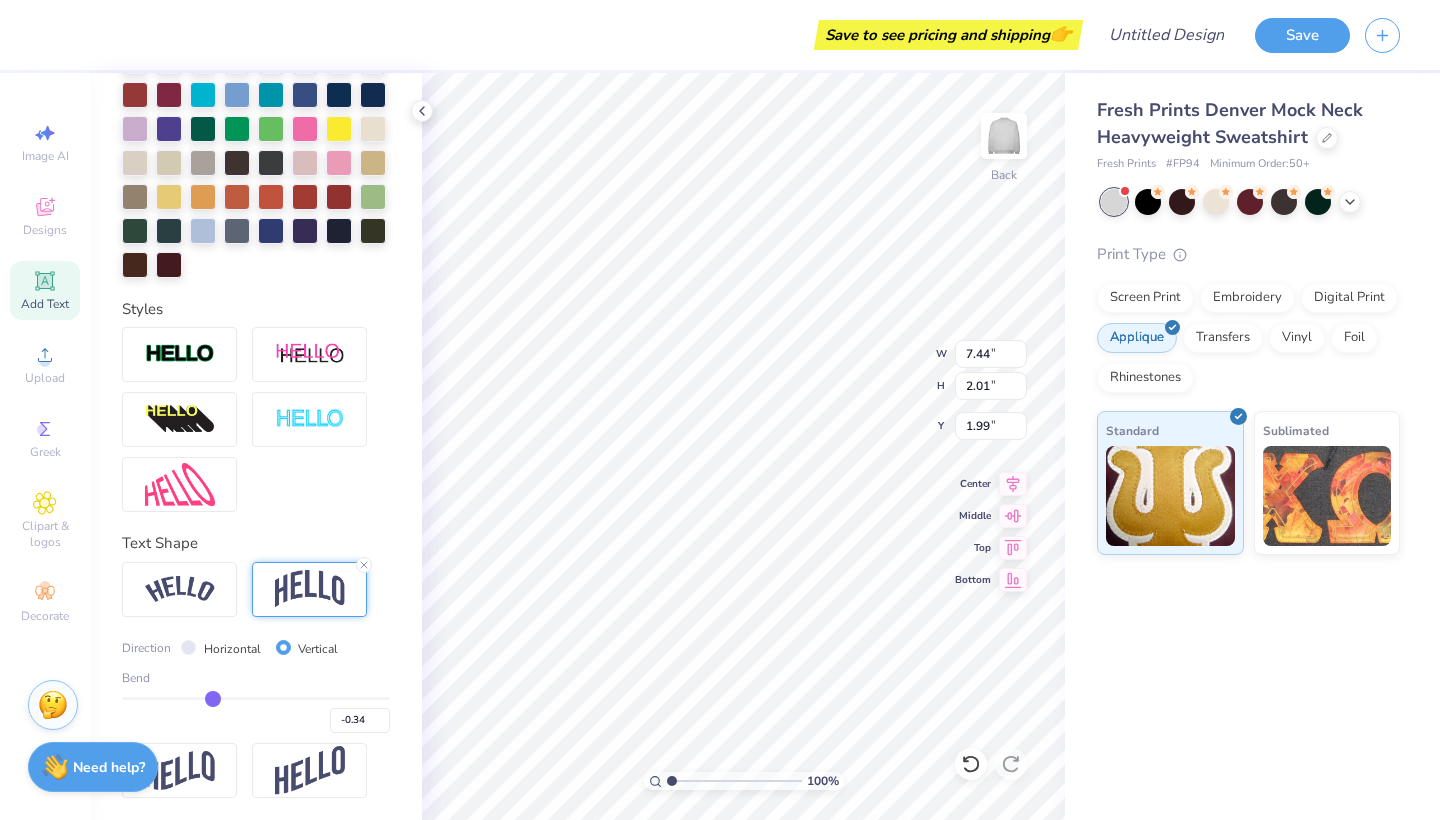 type on "-0.44" 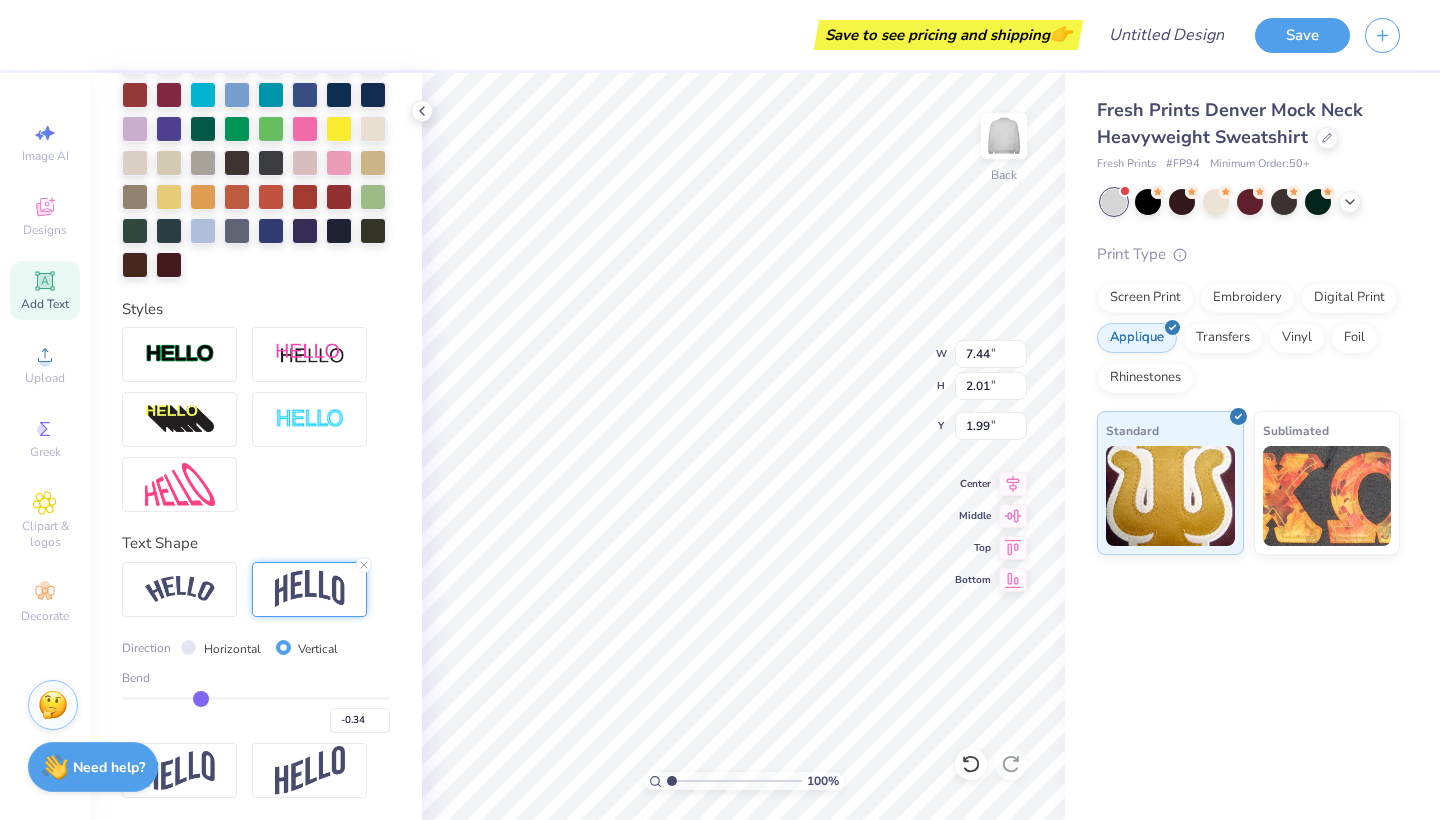 type on "-0.44" 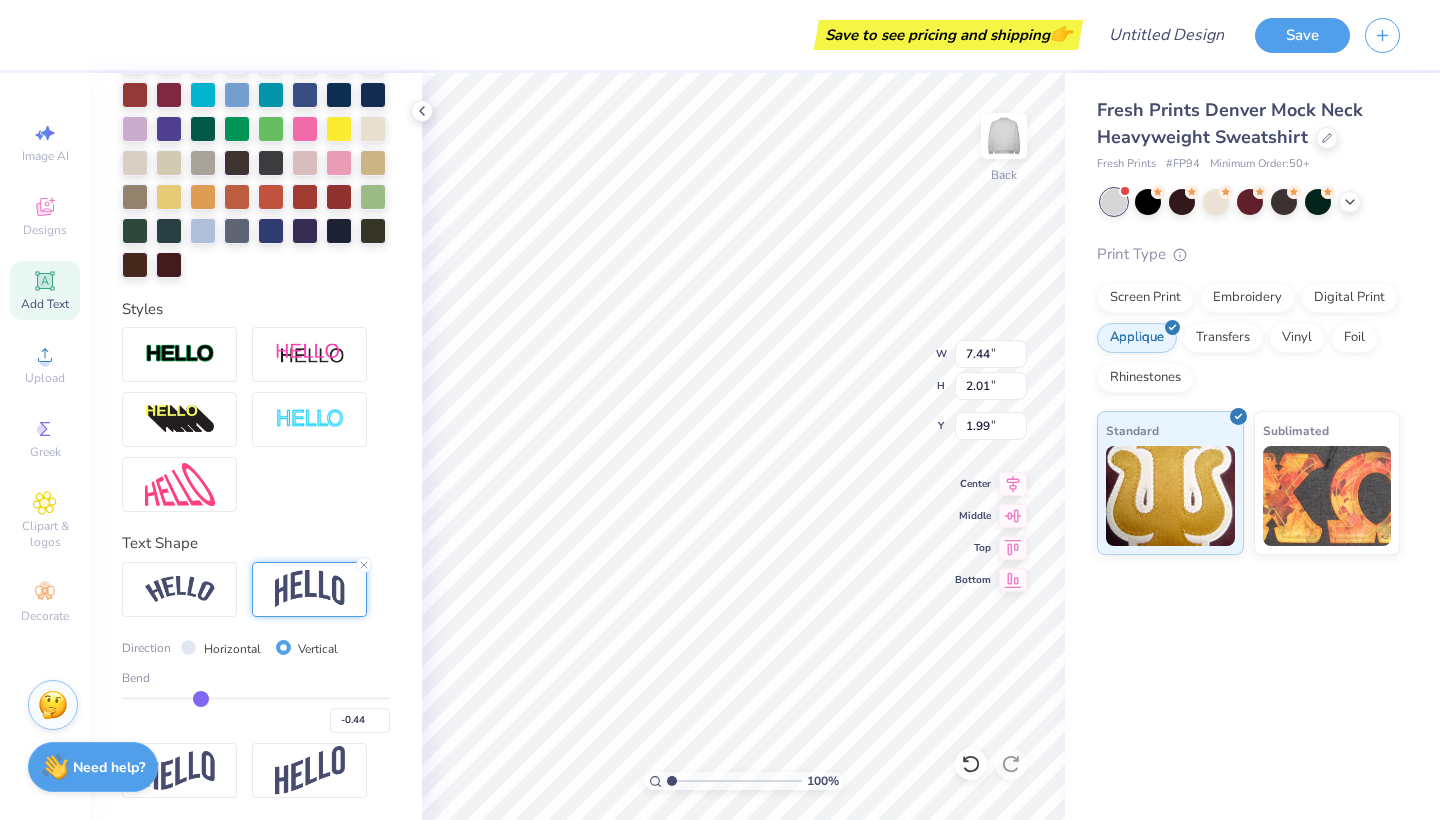 type on "-0.52" 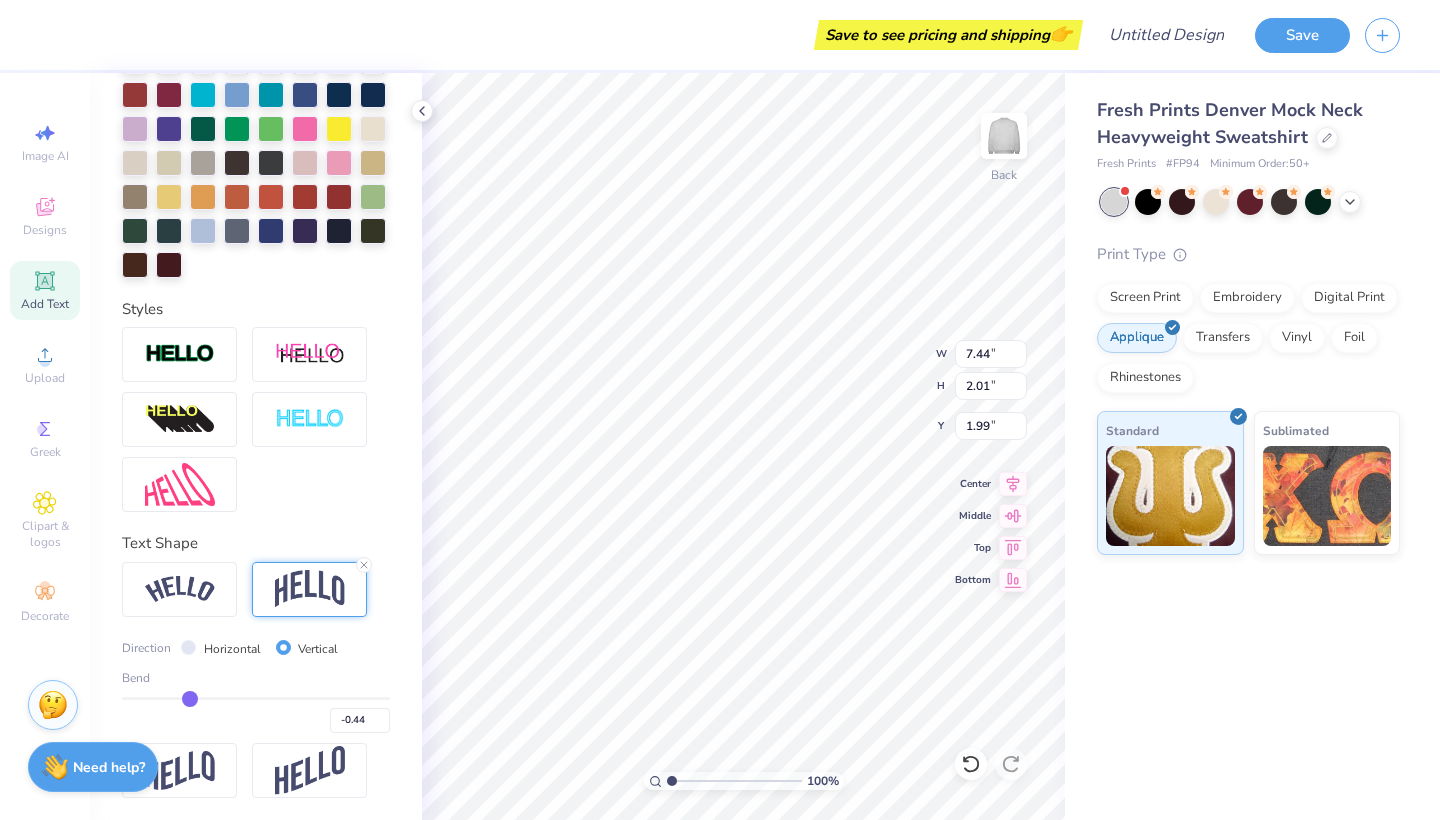 type on "-0.52" 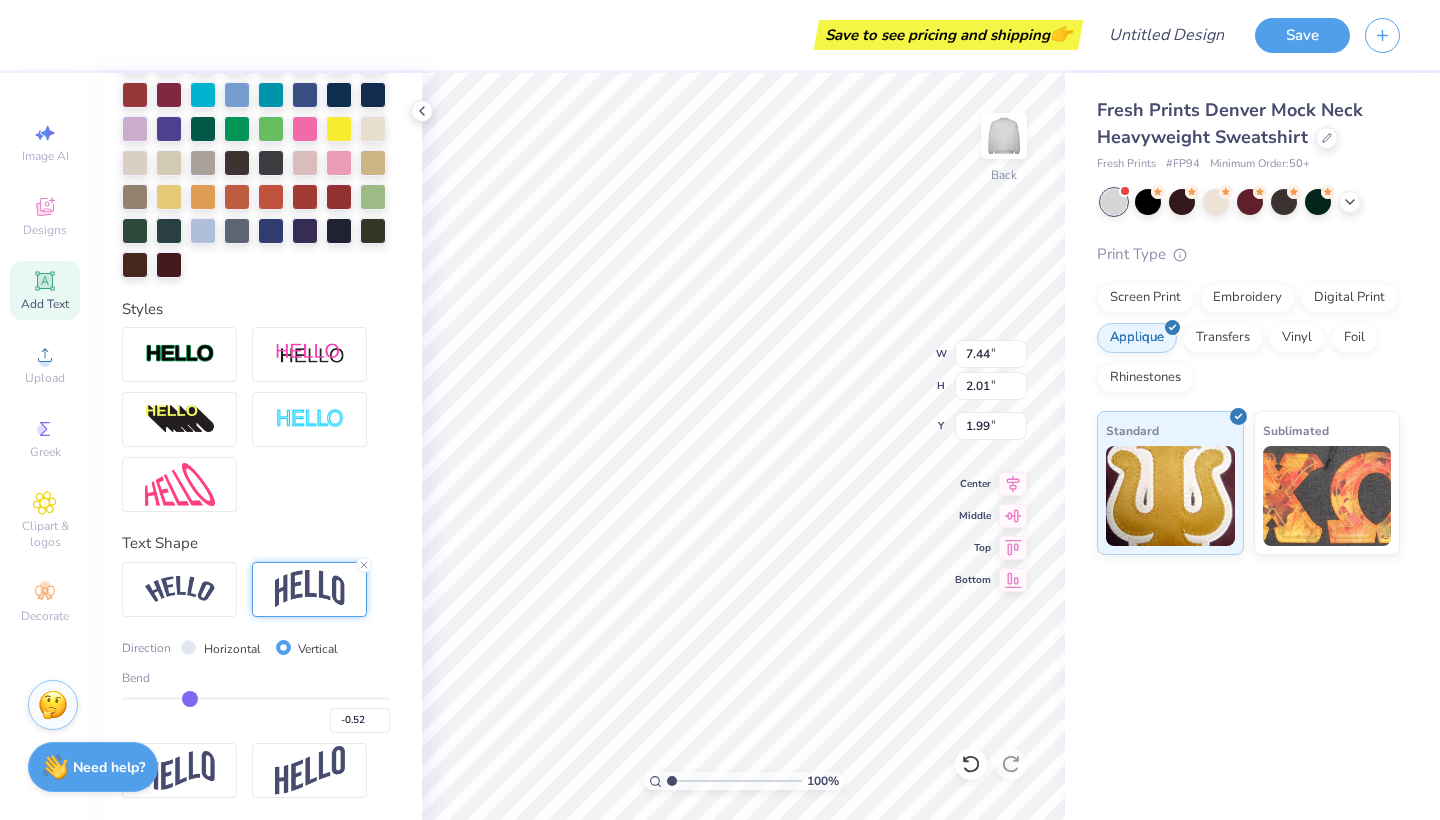 type on "-0.57" 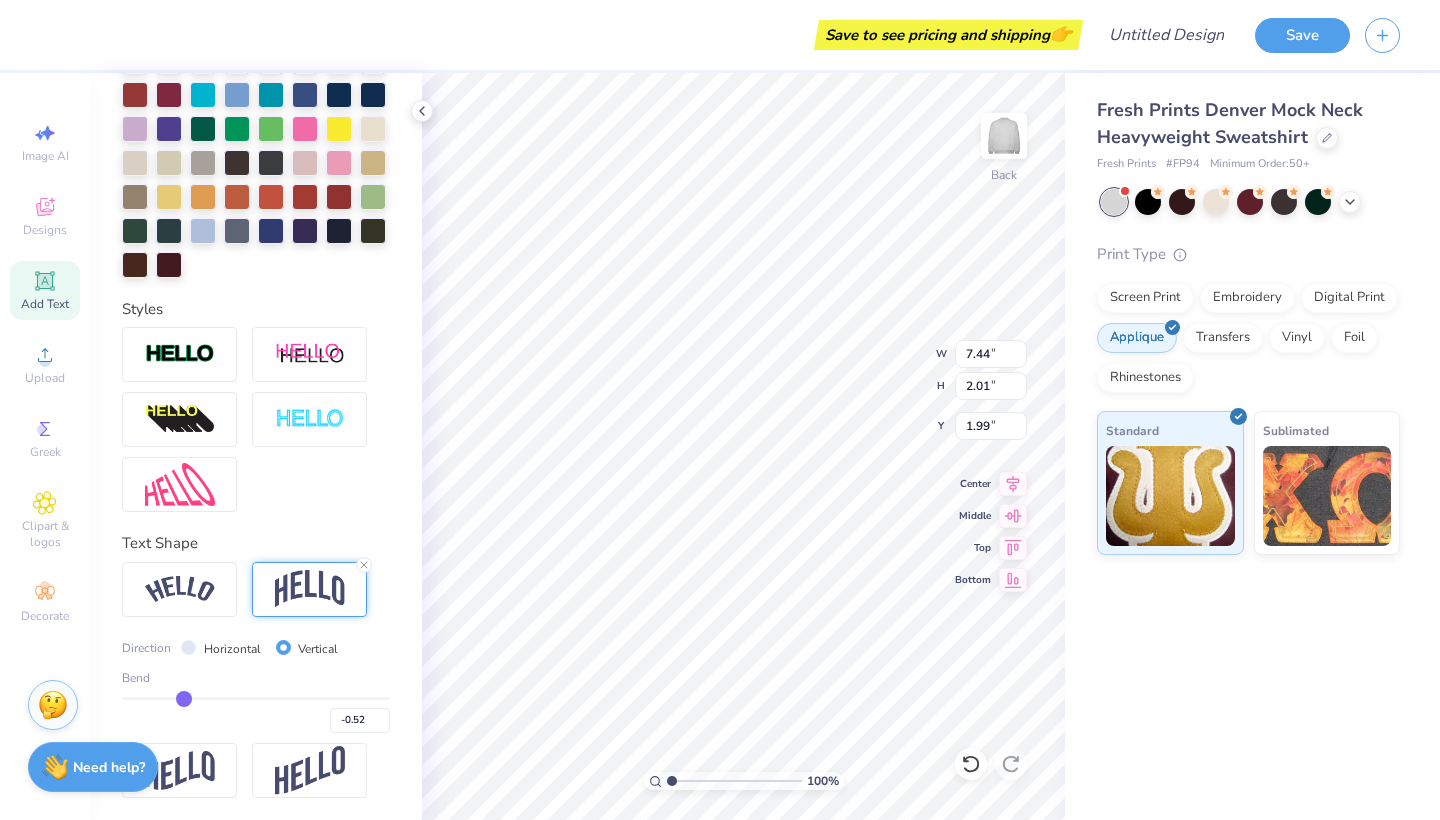 type on "-0.57" 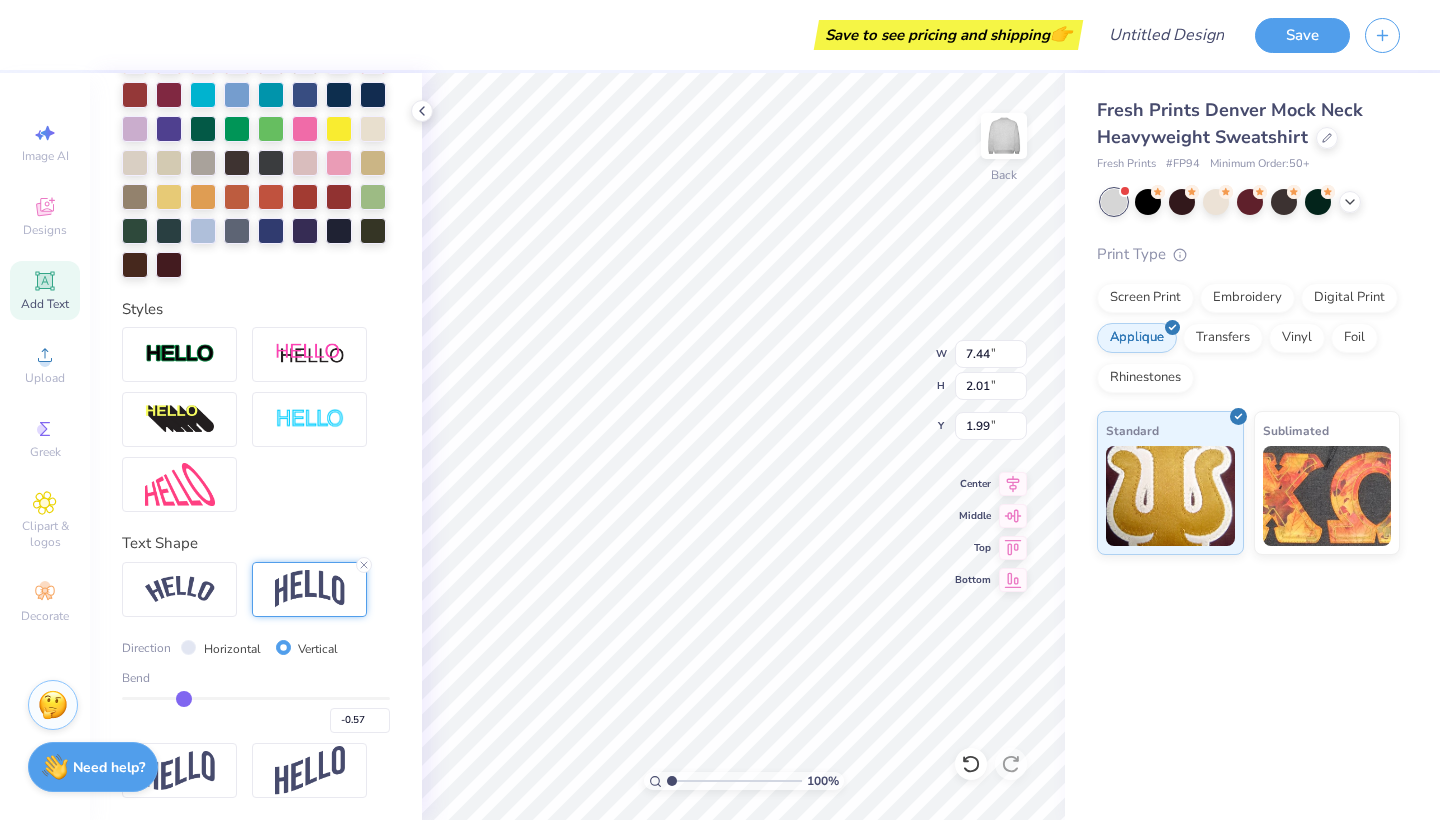 type on "-0.61" 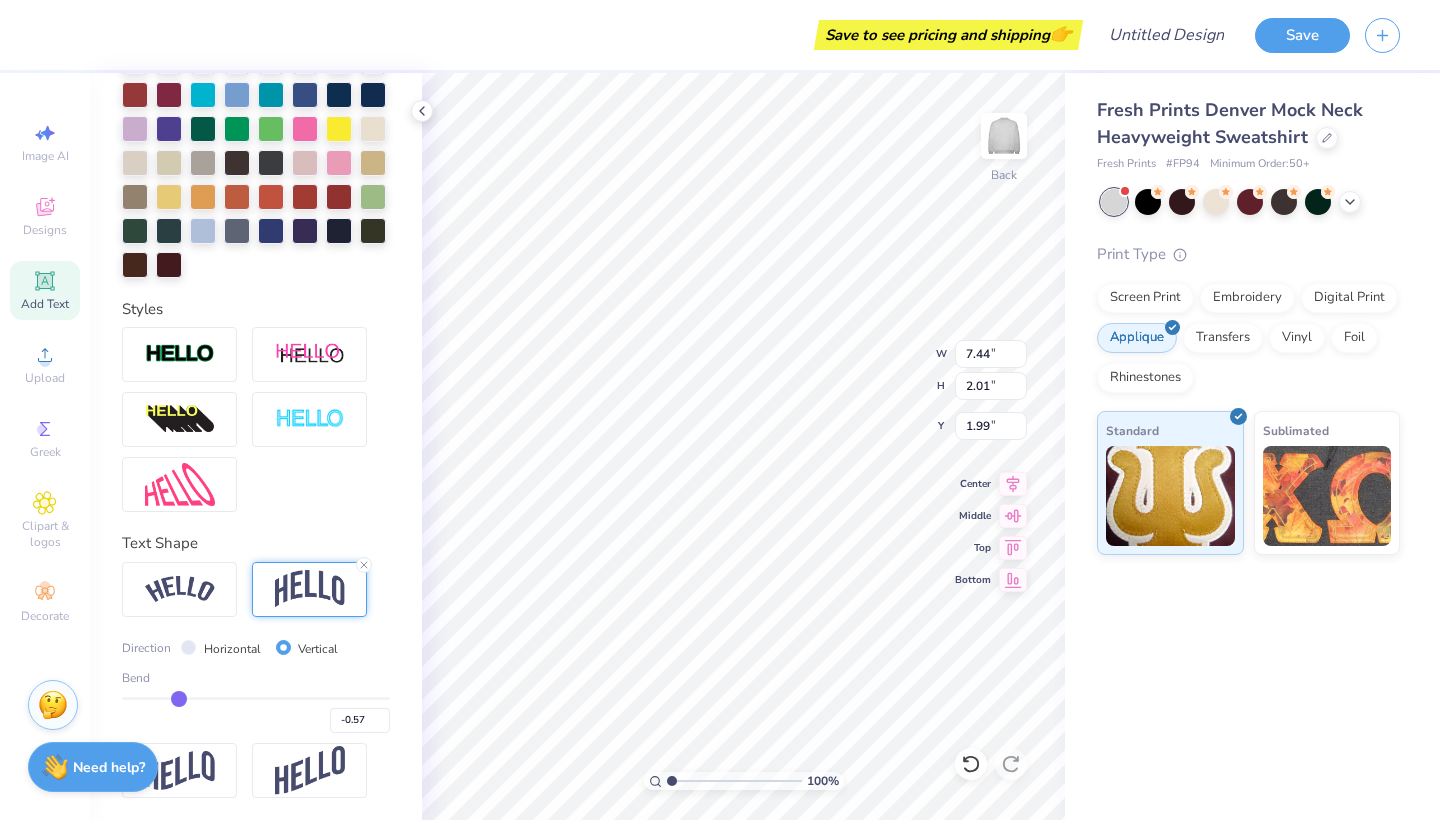 type on "-0.61" 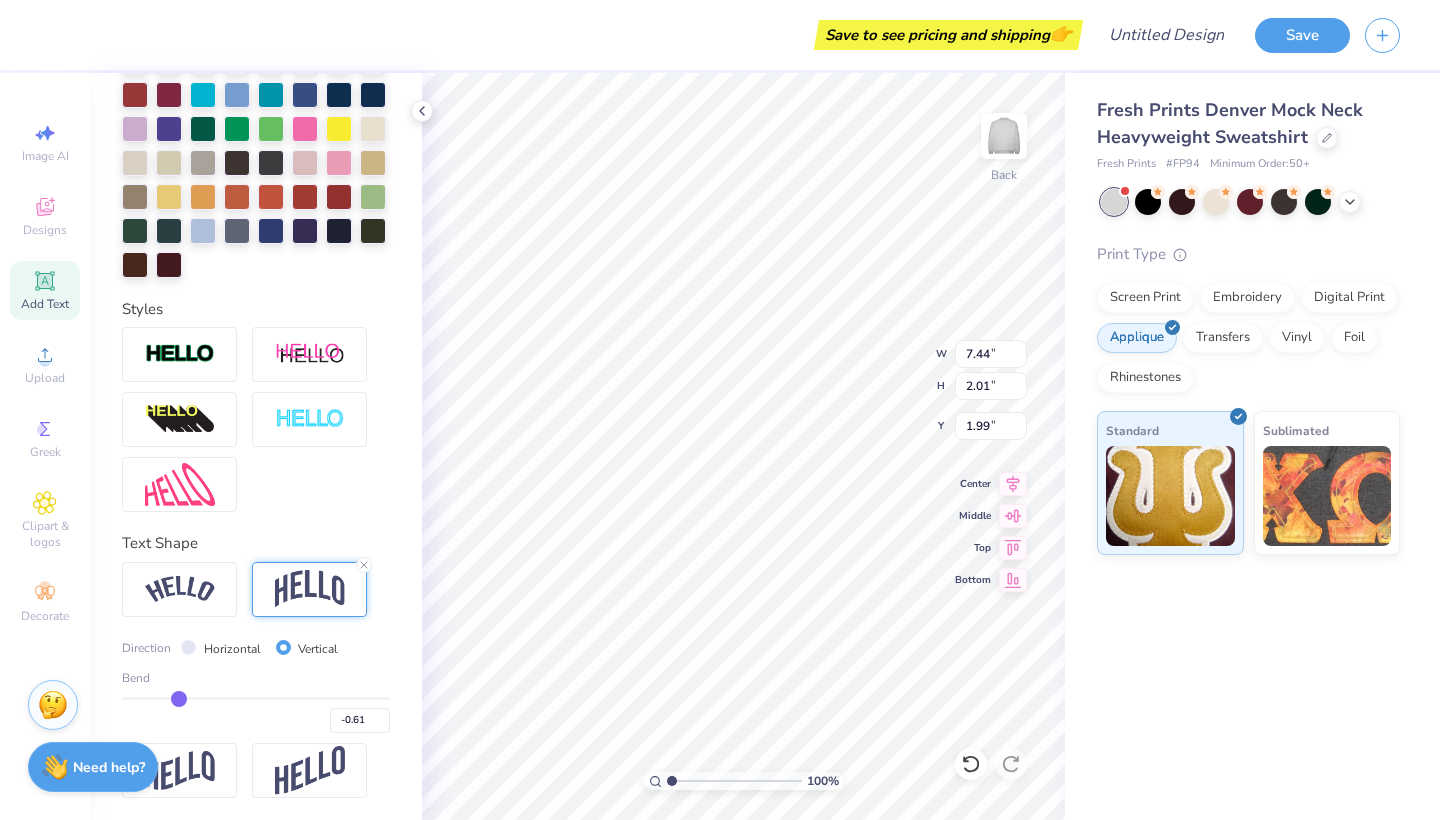 type on "-0.63" 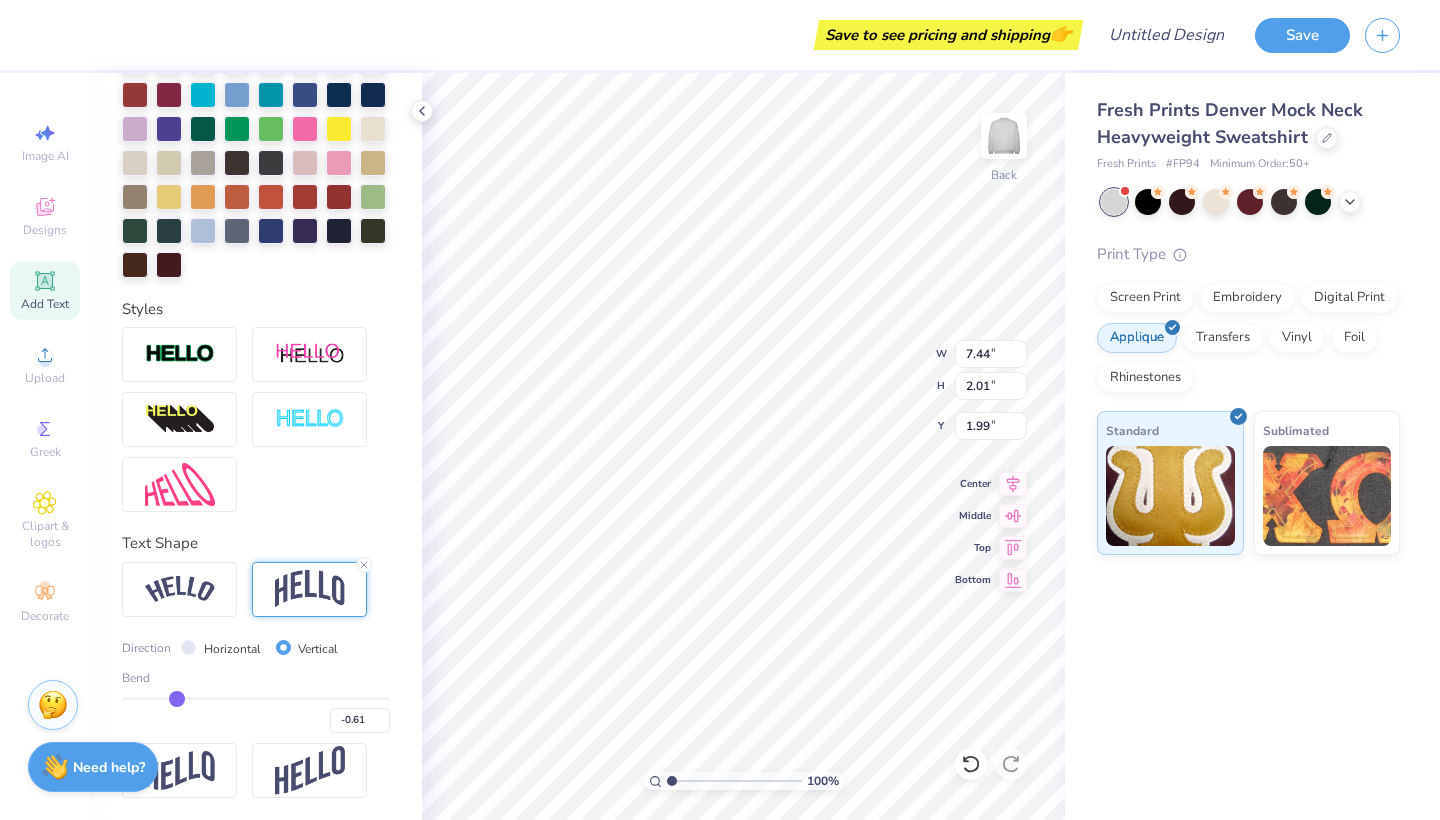 type on "-0.63" 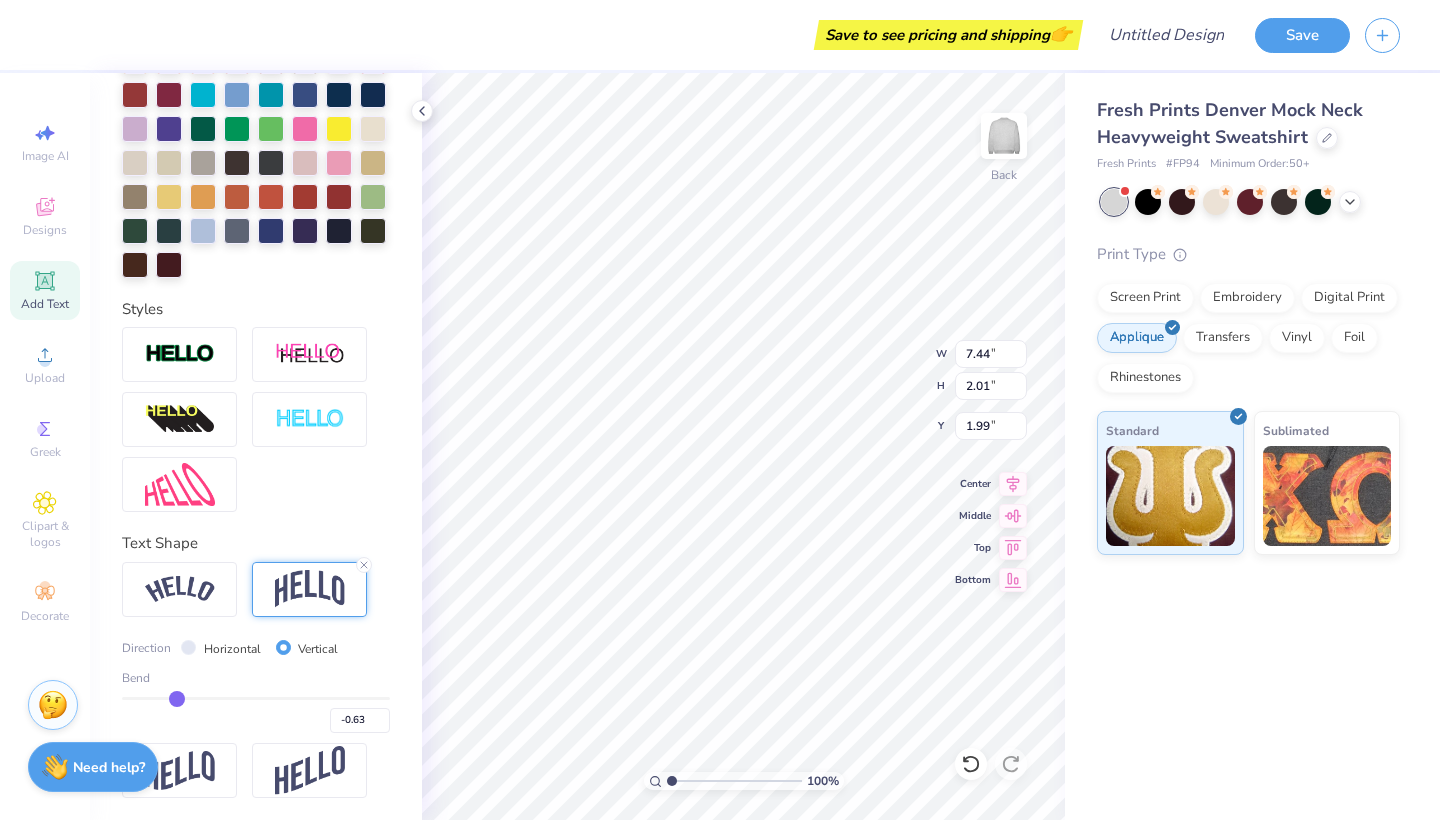 drag, startPoint x: 258, startPoint y: 691, endPoint x: 177, endPoint y: 691, distance: 81 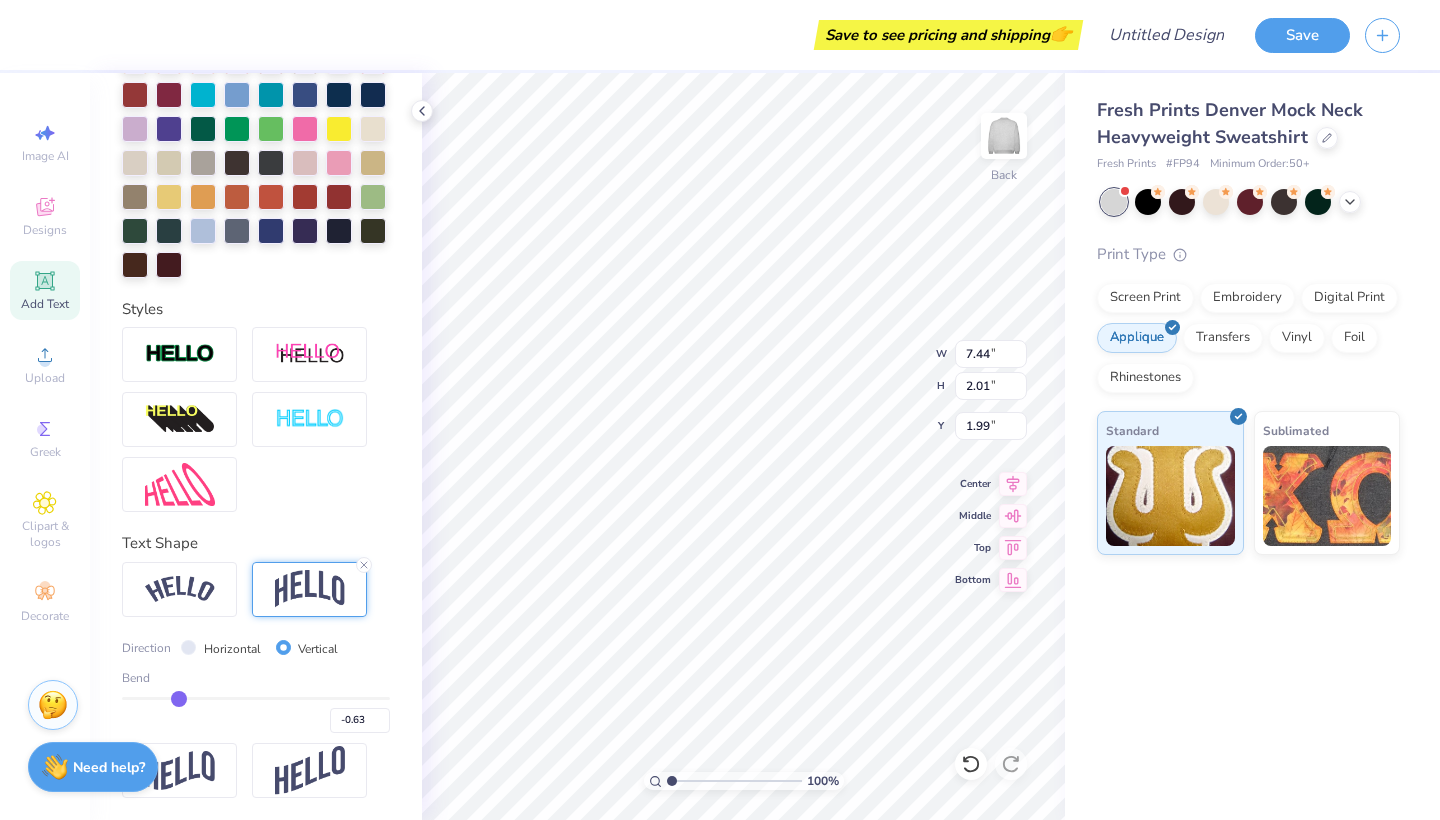 type on "-0.61" 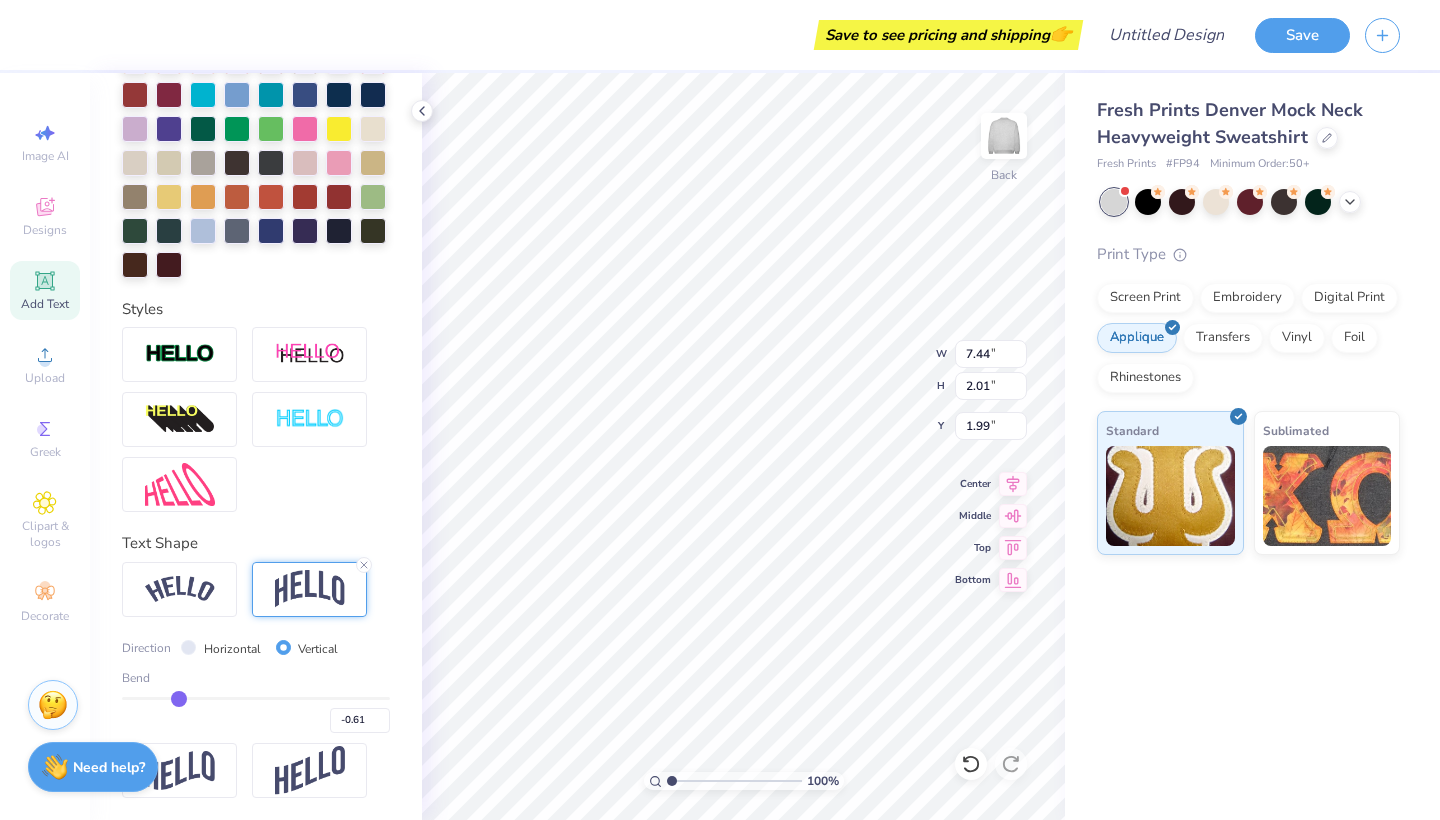 type on "-0.54" 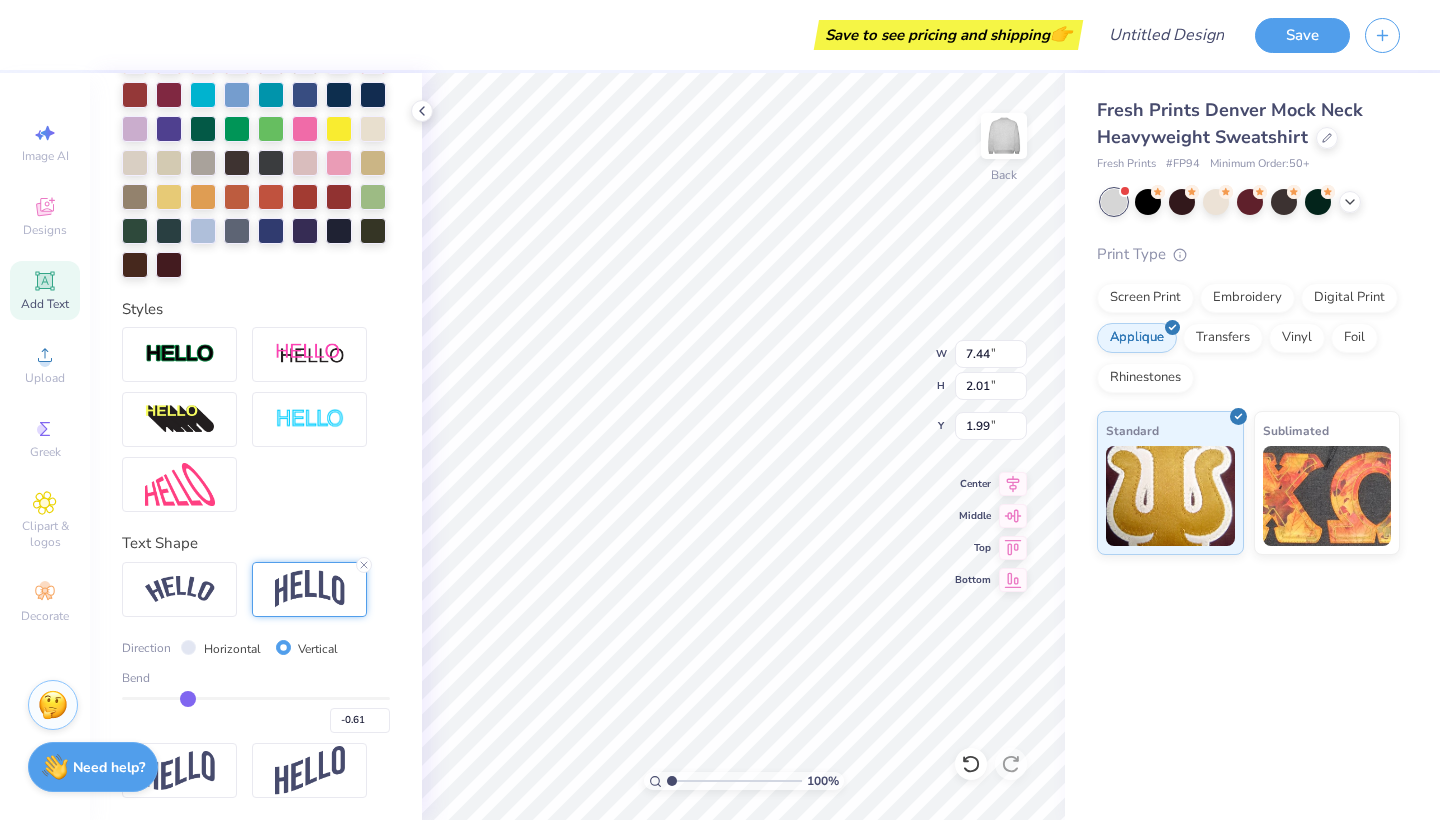 type on "-0.54" 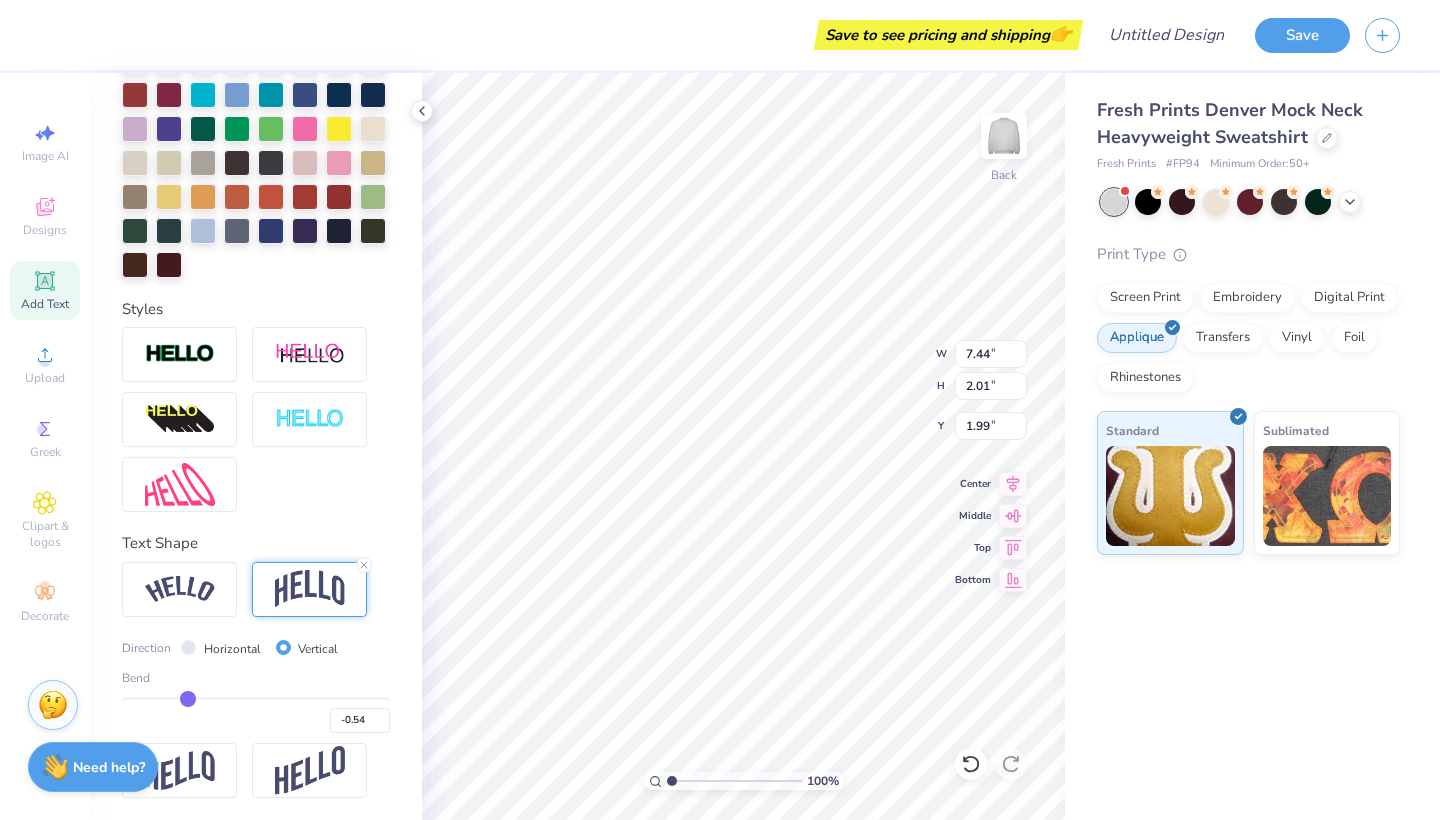 type on "-0.39" 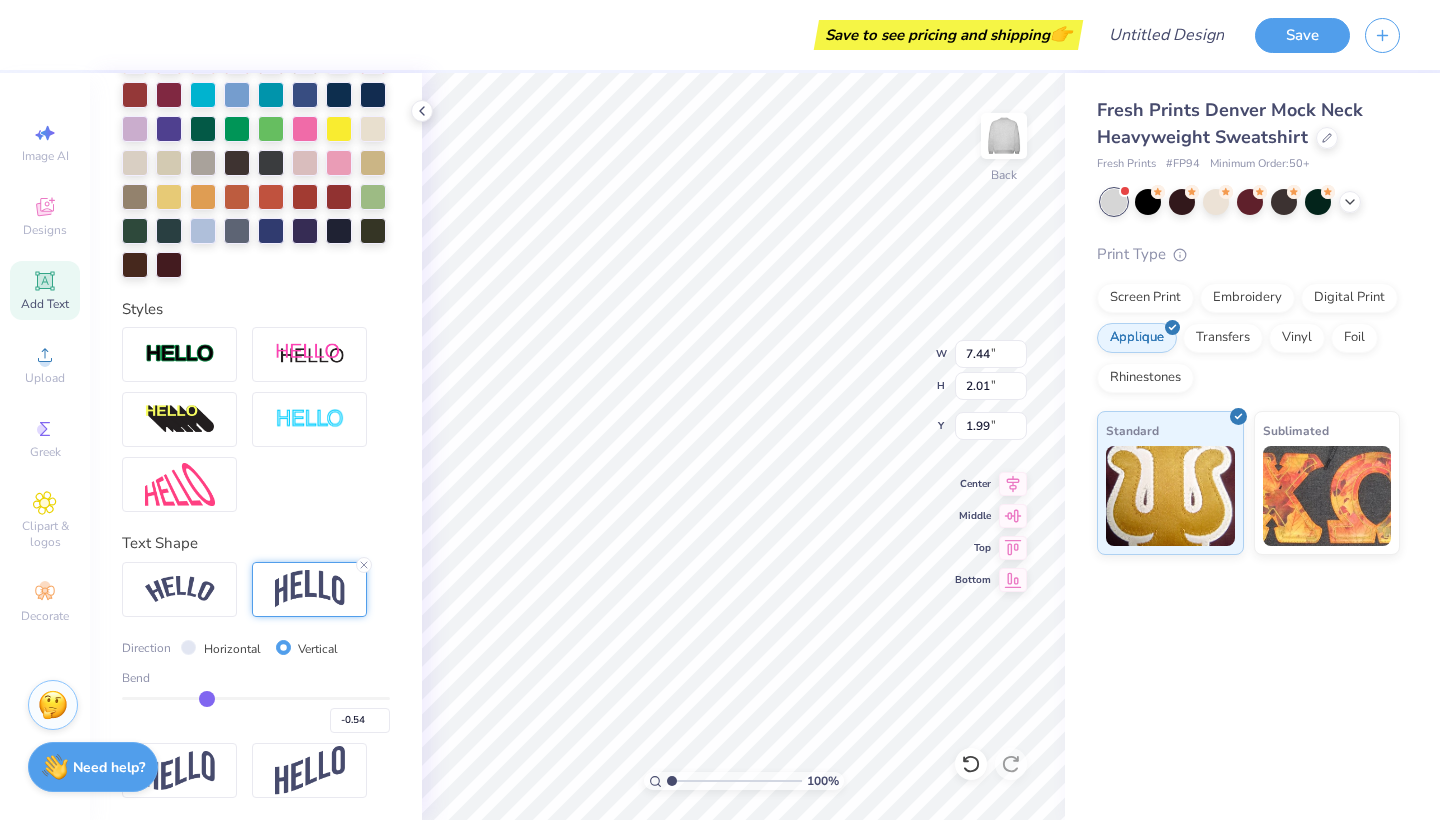 type on "-0.39" 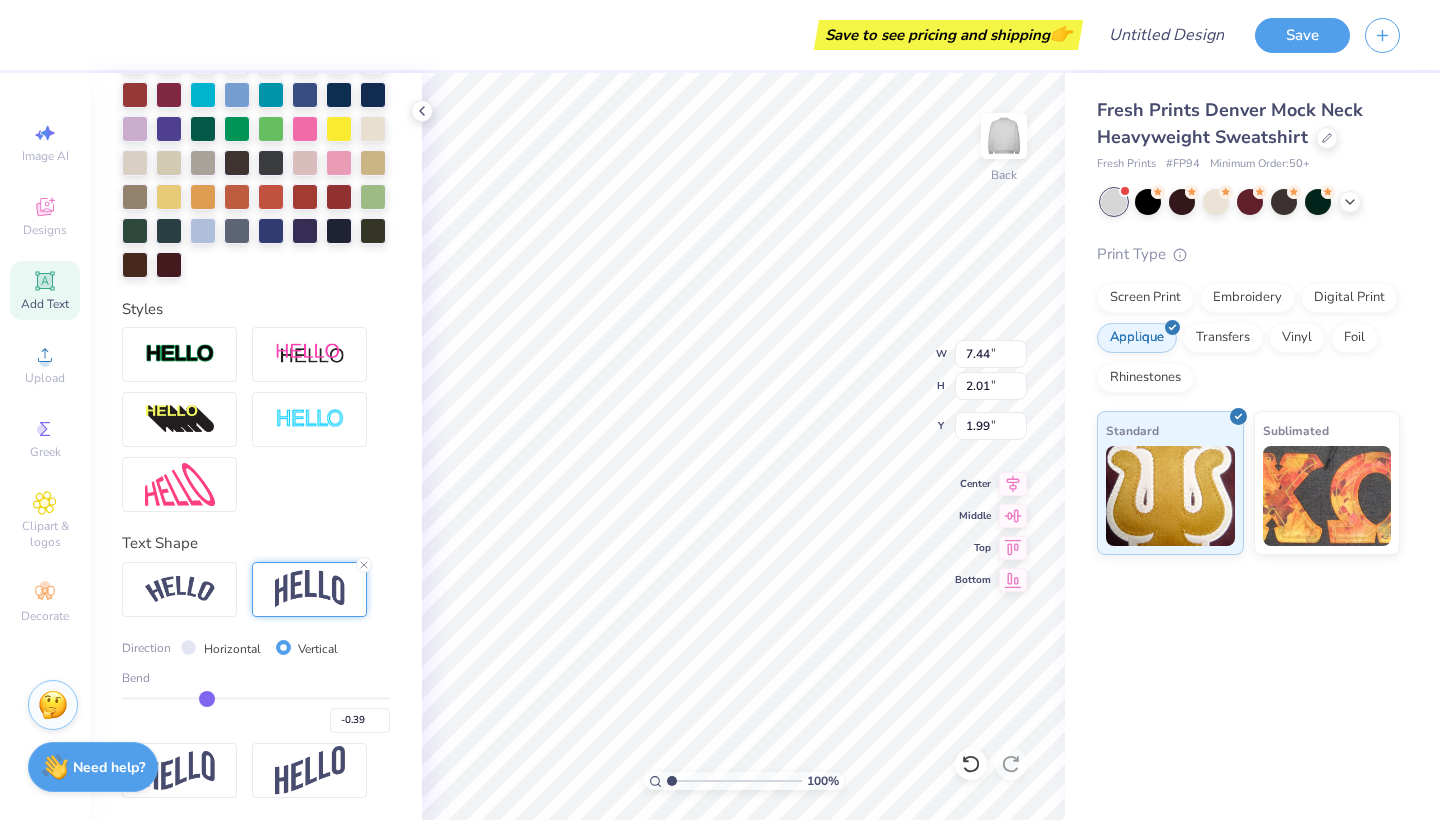type on "-0.17" 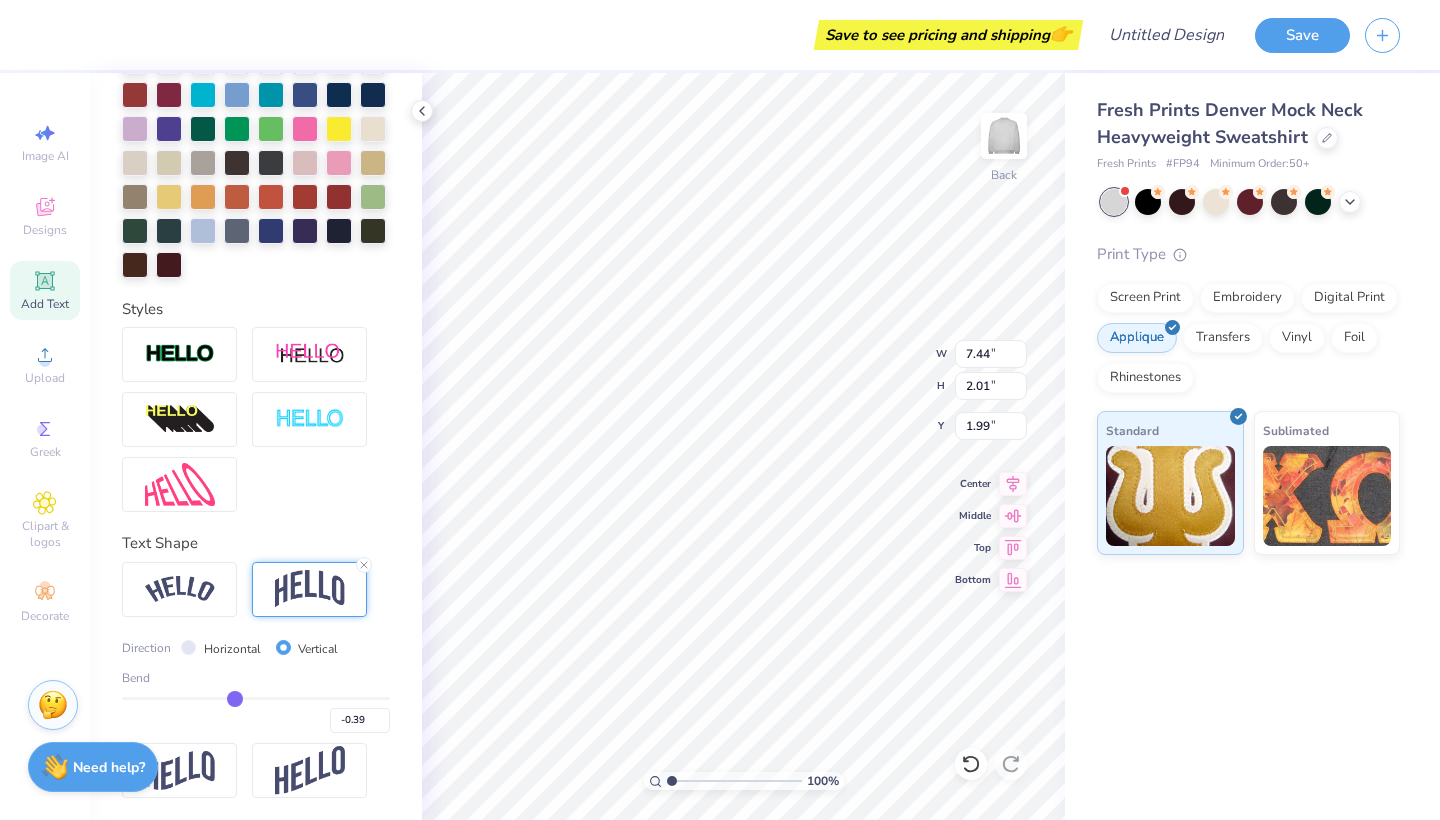 type on "-0.17" 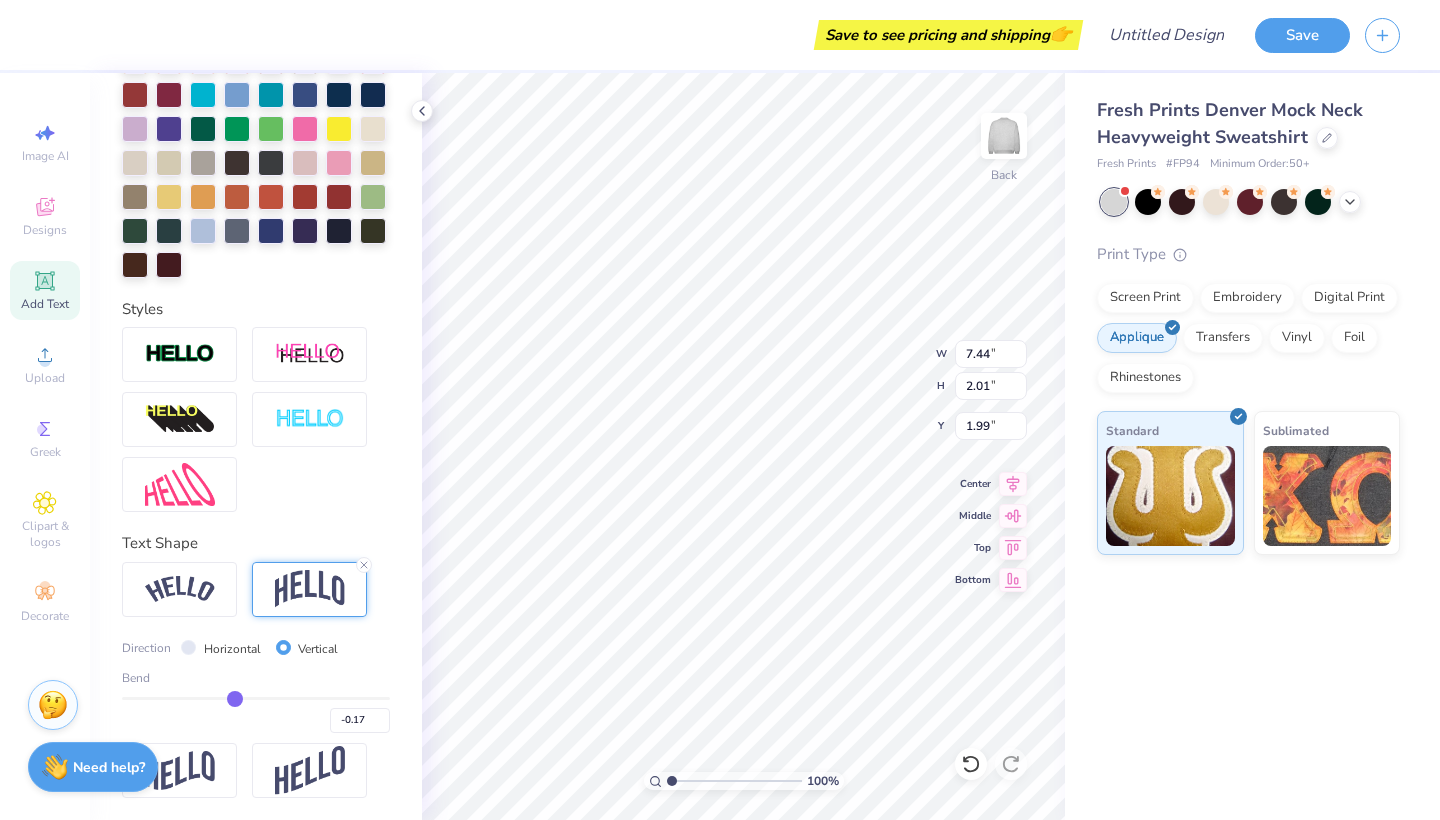 type on "0.02" 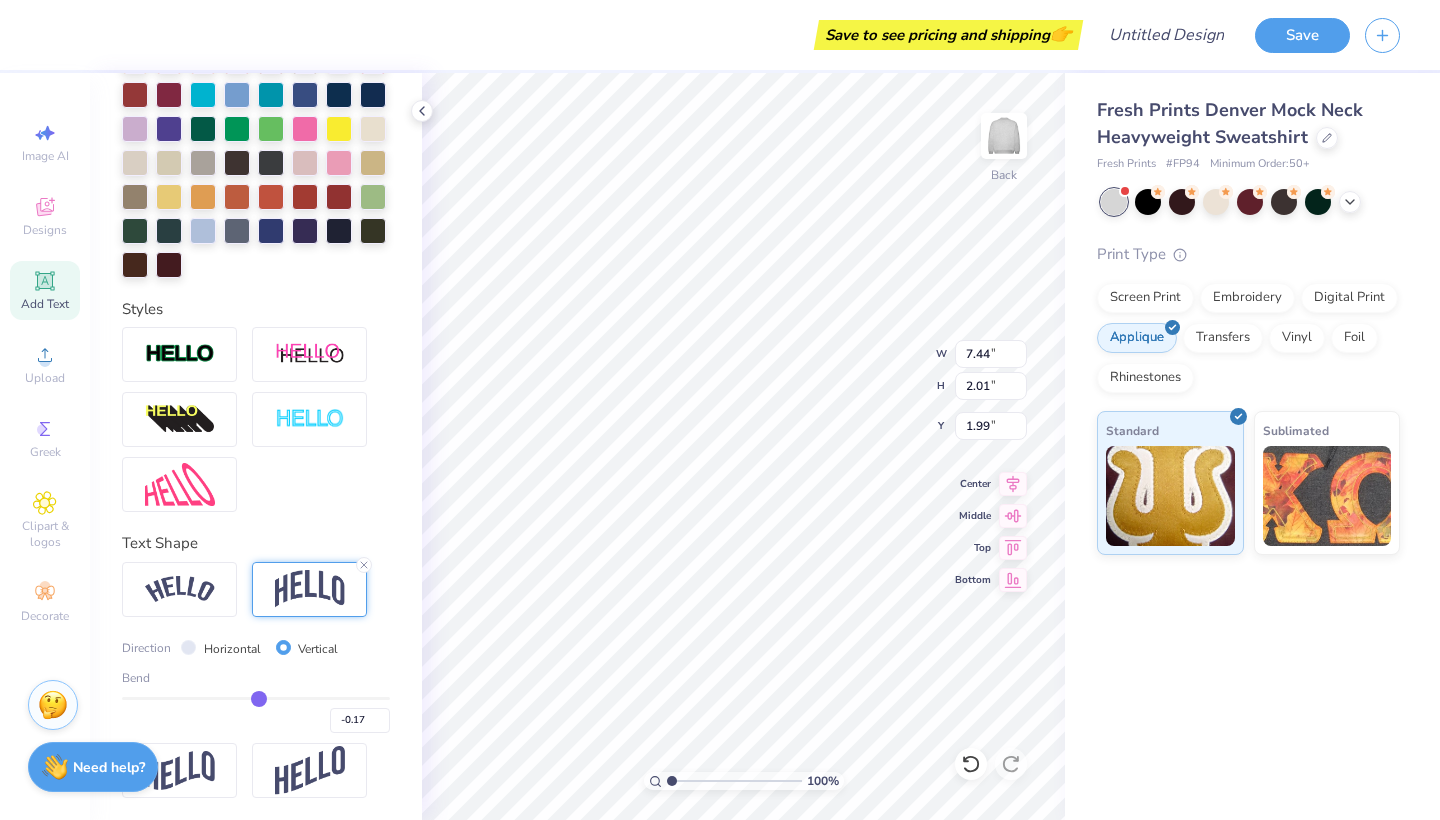 type on "0.02" 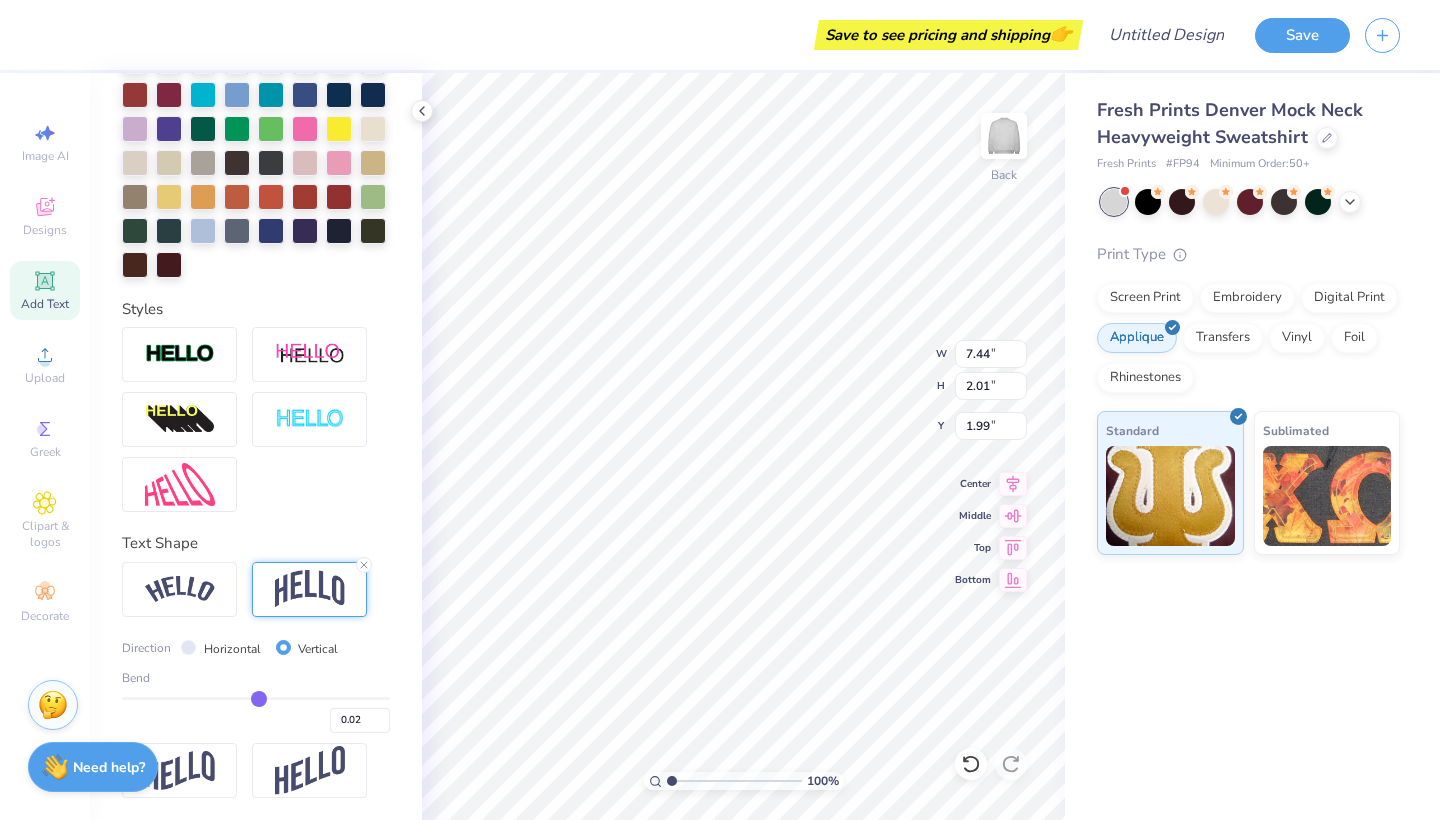 type on "0.18" 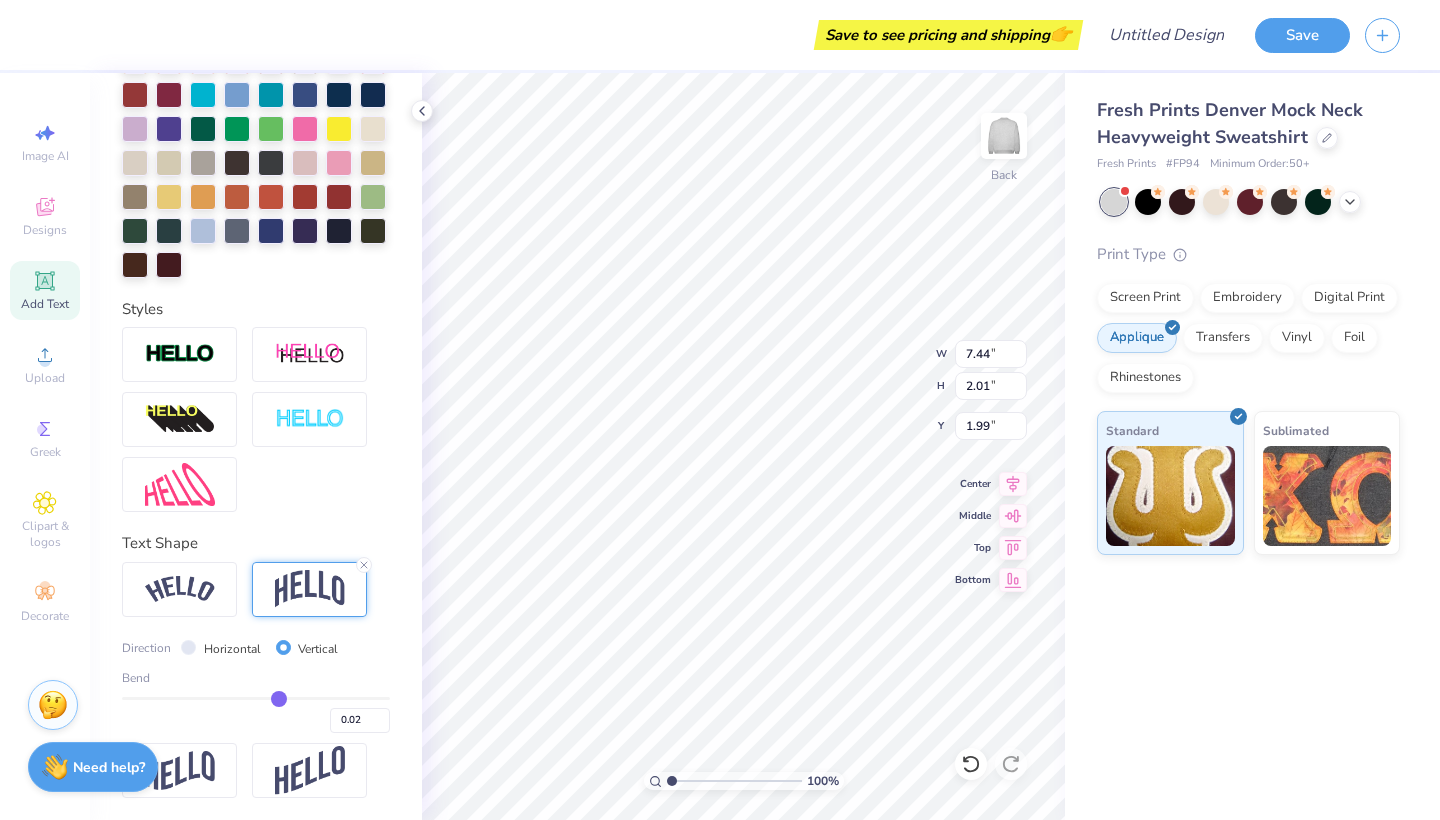 type on "0.18" 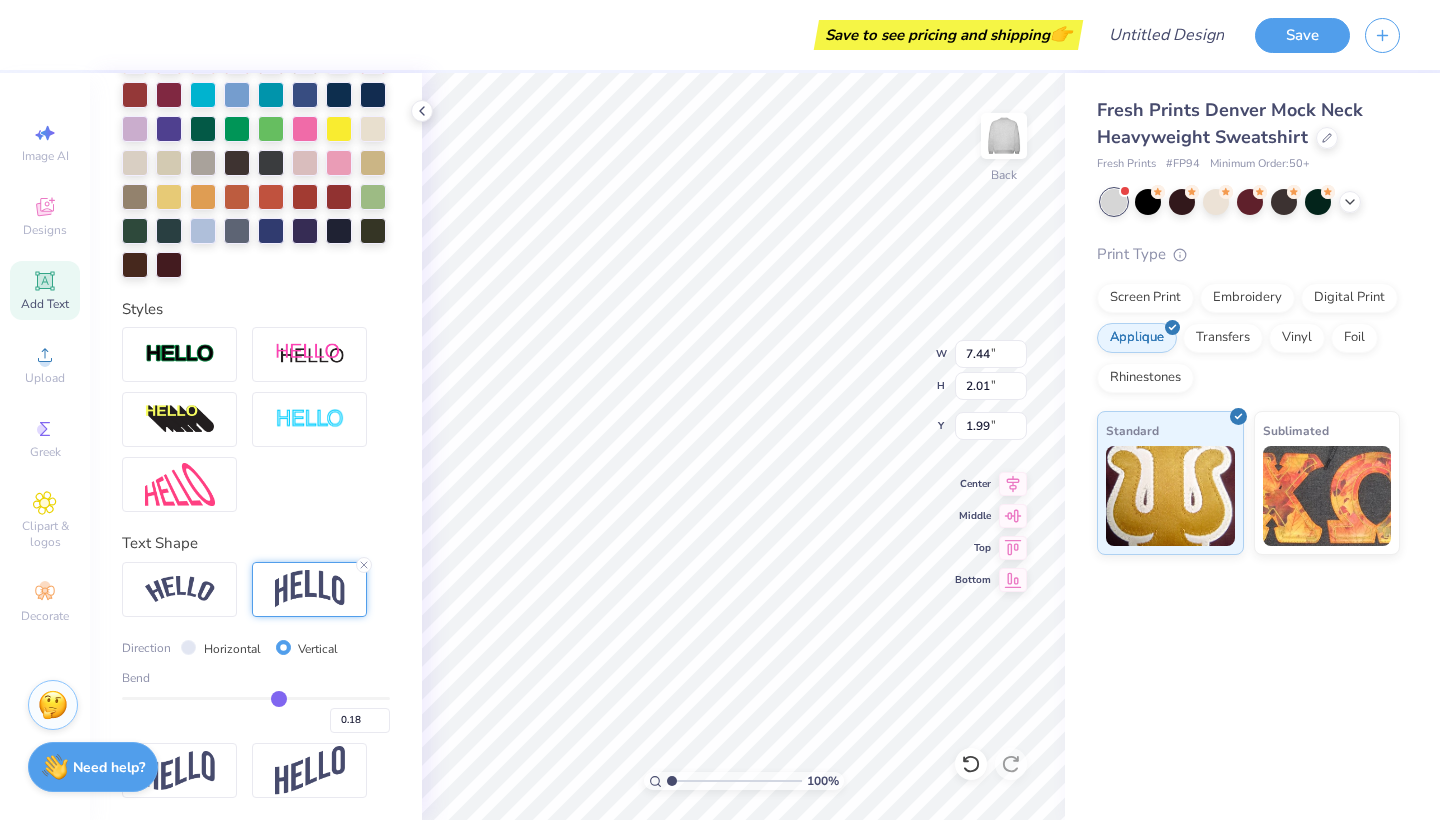 type on "0.33" 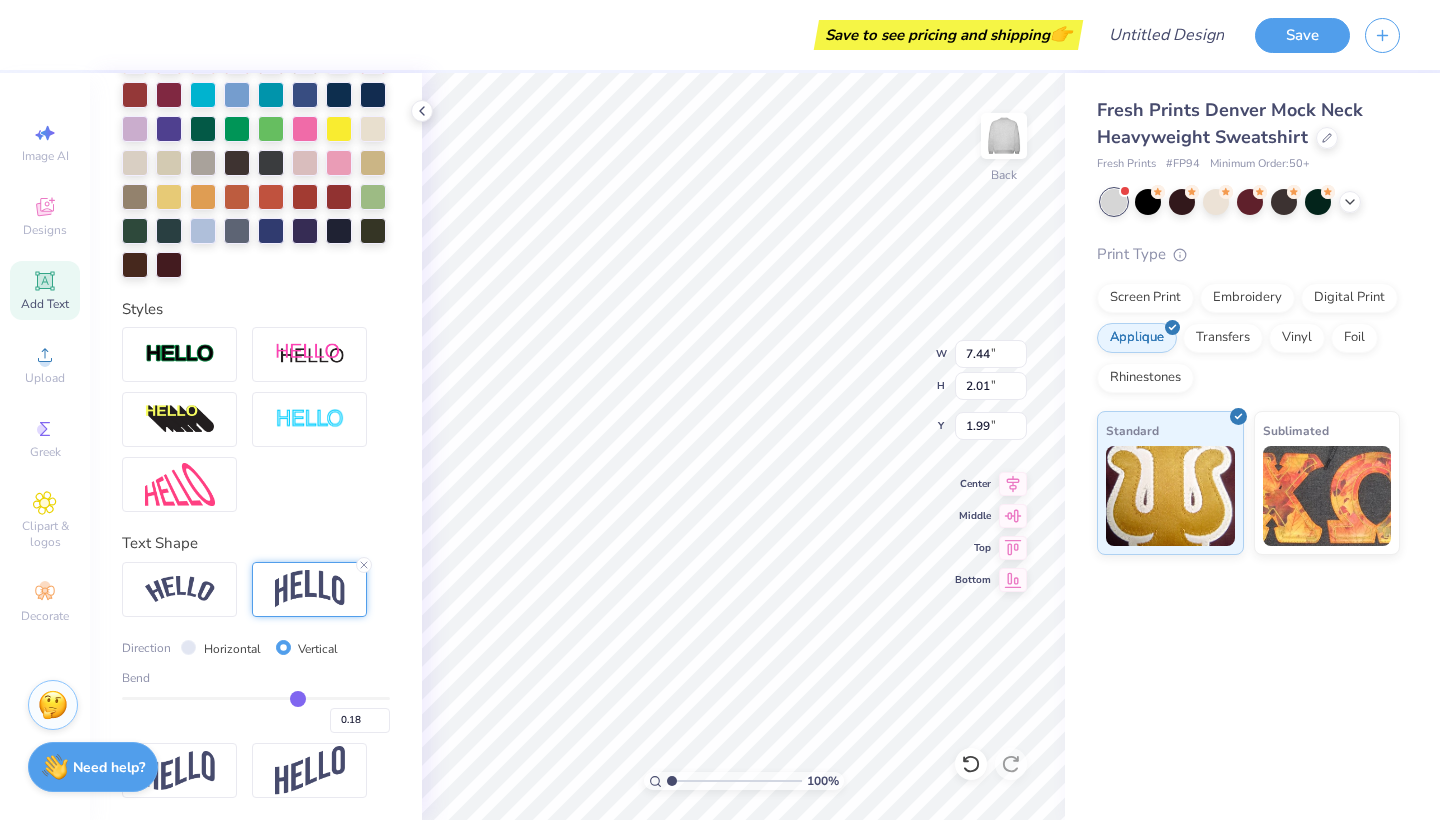 type on "0.33" 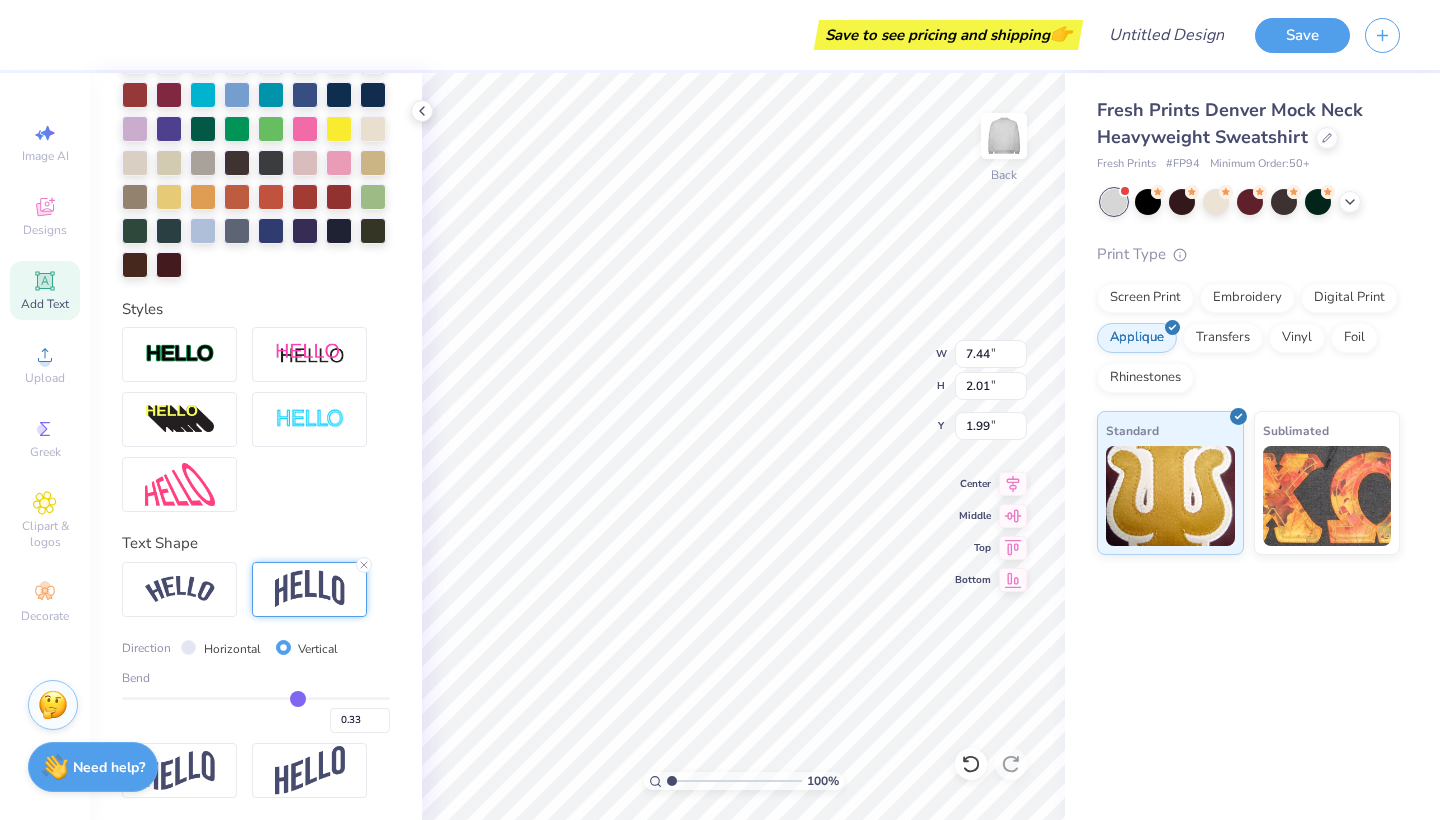 type on "0.43" 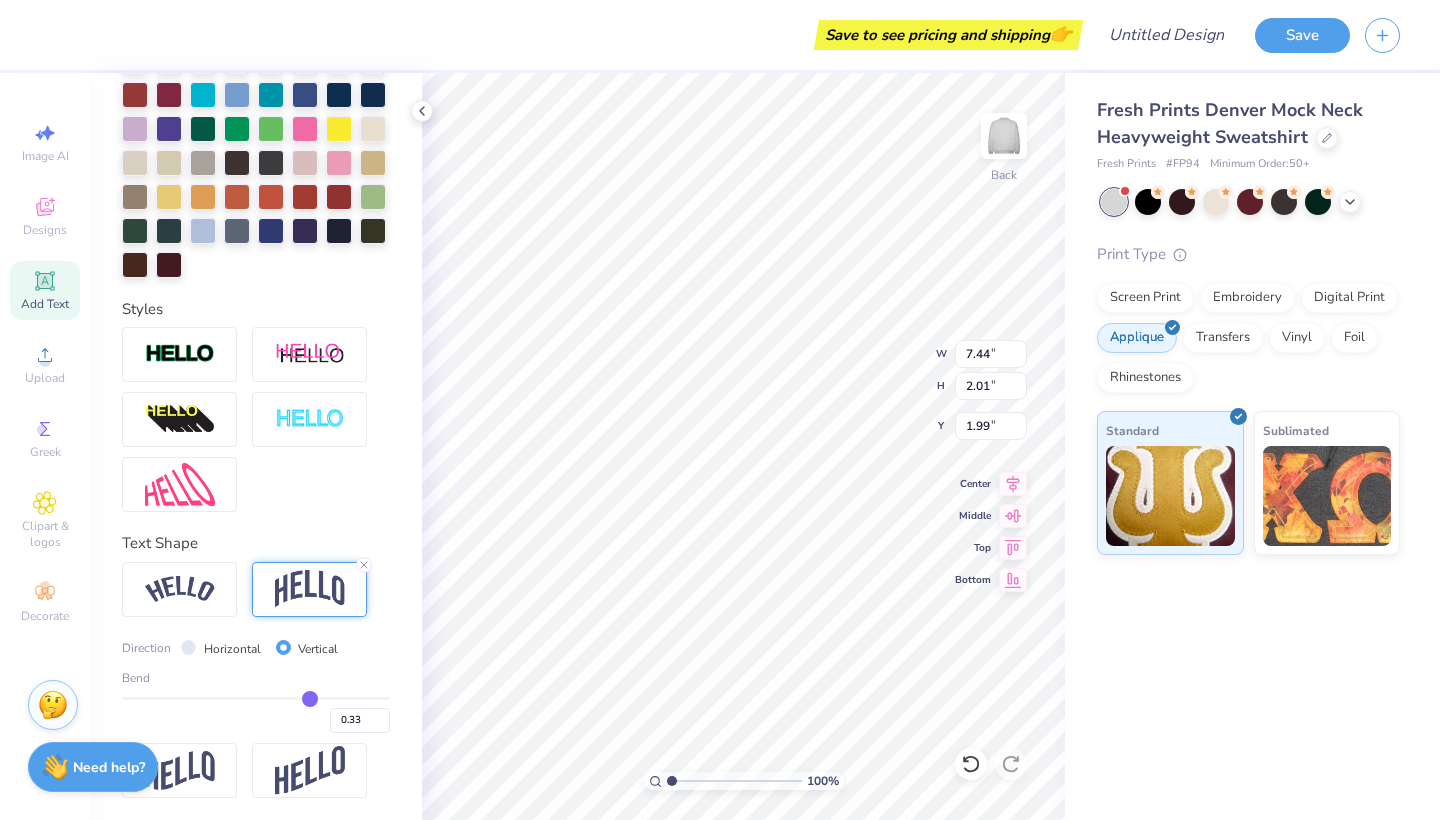 type on "0.43" 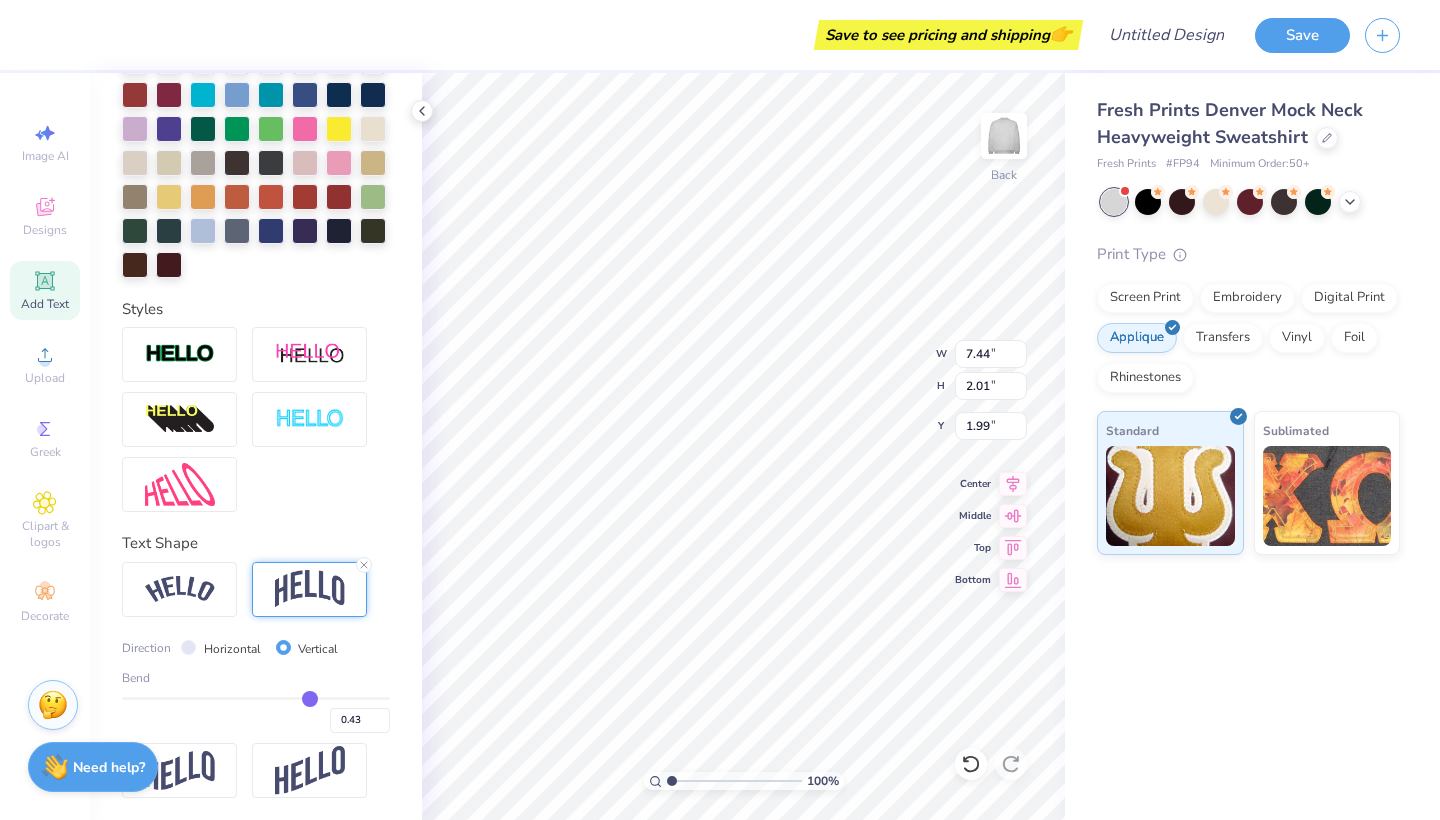 type on "0.53" 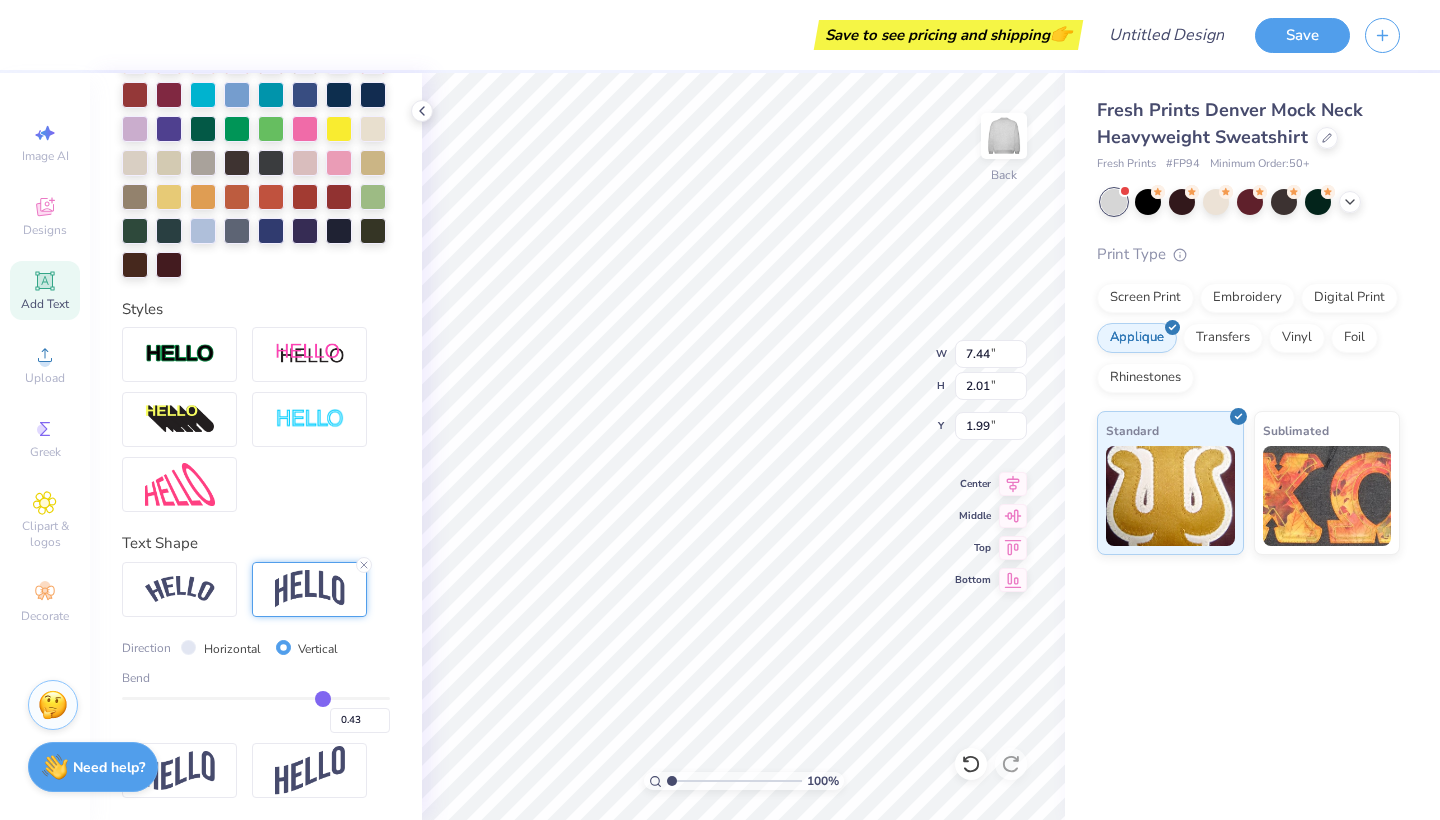 type on "0.53" 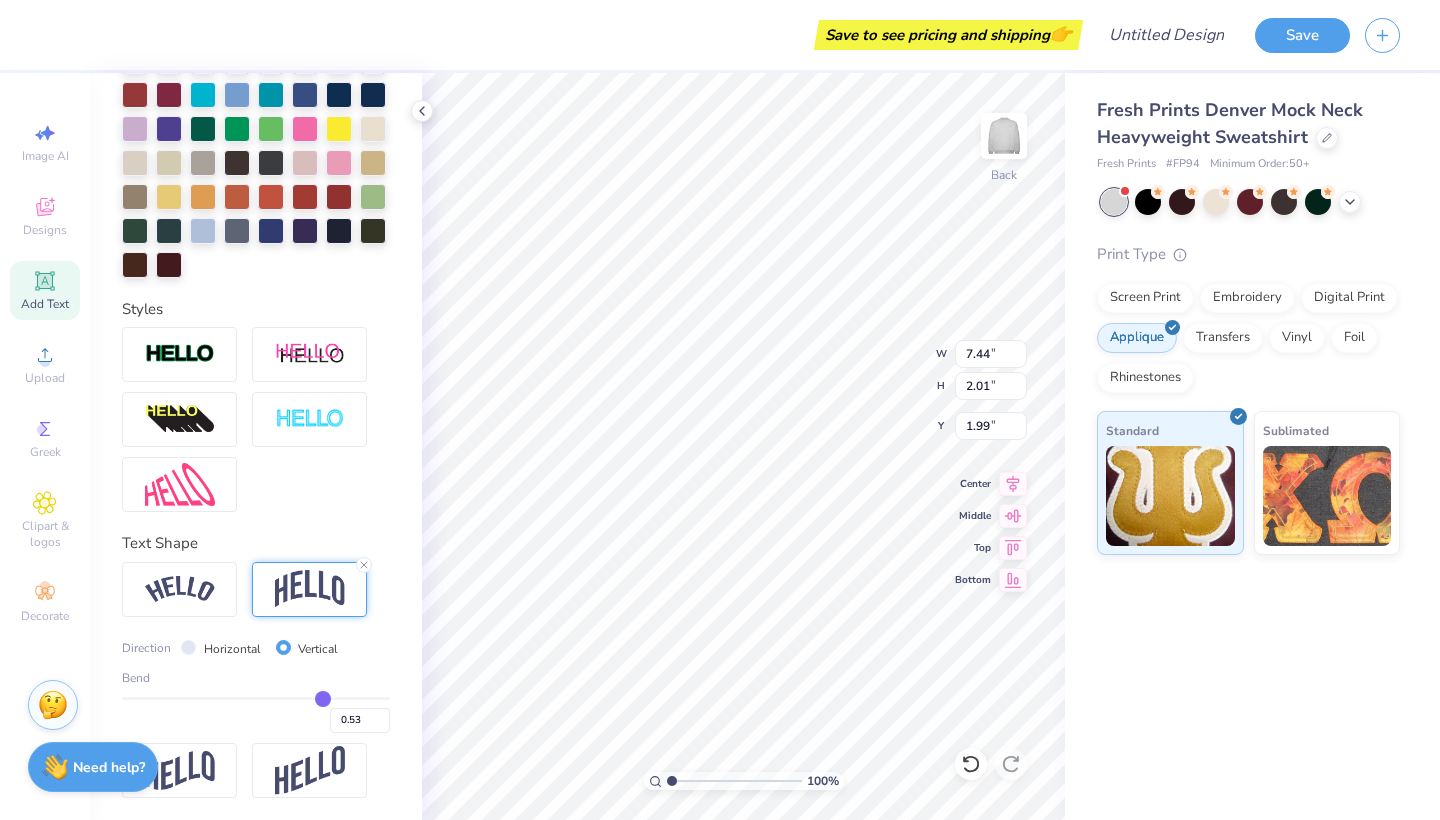 type on "0.66" 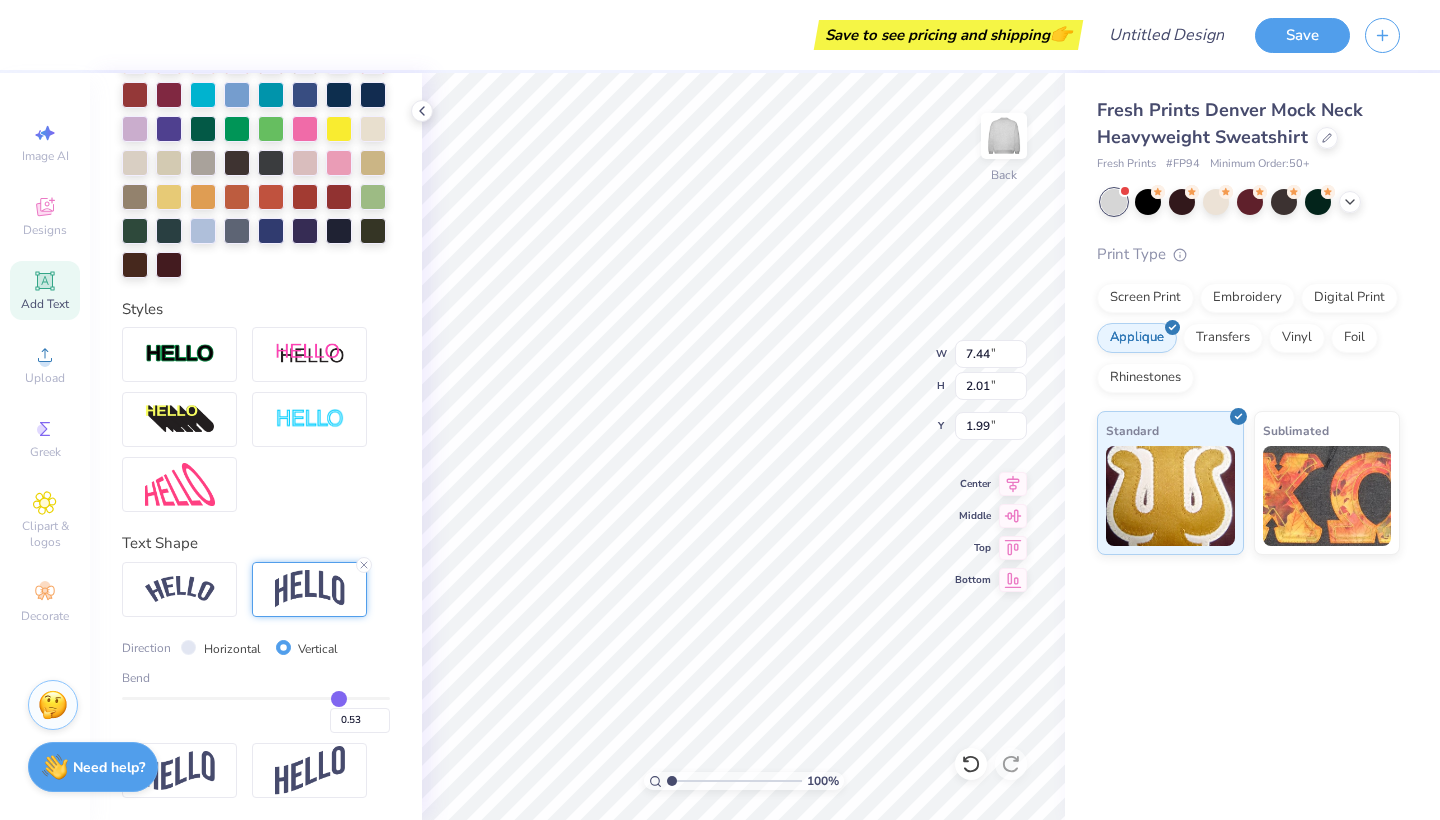 type on "0.66" 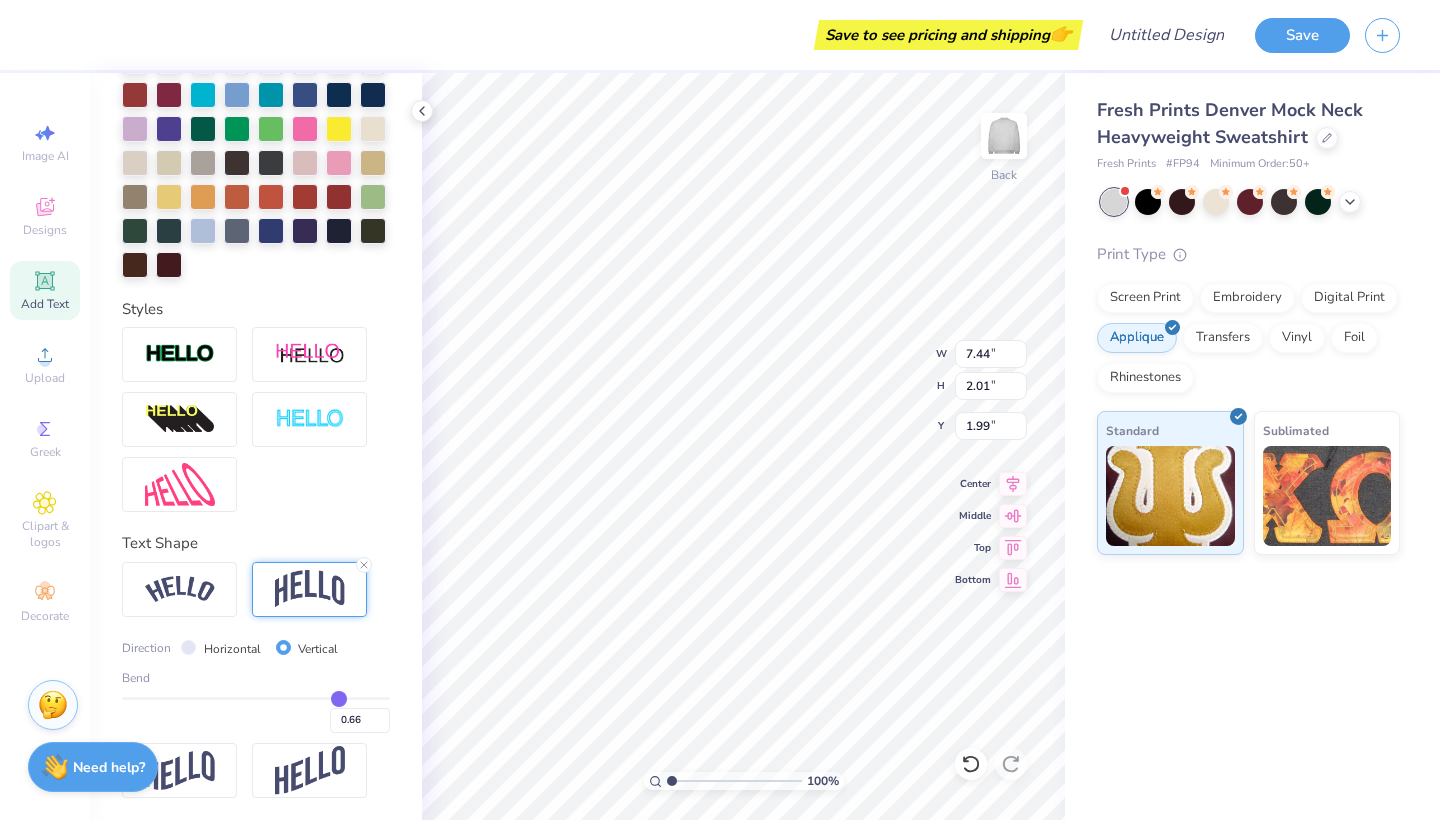 type on "0.79" 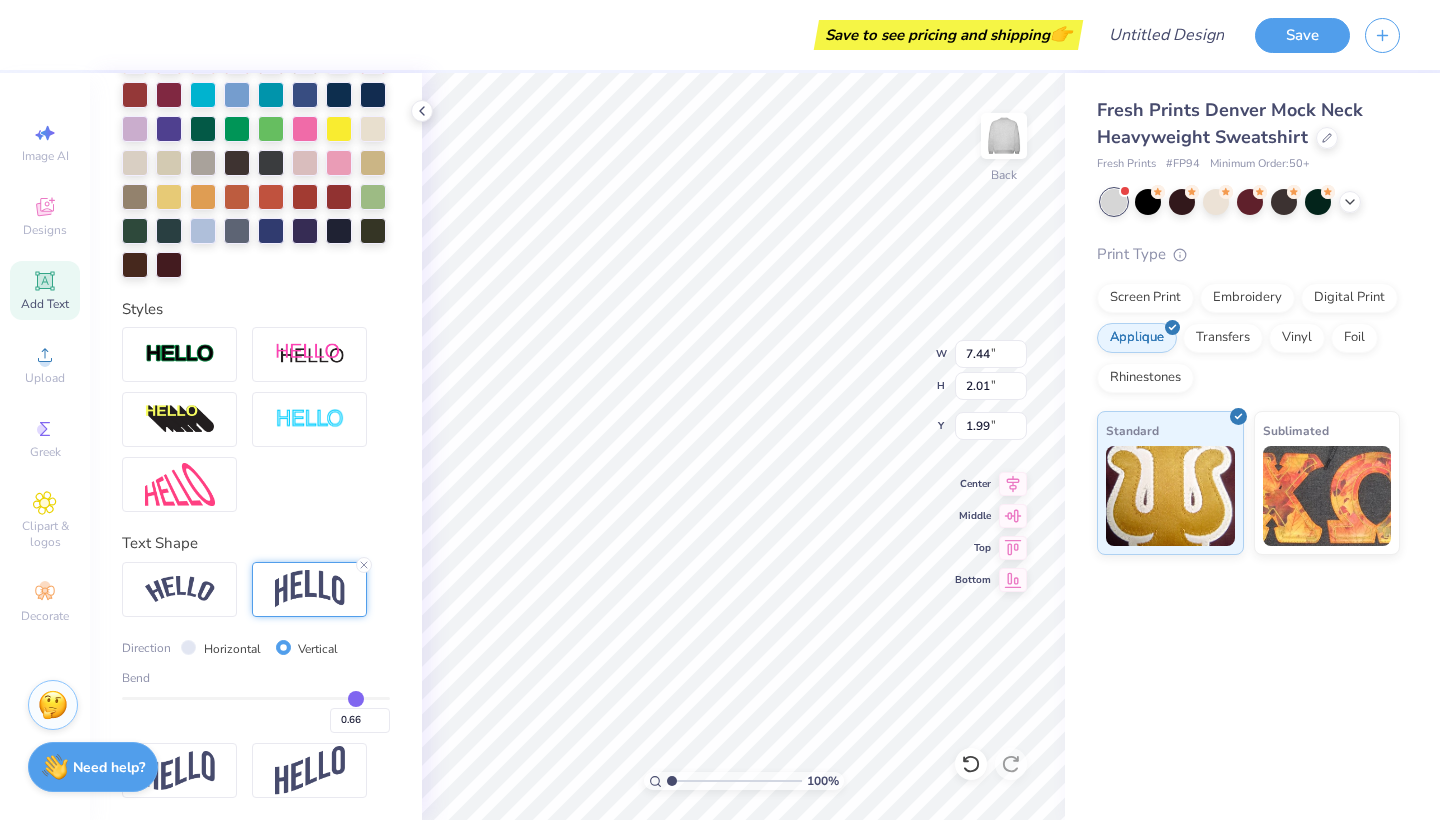 type on "0.79" 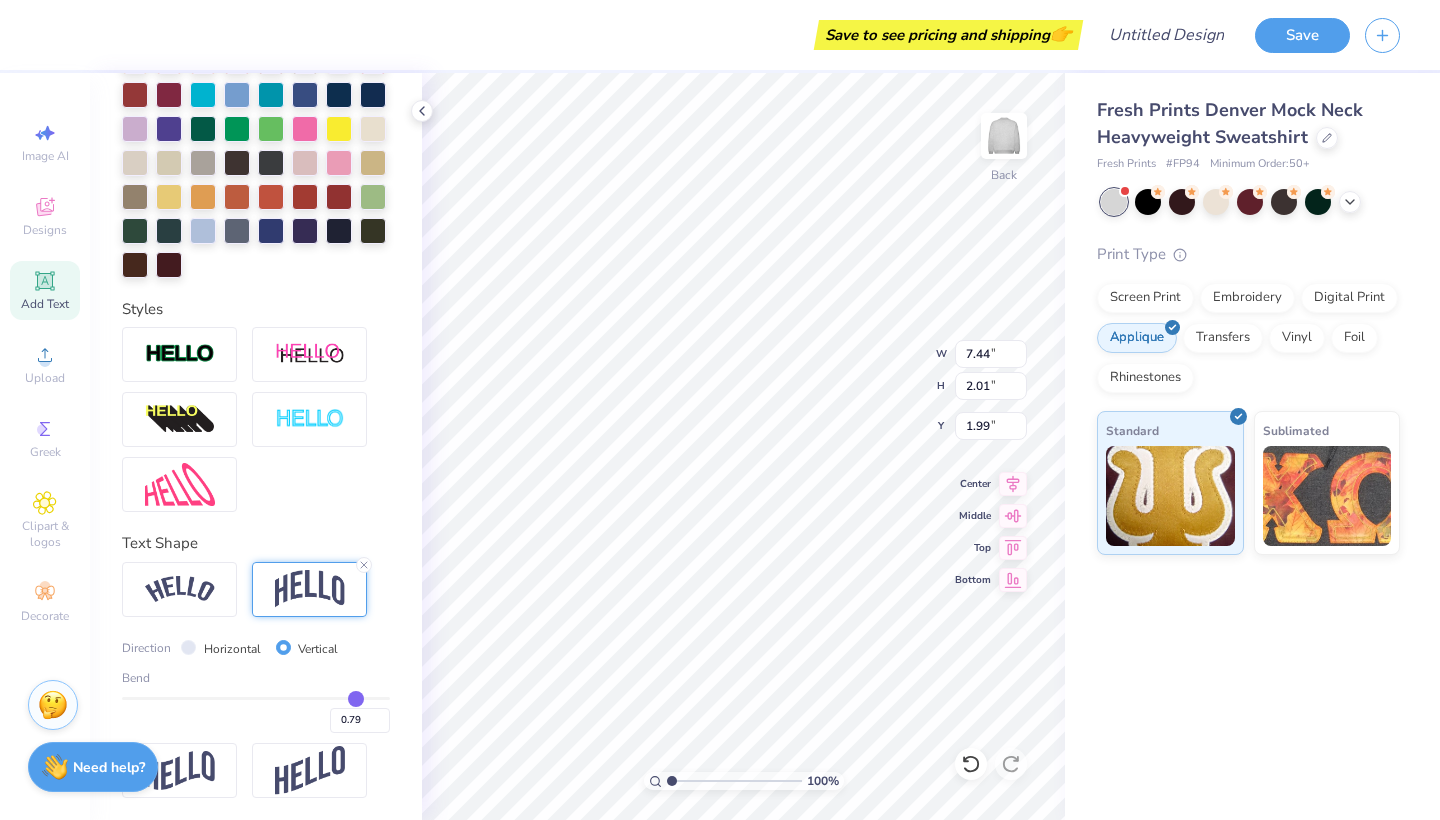 type on "0.9" 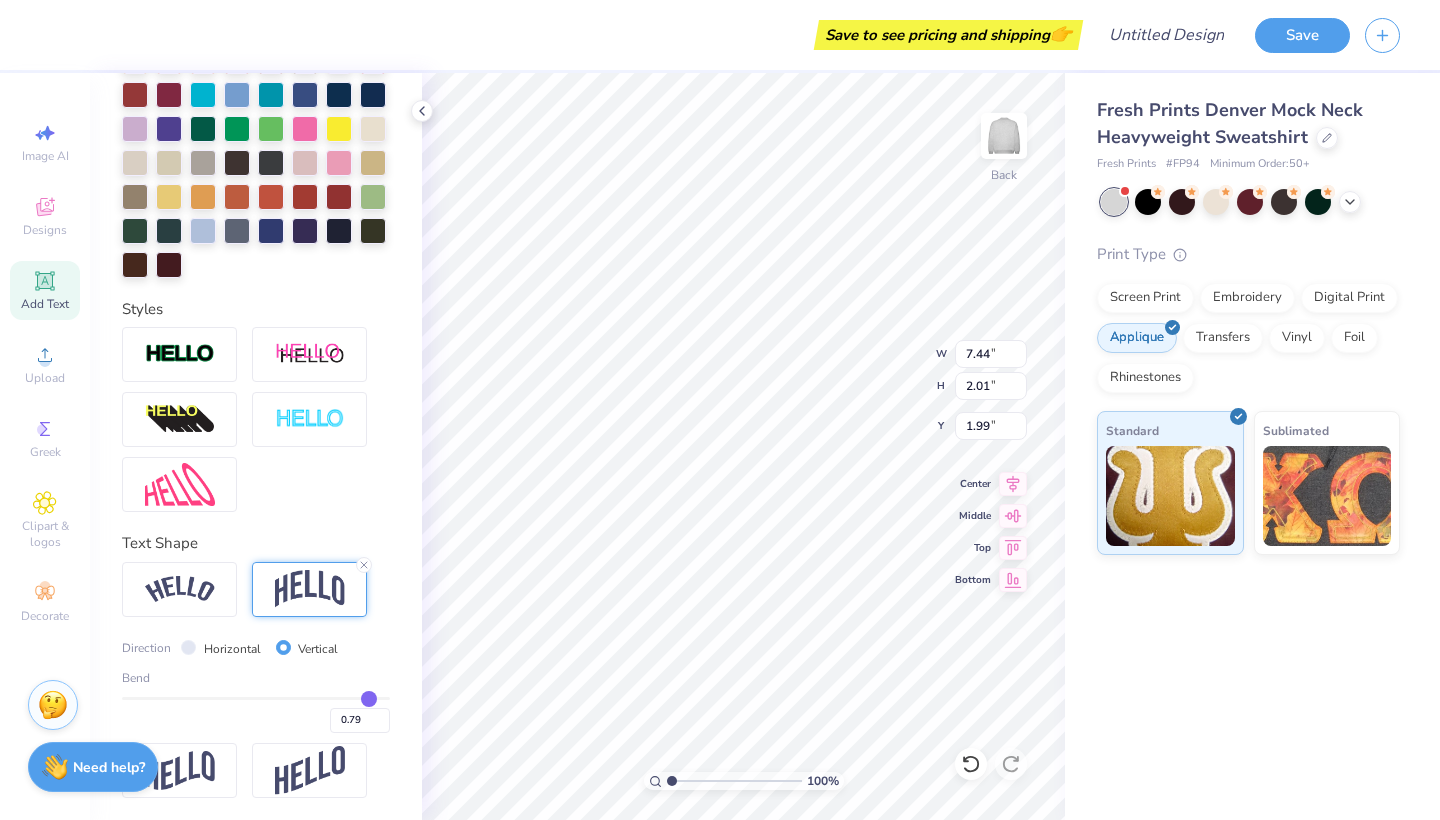 type on "0.90" 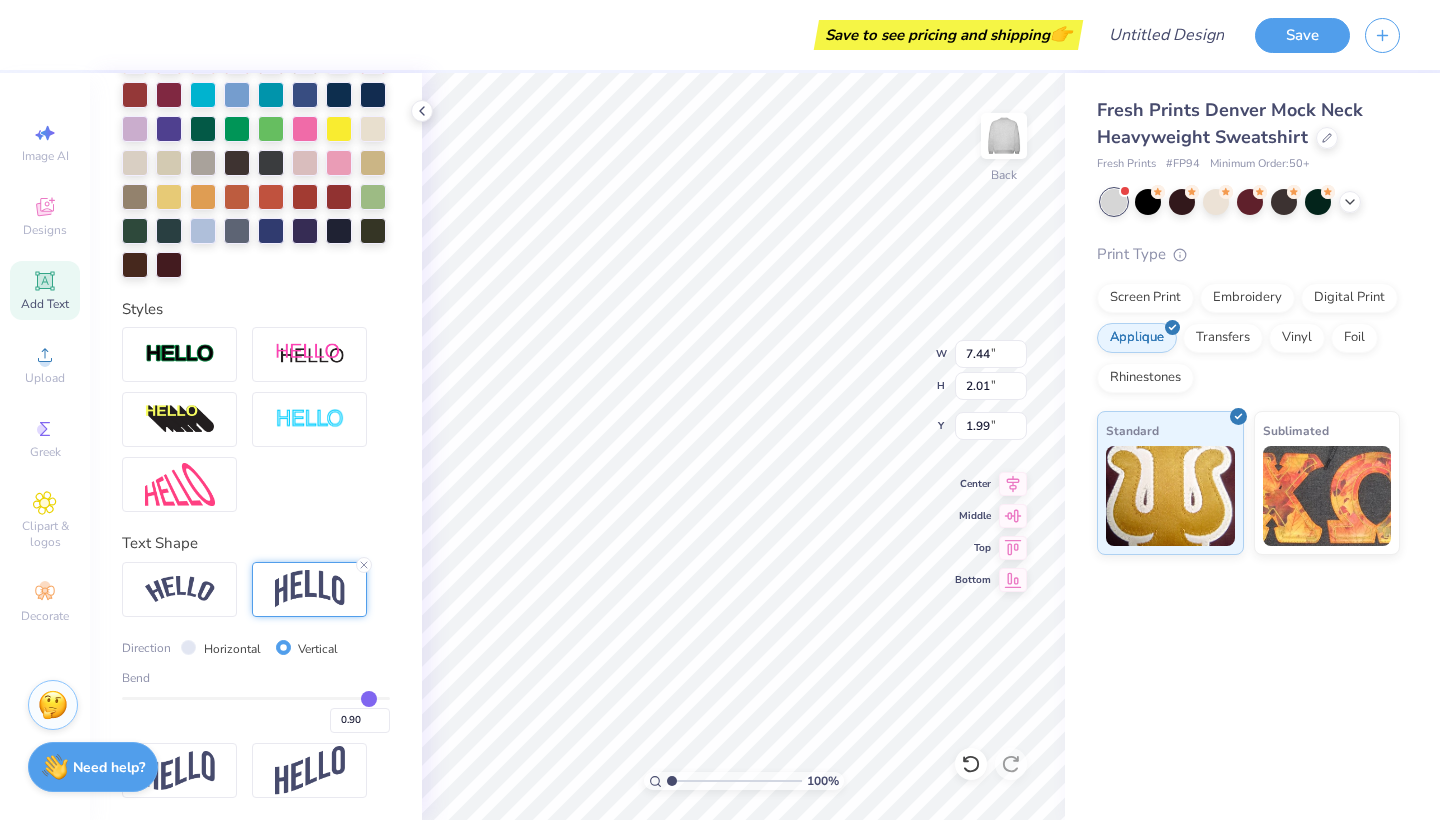 drag, startPoint x: 177, startPoint y: 691, endPoint x: 369, endPoint y: 703, distance: 192.37463 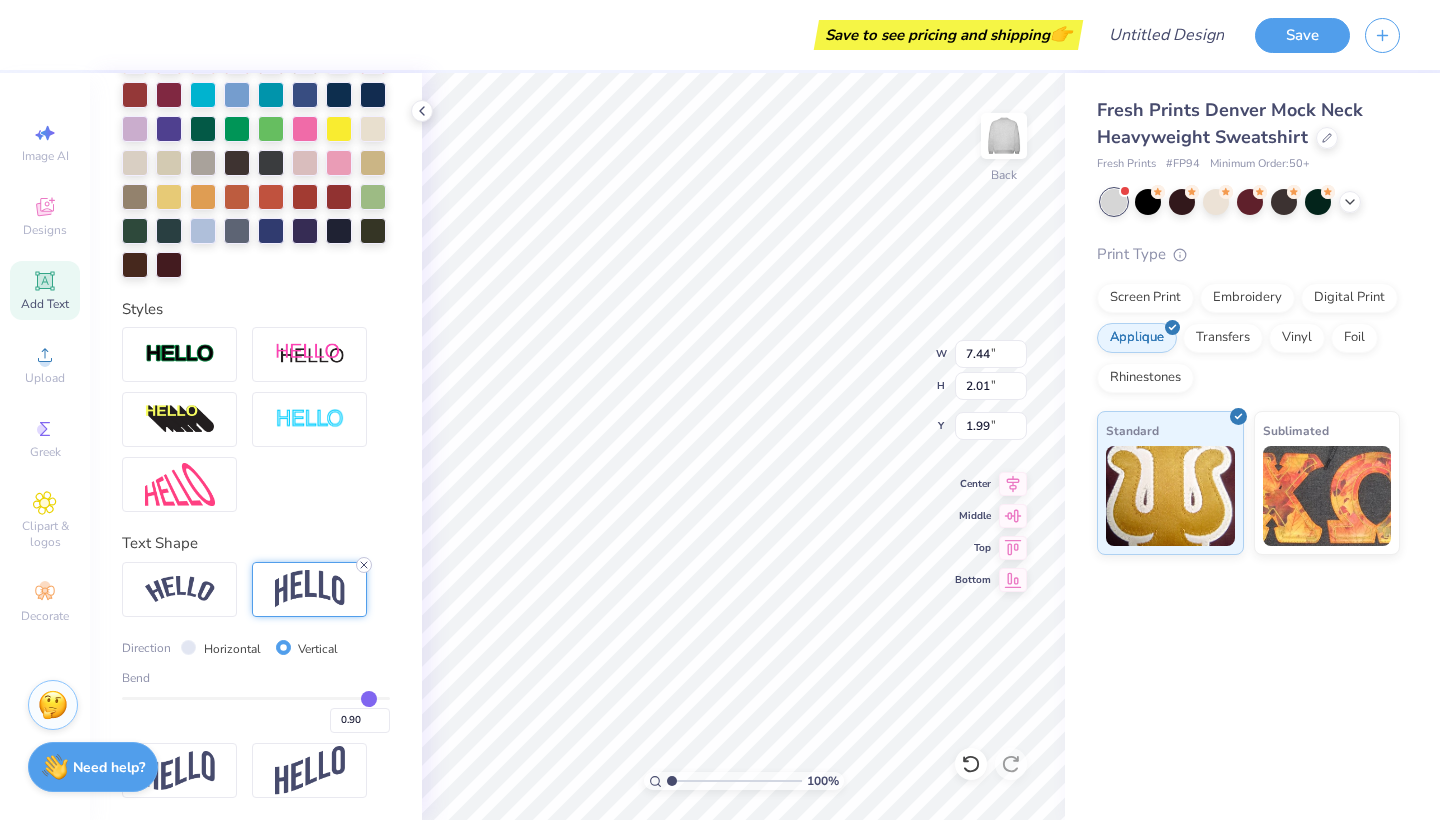click at bounding box center (309, 589) 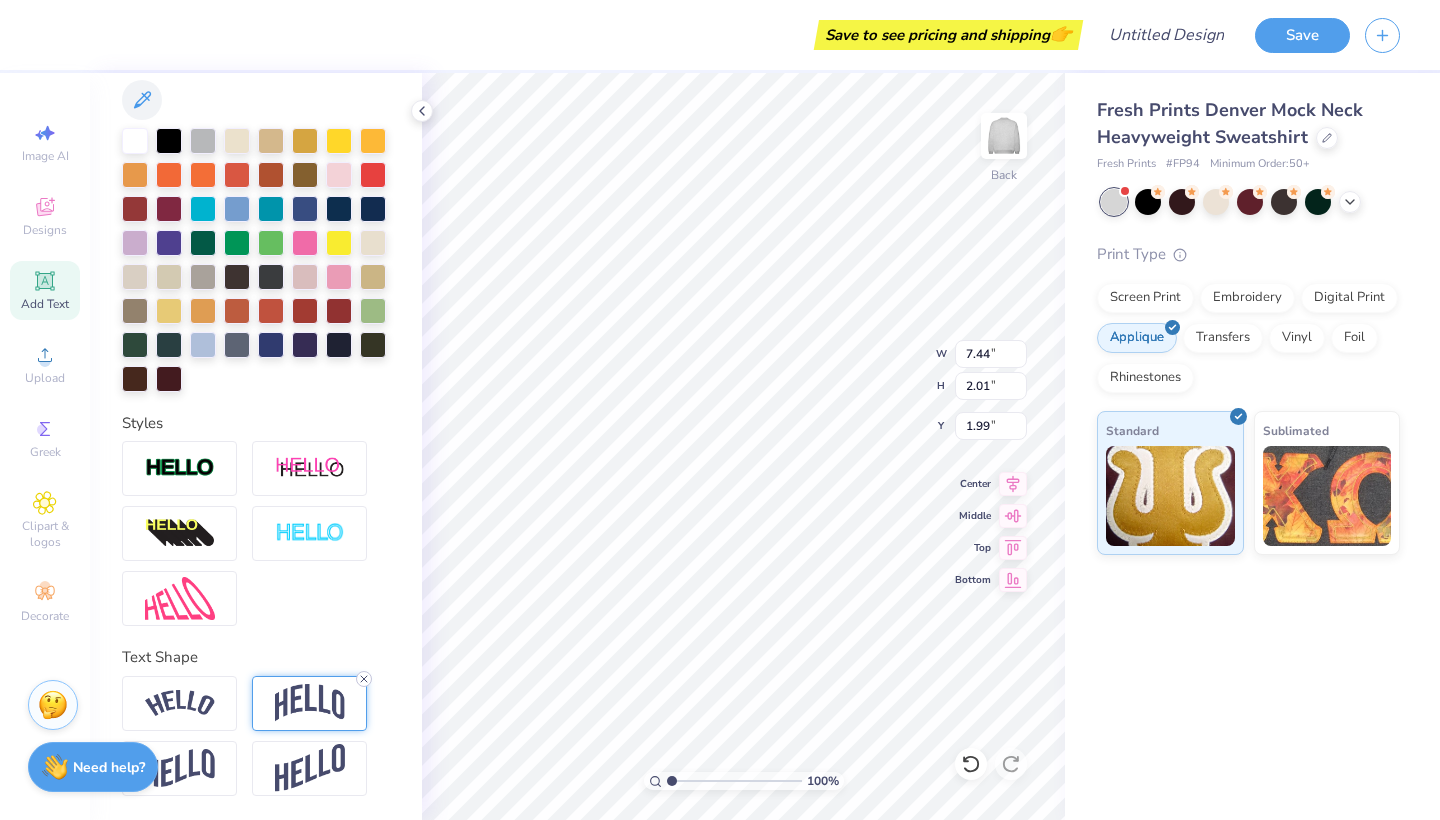 scroll, scrollTop: 408, scrollLeft: 0, axis: vertical 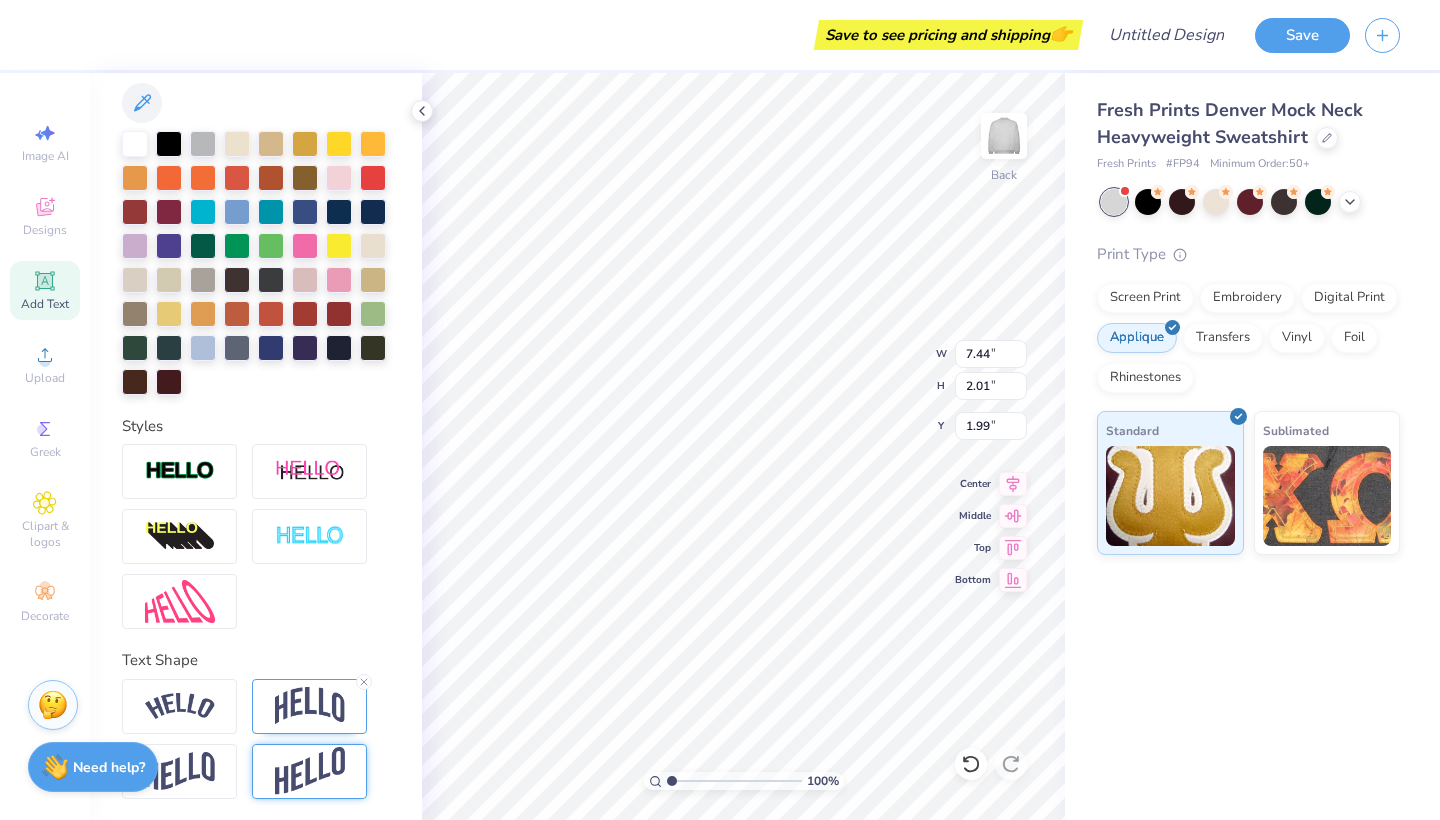 click at bounding box center (310, 771) 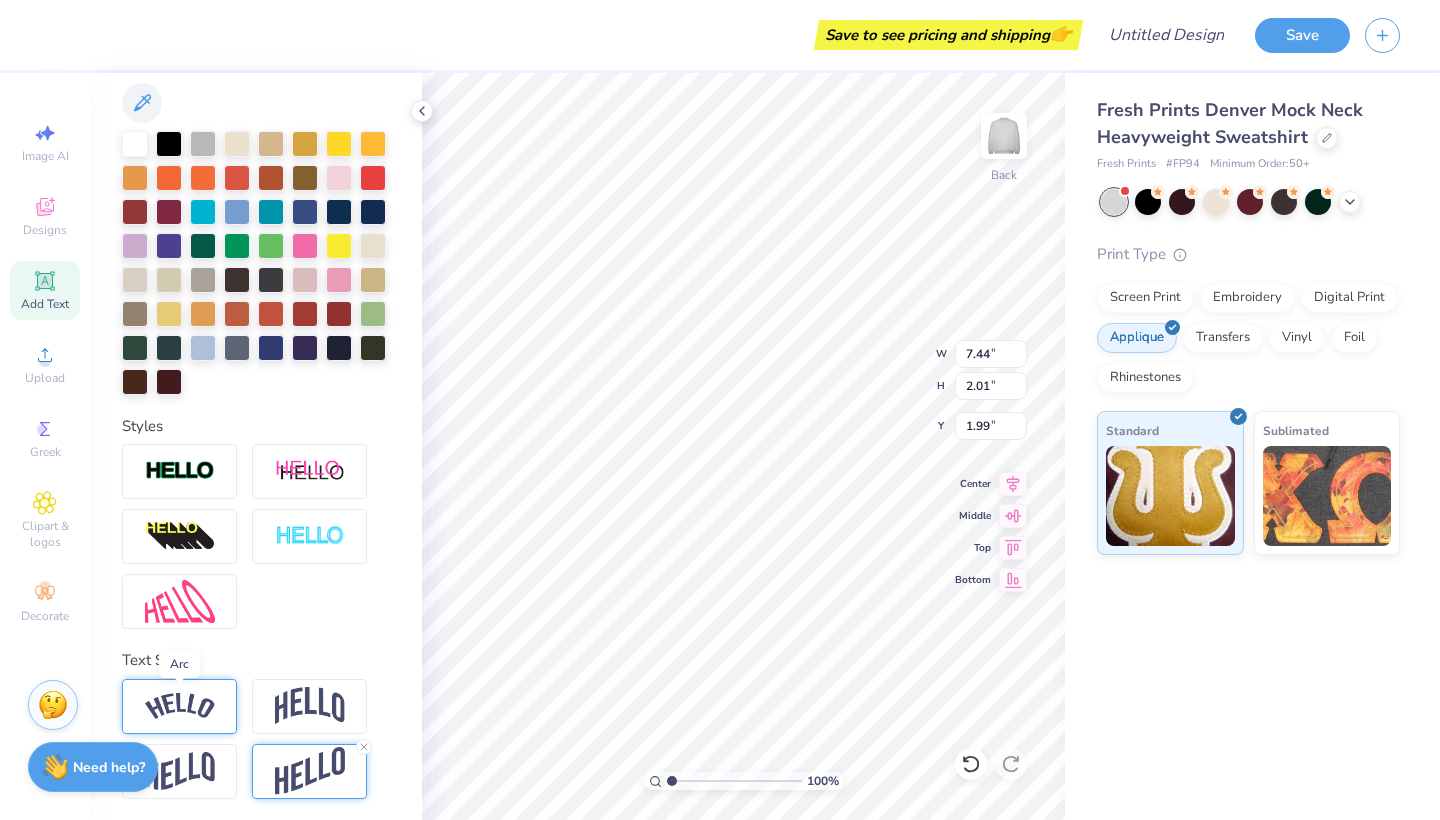 click at bounding box center (180, 706) 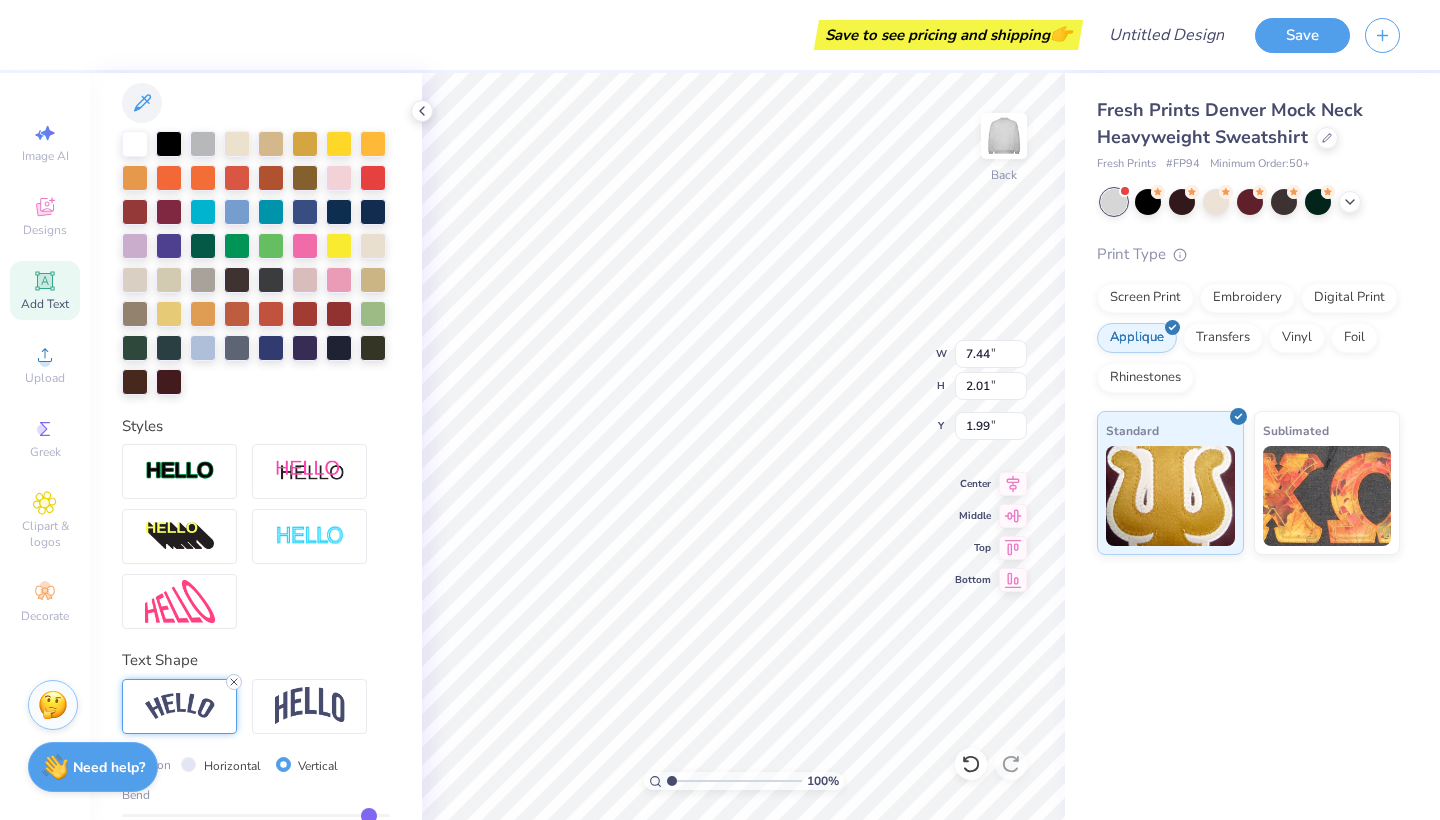 click 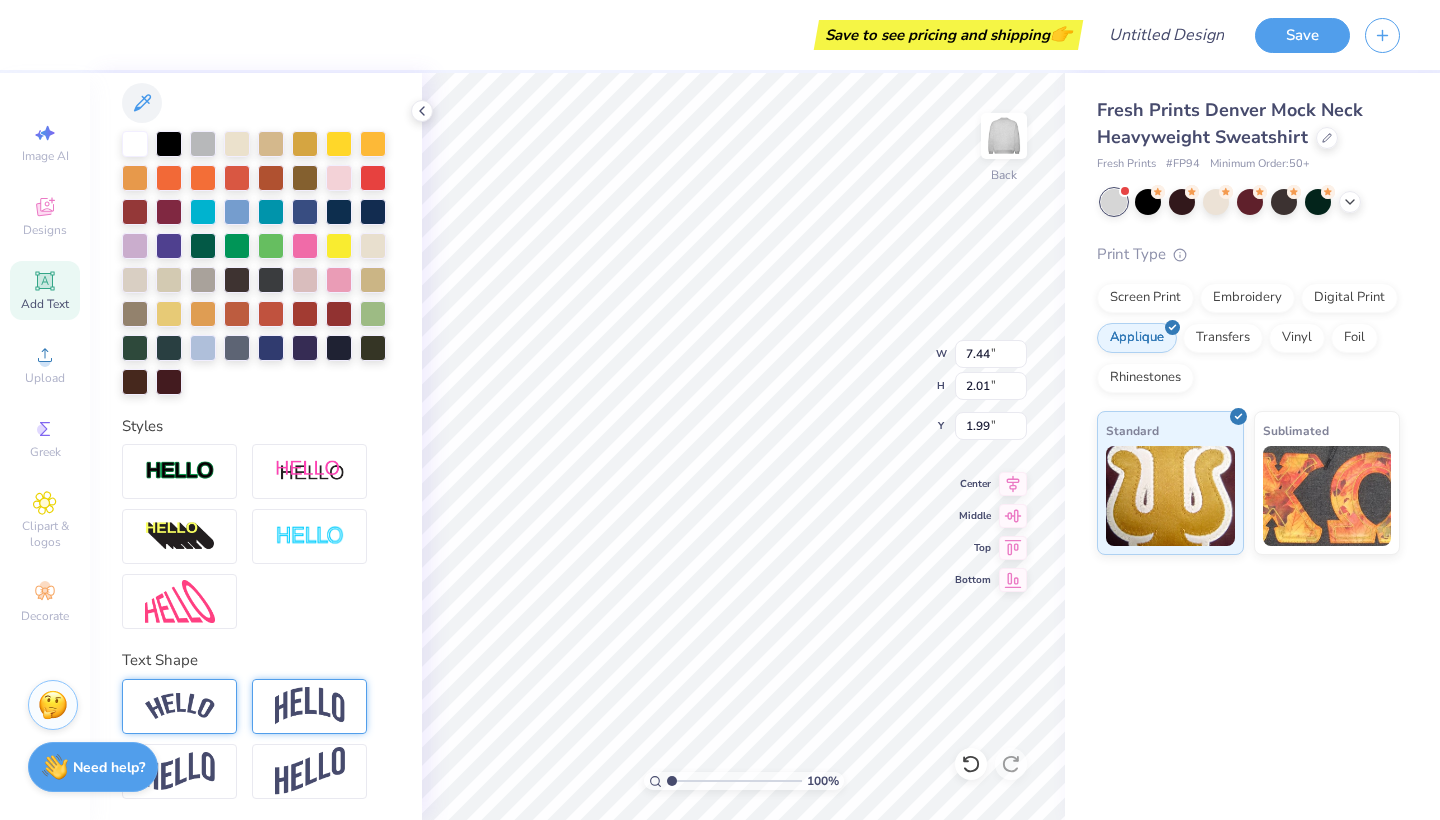 click at bounding box center (309, 706) 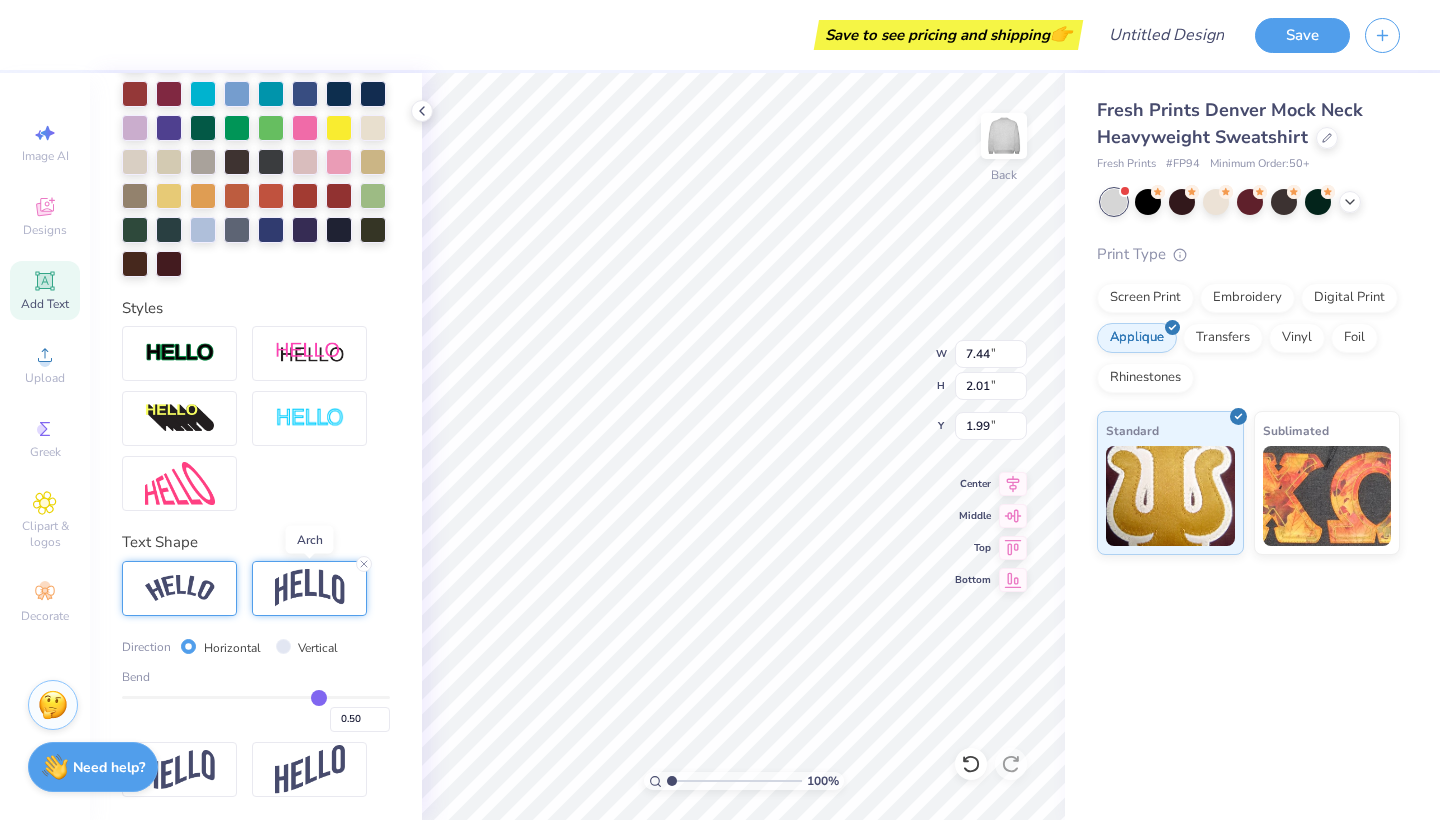 scroll, scrollTop: 525, scrollLeft: 0, axis: vertical 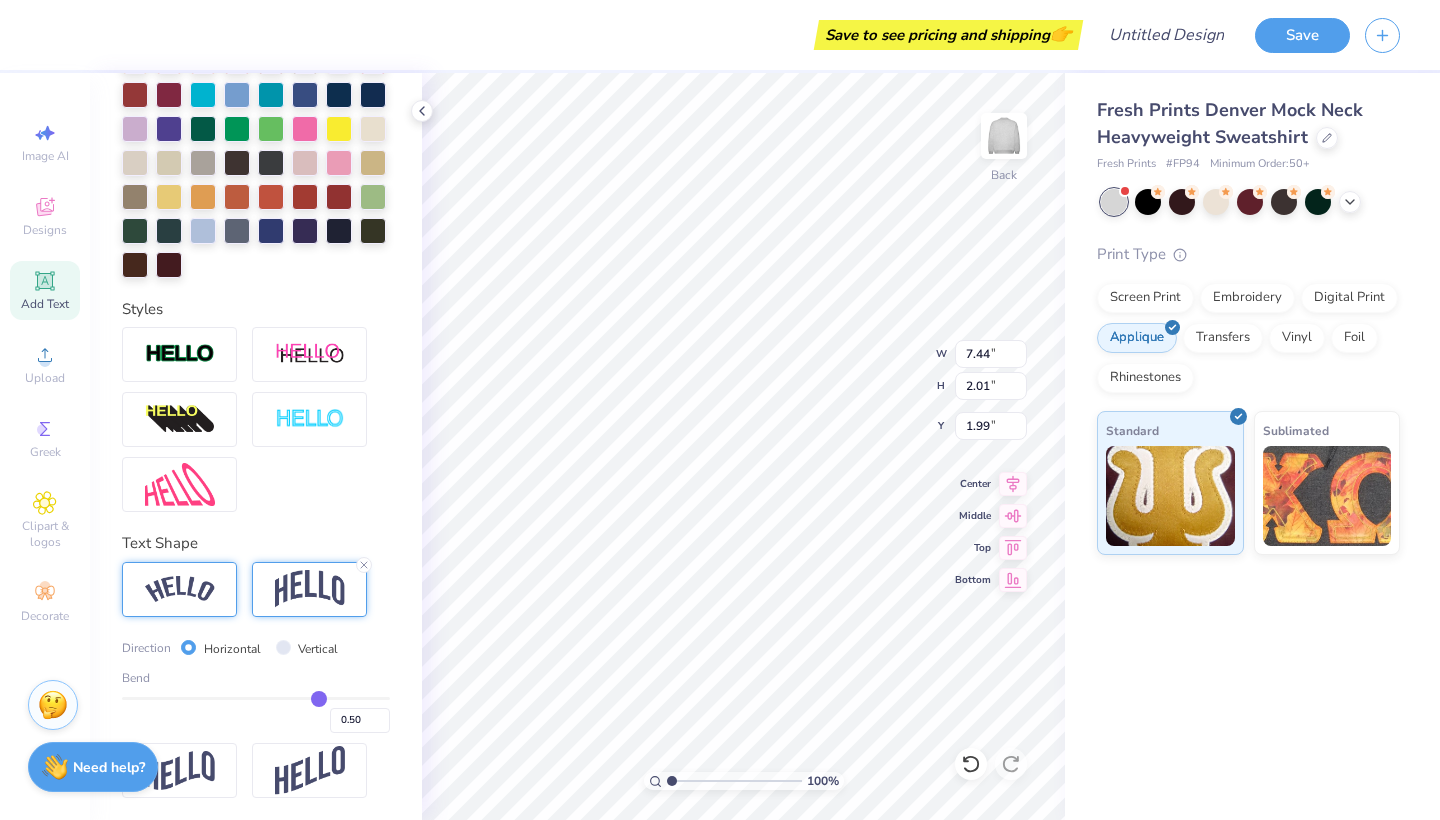 click on "Vertical" at bounding box center (283, 647) 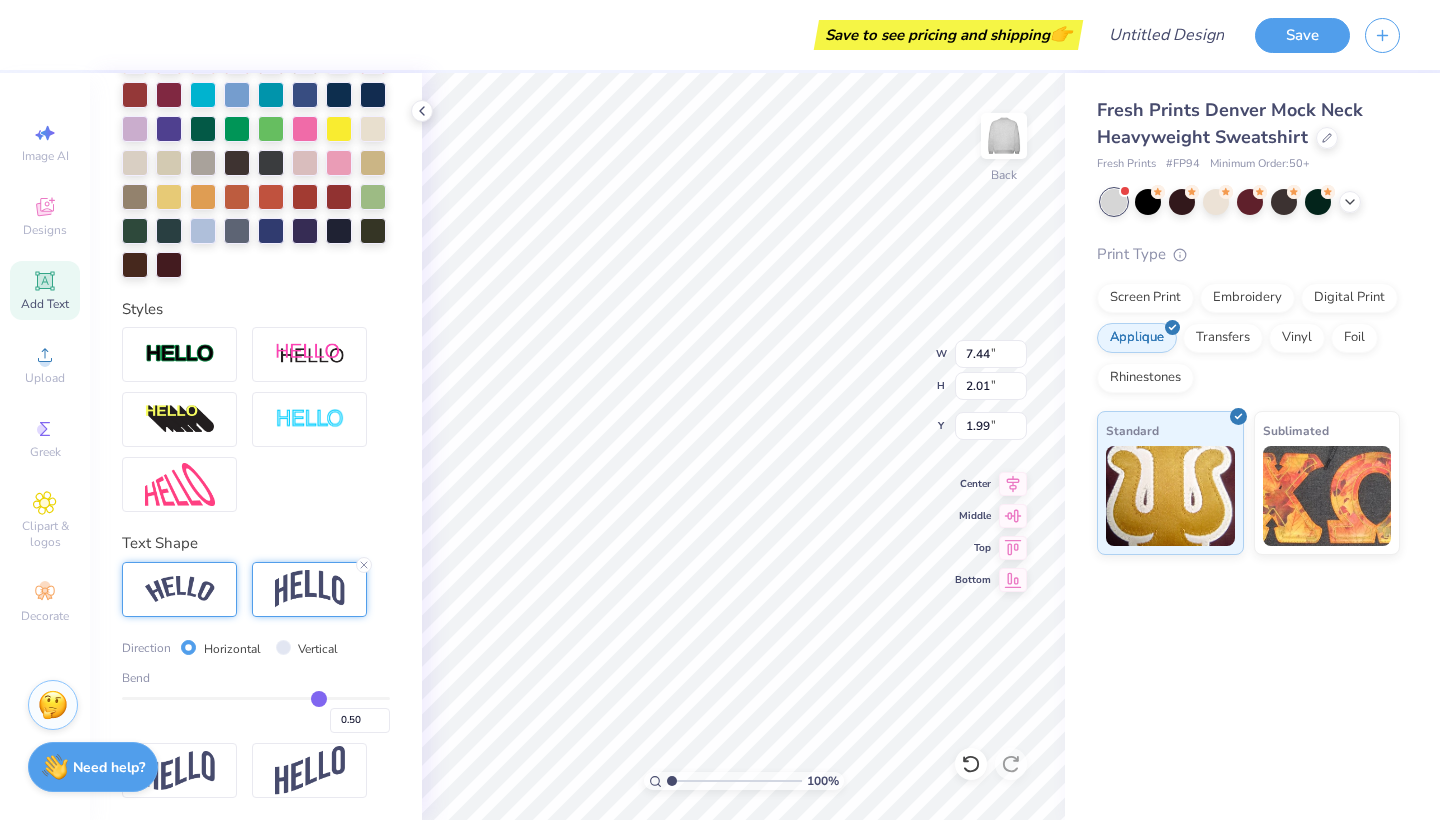 radio on "true" 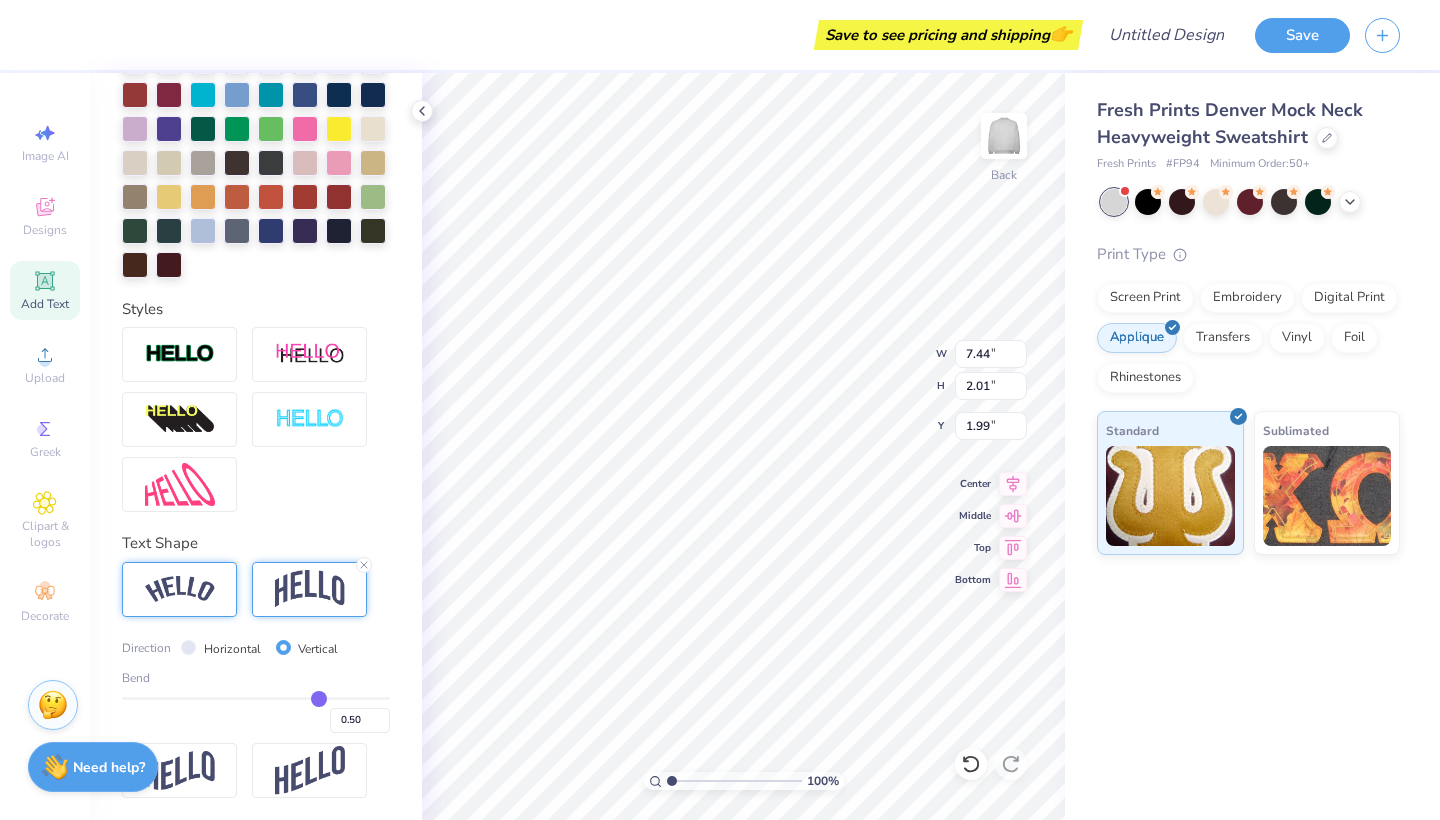 click on "Direction Horizontal Vertical Bend 0.50" at bounding box center (256, 685) 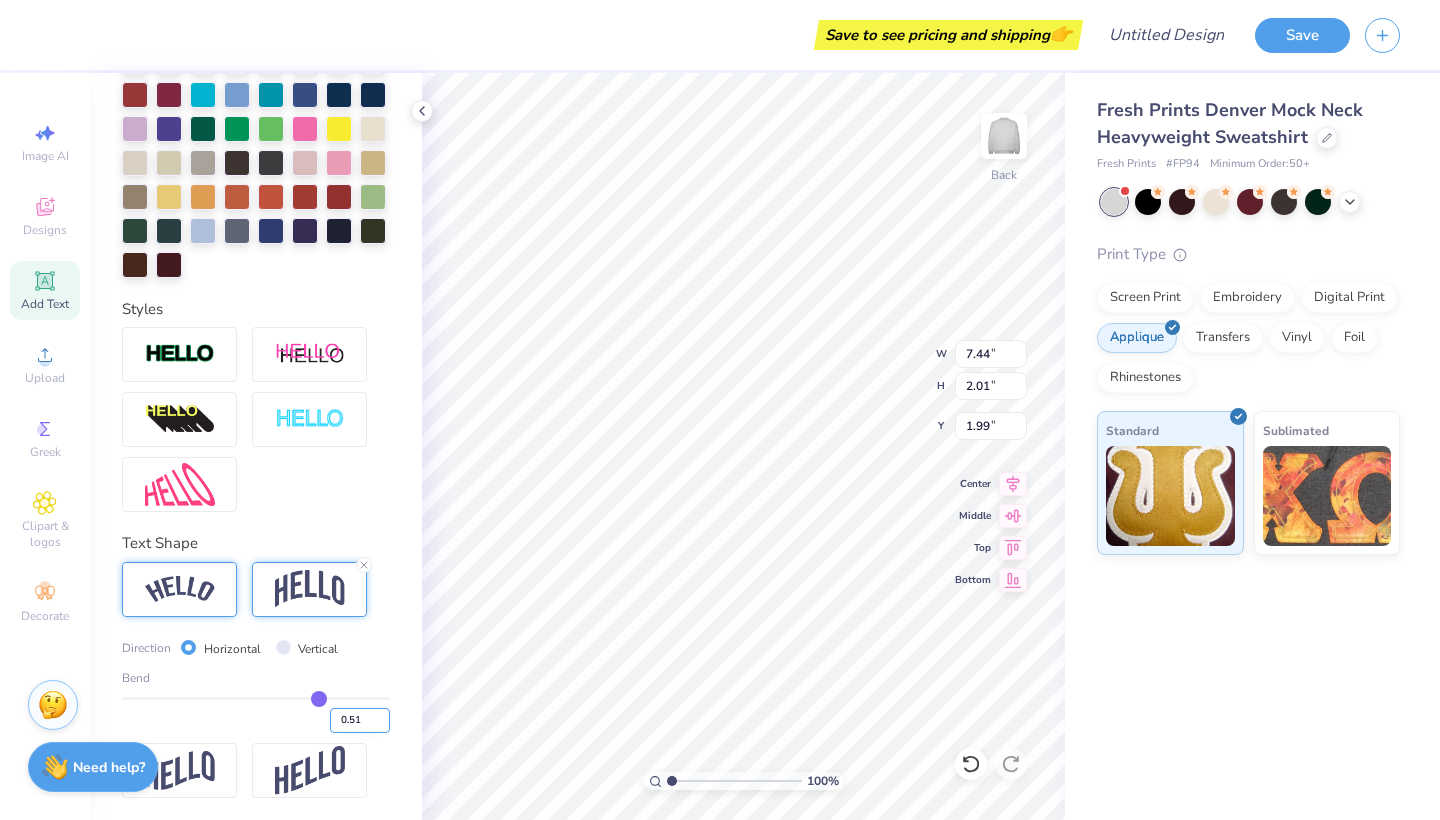 click on "0.51" at bounding box center (360, 720) 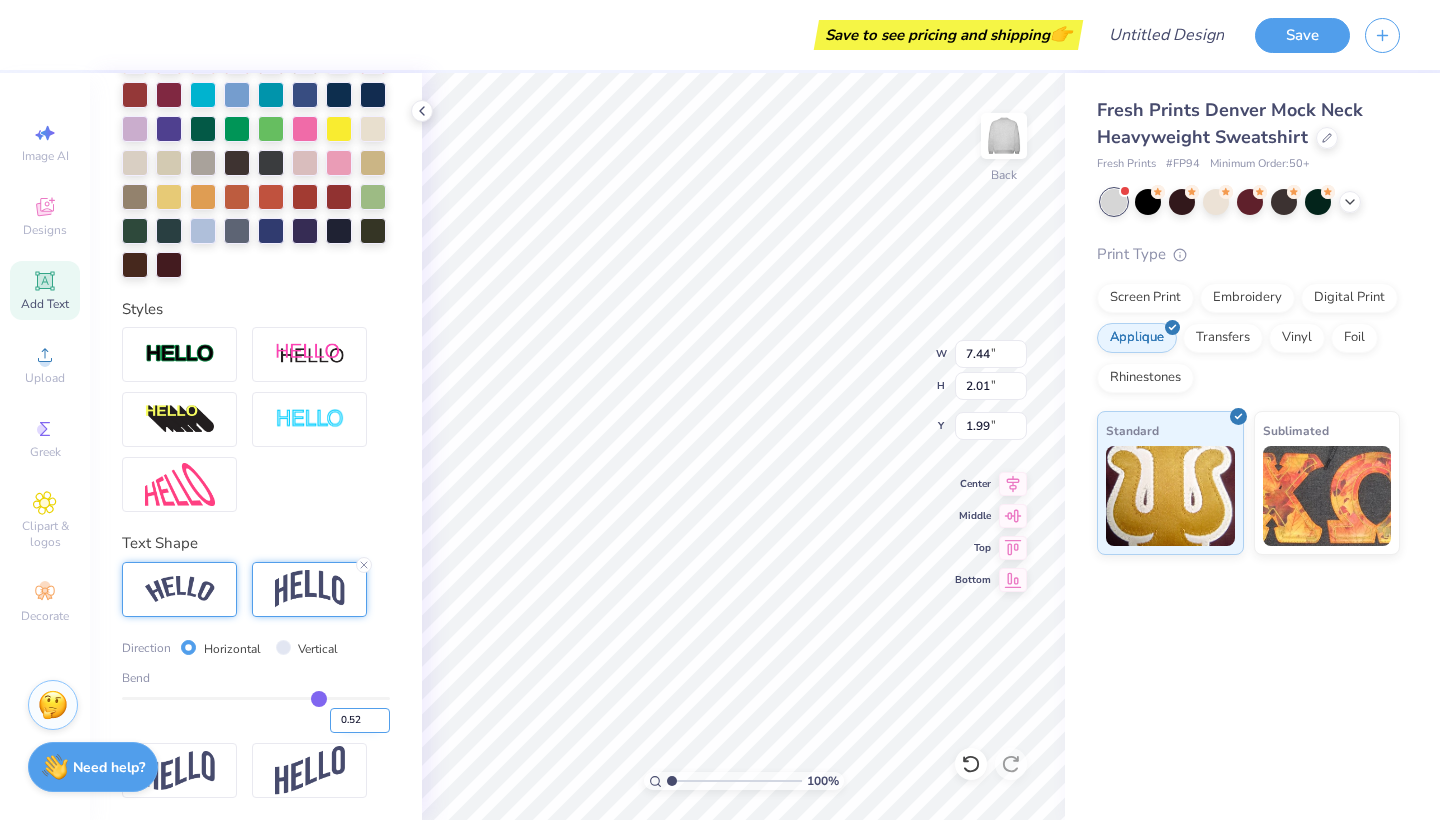 click on "0.52" at bounding box center (360, 720) 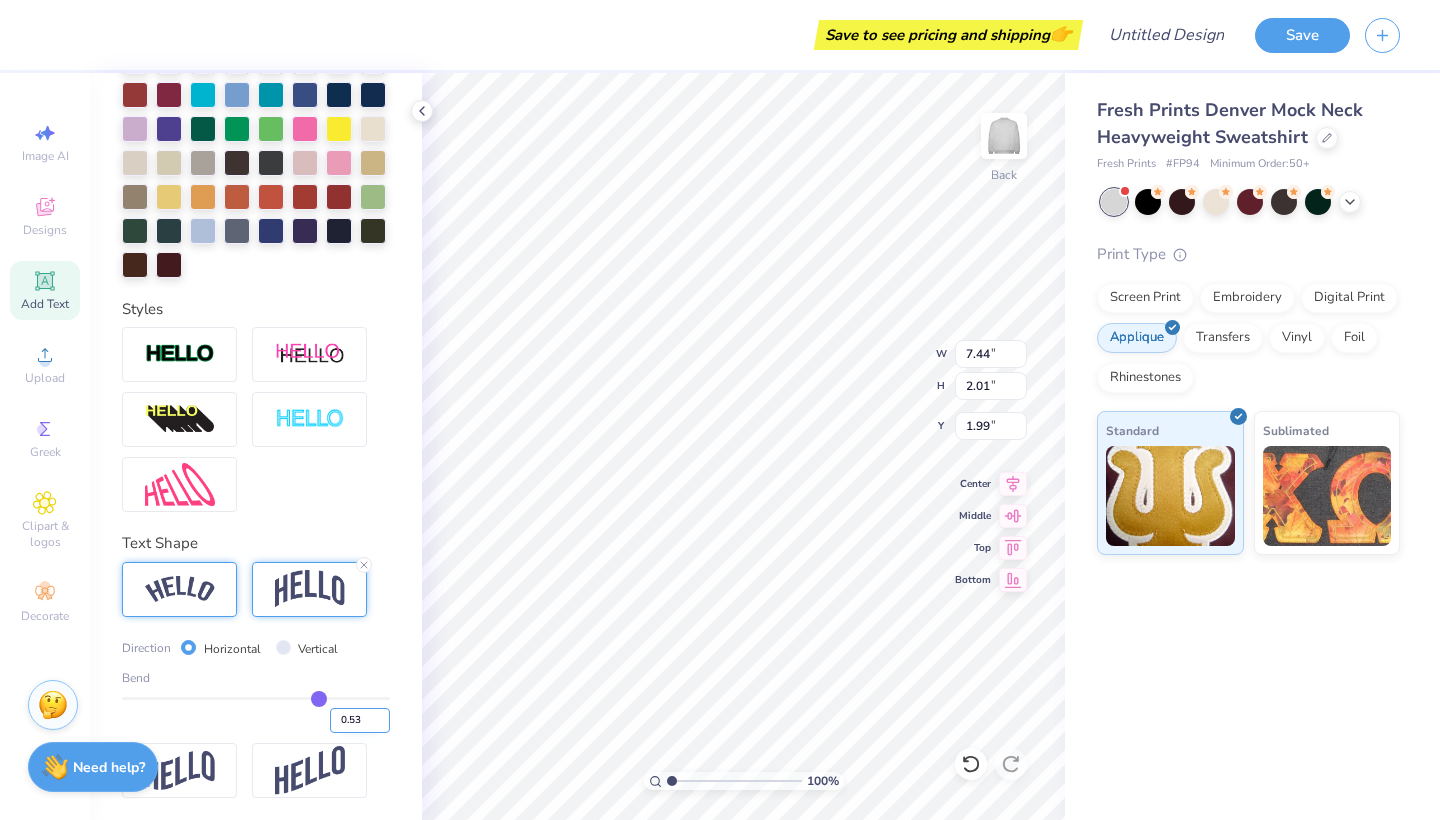 click on "0.53" at bounding box center (360, 720) 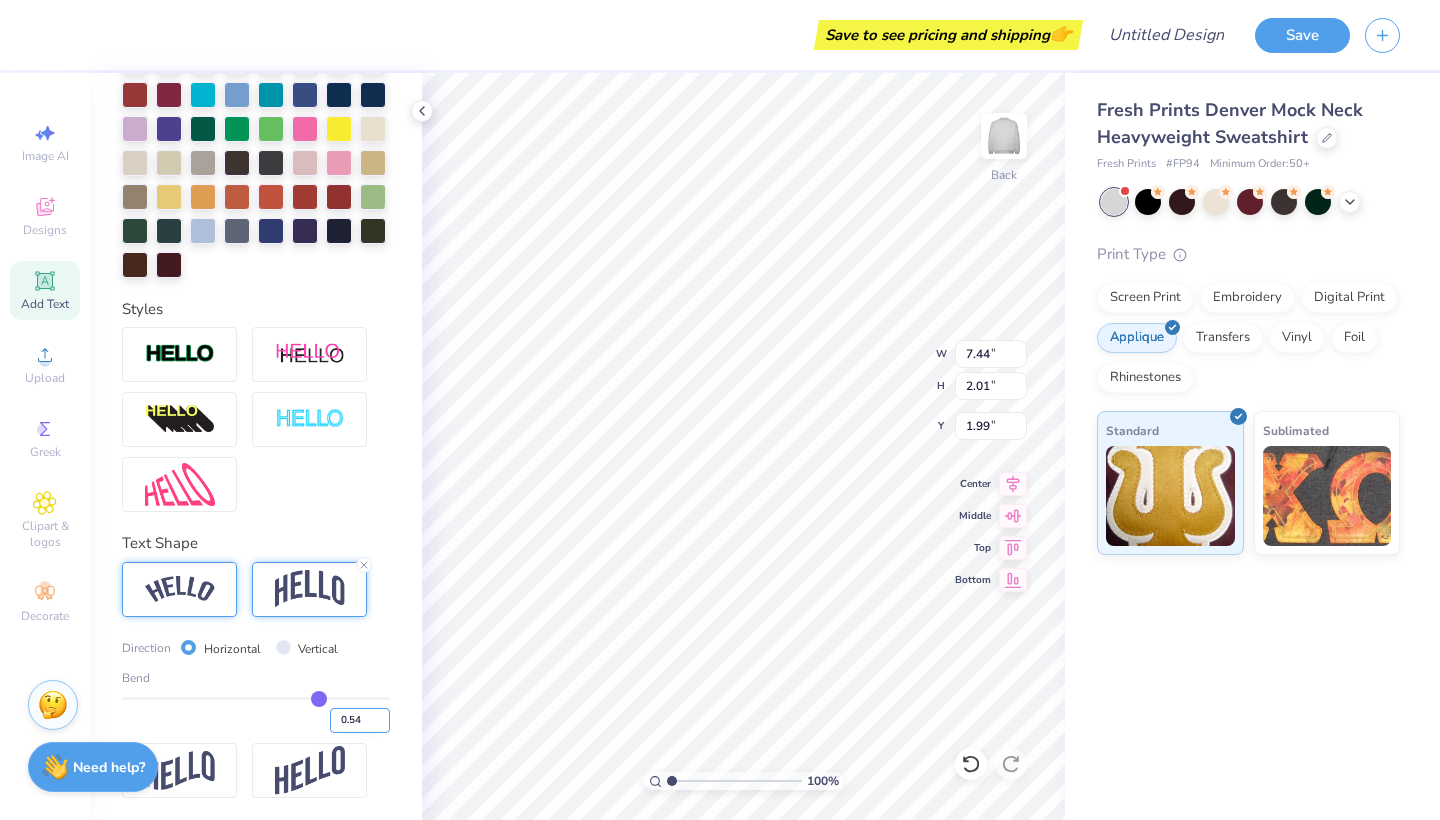 click on "0.54" at bounding box center (360, 720) 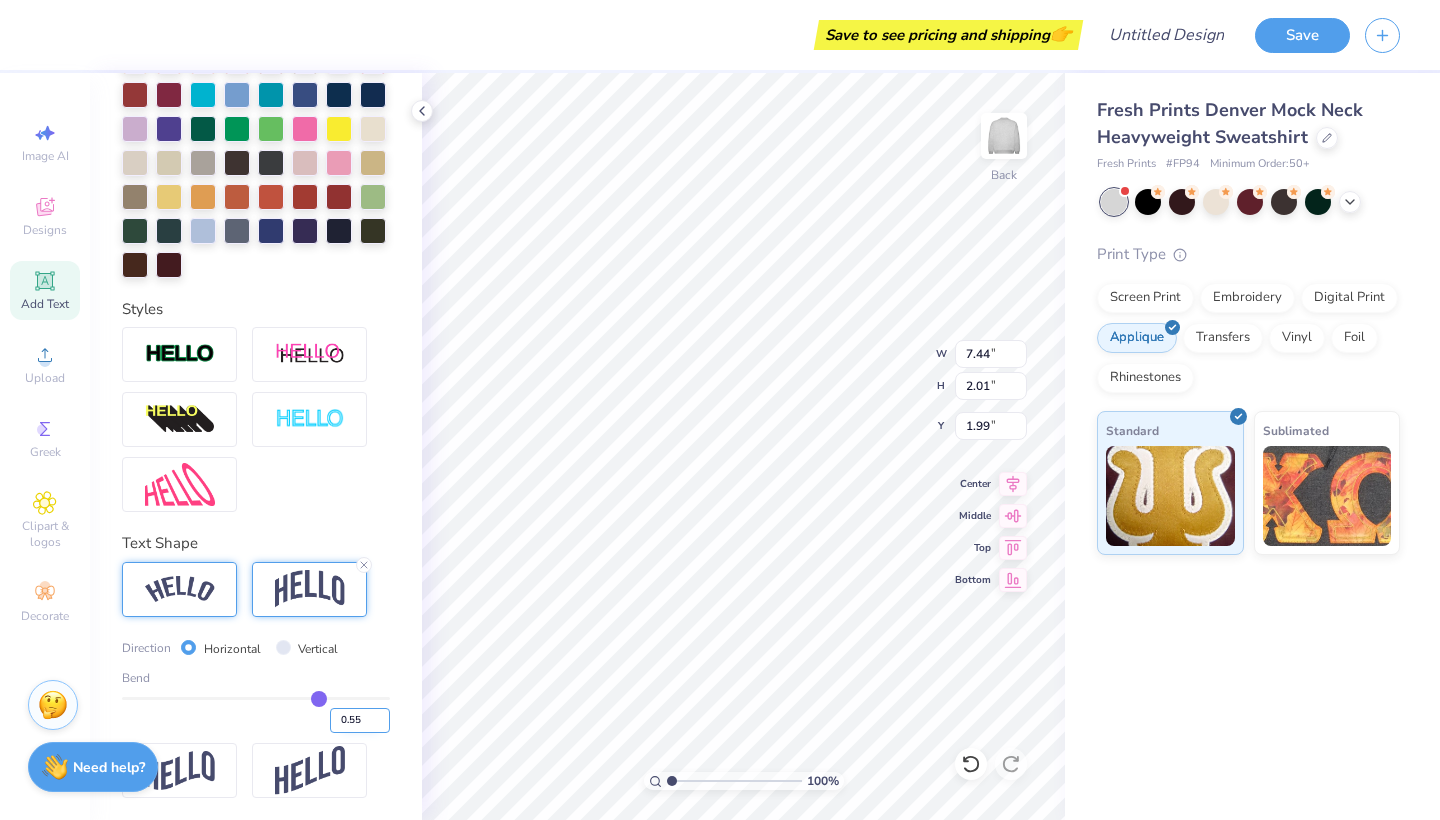 click on "0.55" at bounding box center [360, 720] 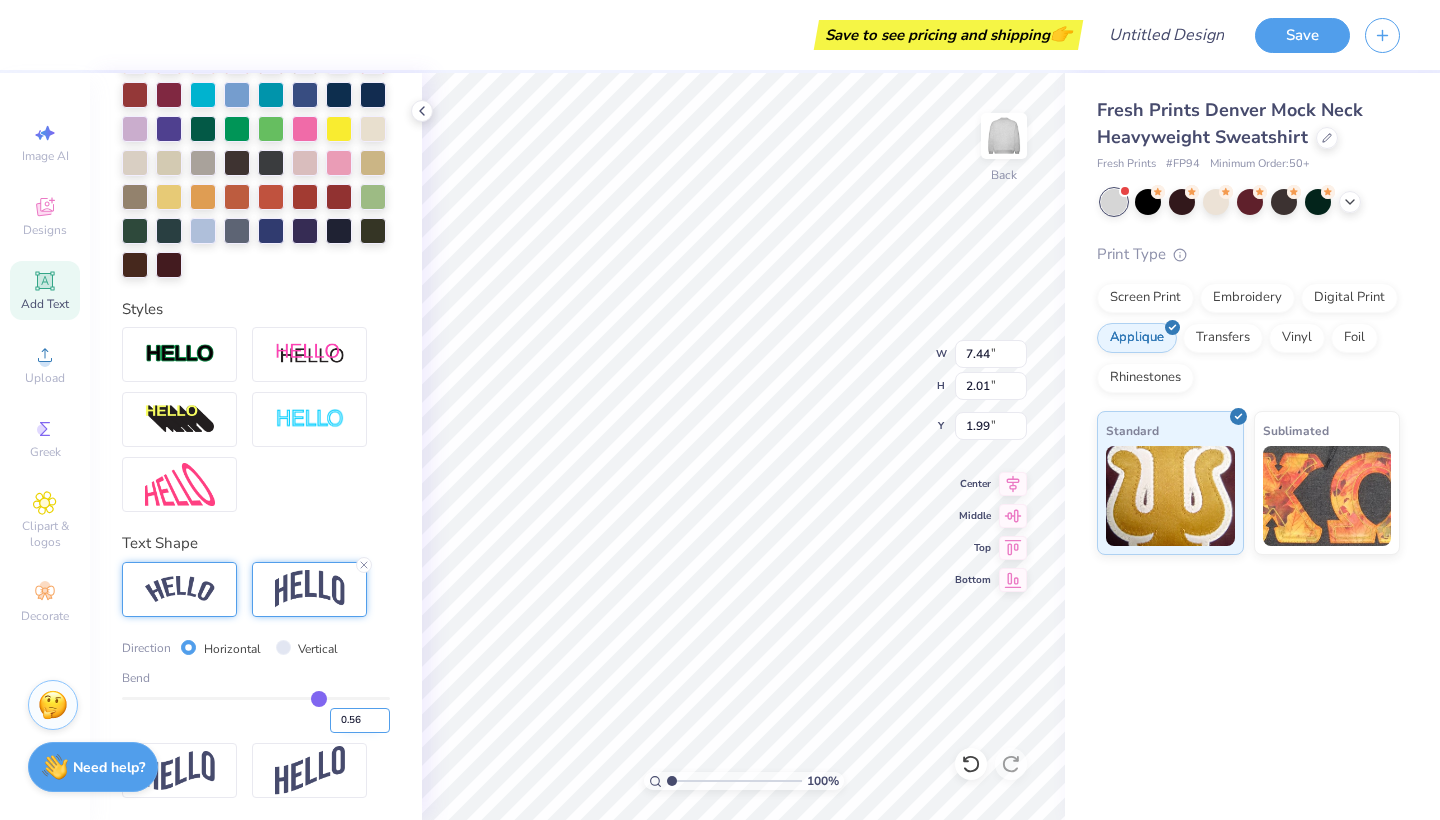 click on "0.56" at bounding box center (360, 720) 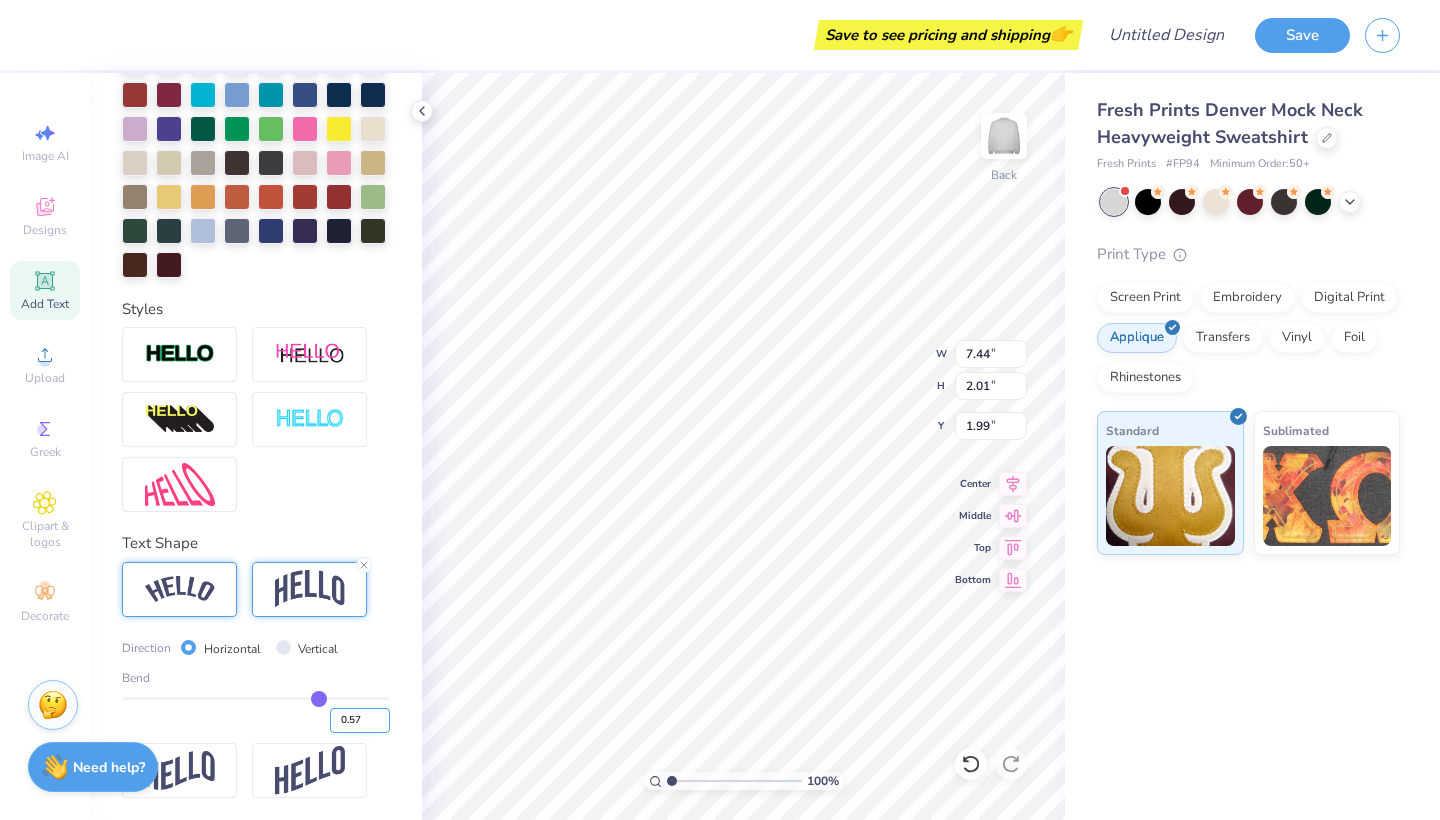 click on "0.57" at bounding box center [360, 720] 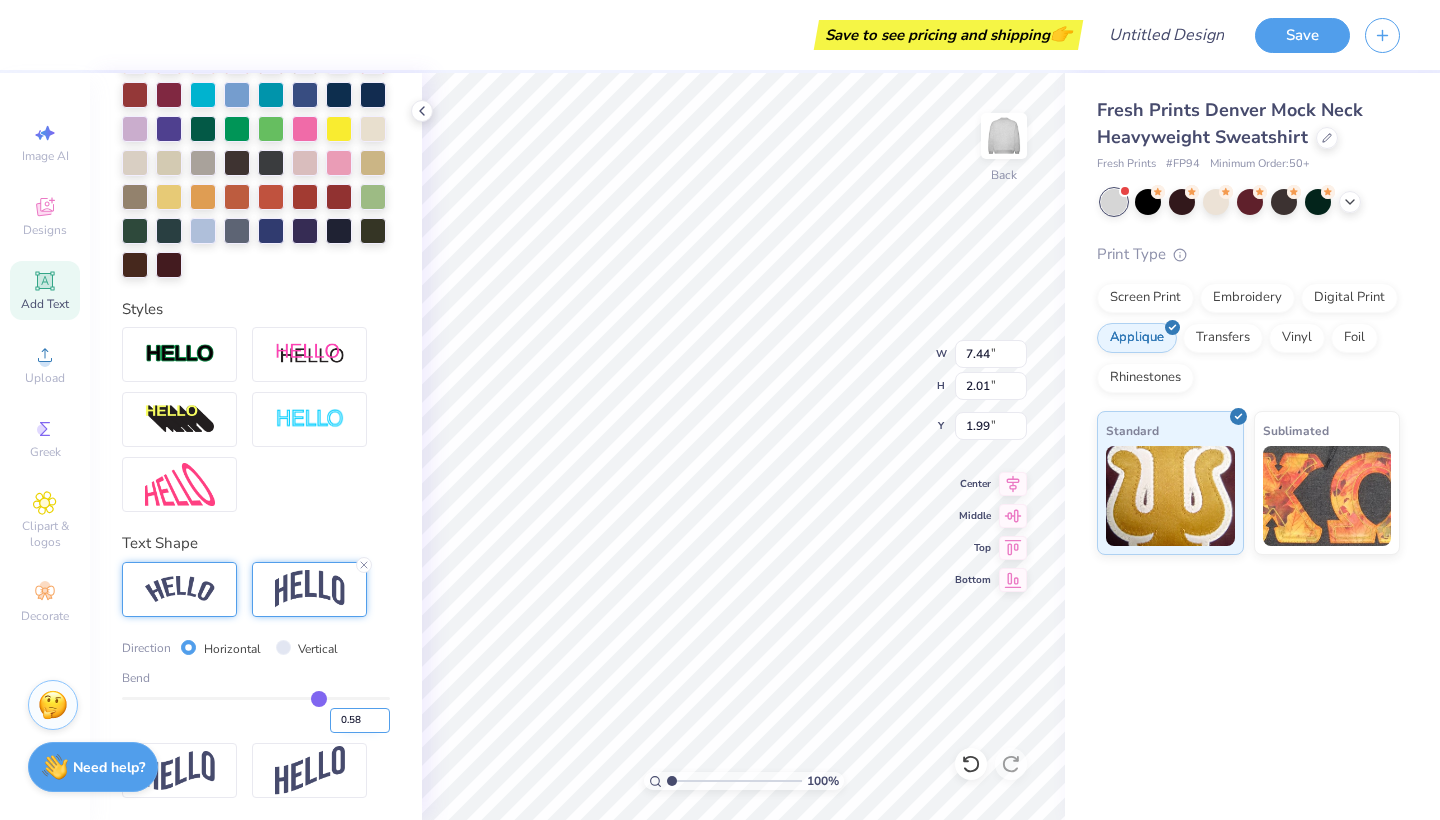 click on "0.58" at bounding box center (360, 720) 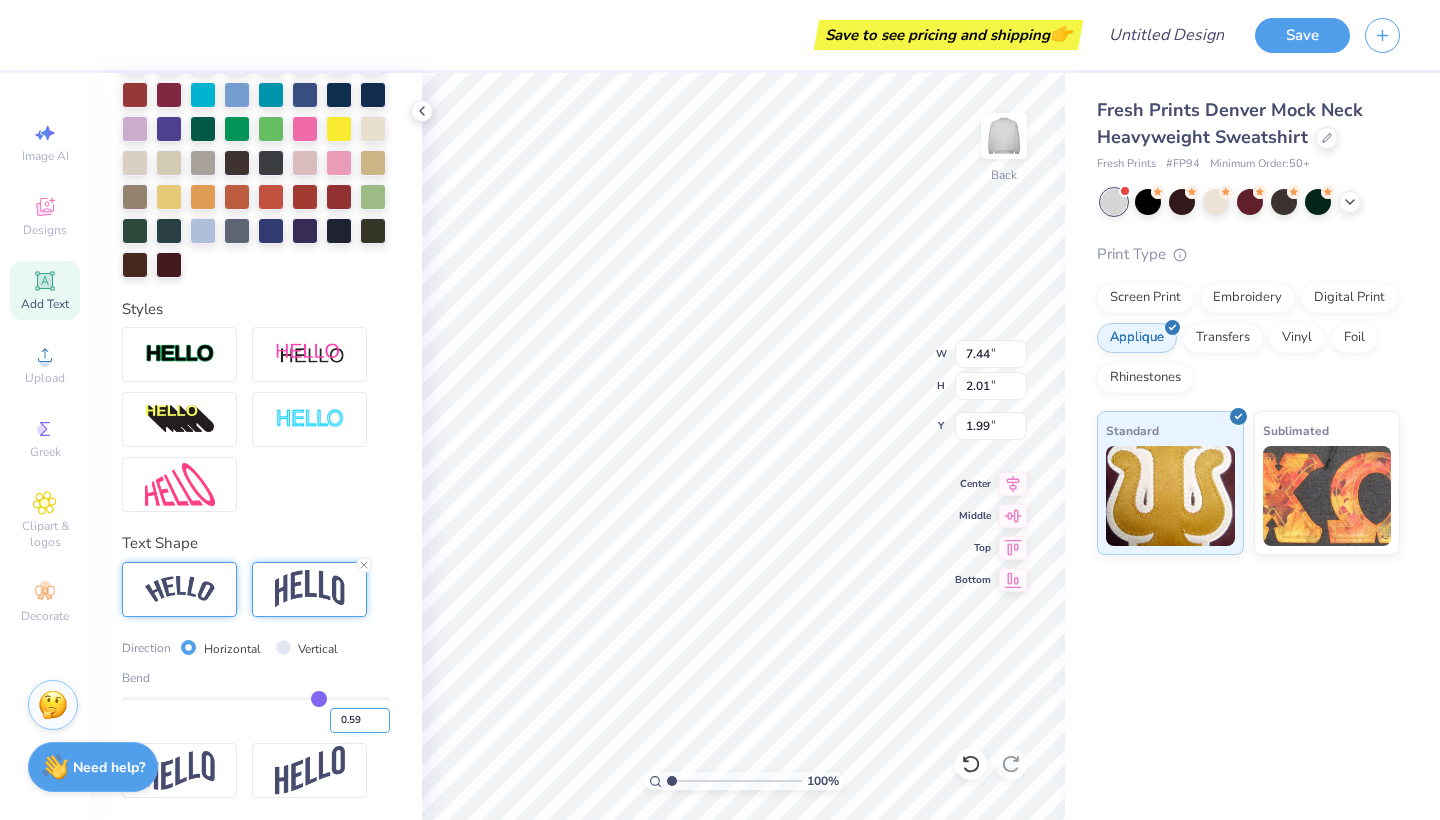click on "0.59" at bounding box center (360, 720) 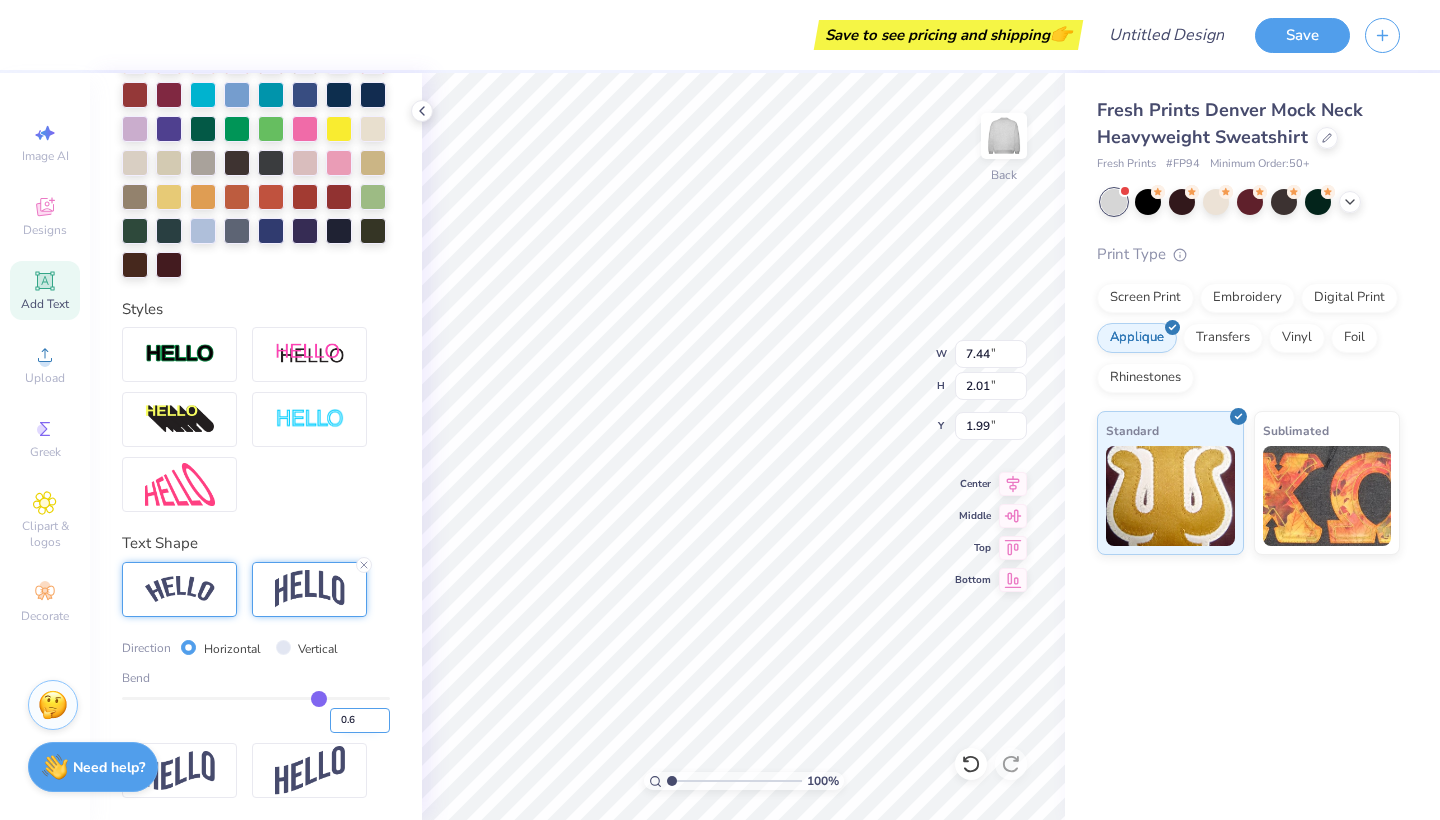 click on "0.6" at bounding box center [360, 720] 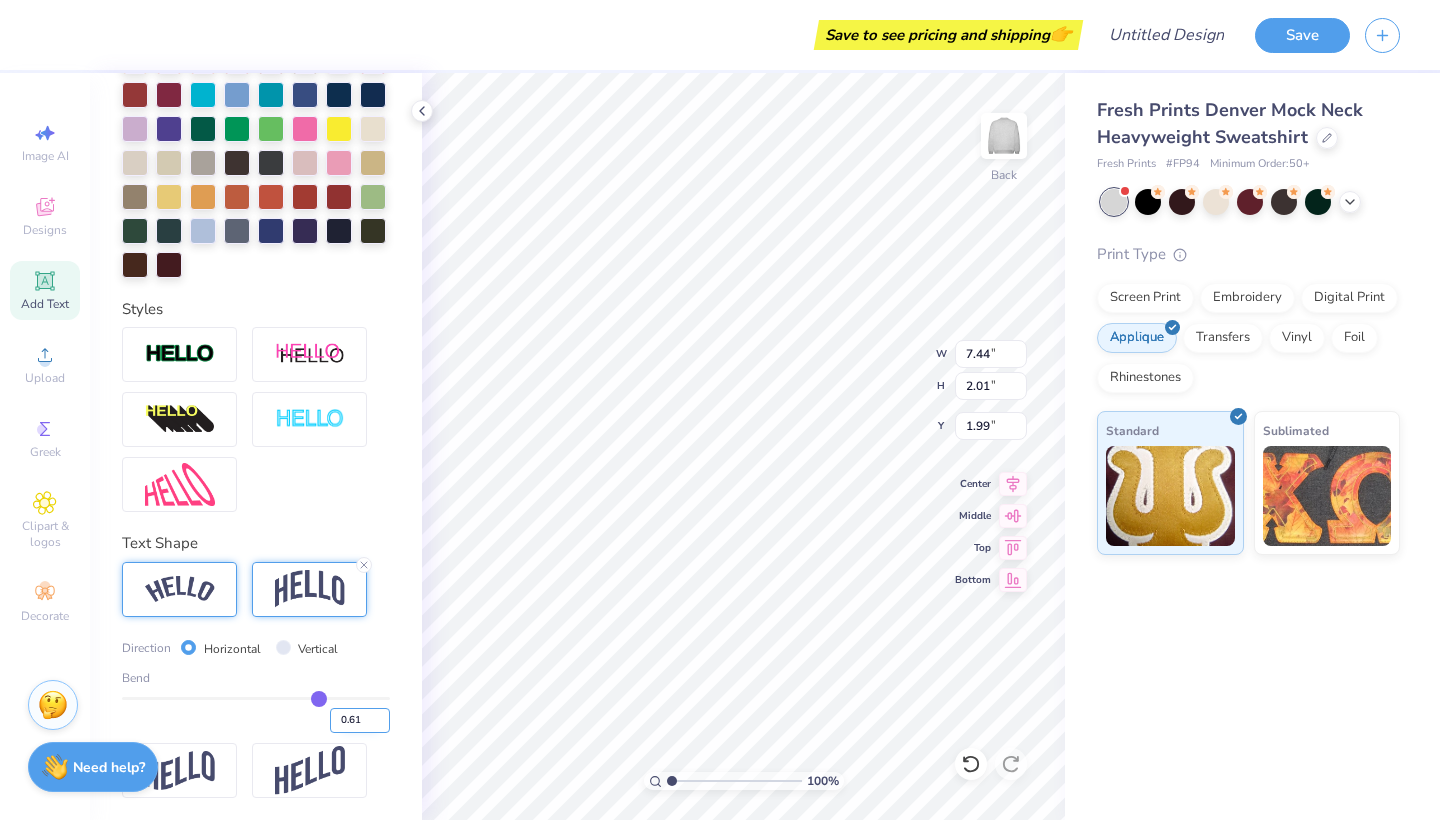 click on "0.61" at bounding box center (360, 720) 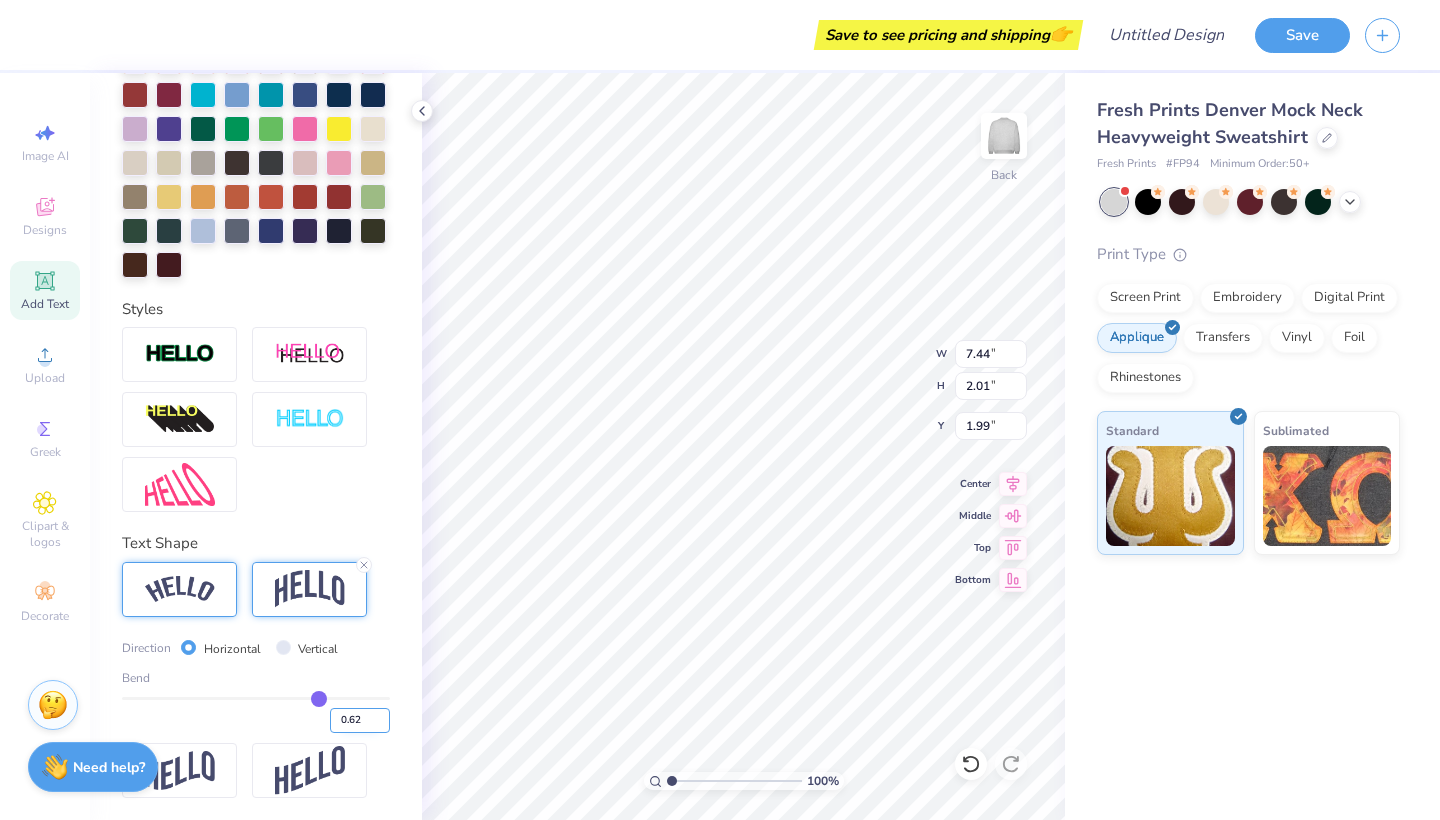 click on "0.62" at bounding box center (360, 720) 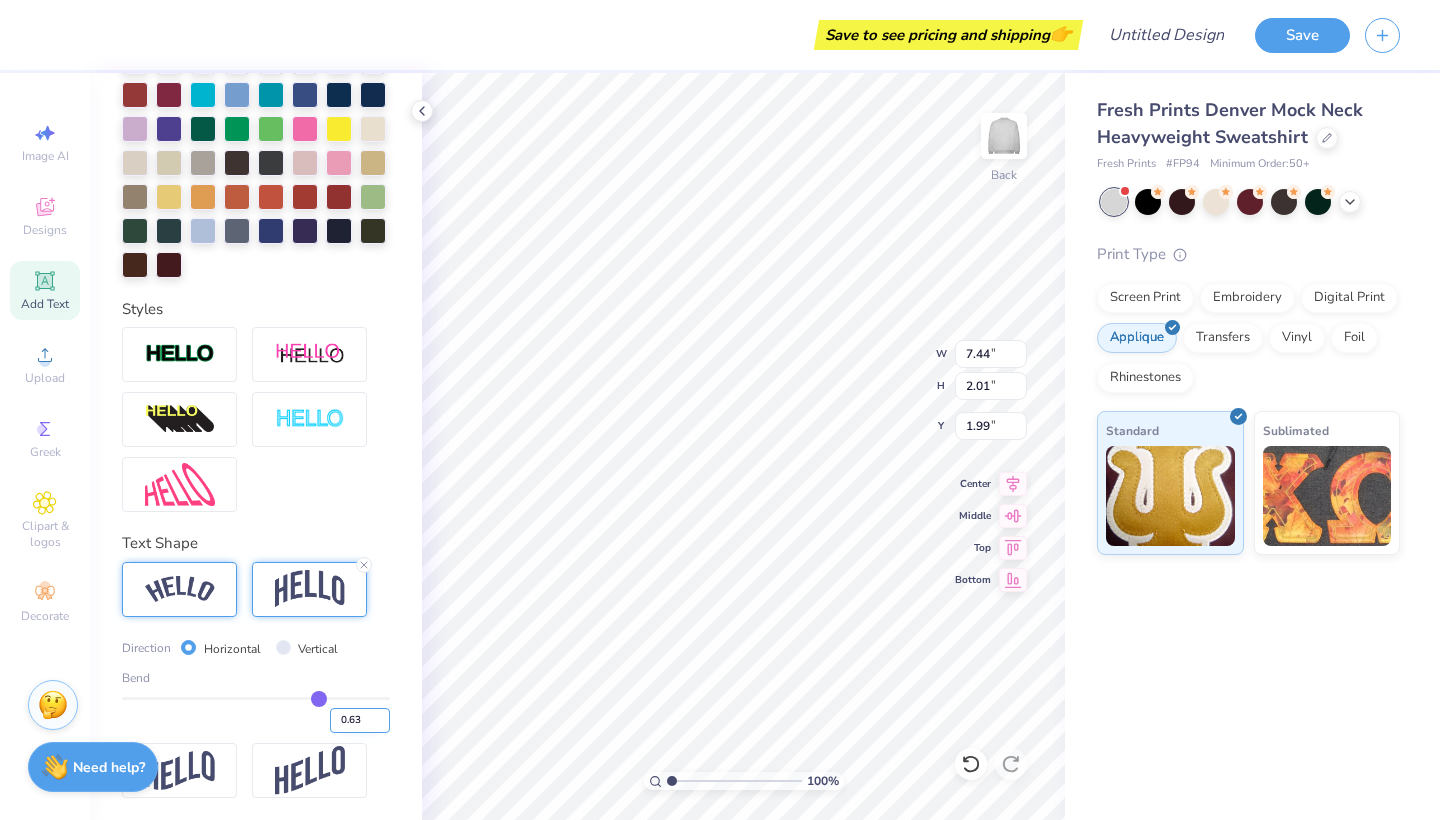 click on "0.63" at bounding box center (360, 720) 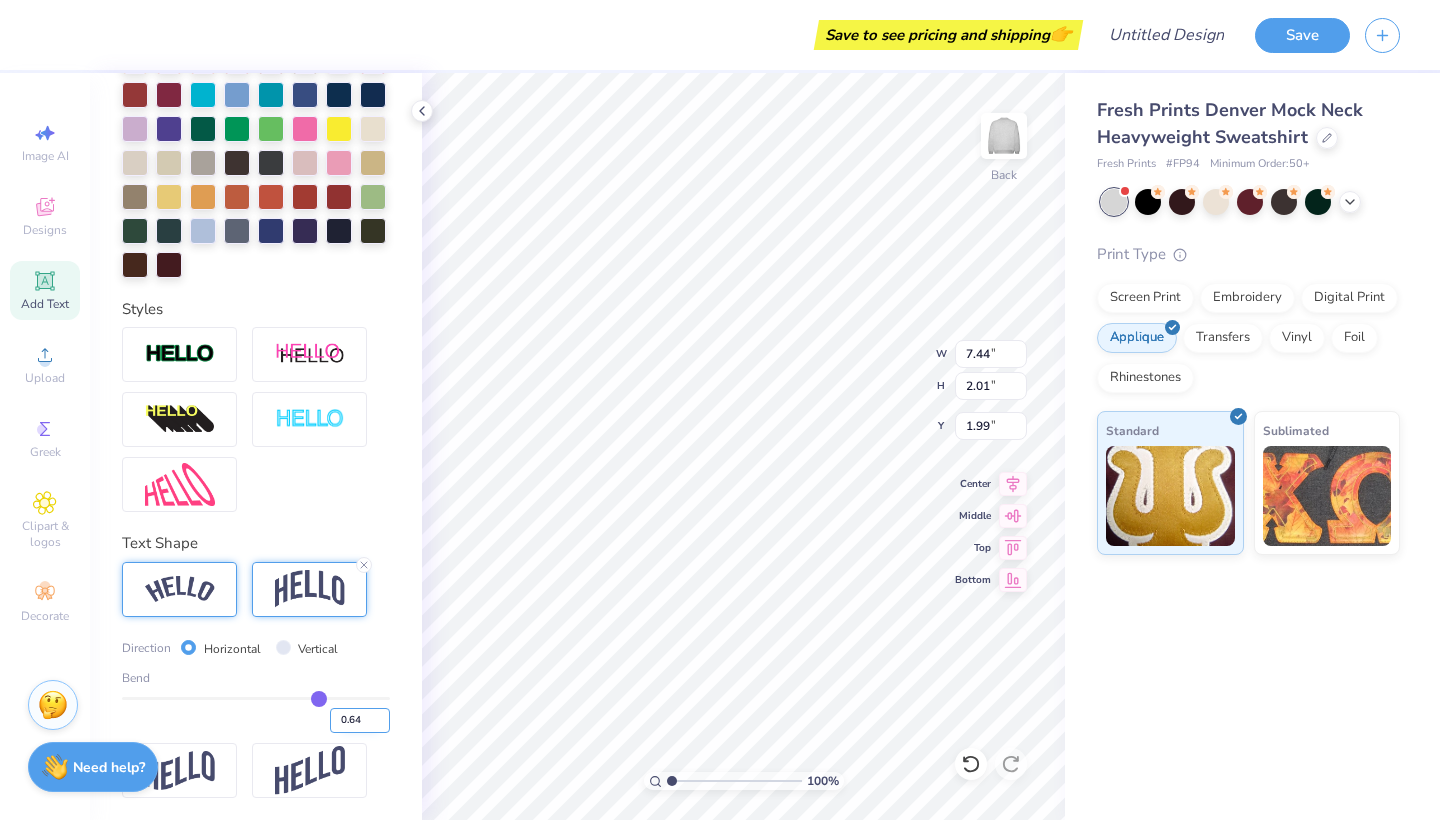 click on "0.64" at bounding box center (360, 720) 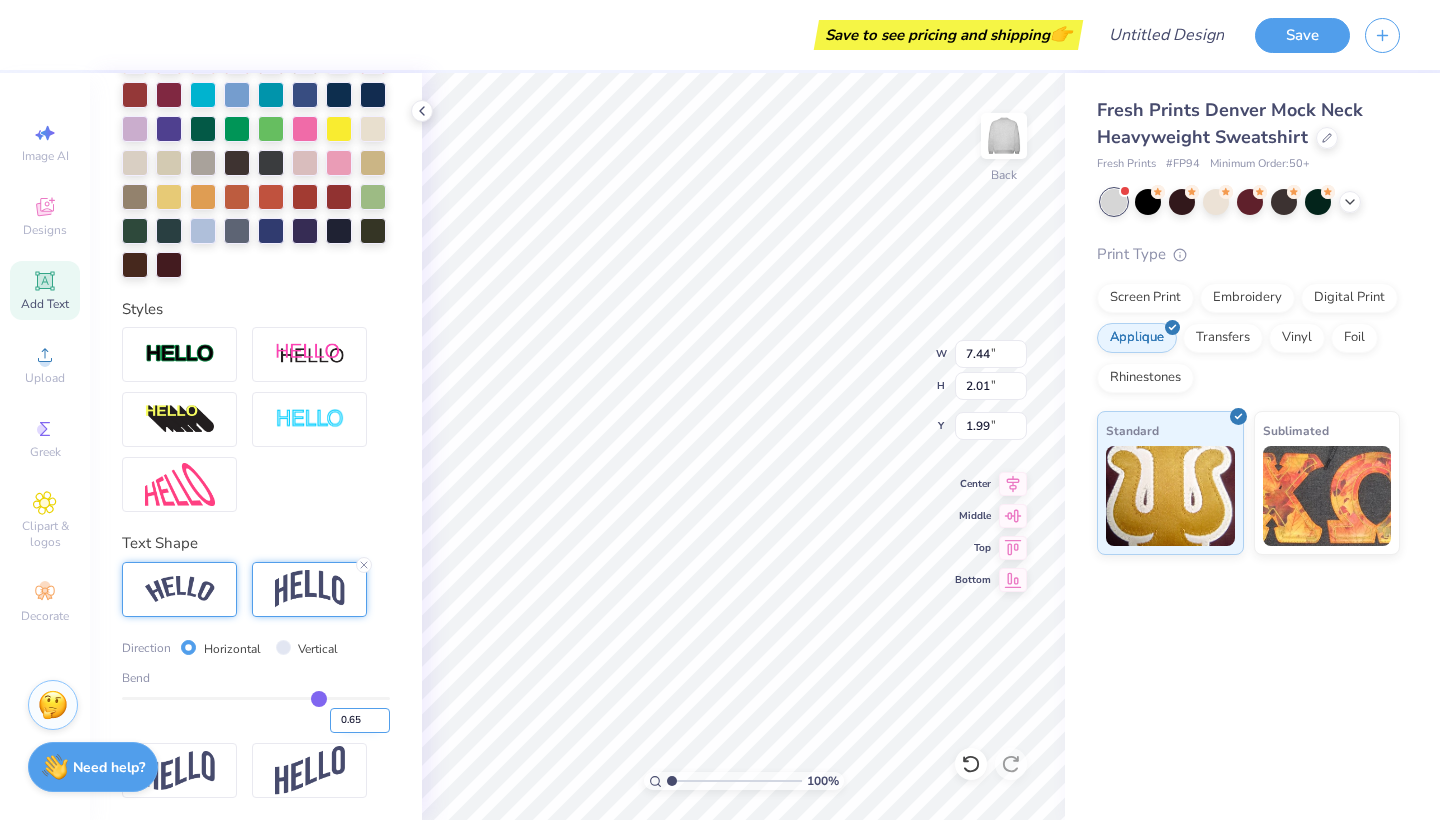 click on "0.65" at bounding box center [360, 720] 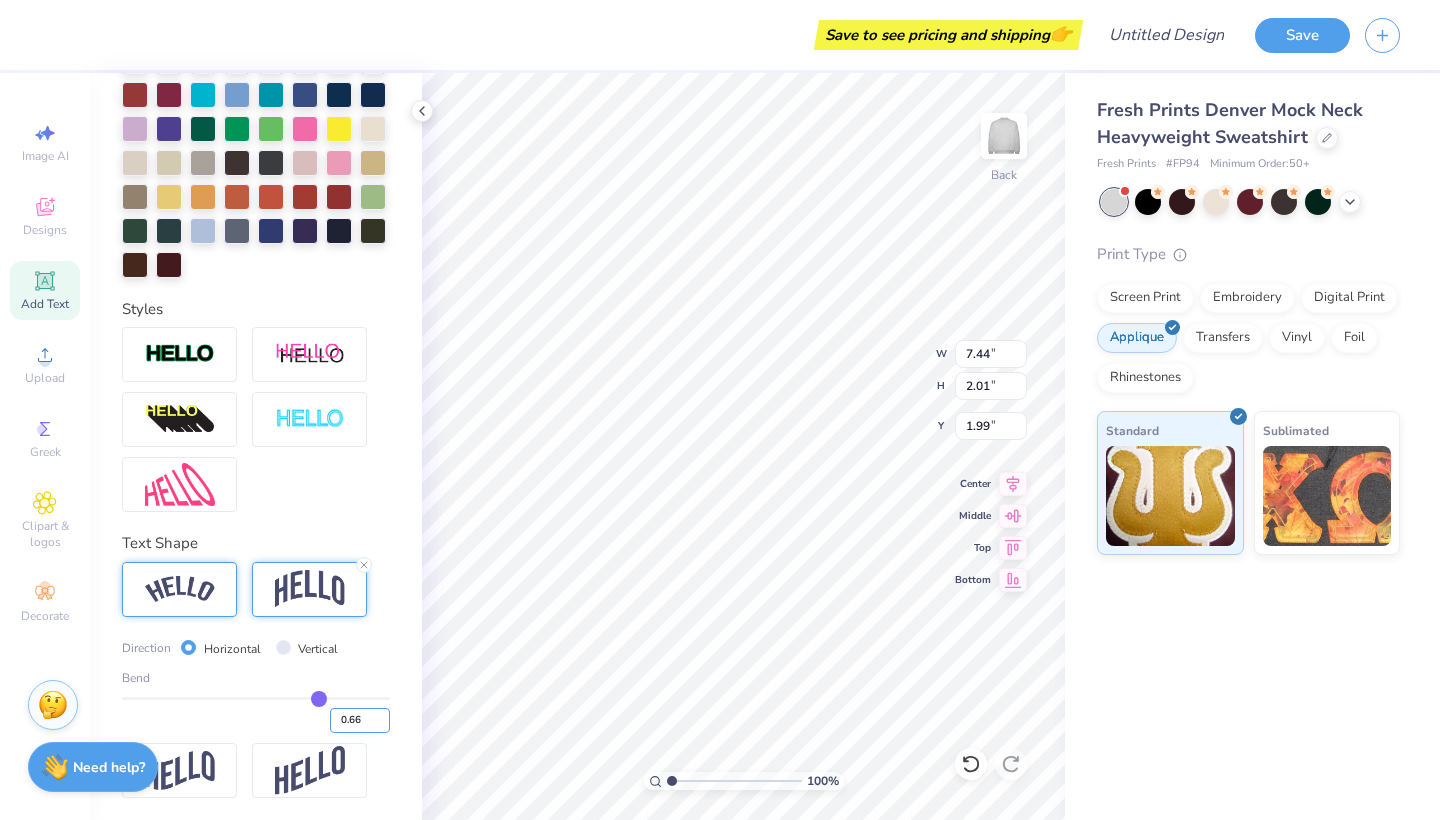 click on "0.66" at bounding box center [360, 720] 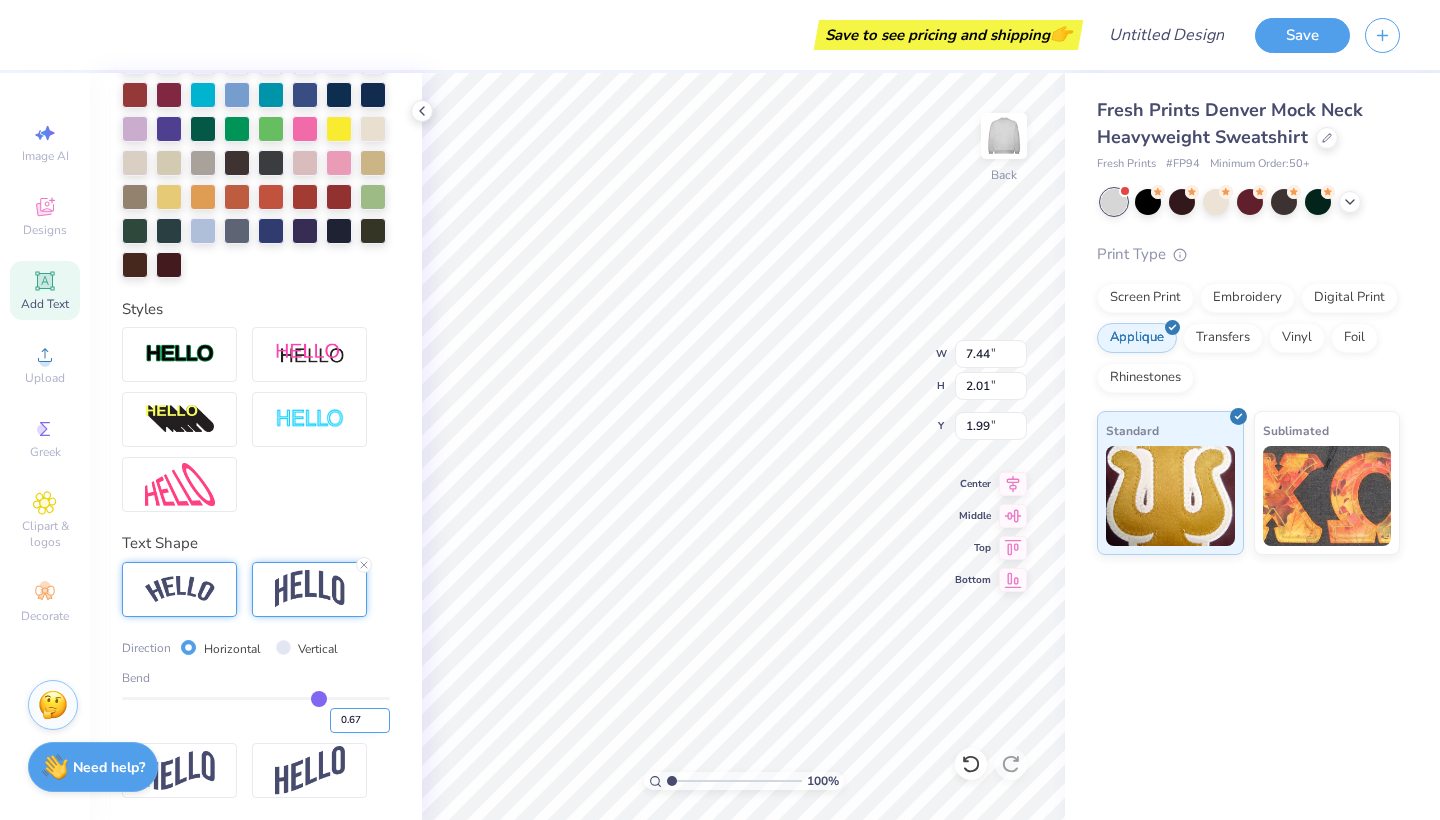 click on "0.67" at bounding box center [360, 720] 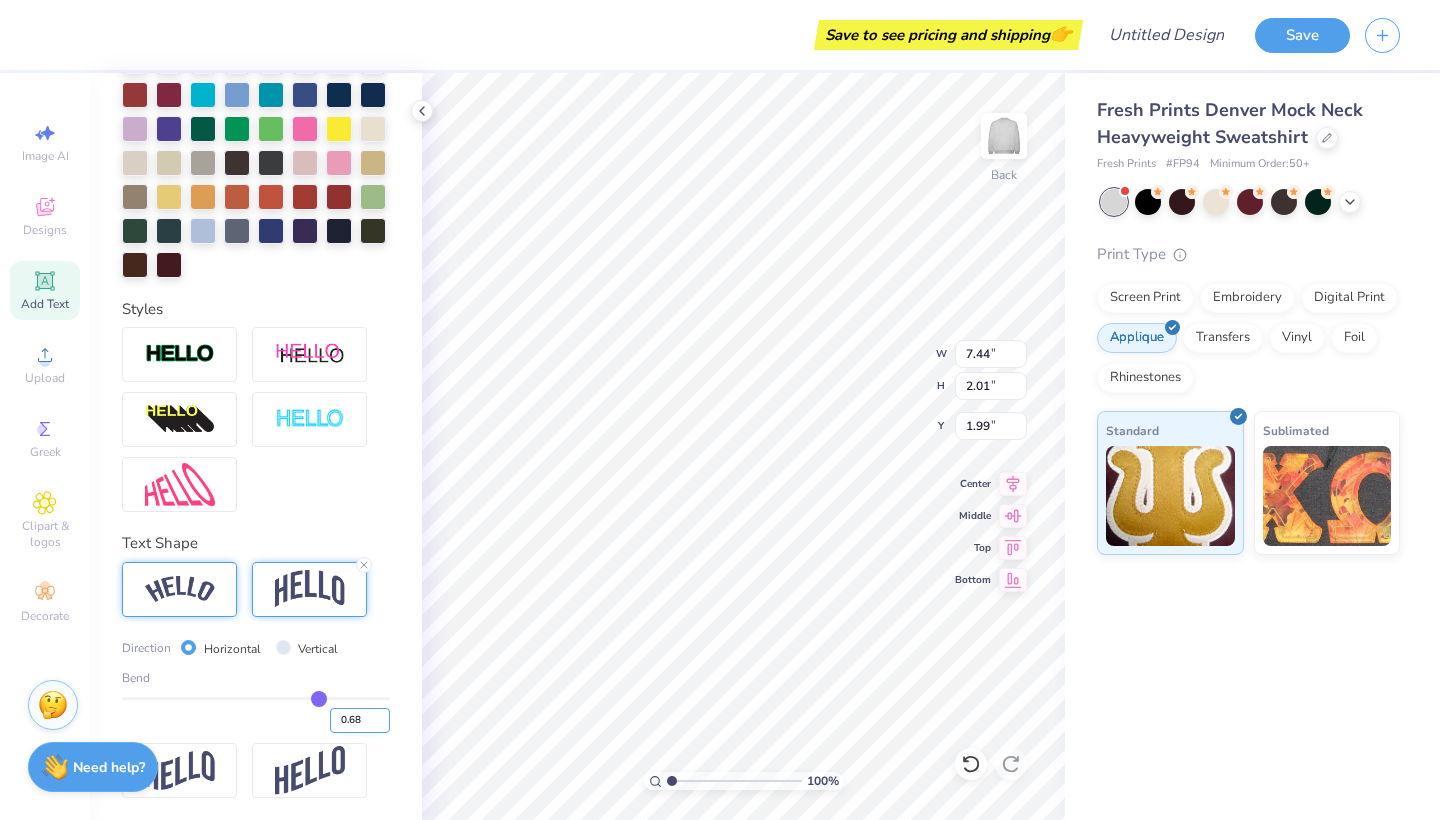 click on "0.68" at bounding box center (360, 720) 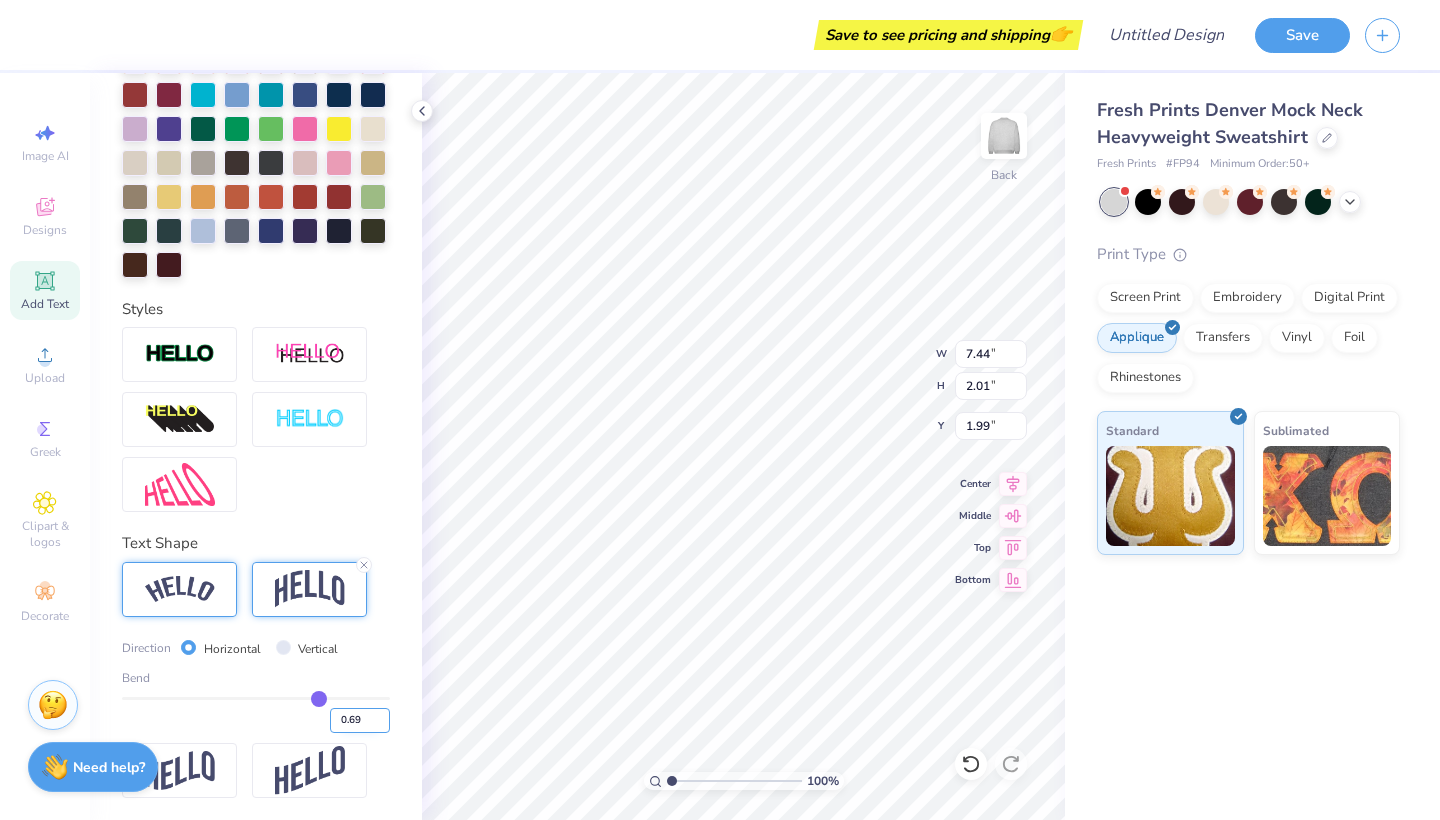 click on "0.69" at bounding box center [360, 720] 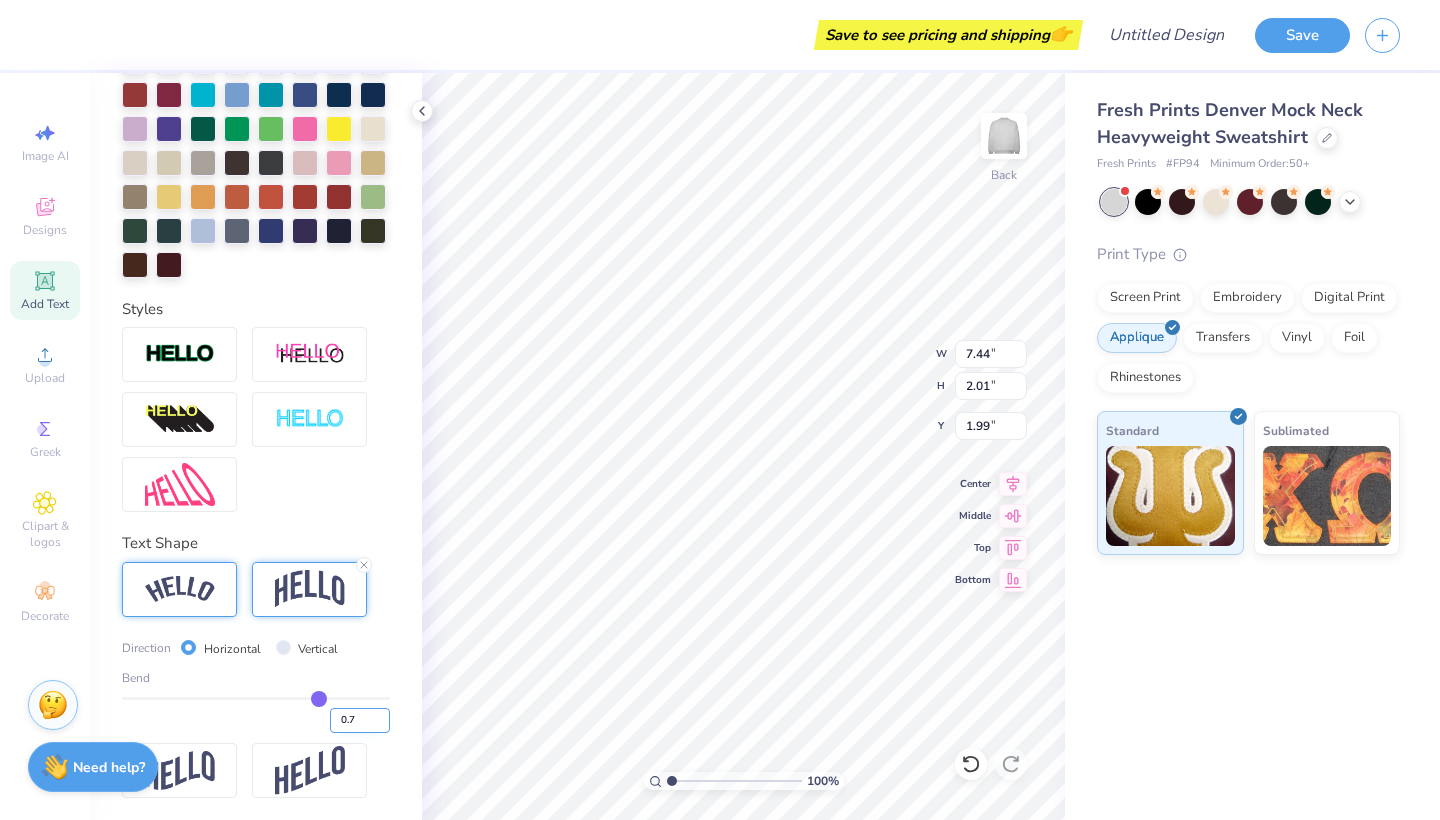 click on "0.7" at bounding box center (360, 720) 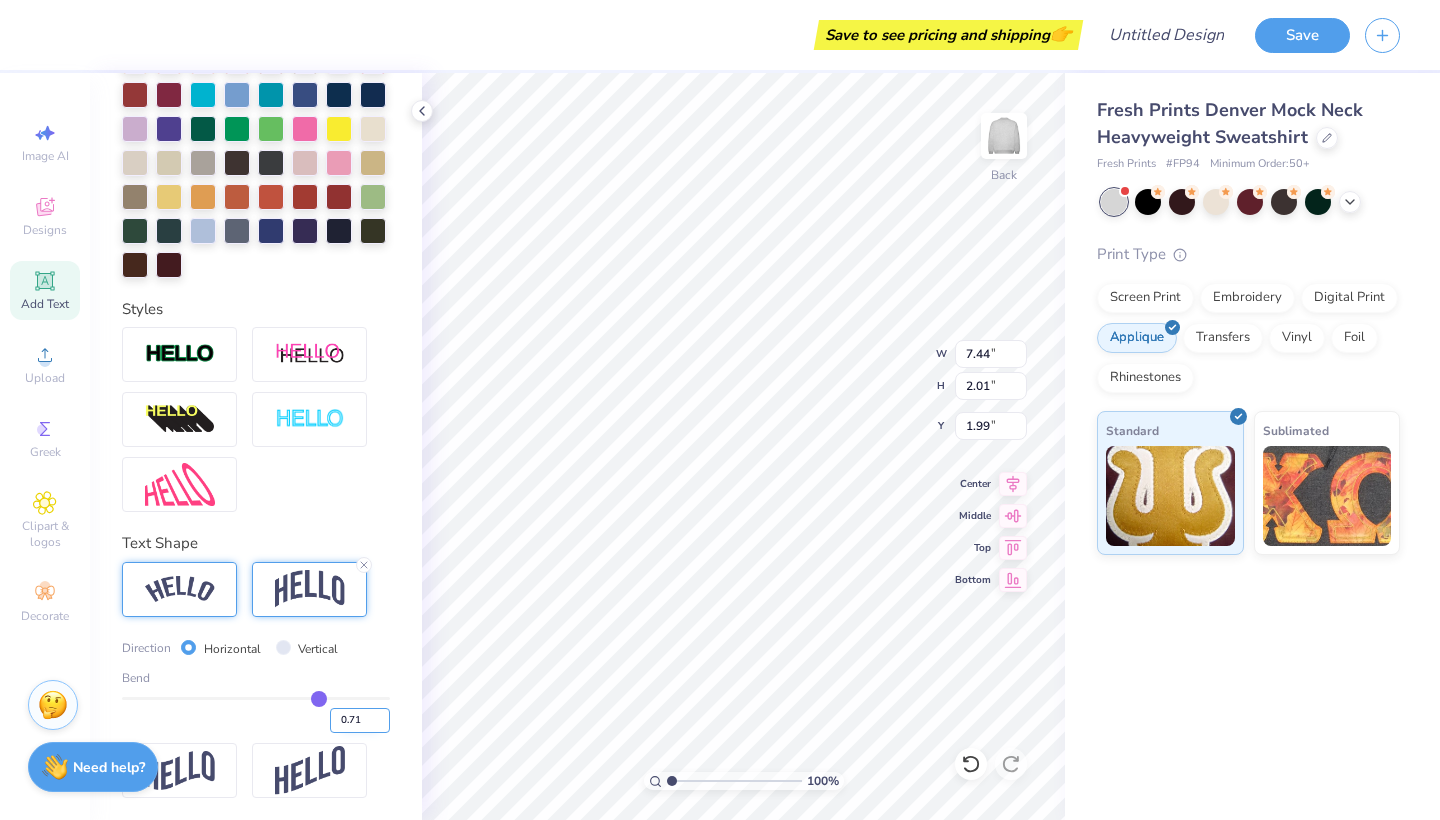 click on "0.71" at bounding box center [360, 720] 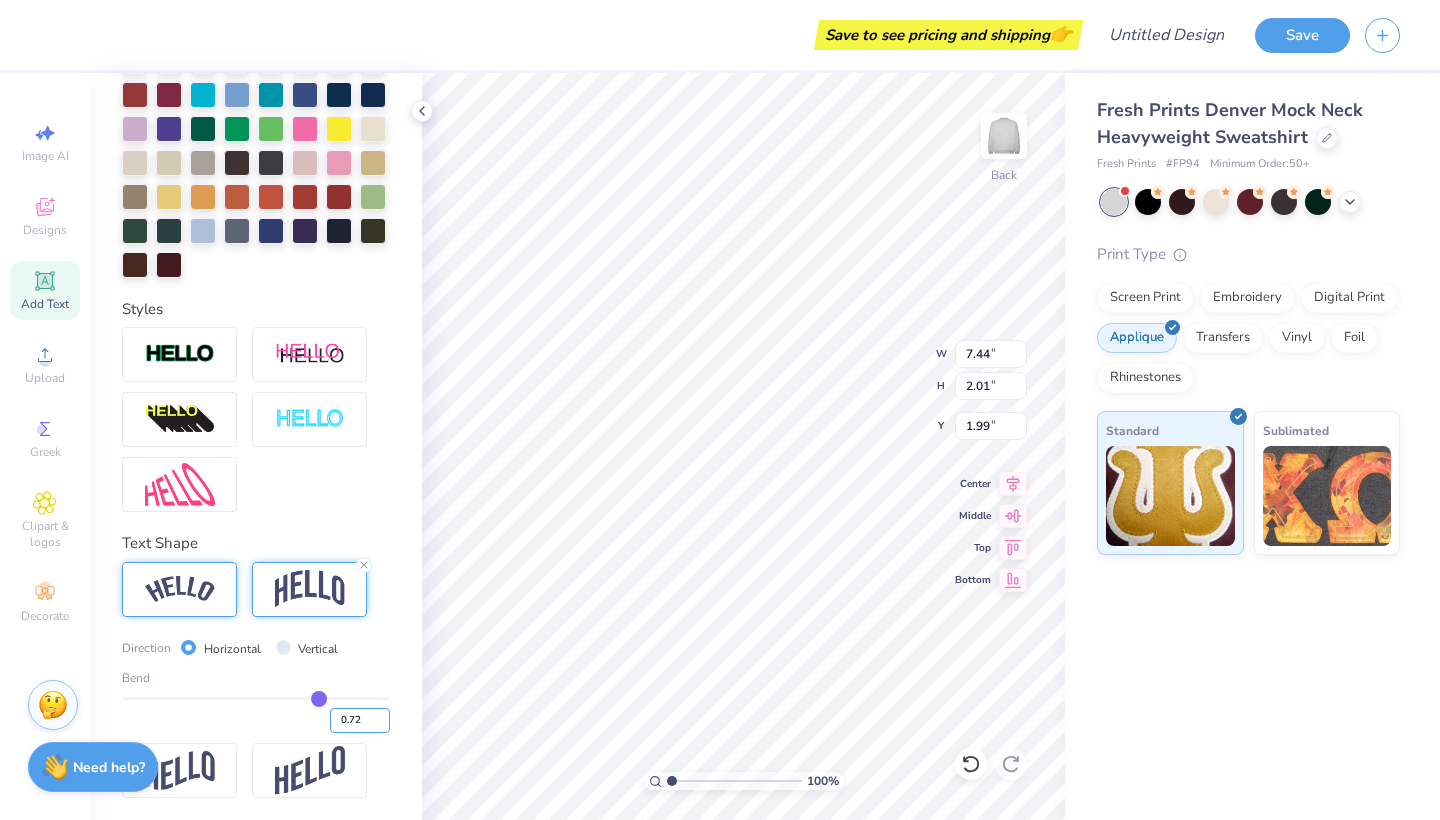 click on "0.72" at bounding box center [360, 720] 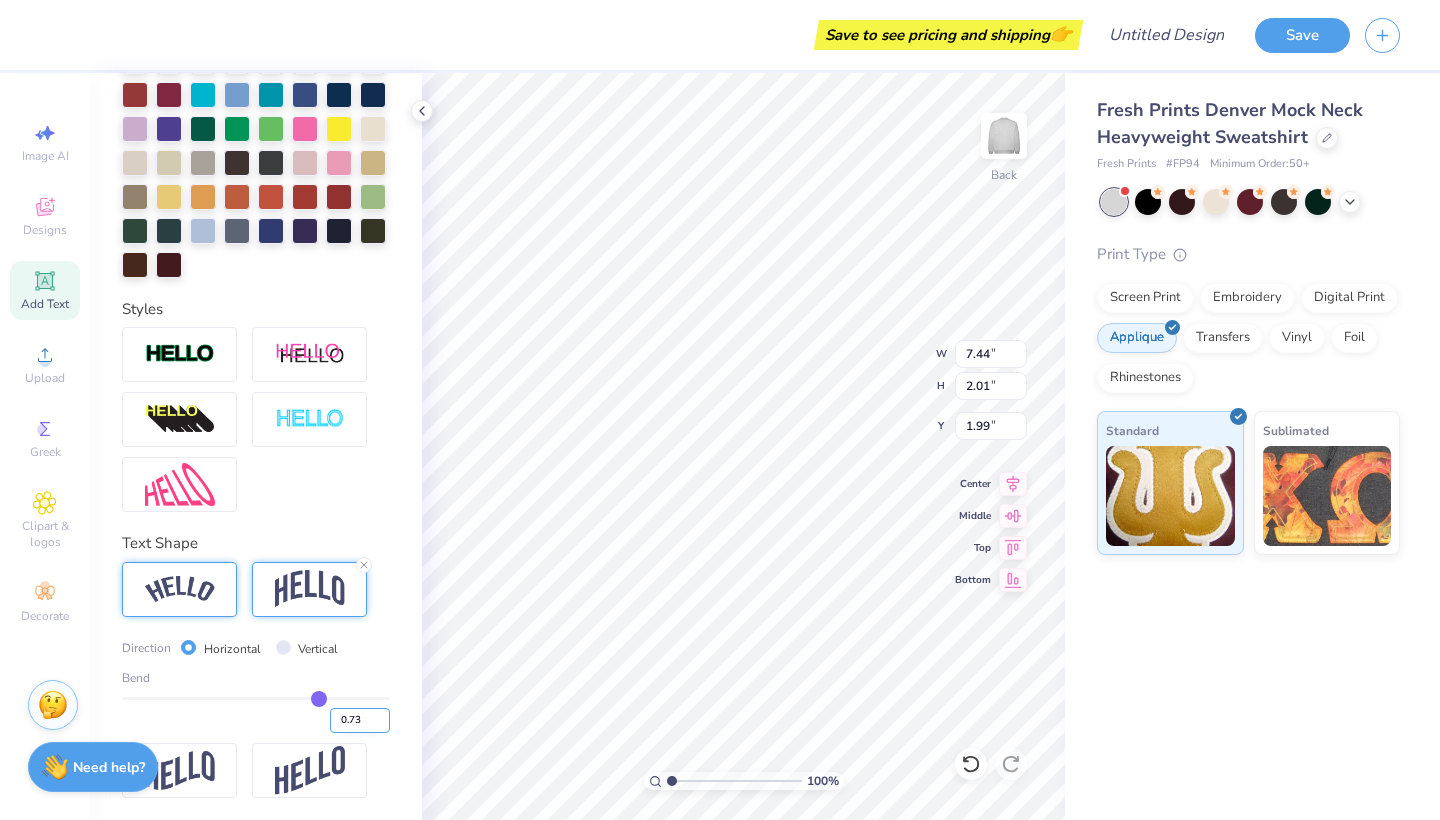 click on "0.73" at bounding box center [360, 720] 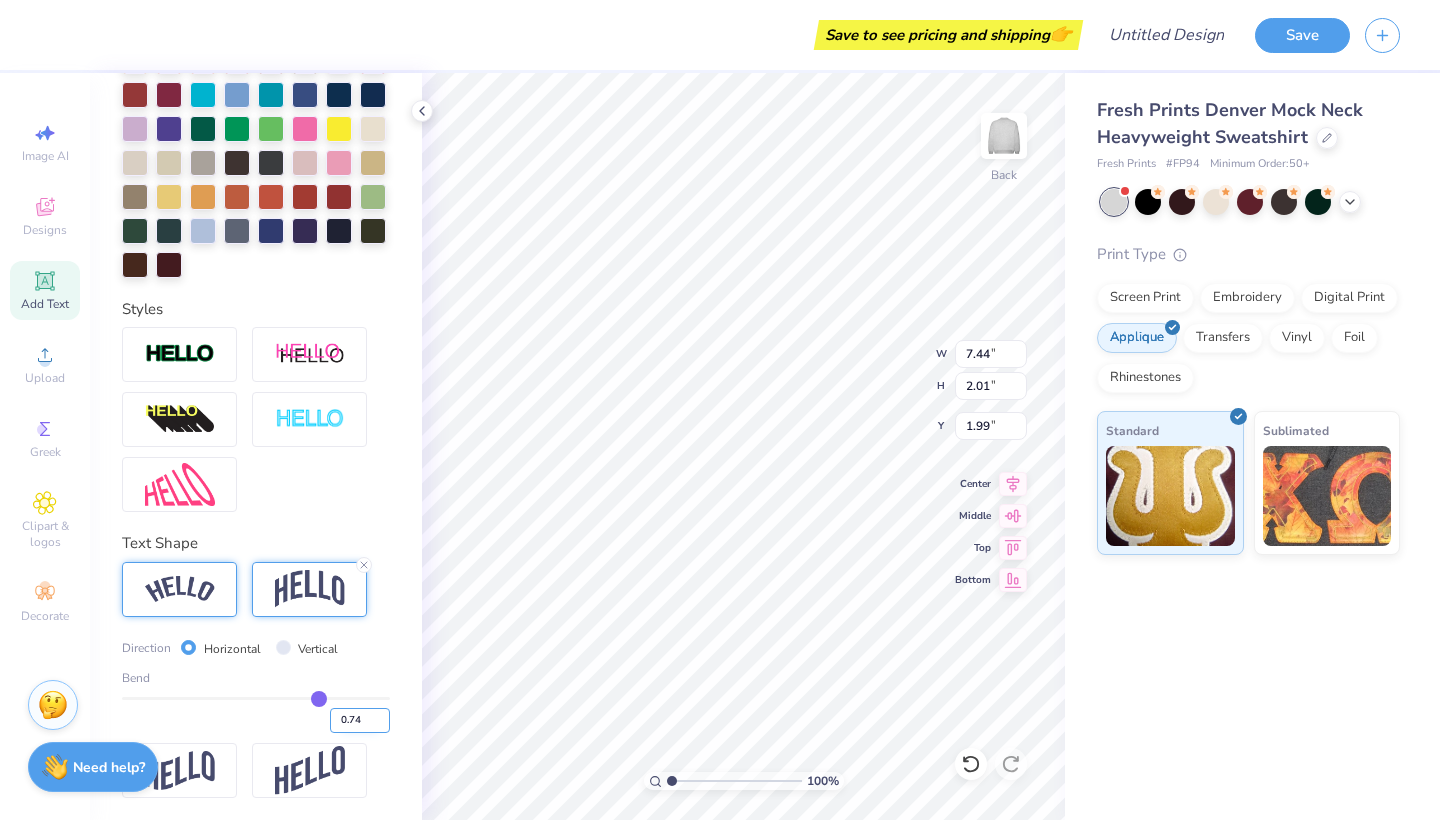 click on "0.74" at bounding box center (360, 720) 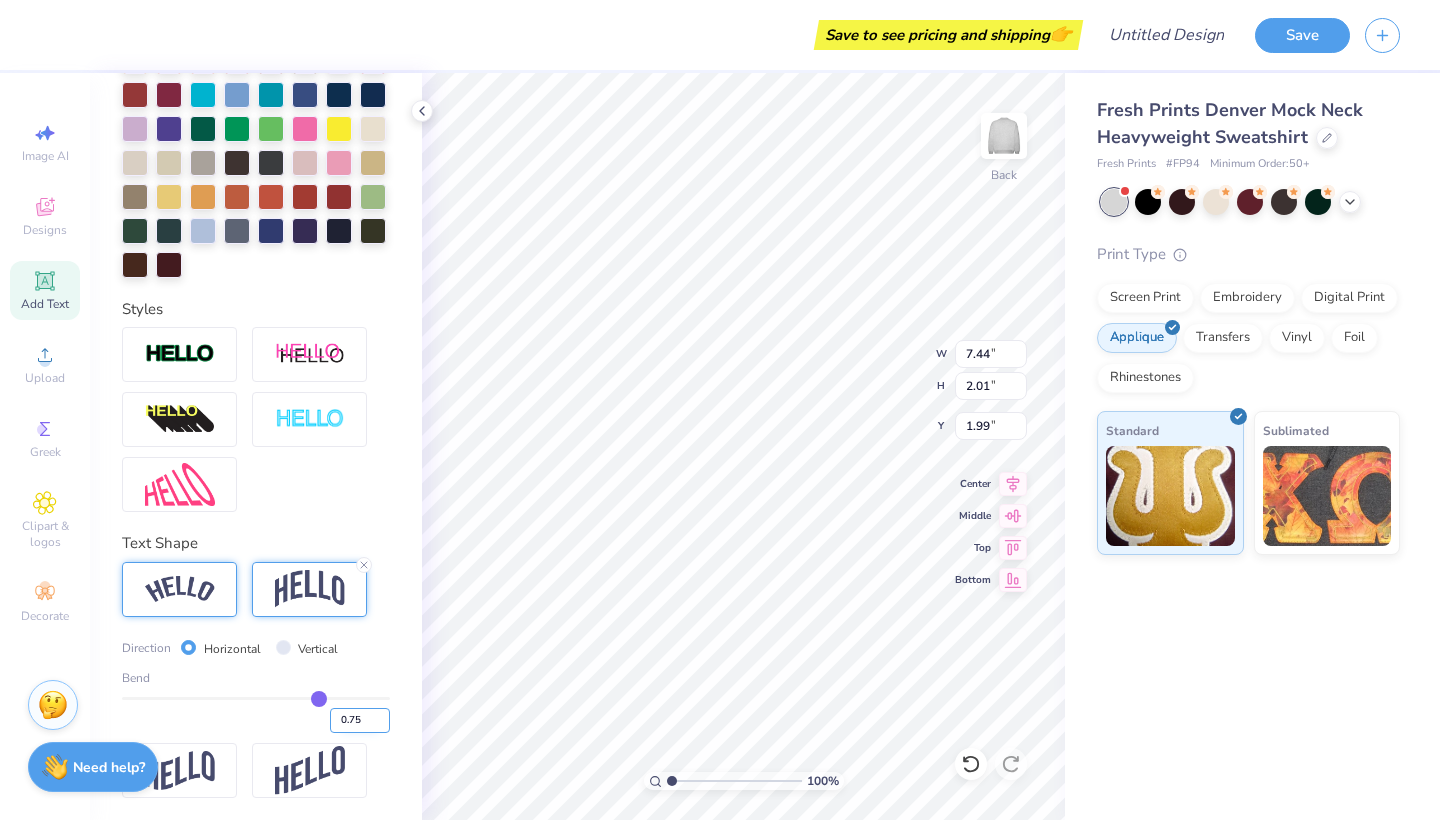 click on "0.75" at bounding box center (360, 720) 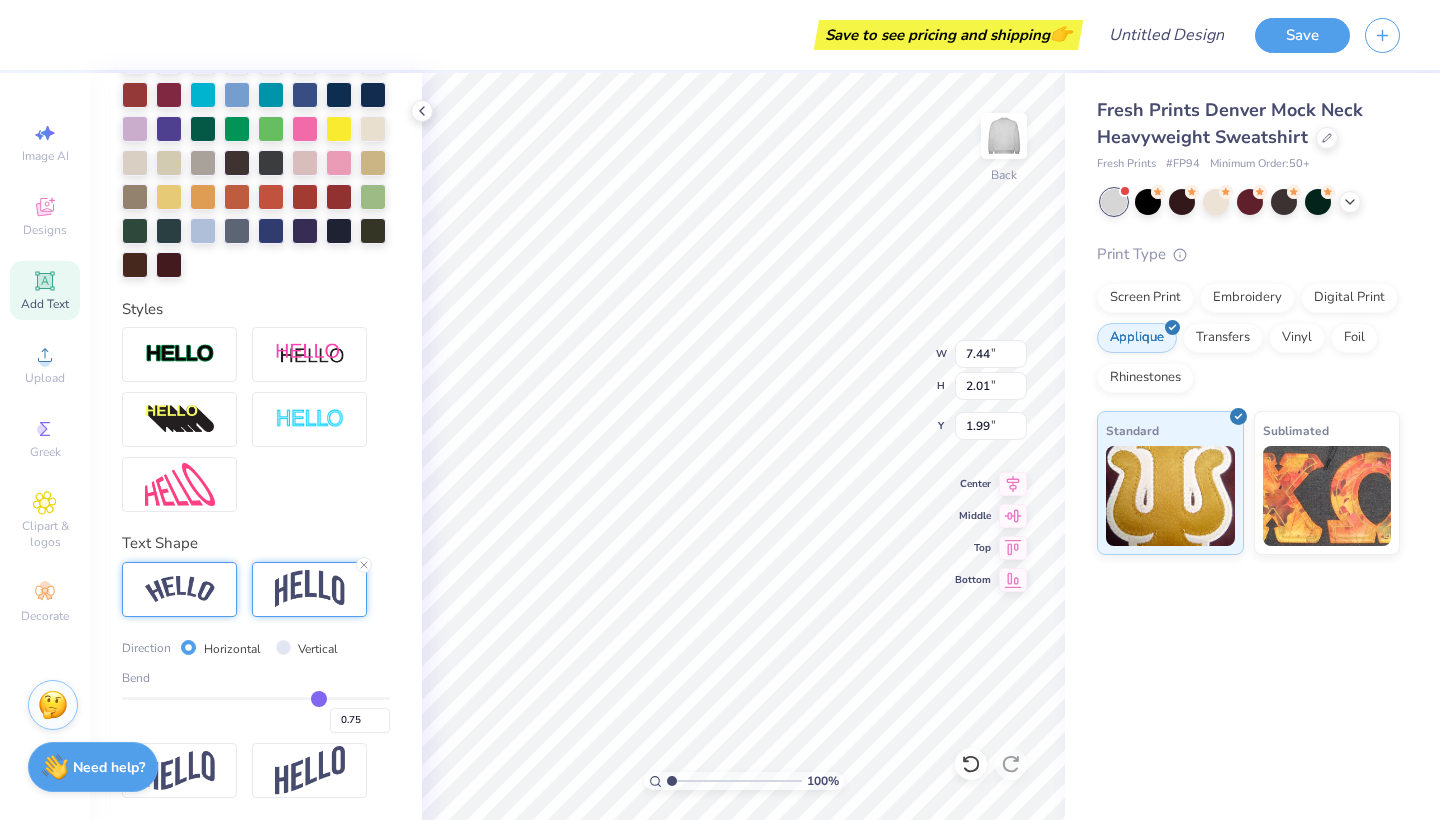 type on "0.75" 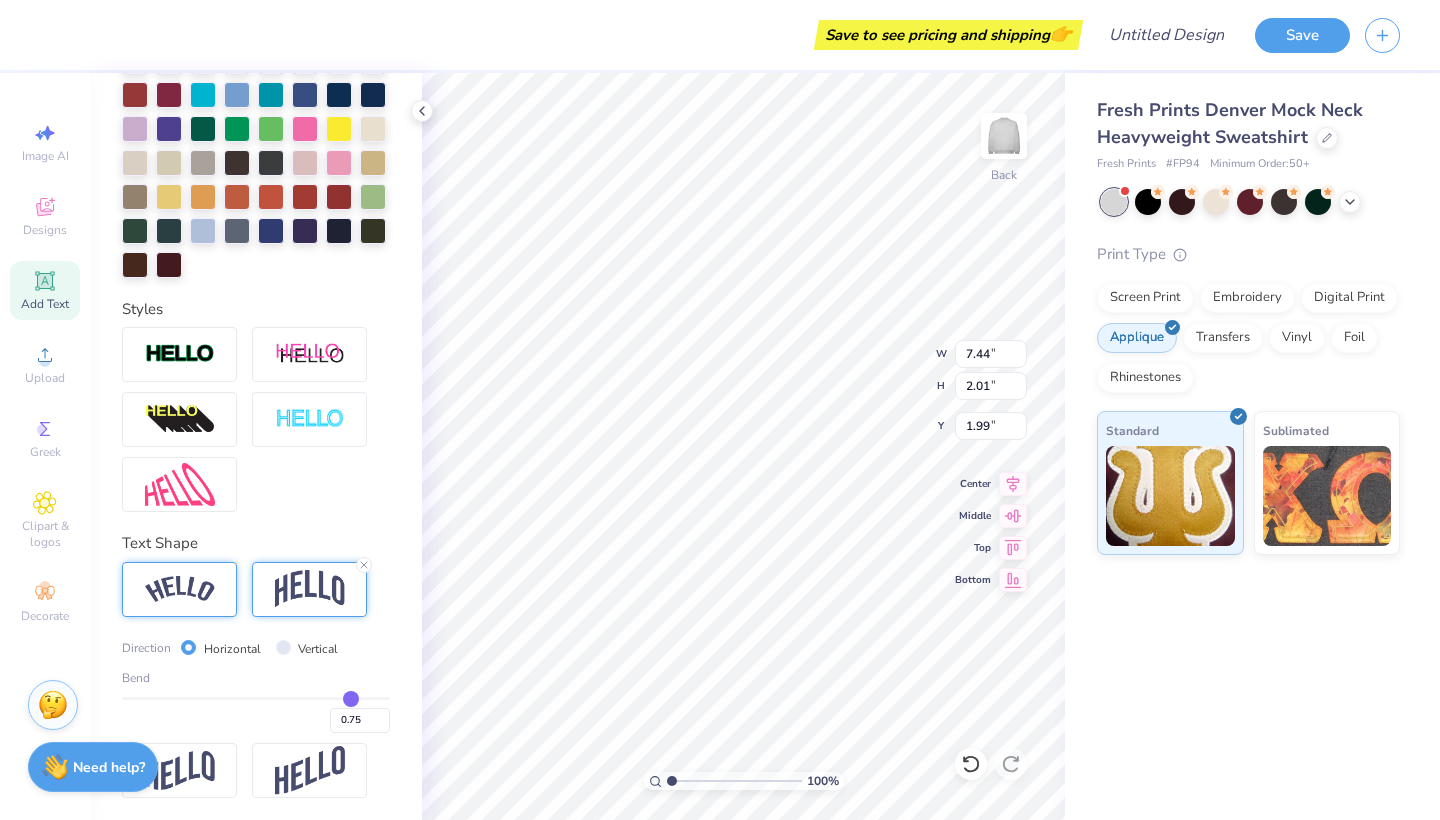 click on "Direction Horizontal Vertical Bend 0.75" at bounding box center [256, 680] 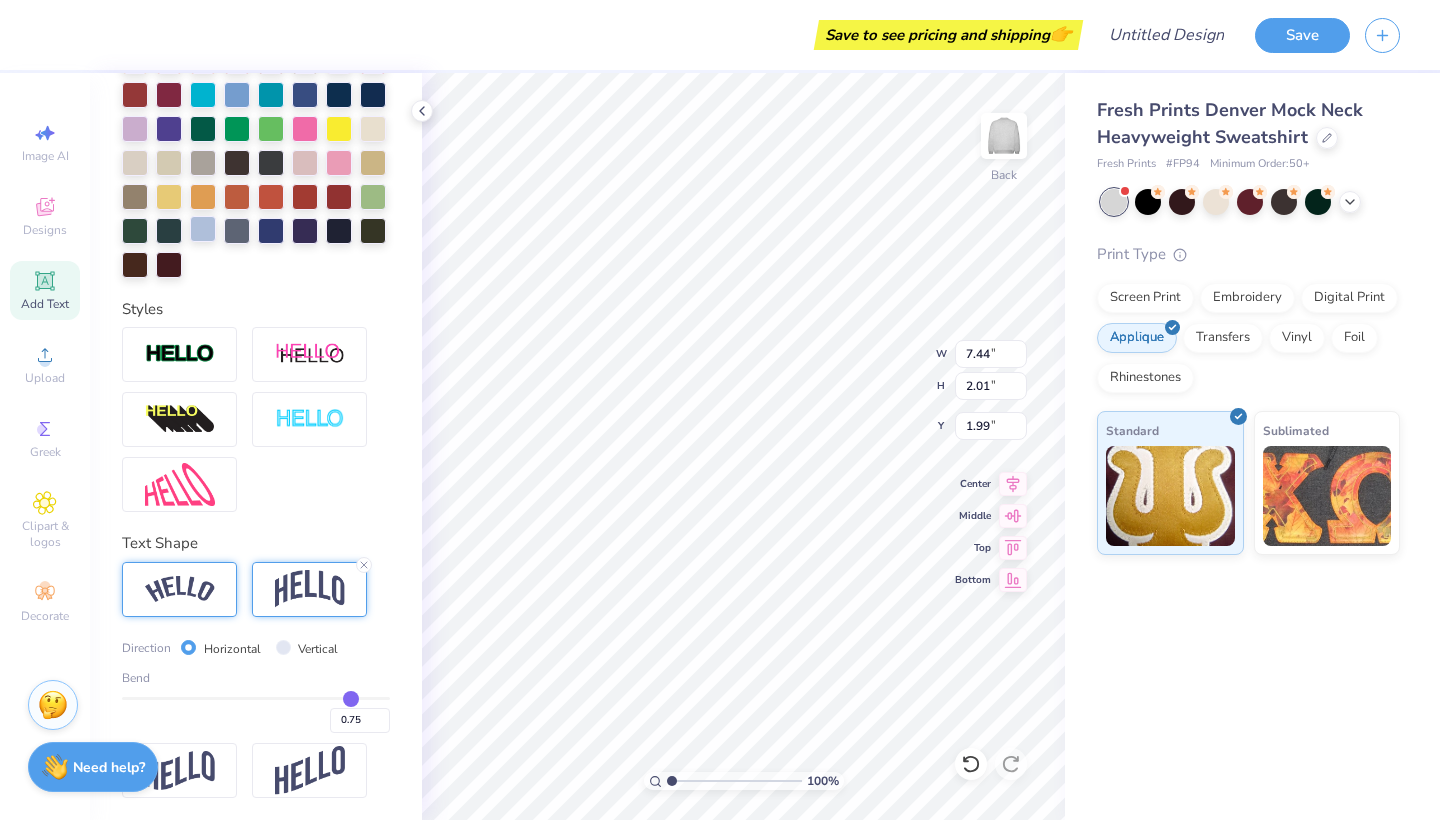 click at bounding box center (203, 229) 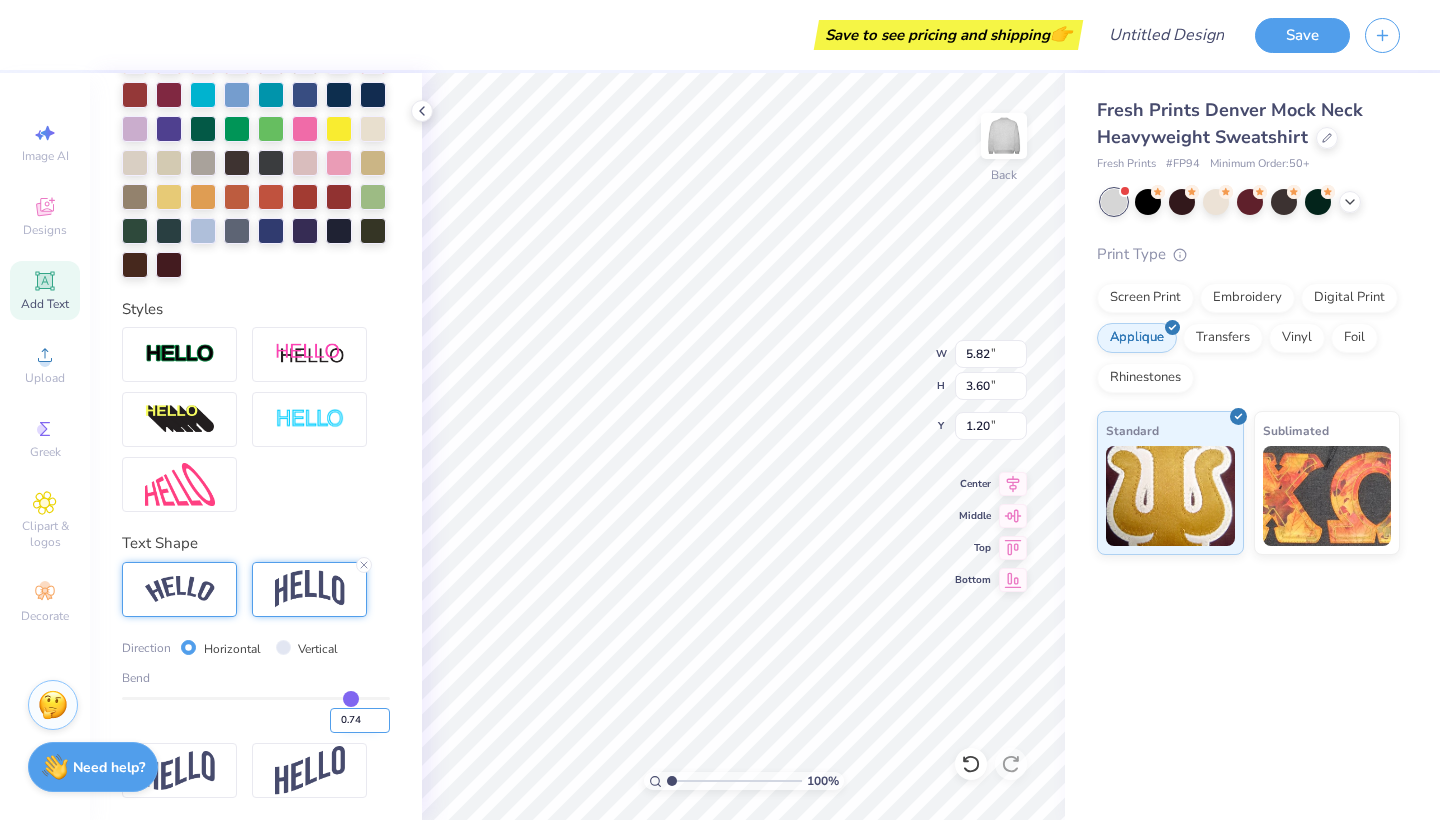 click on "0.74" at bounding box center [360, 720] 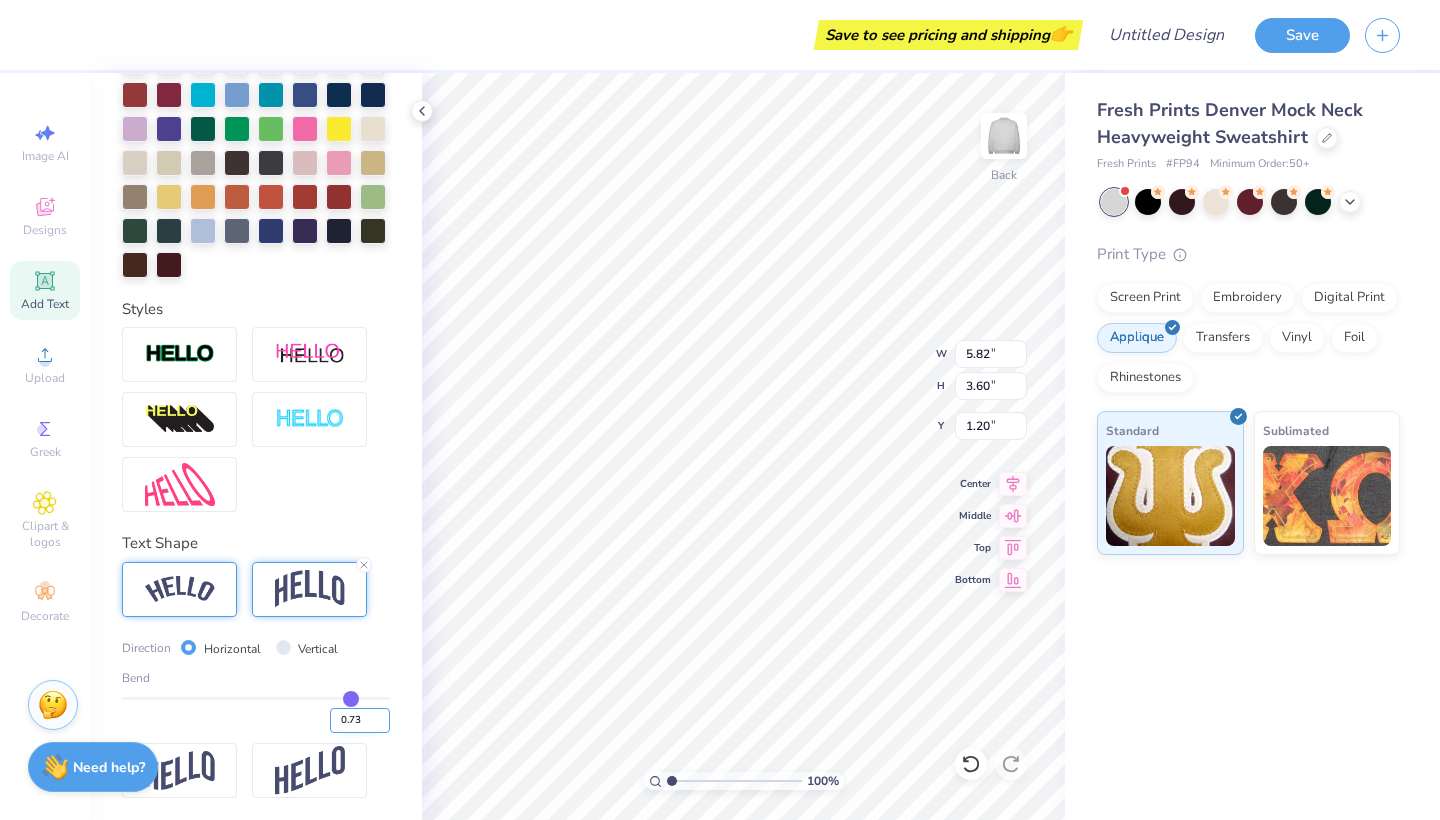 click on "0.73" at bounding box center (360, 720) 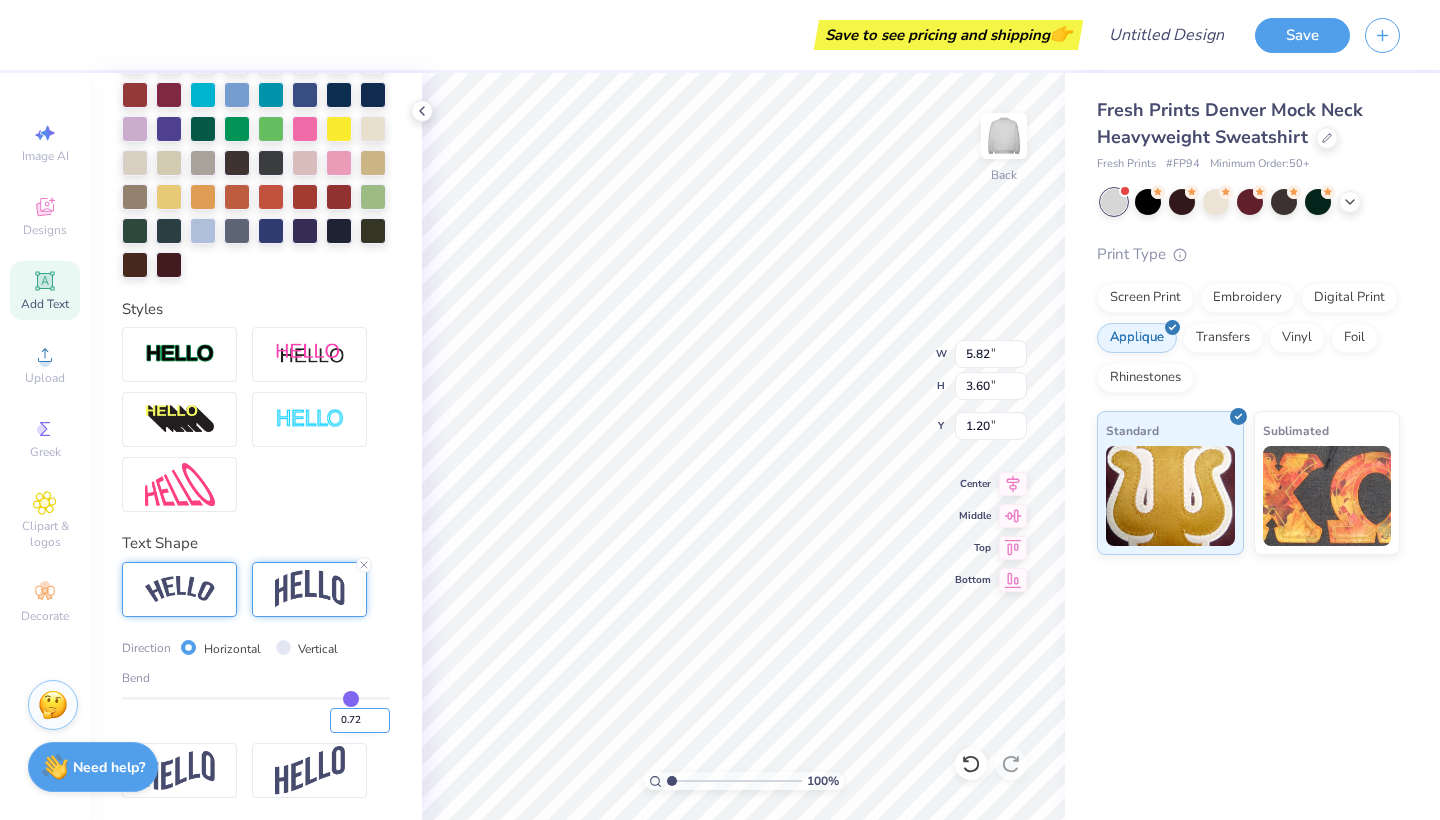 click on "0.72" at bounding box center [360, 720] 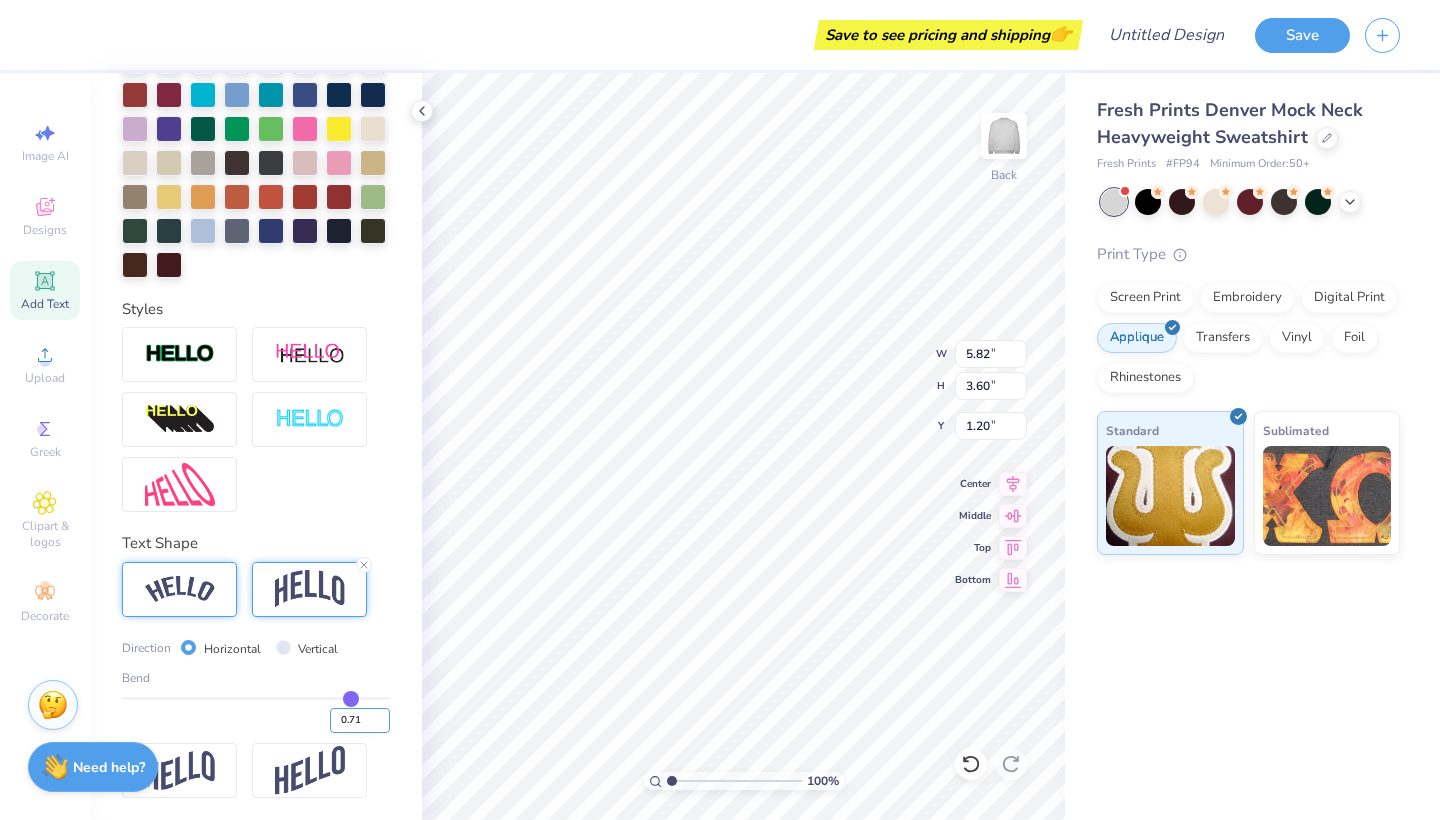 click on "0.71" at bounding box center [360, 720] 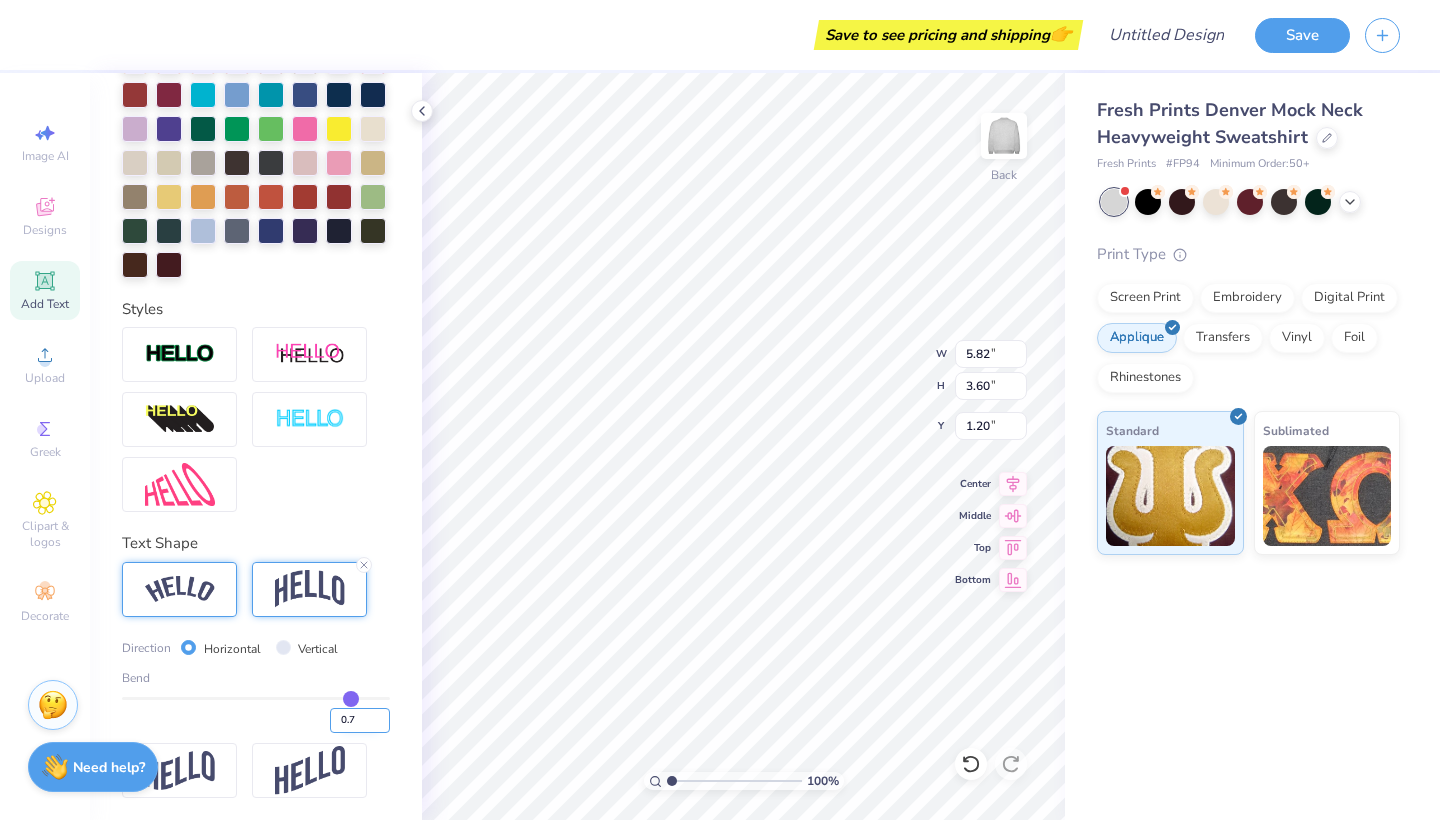 click on "0.7" at bounding box center (360, 720) 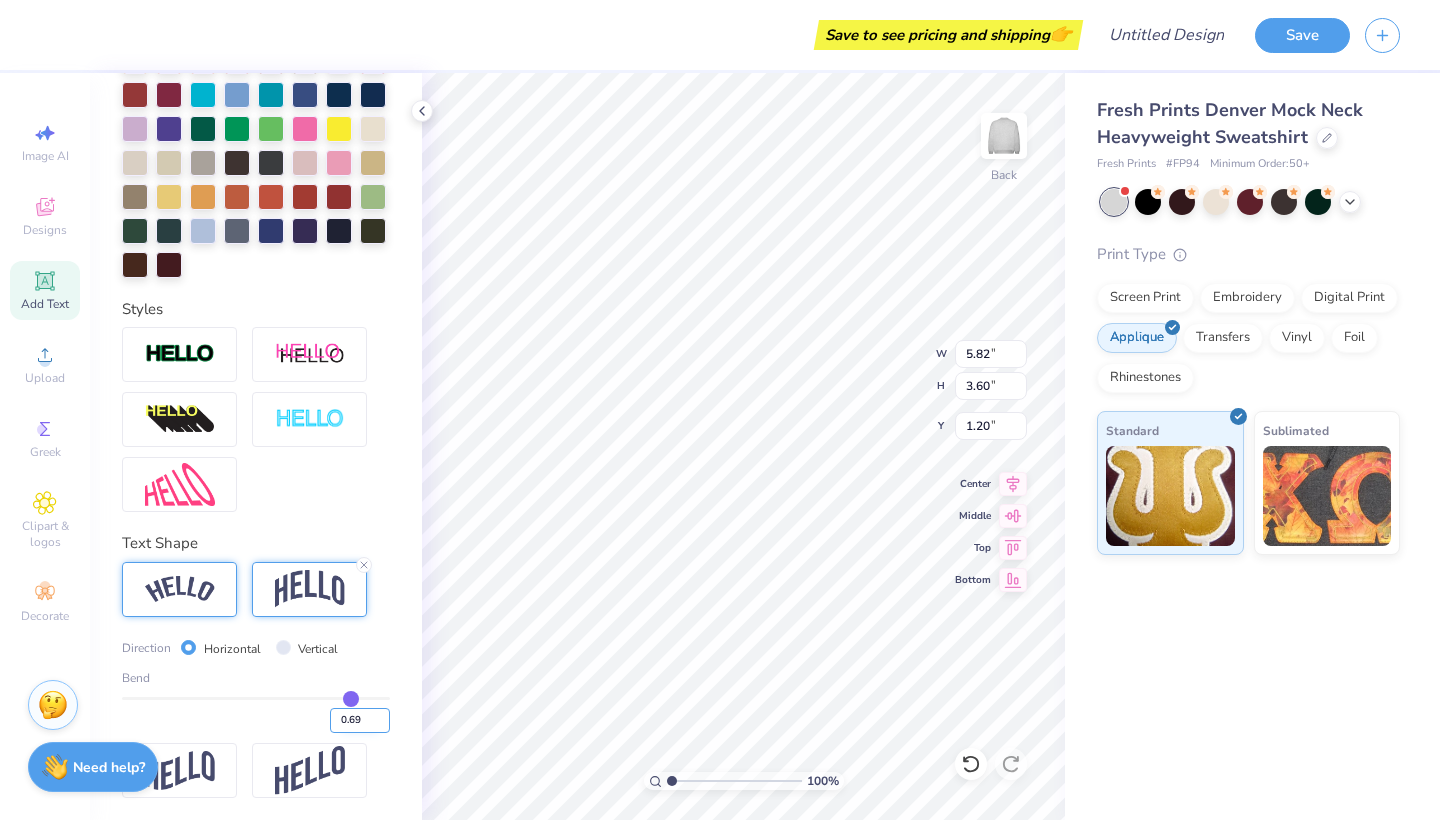 click on "0.69" at bounding box center (360, 720) 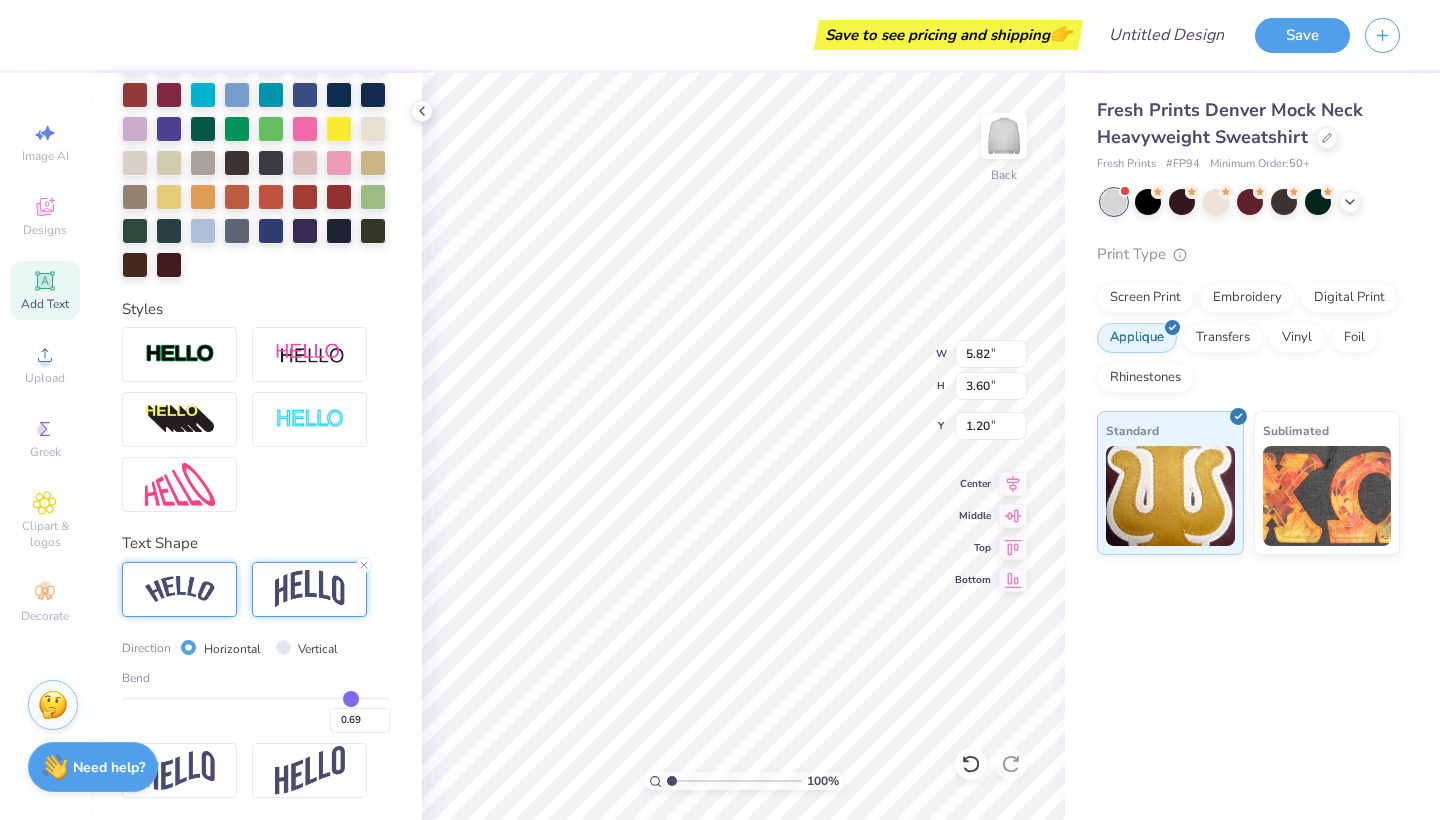 type on "0.69" 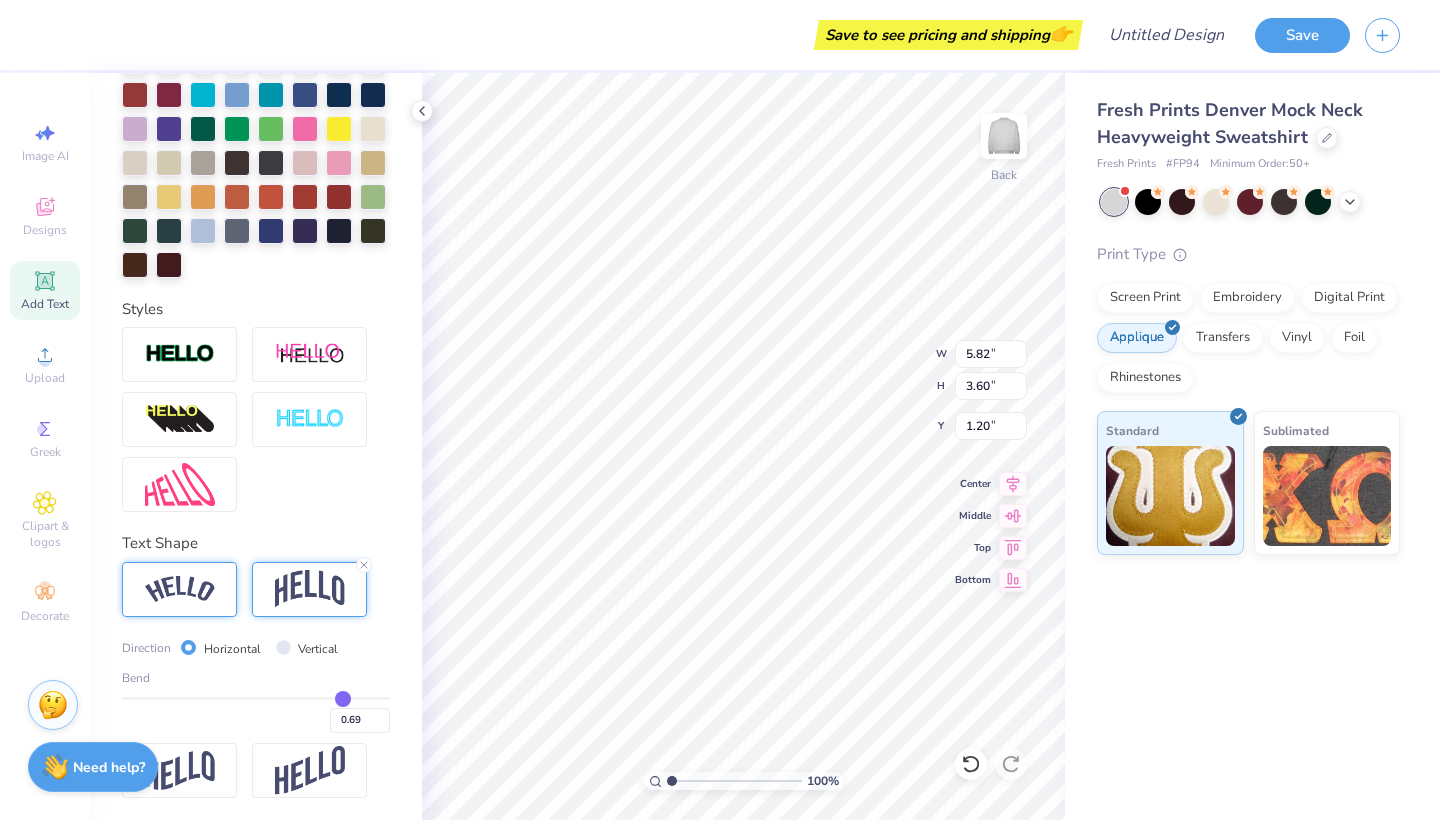 click on "Vertical" at bounding box center (283, 647) 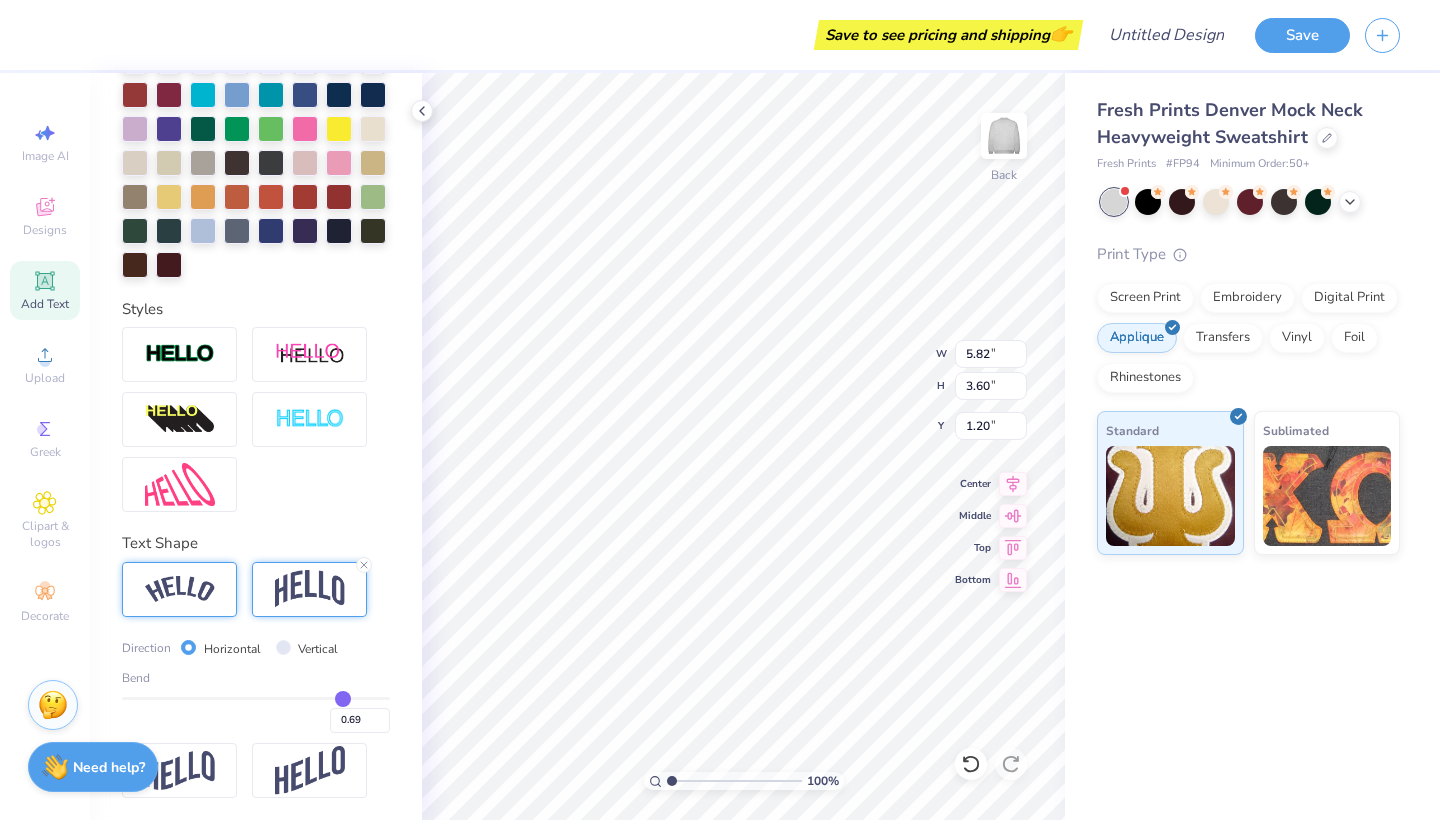 radio on "true" 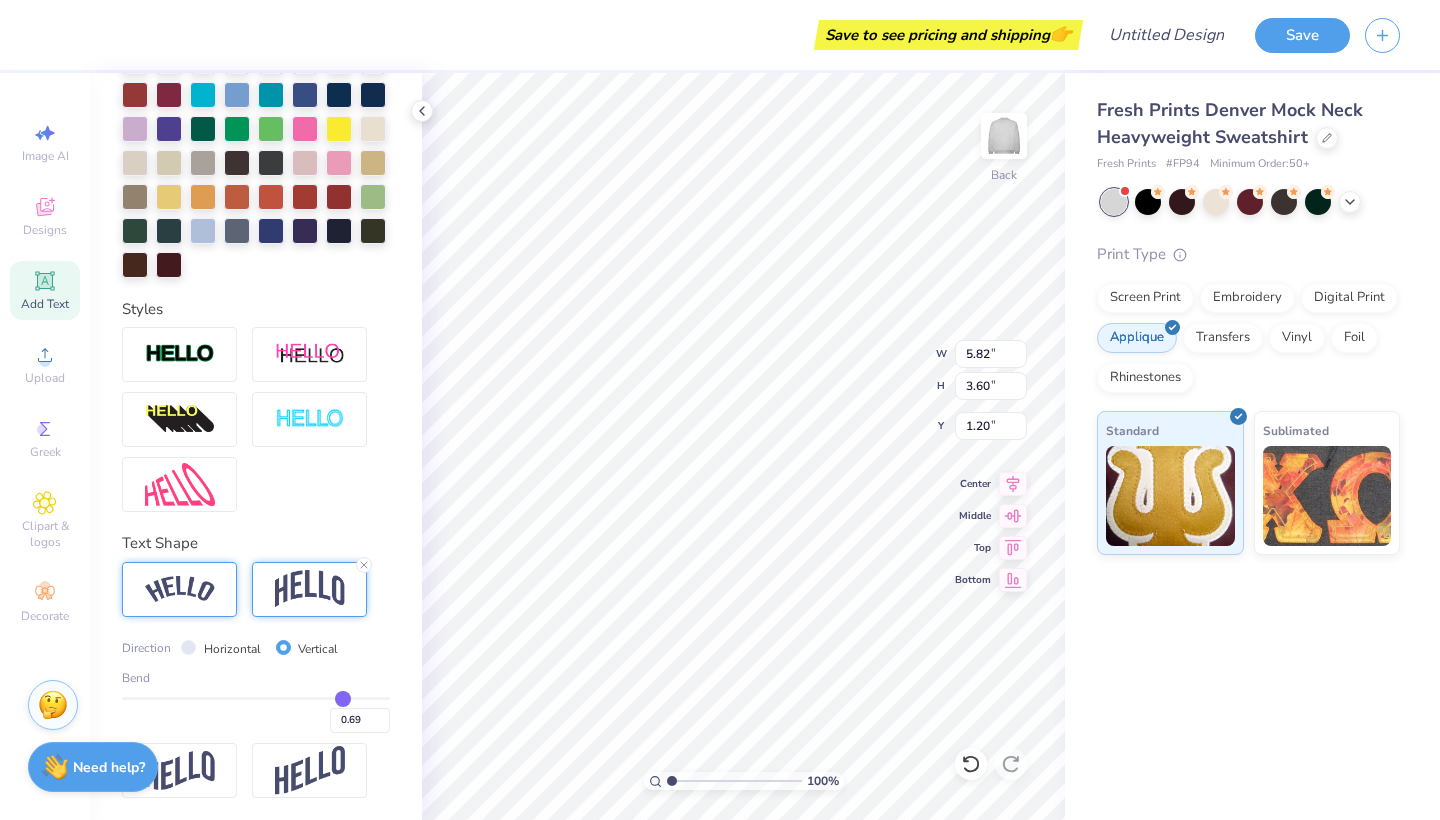 type on "6.23" 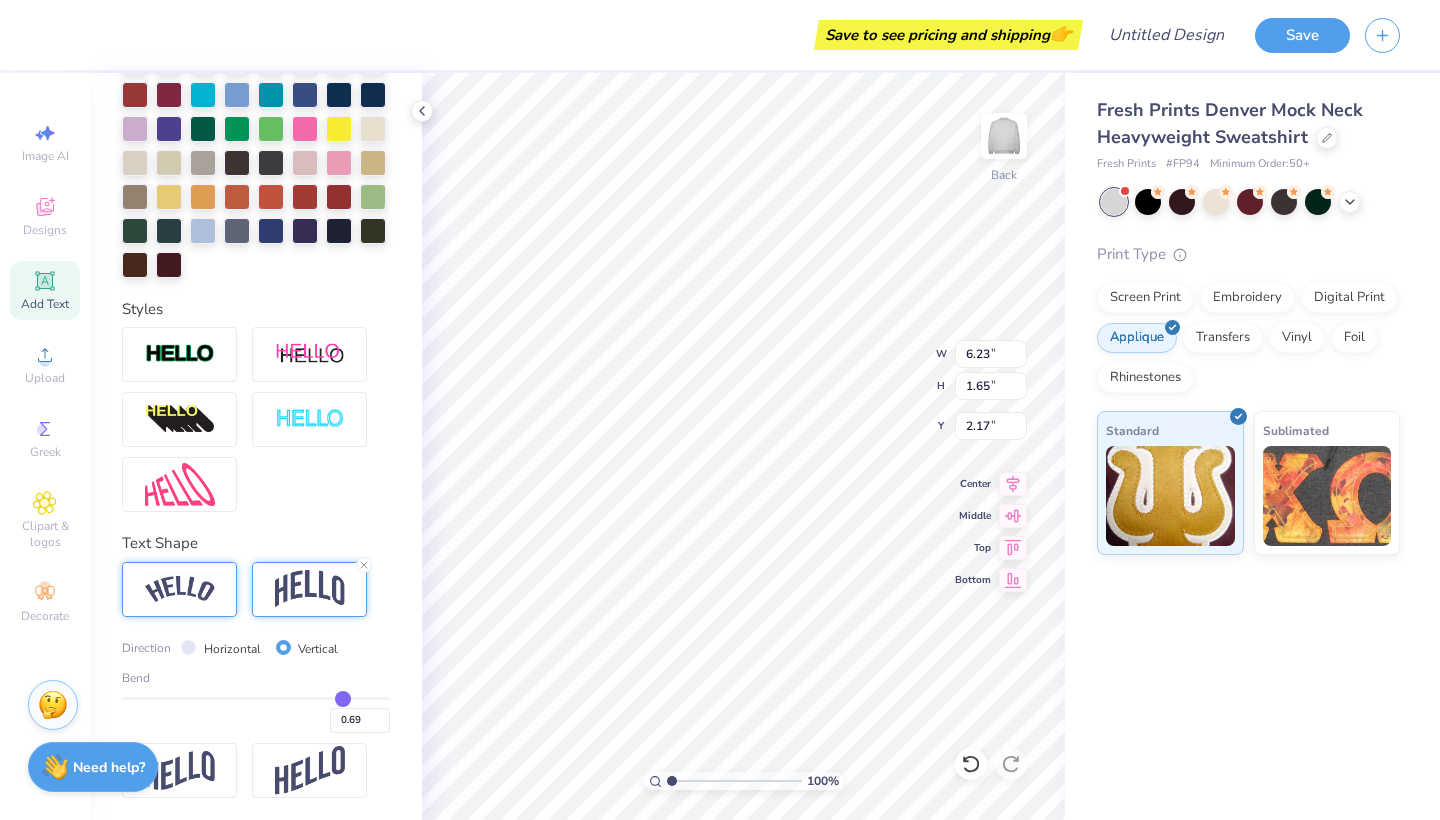 type on "6.18" 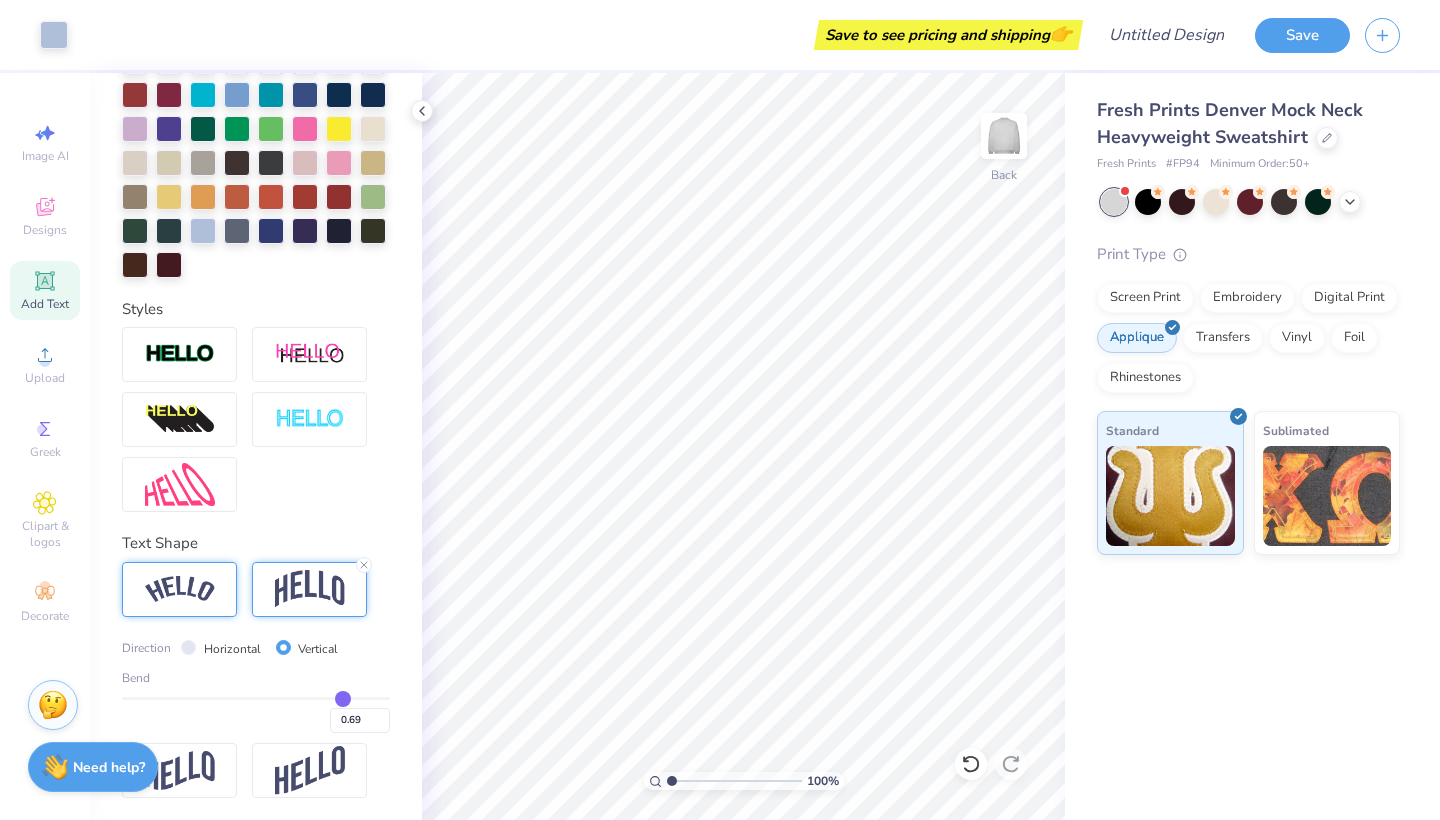 click on "Horizontal" at bounding box center (188, 647) 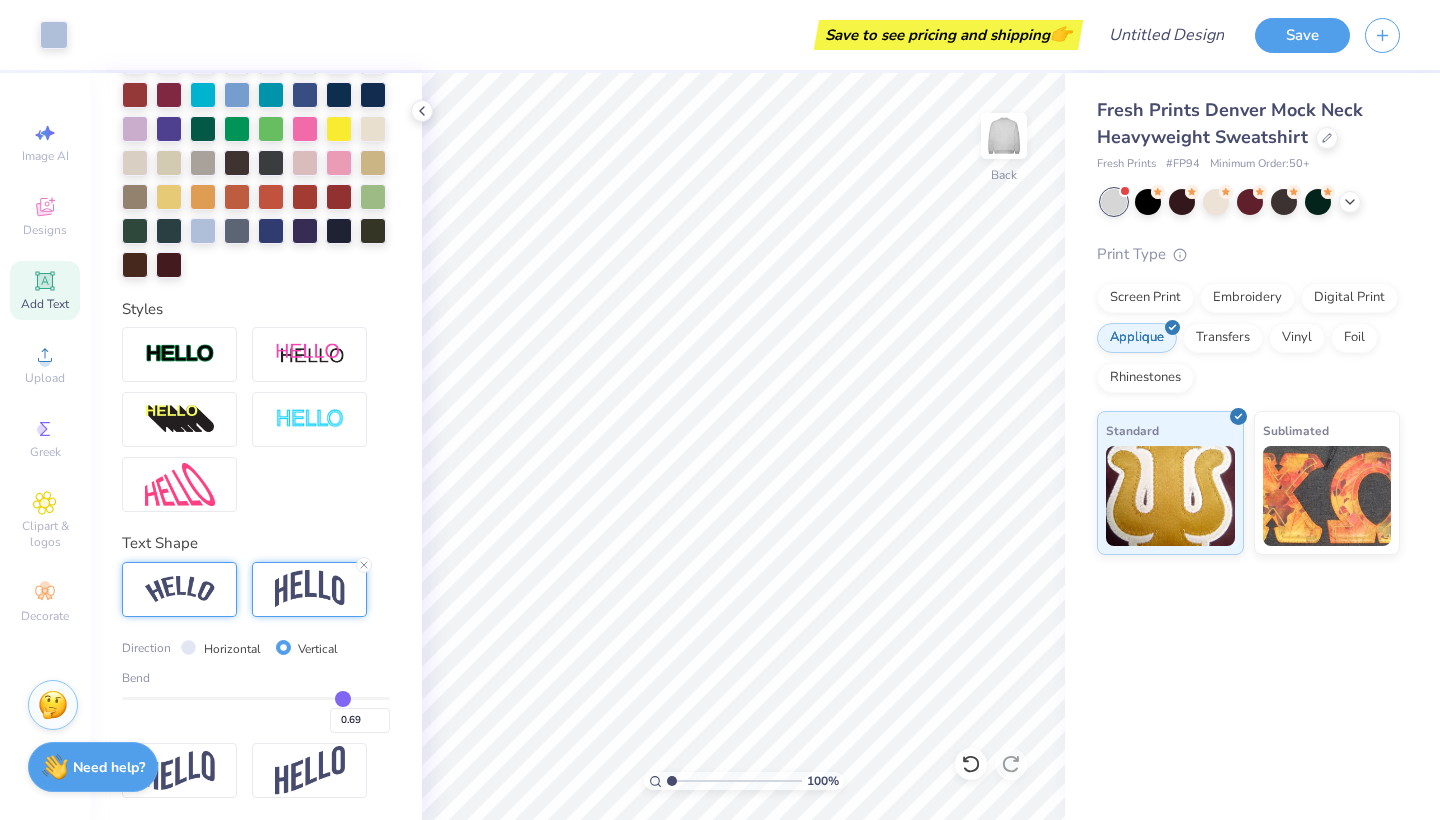 radio on "true" 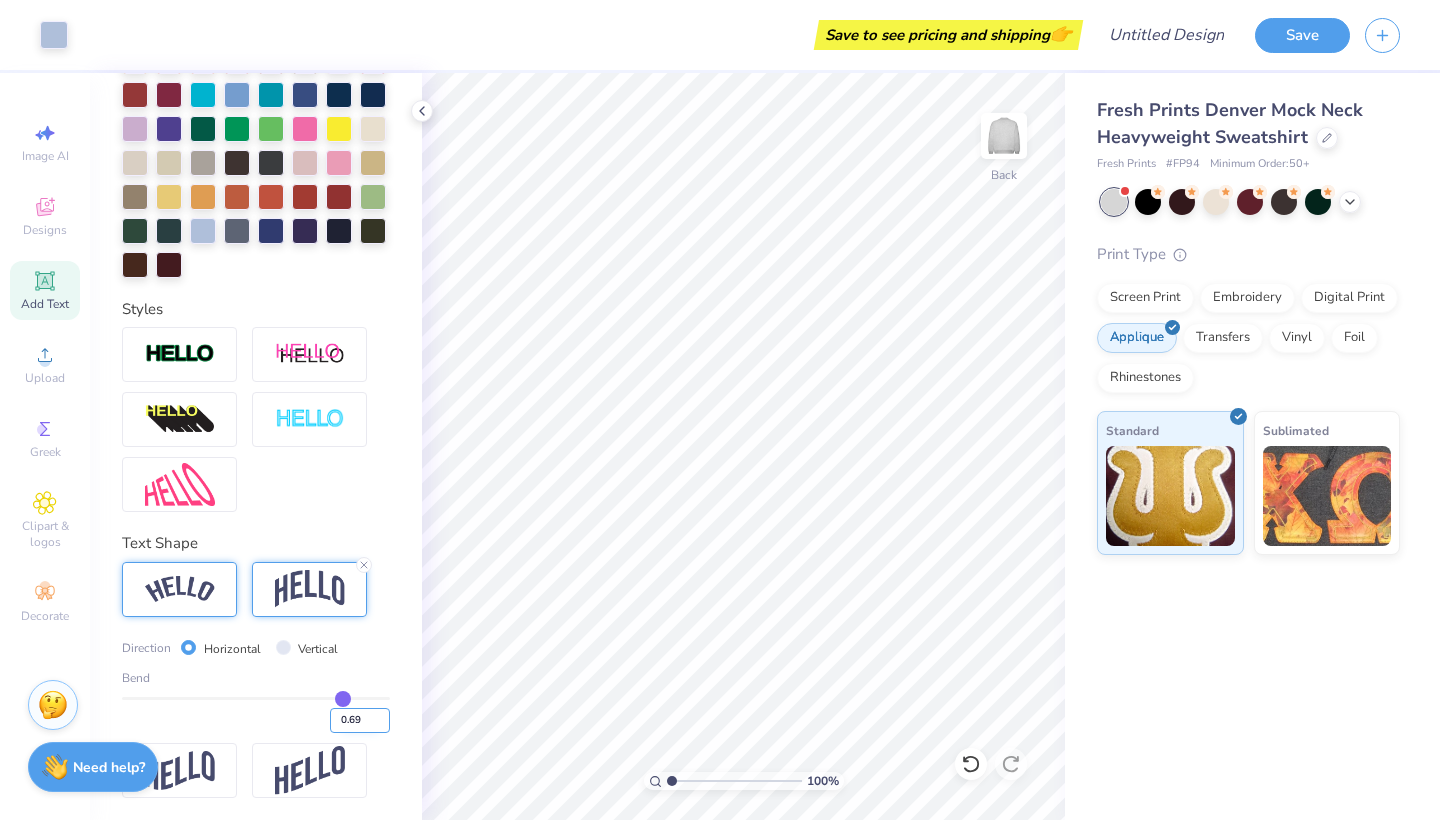 click on "0.69" at bounding box center (360, 720) 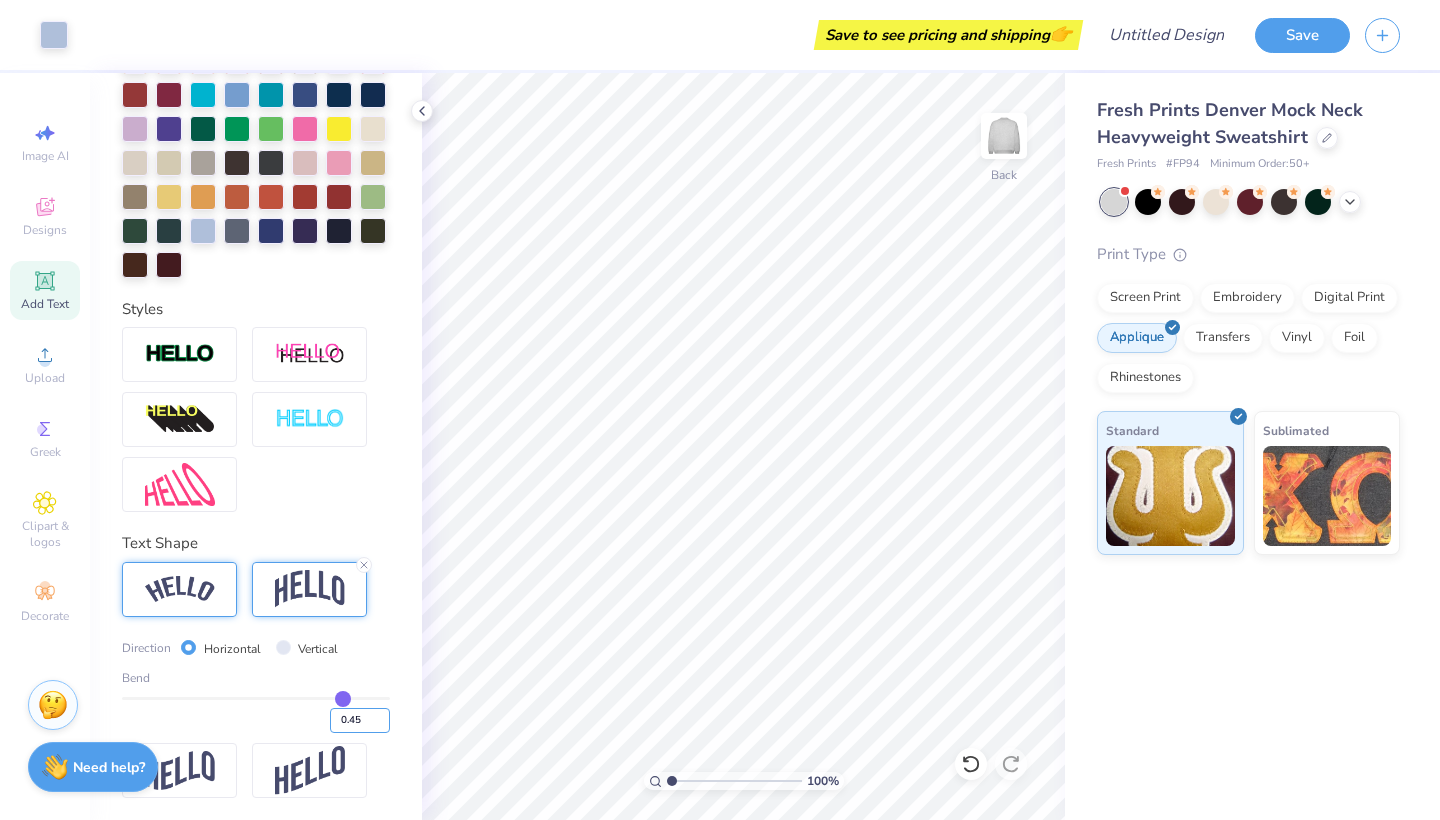 type on "0.45" 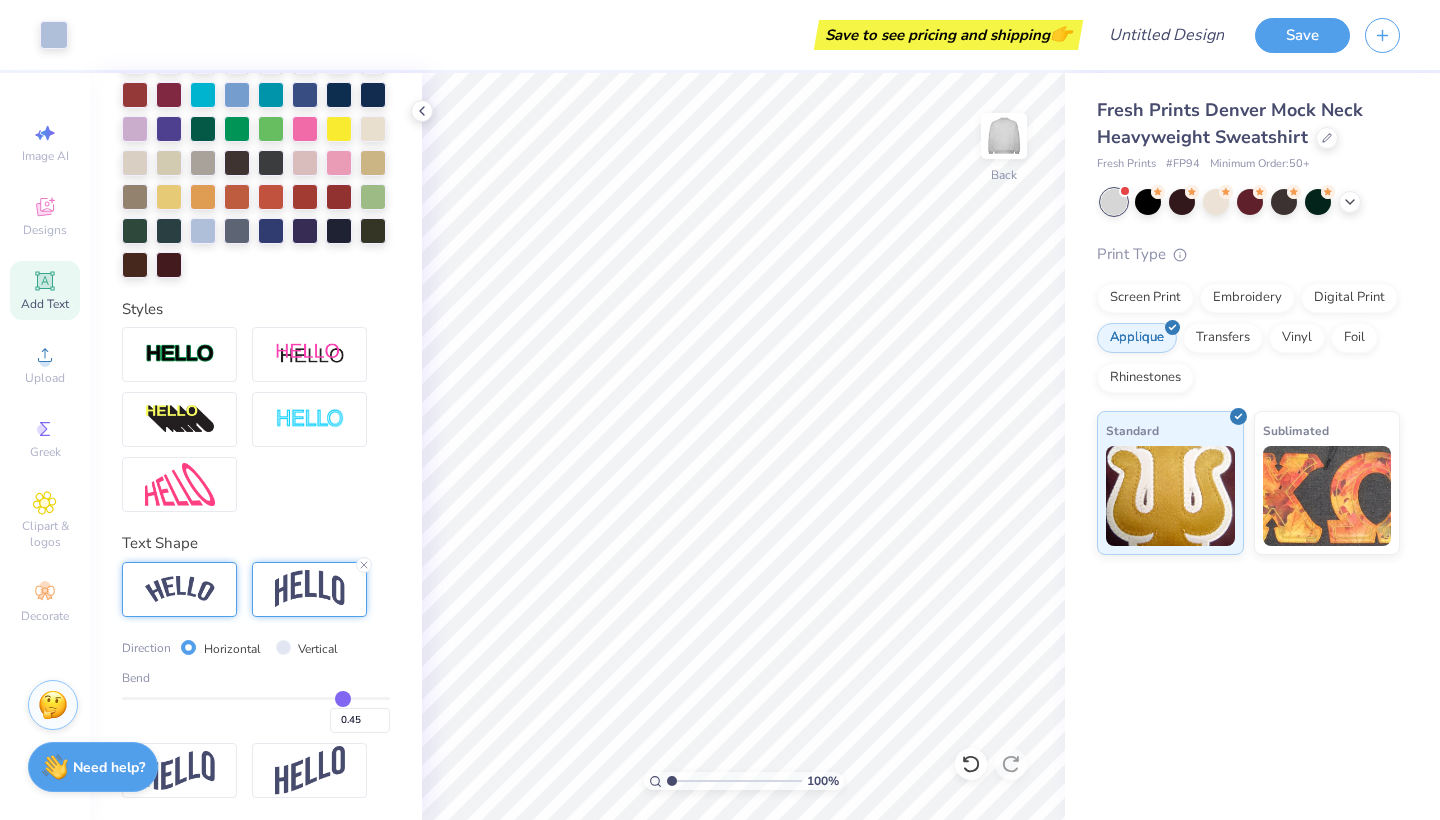 type on "0.45" 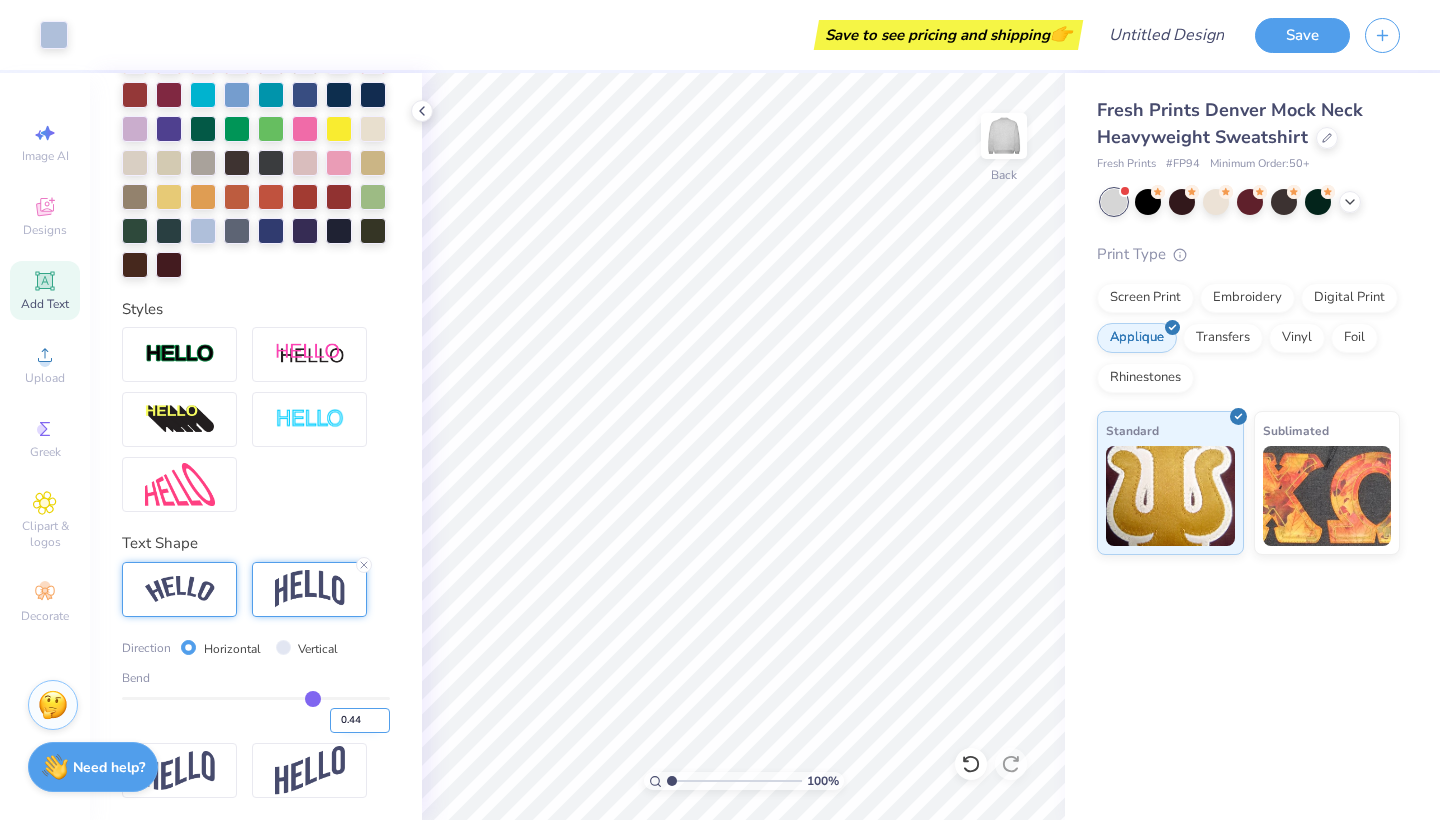 click on "0.44" at bounding box center (360, 720) 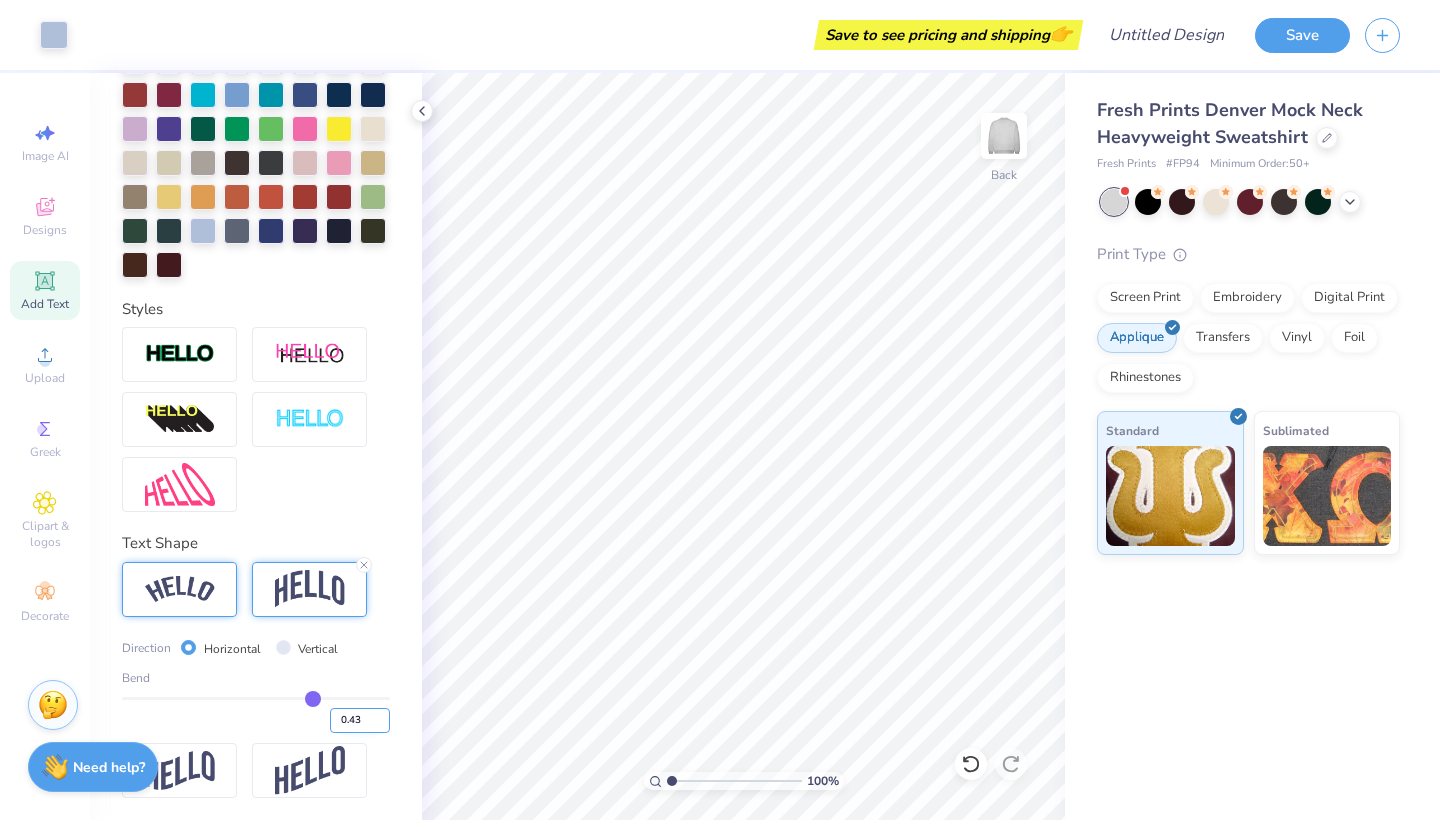 click on "0.43" at bounding box center (360, 720) 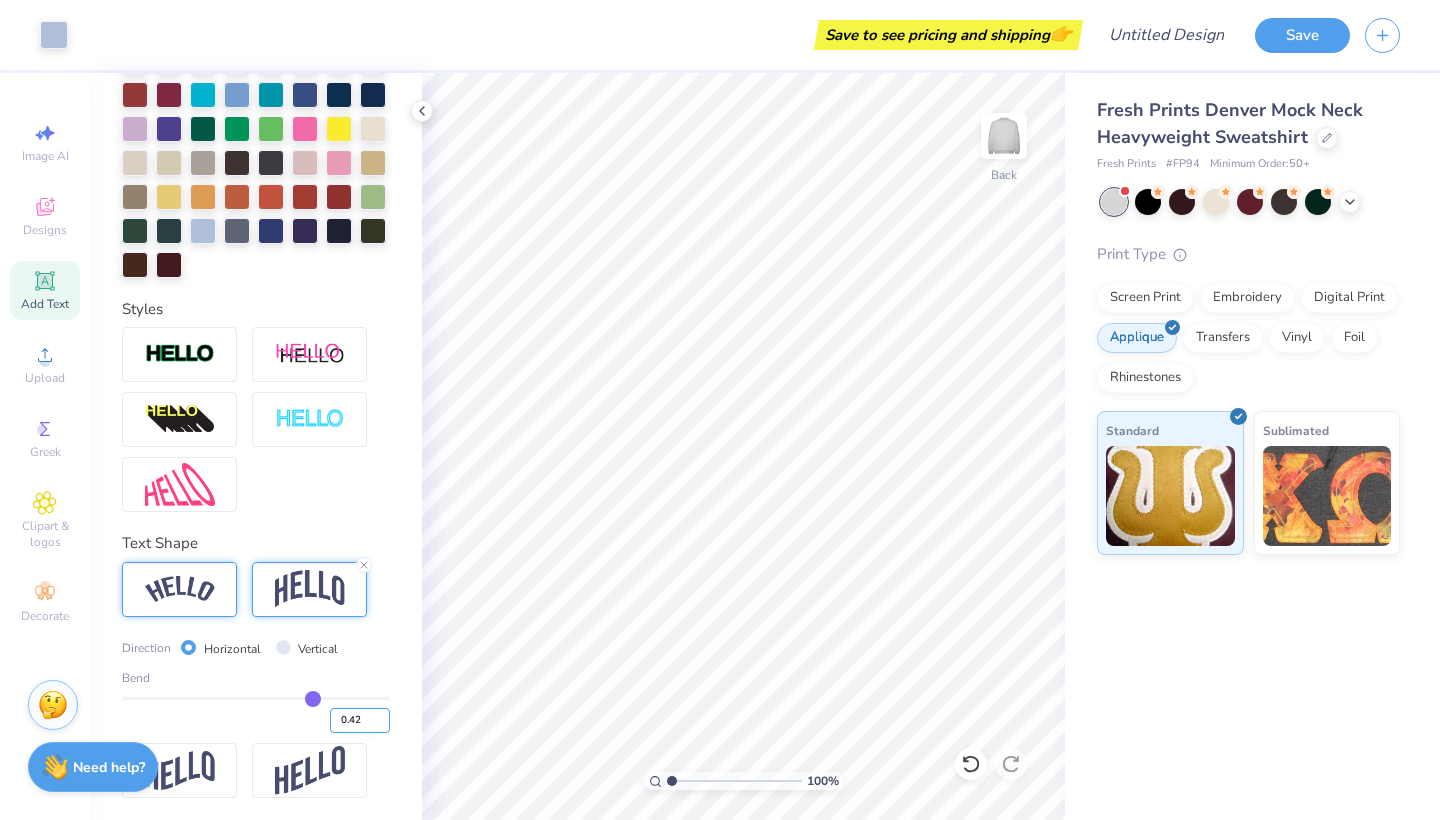 click on "0.42" at bounding box center [360, 720] 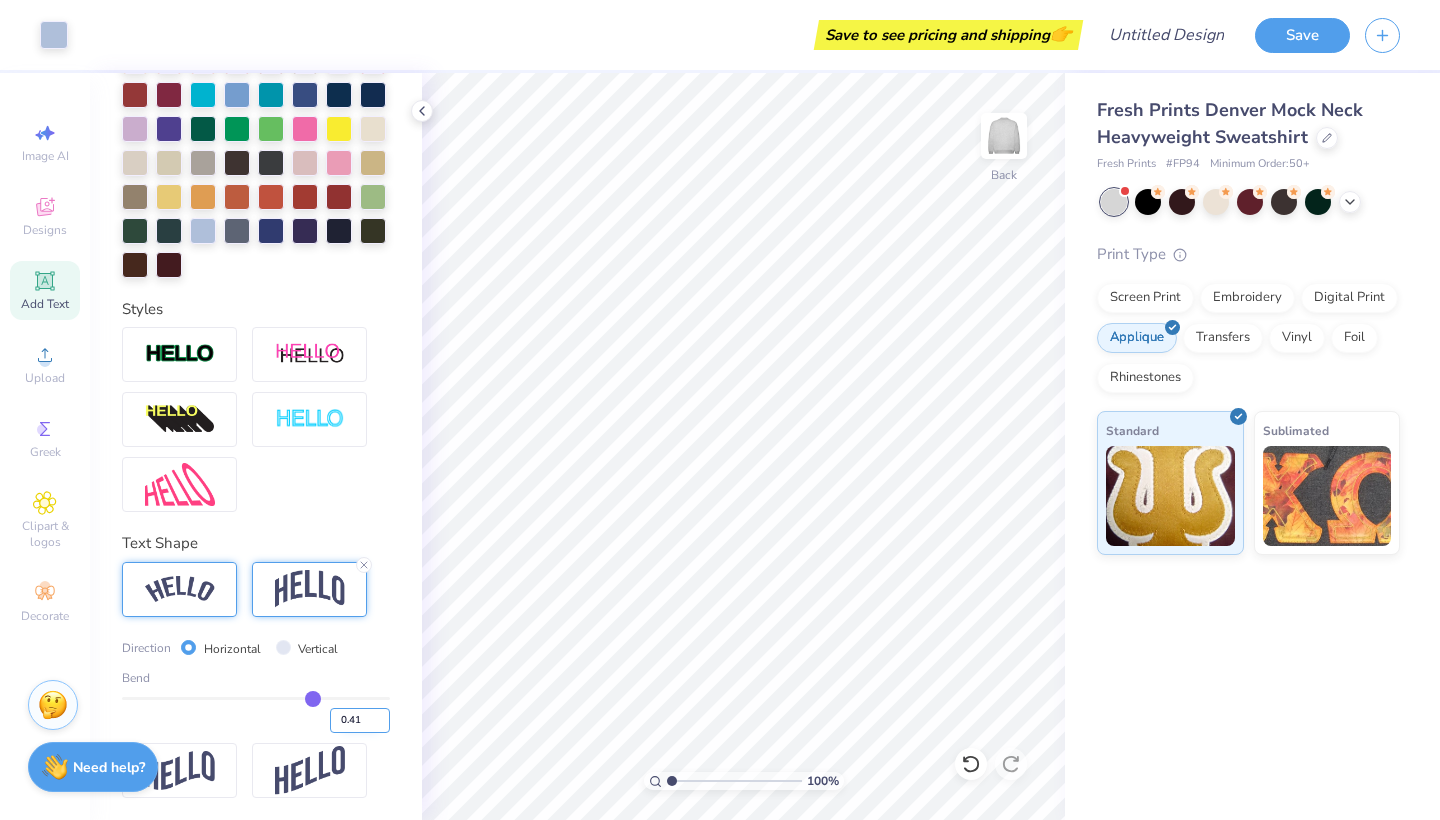 click on "0.41" at bounding box center (360, 720) 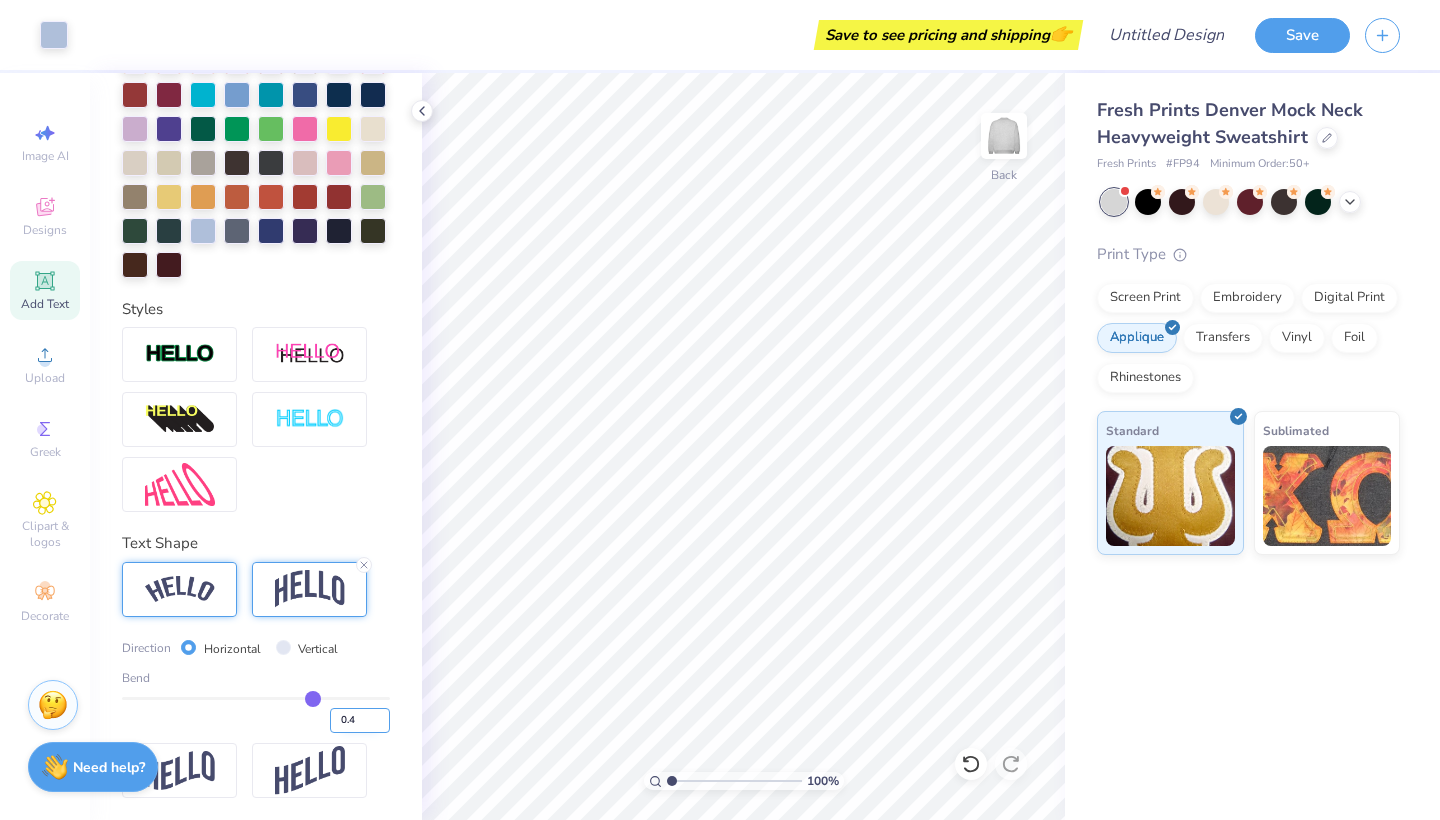 click on "0.4" at bounding box center [360, 720] 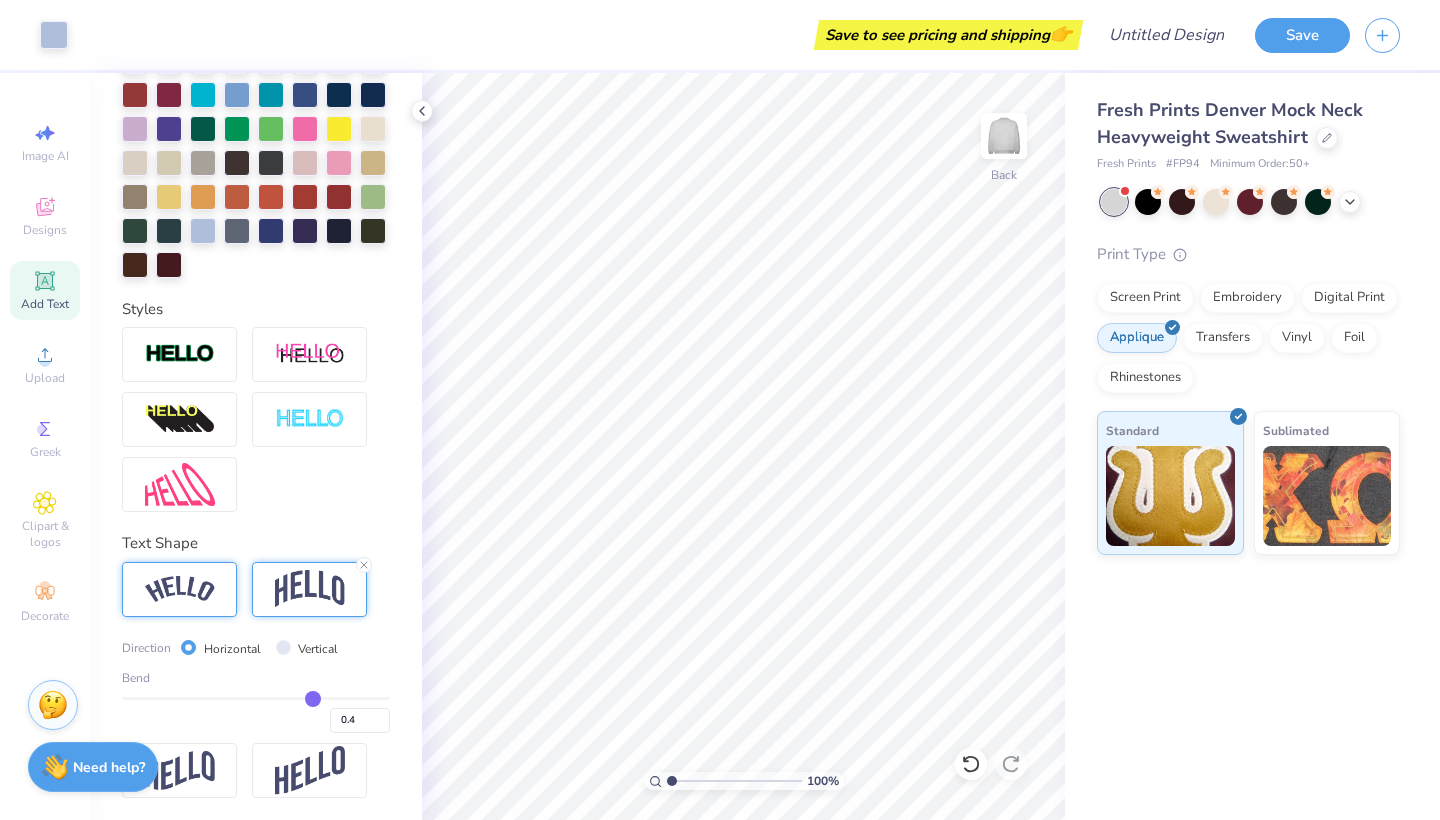 type on "0.4" 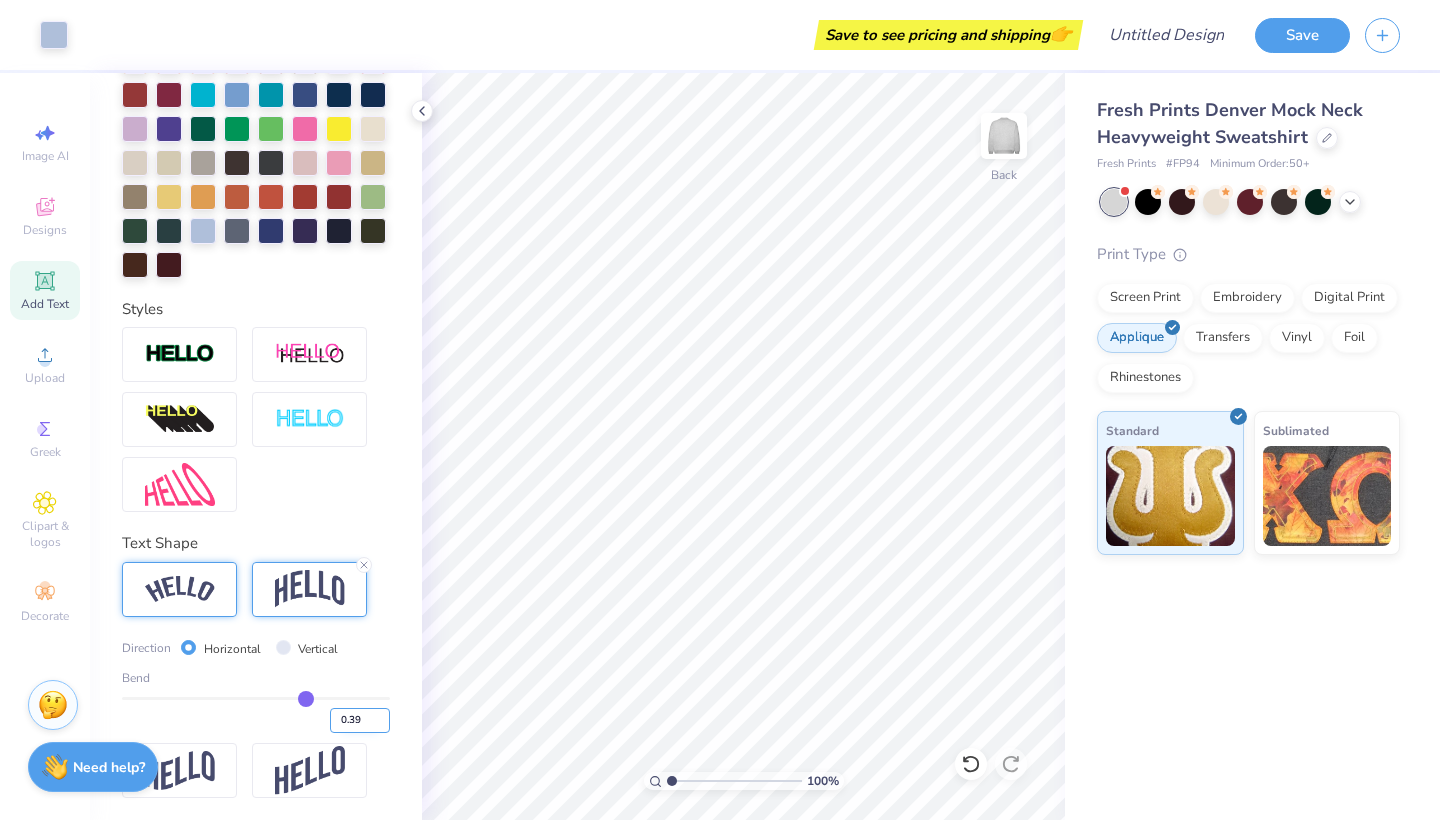 click on "0.39" at bounding box center [360, 720] 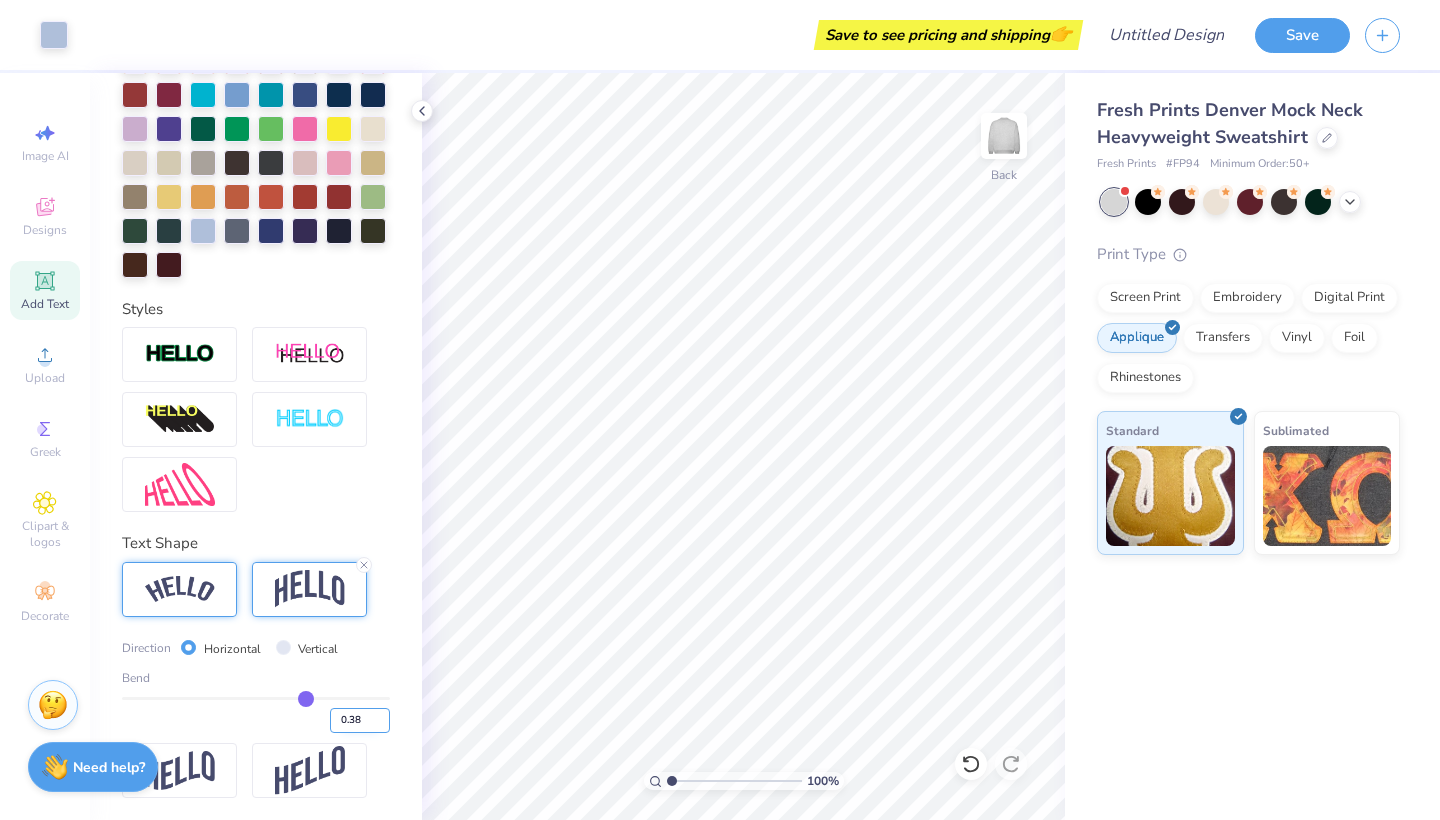 click on "0.38" at bounding box center [360, 720] 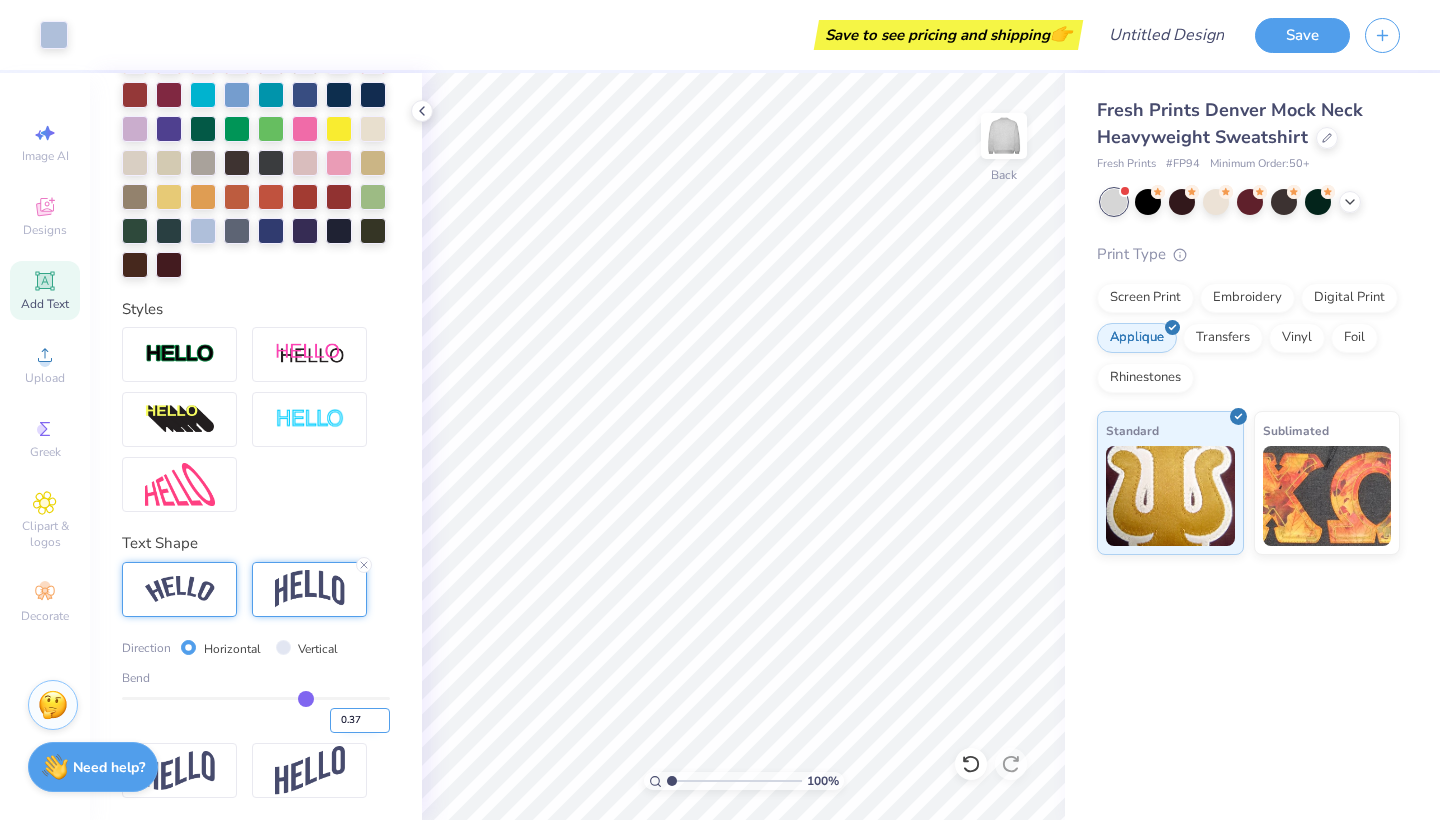 click on "0.37" at bounding box center (360, 720) 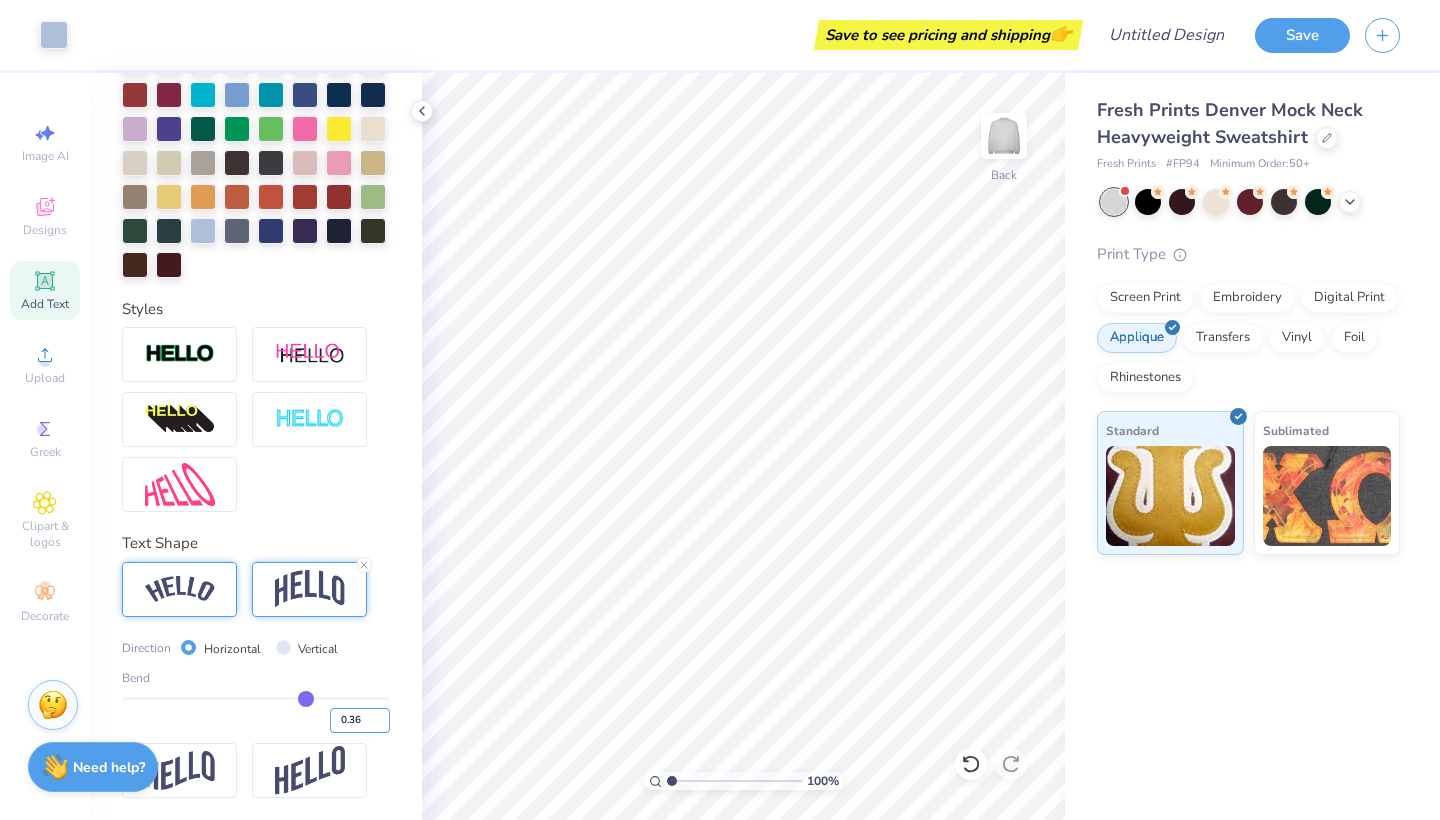click on "0.36" at bounding box center [360, 720] 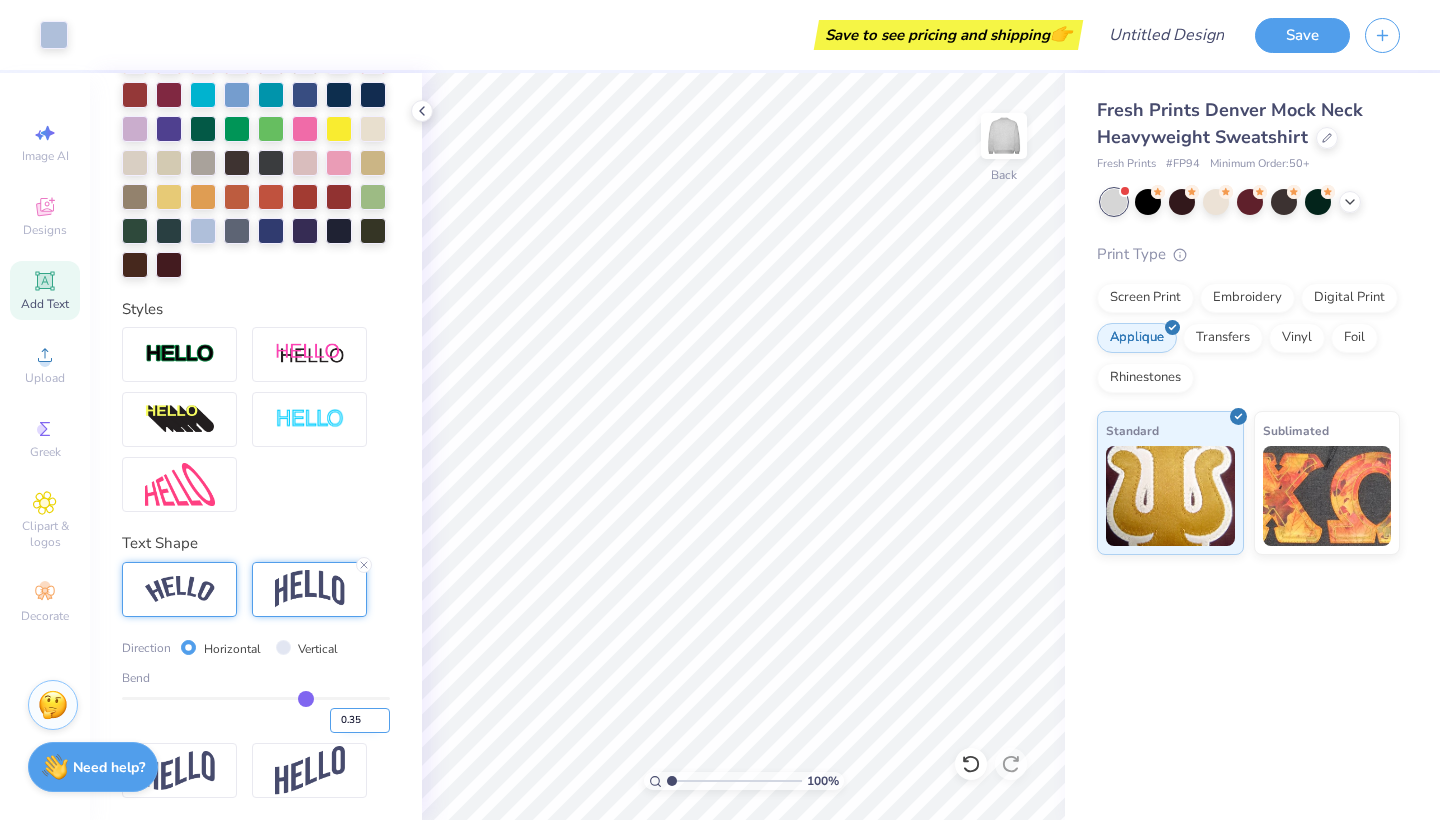 click on "0.35" at bounding box center (360, 720) 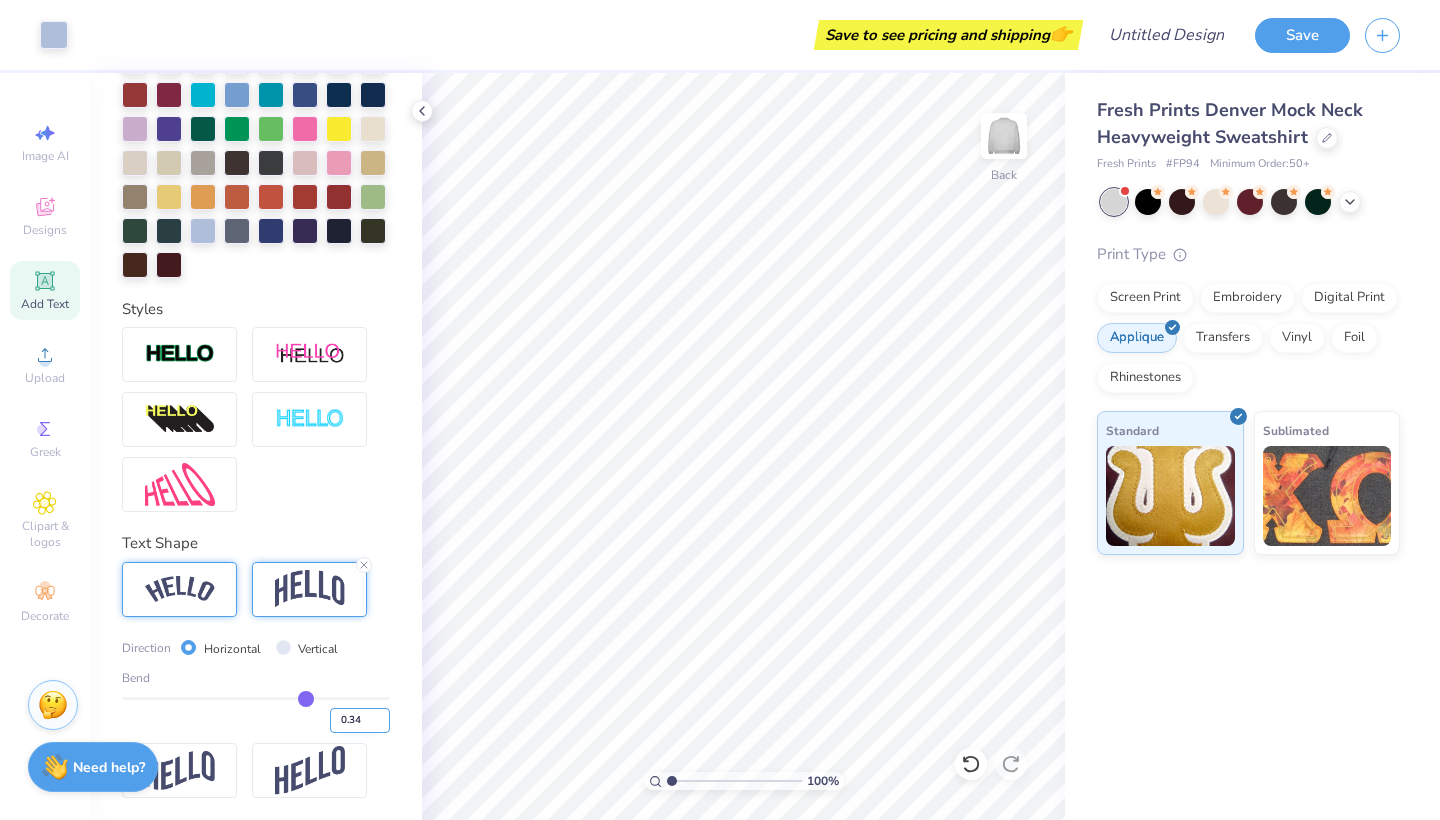 click on "0.34" at bounding box center [360, 720] 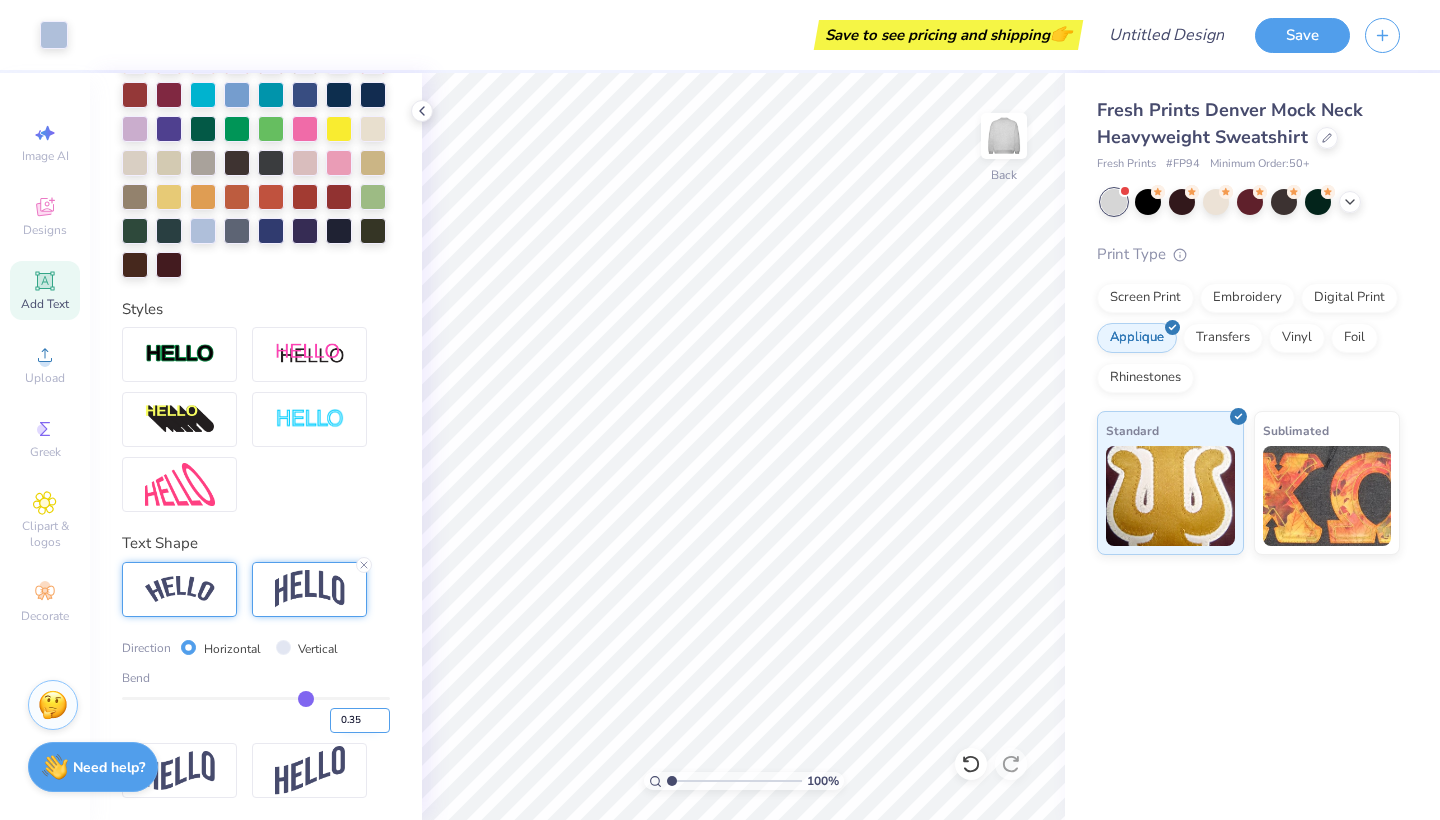 click on "0.35" at bounding box center (360, 720) 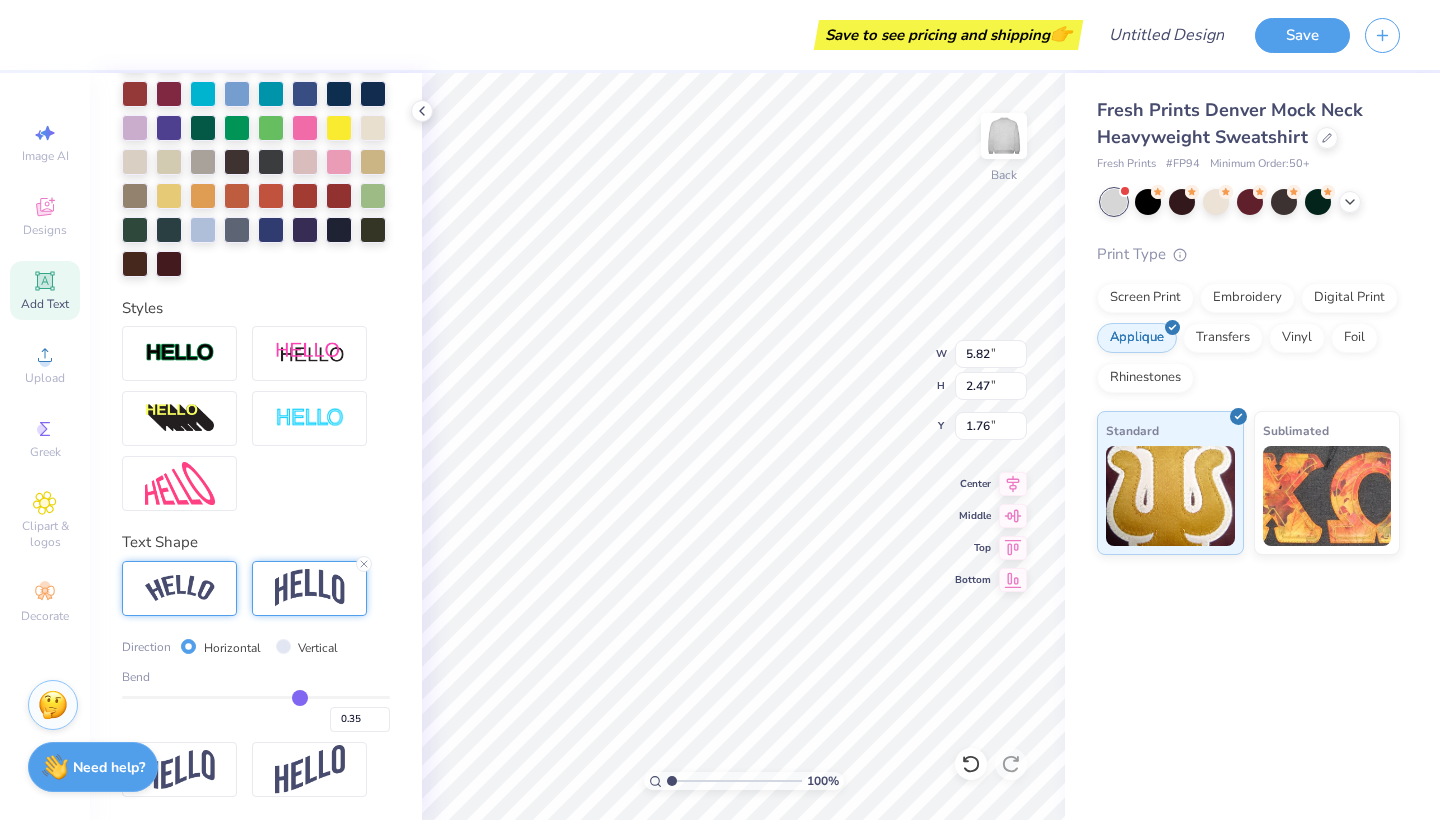 scroll, scrollTop: 525, scrollLeft: 0, axis: vertical 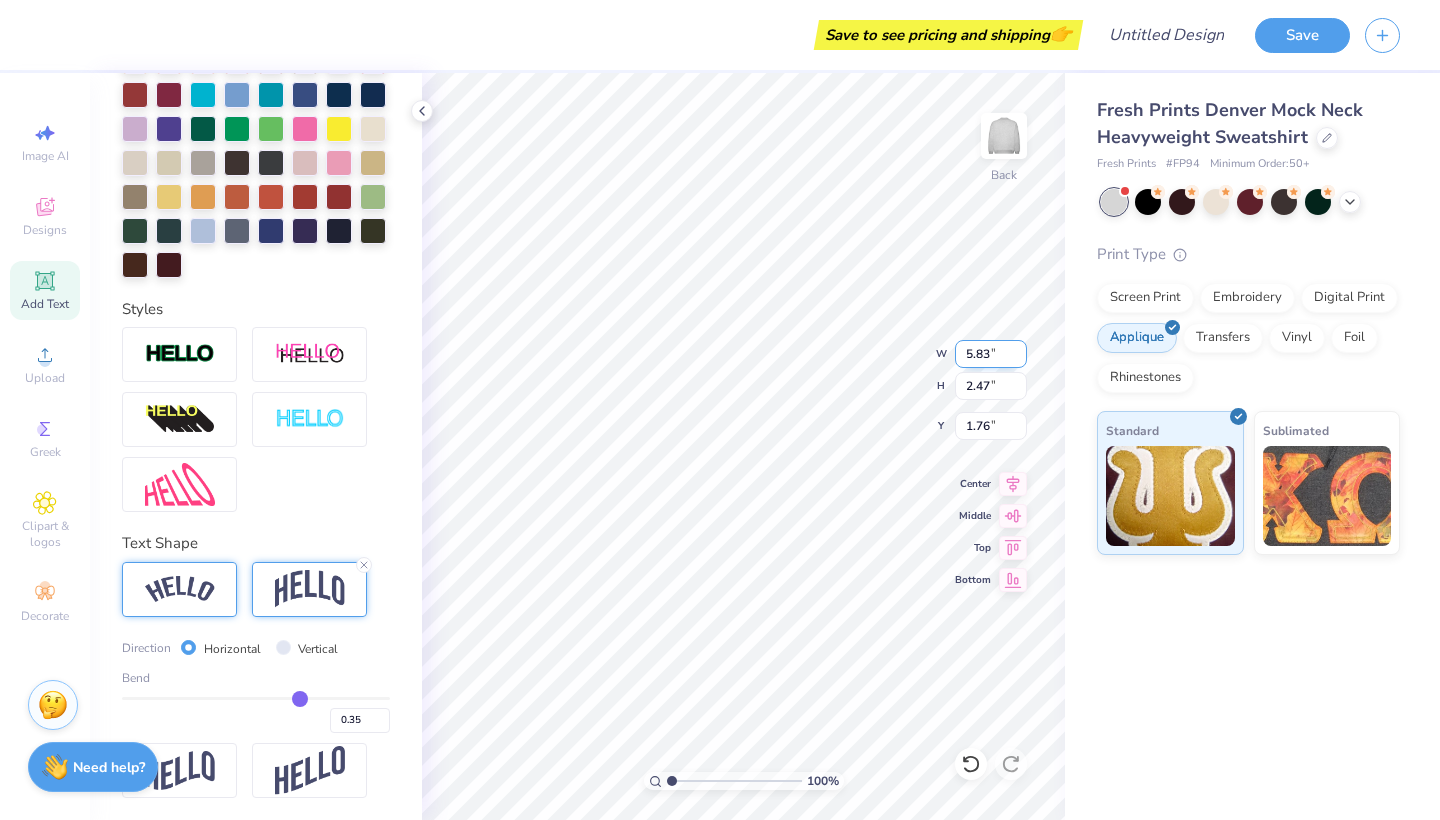 click on "5.83" at bounding box center (991, 354) 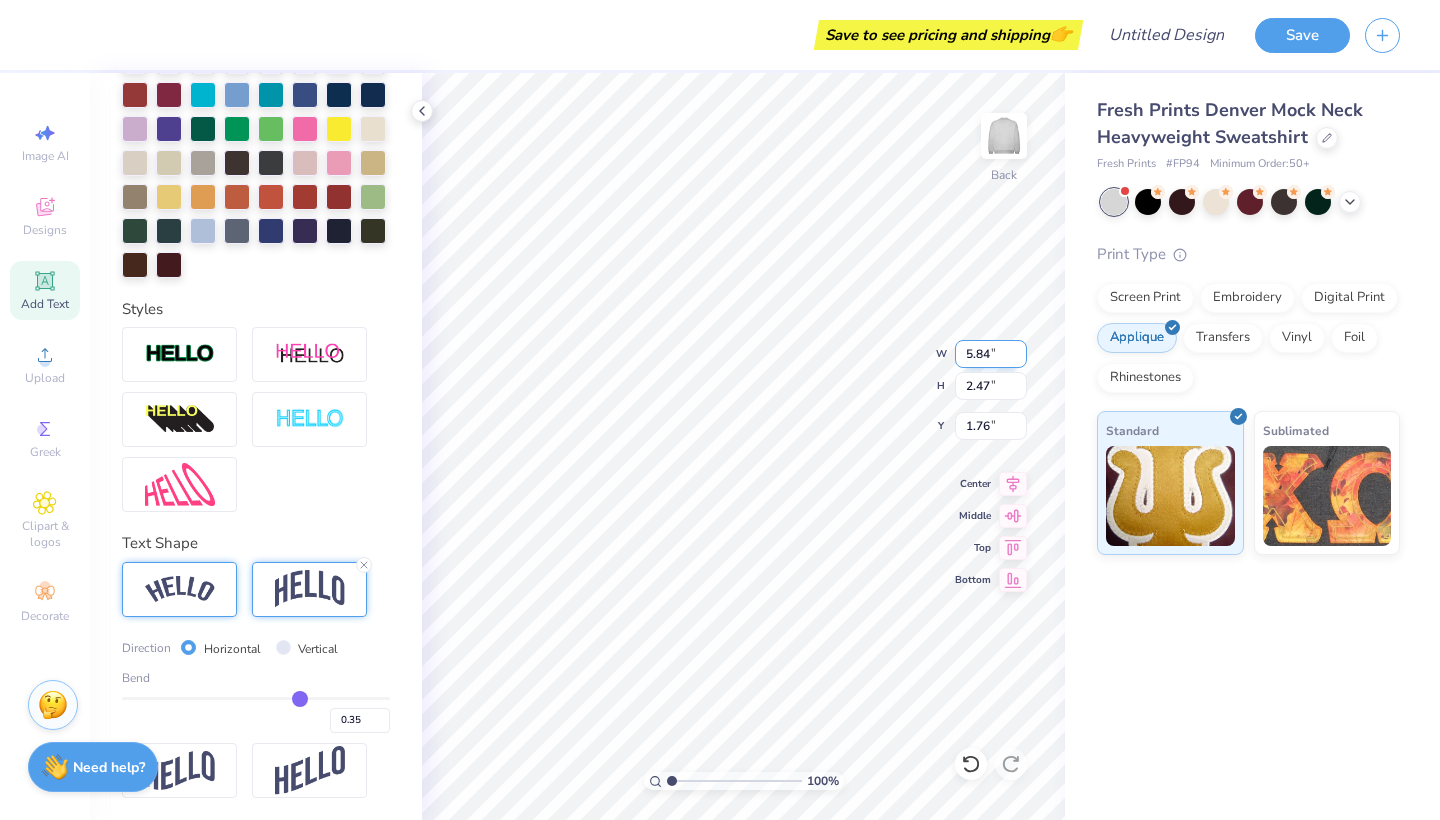 click on "5.84" at bounding box center [991, 354] 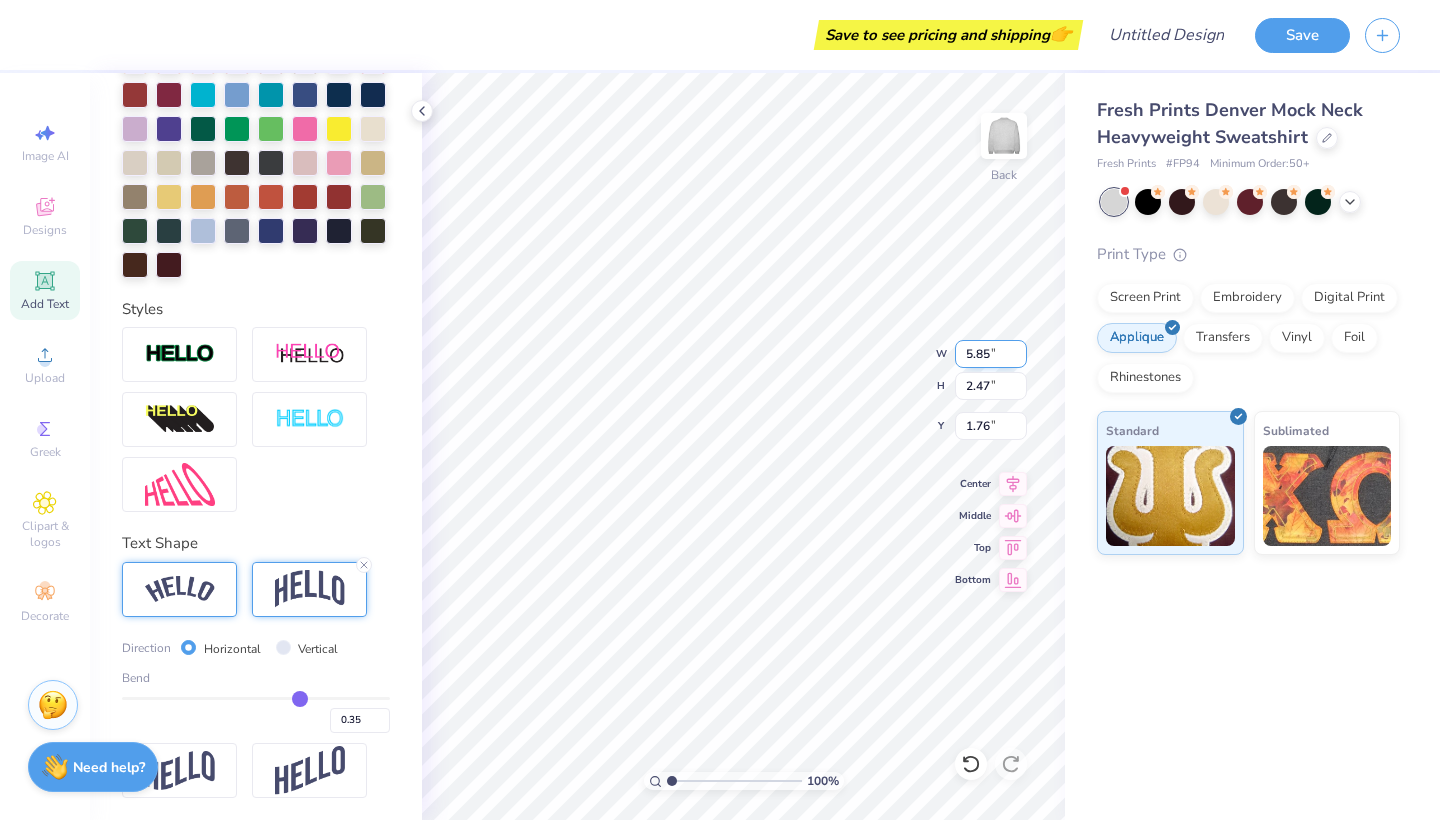 click on "5.85" at bounding box center (991, 354) 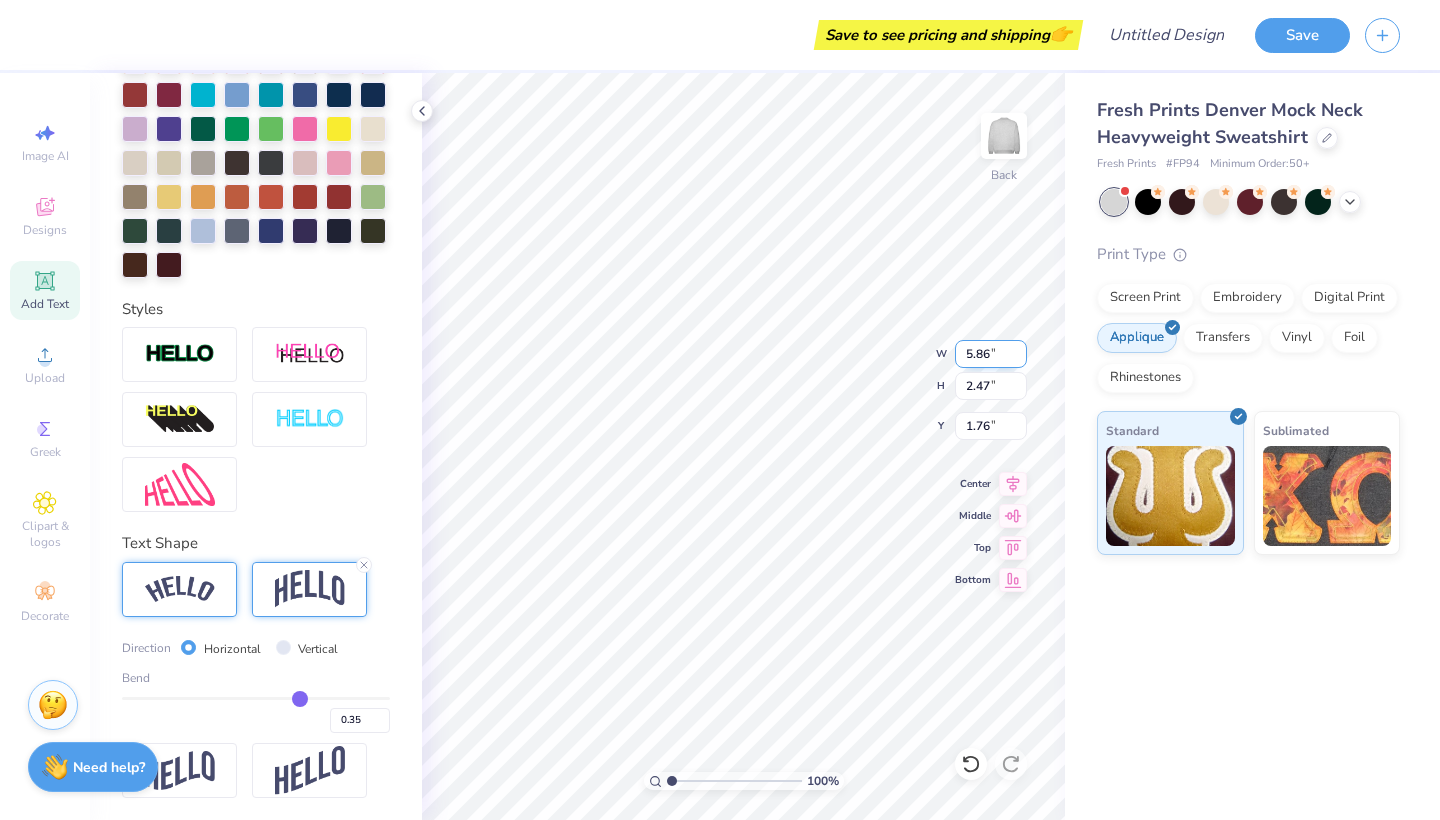 click on "5.86" at bounding box center (991, 354) 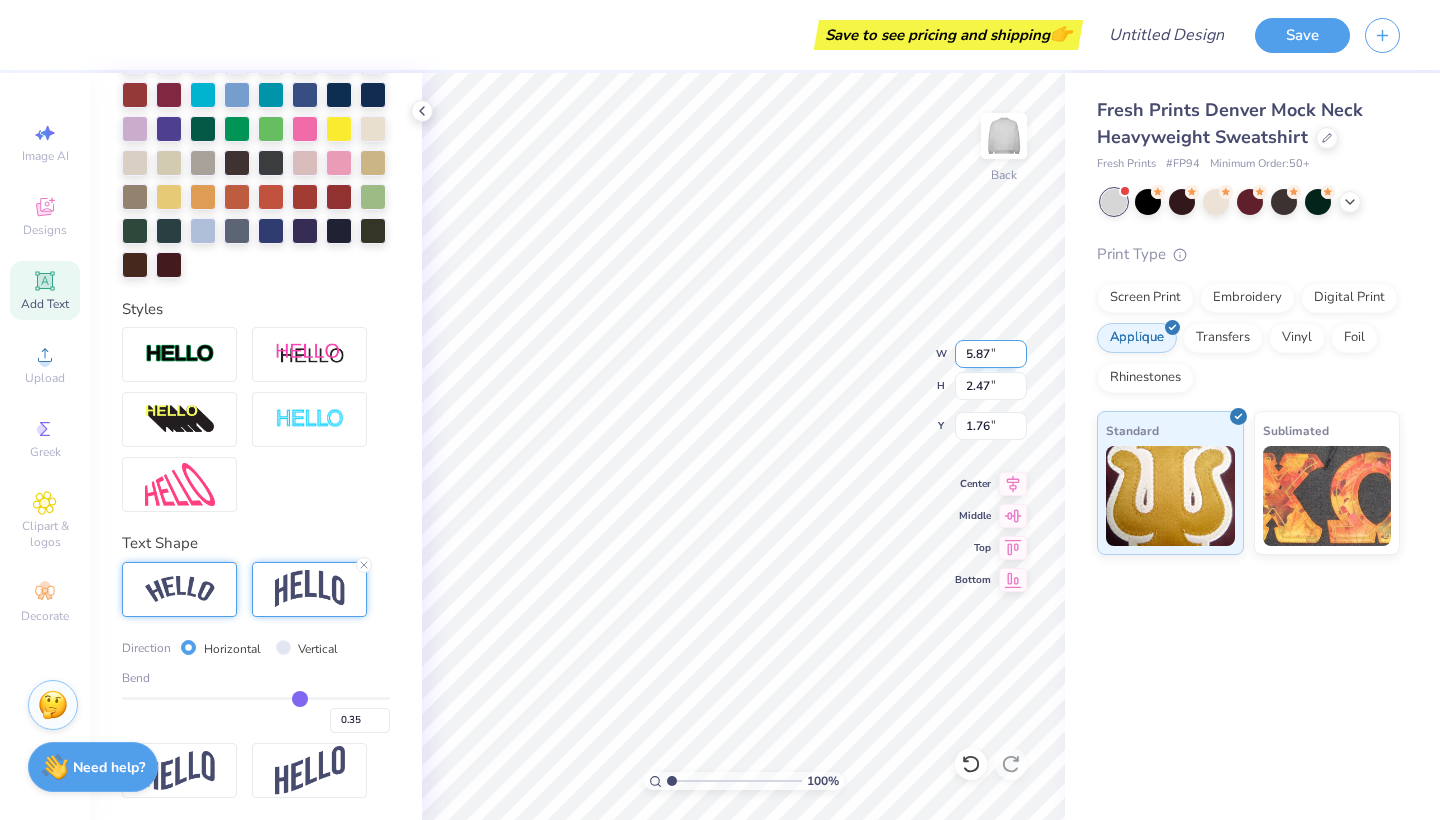 click on "5.87" at bounding box center (991, 354) 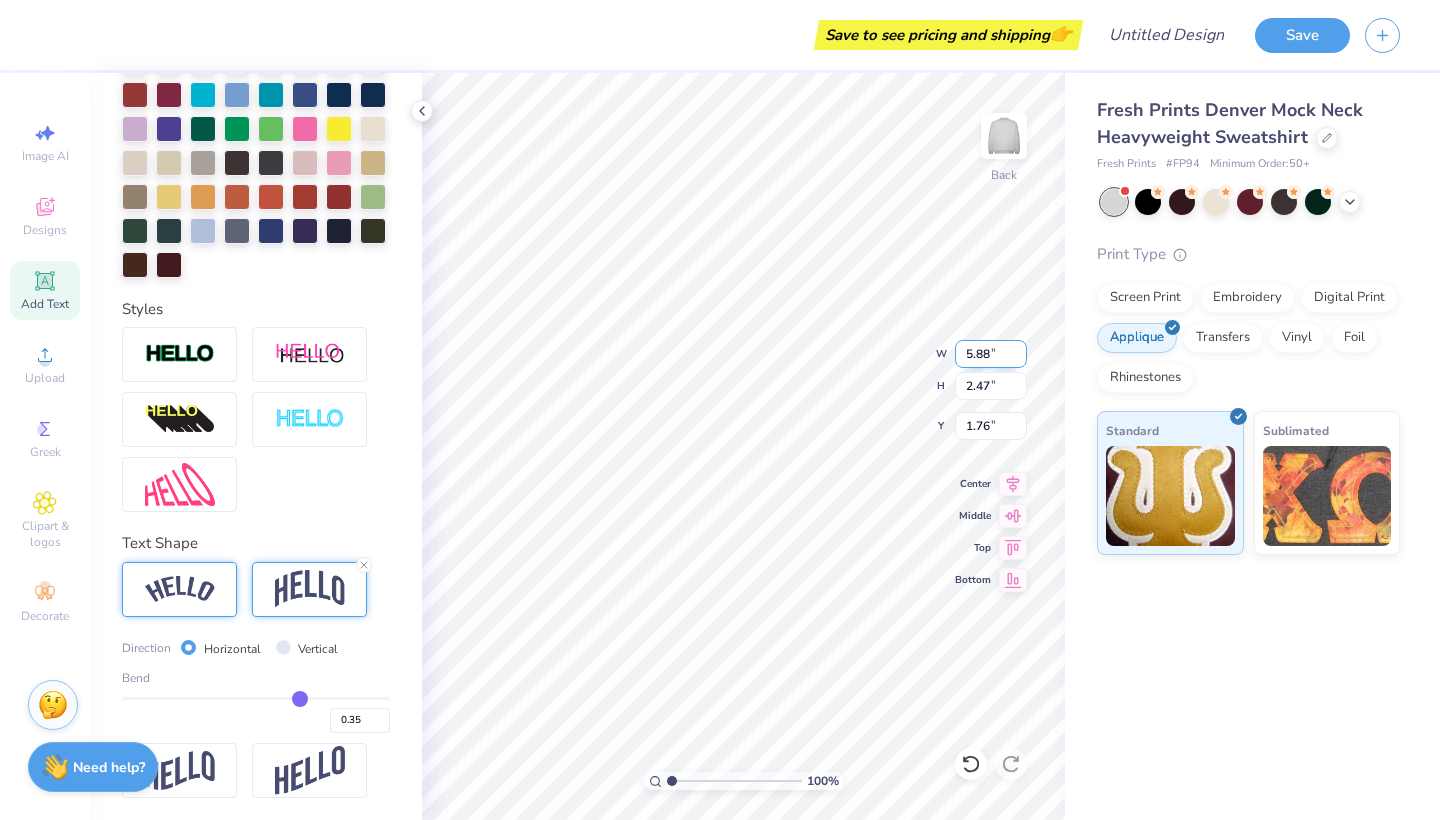 click on "5.88" at bounding box center [991, 354] 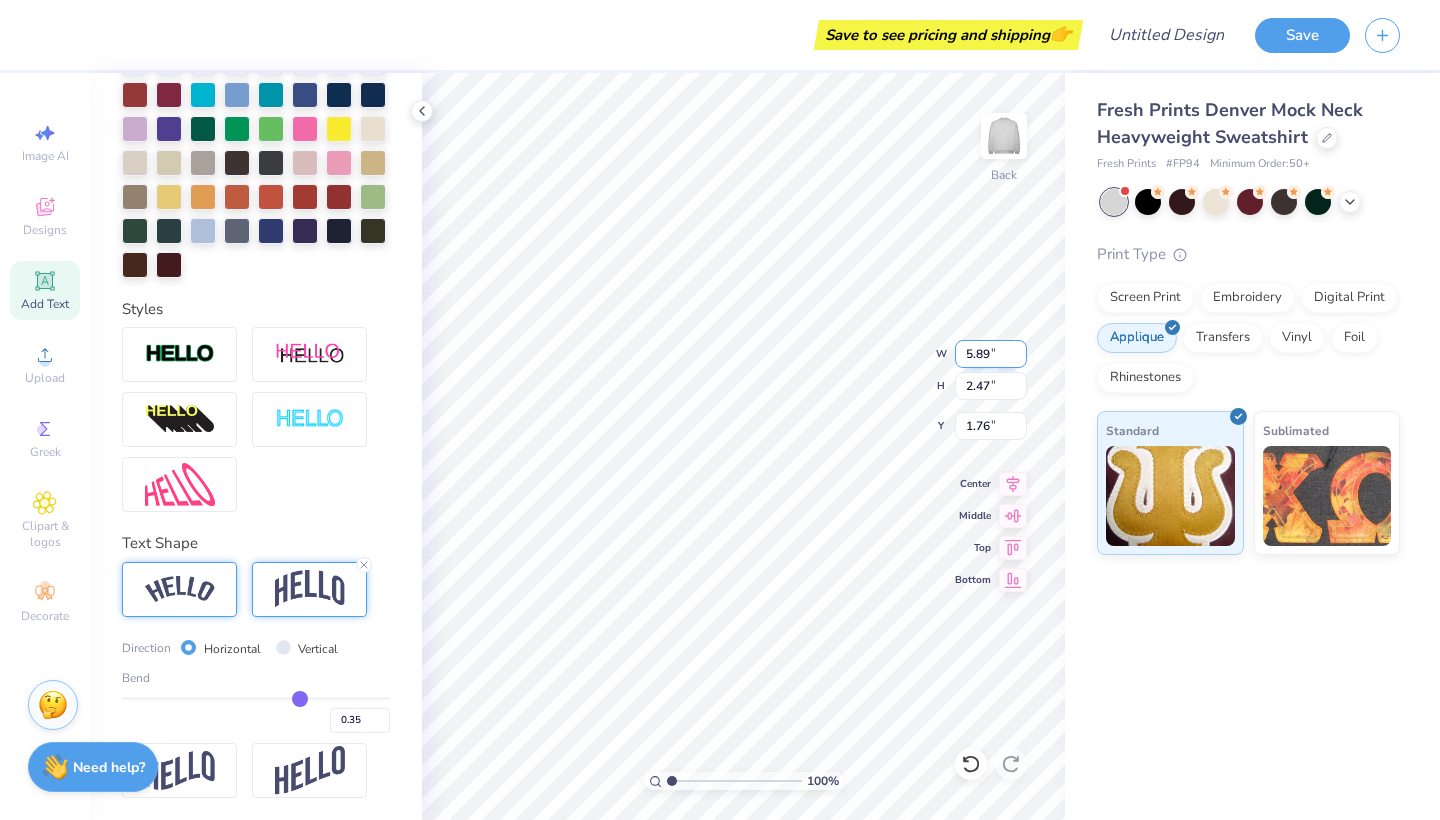 click on "5.89" at bounding box center [991, 354] 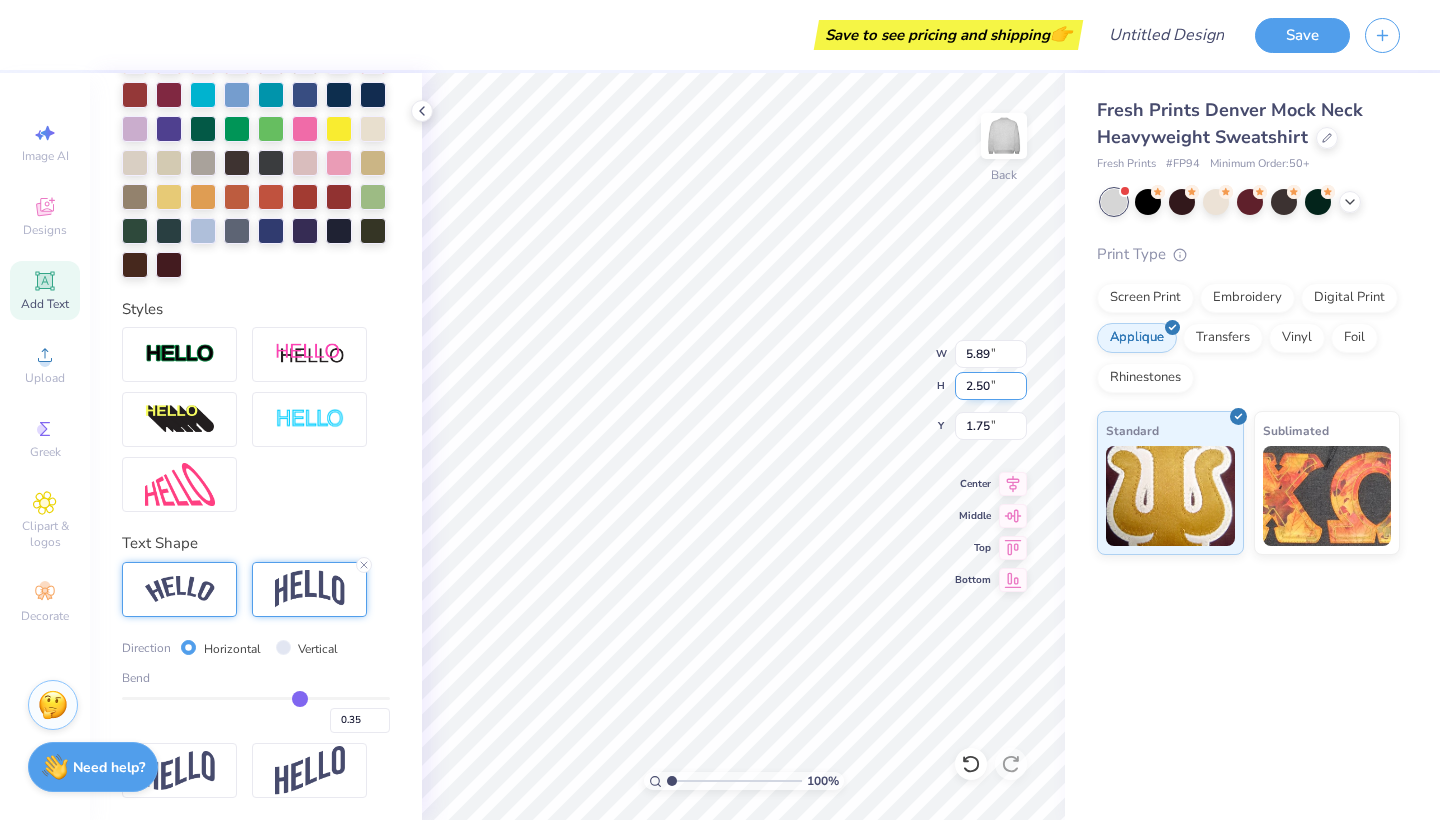 click on "100  % Back W 5.89 5.89 " H 2.50 2.50 " Y 1.75 1.75 " Center Middle Top Bottom" at bounding box center [743, 446] 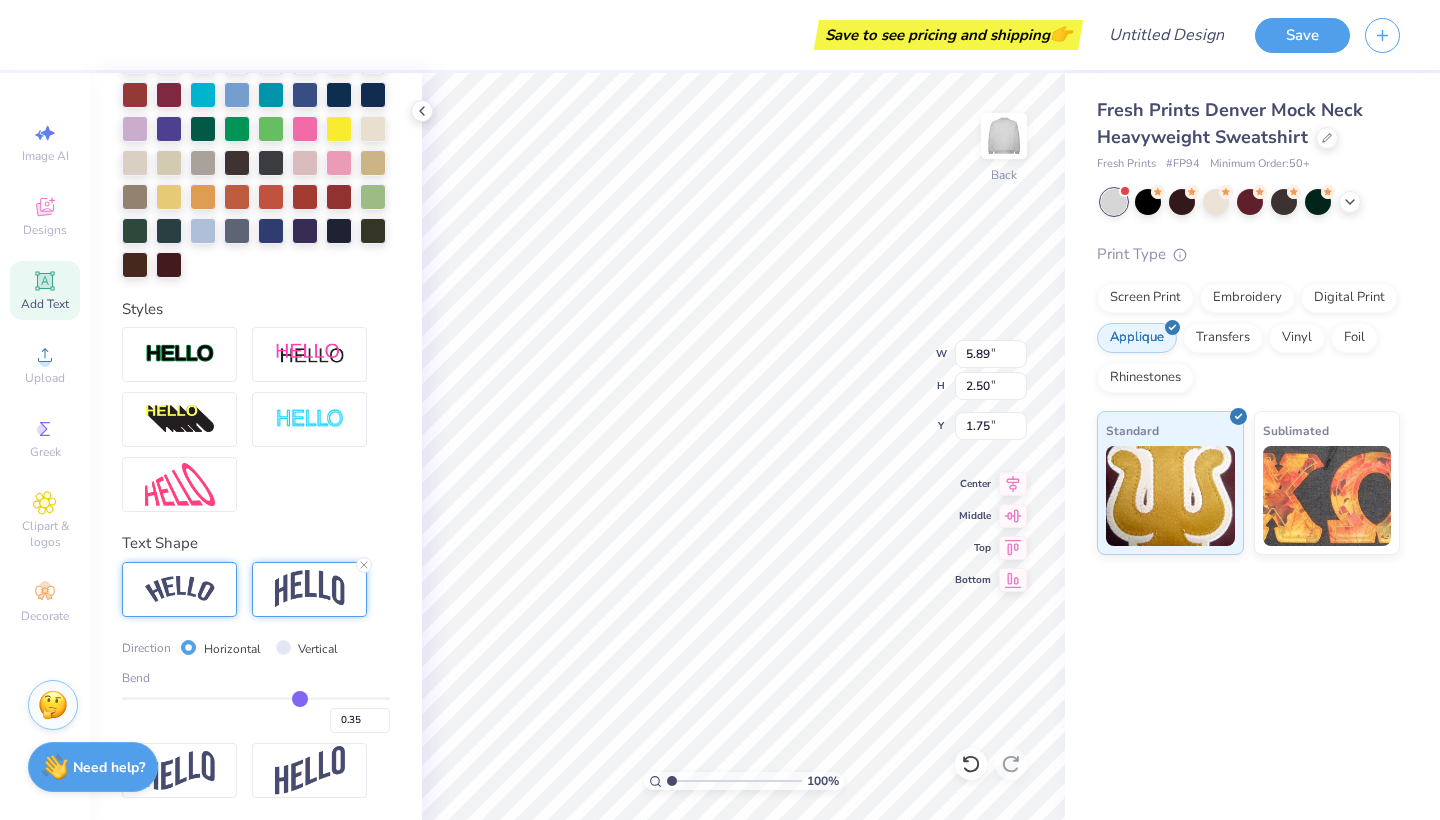 type on "9.85" 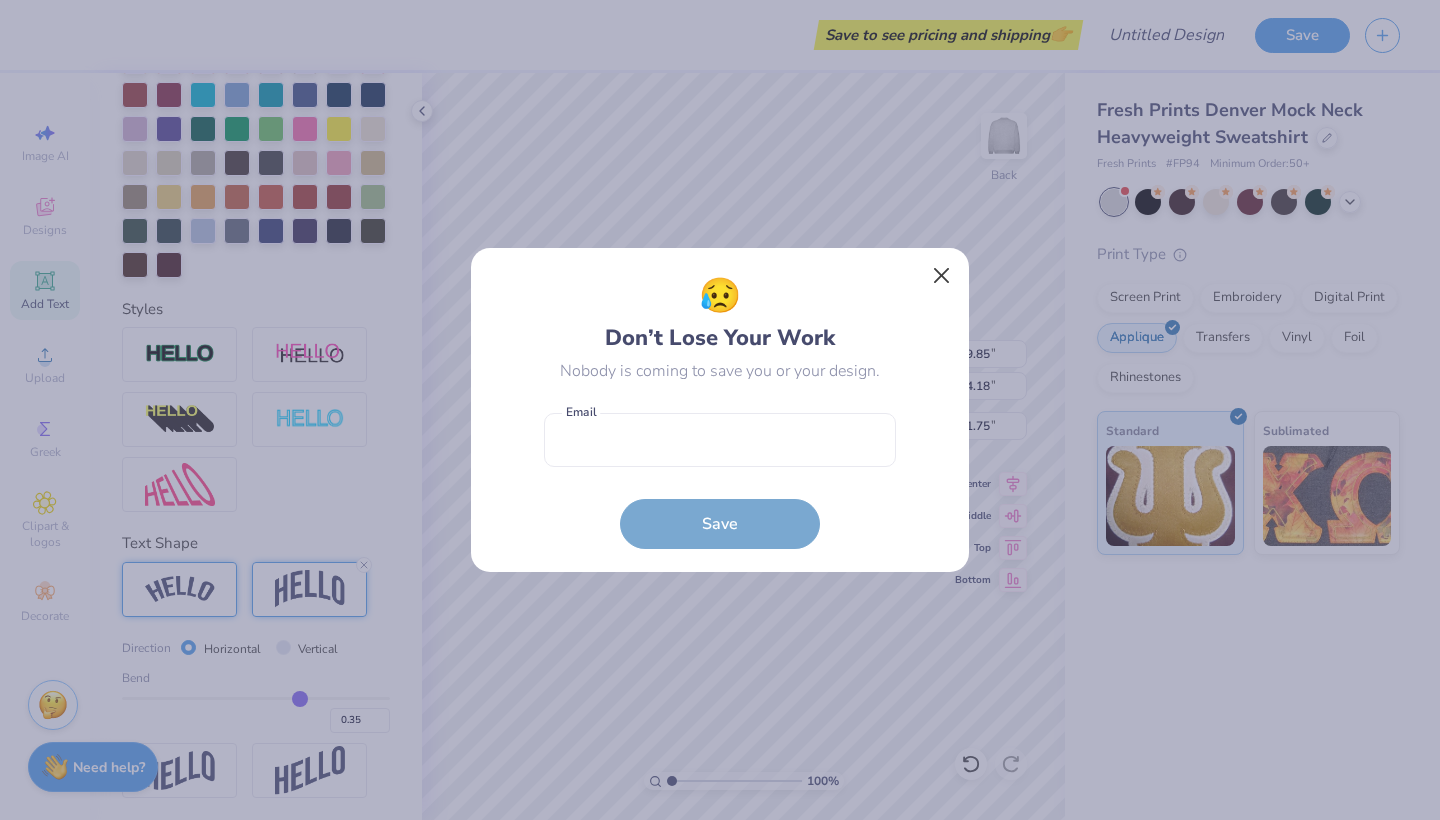 click at bounding box center [942, 276] 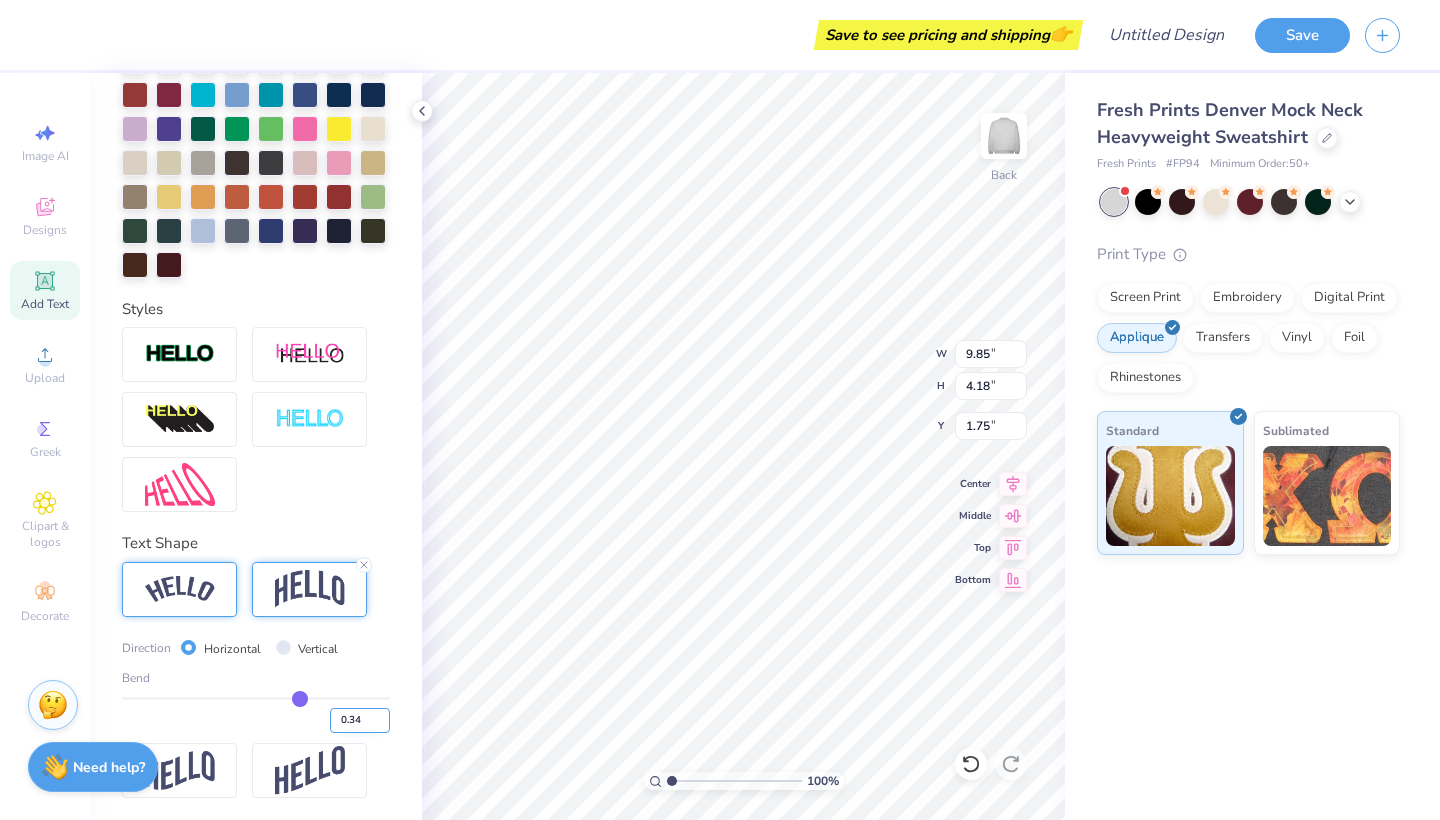 click on "0.34" at bounding box center [360, 720] 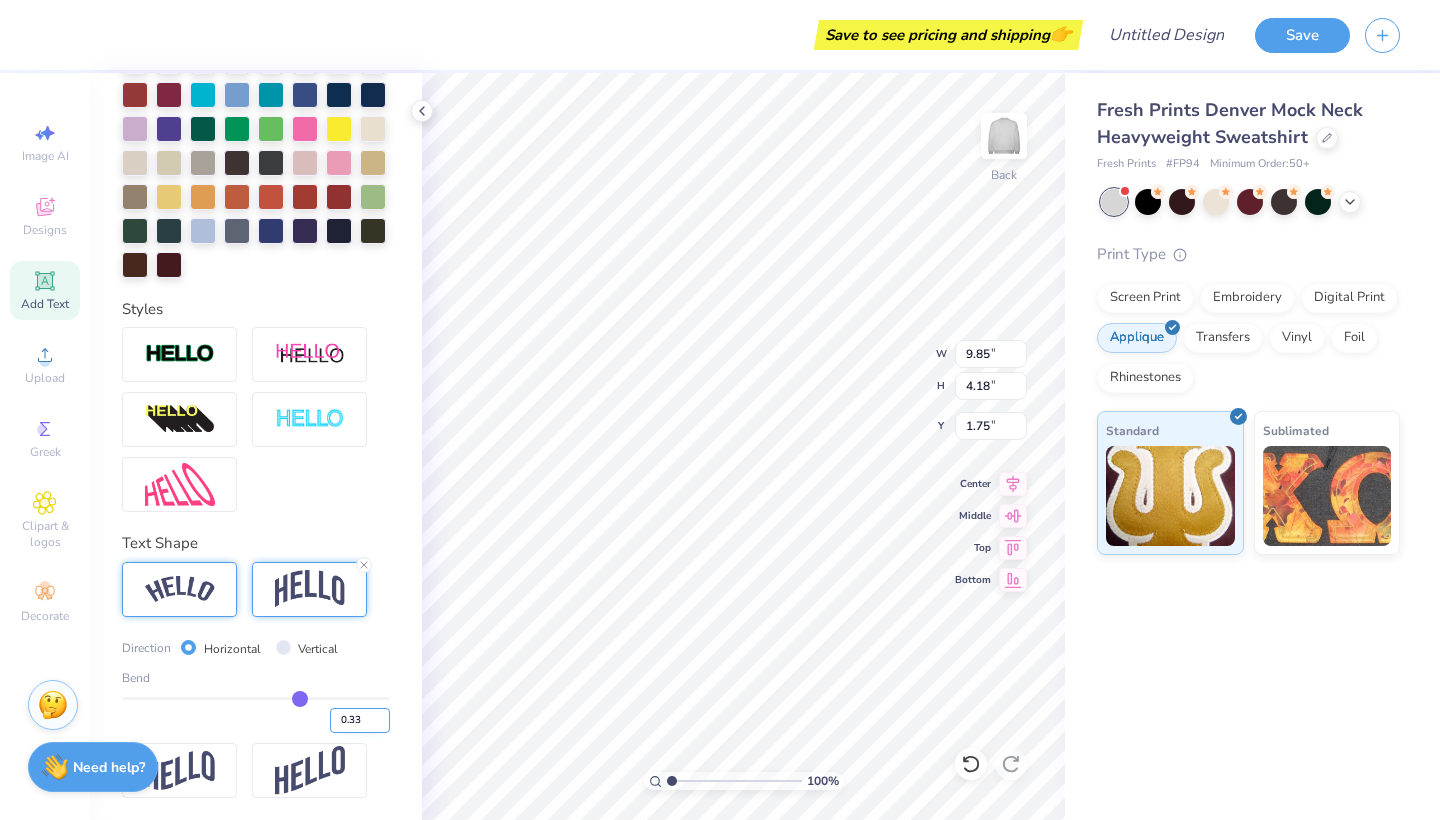 click on "0.33" at bounding box center (360, 720) 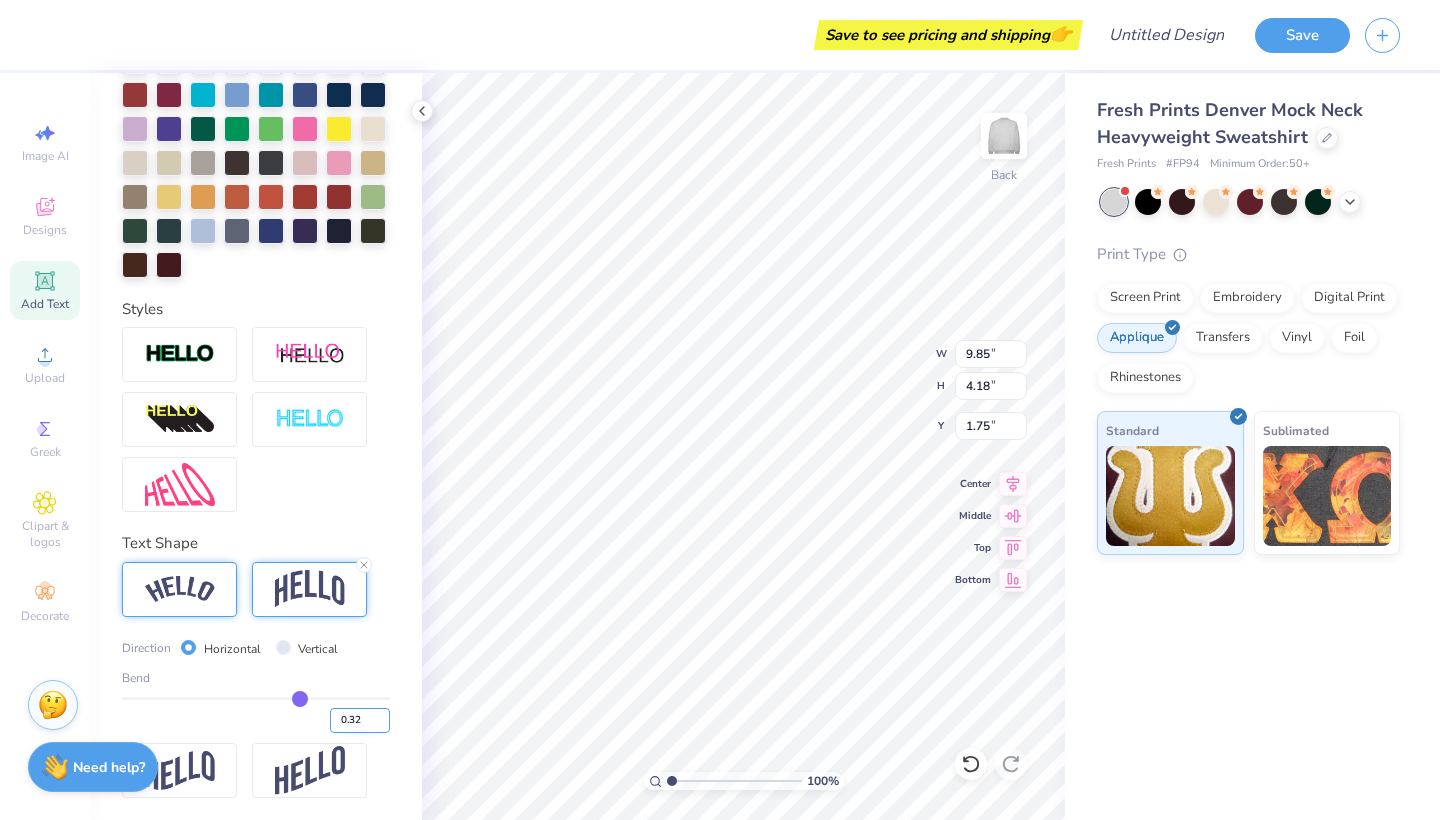 click on "0.32" at bounding box center (360, 720) 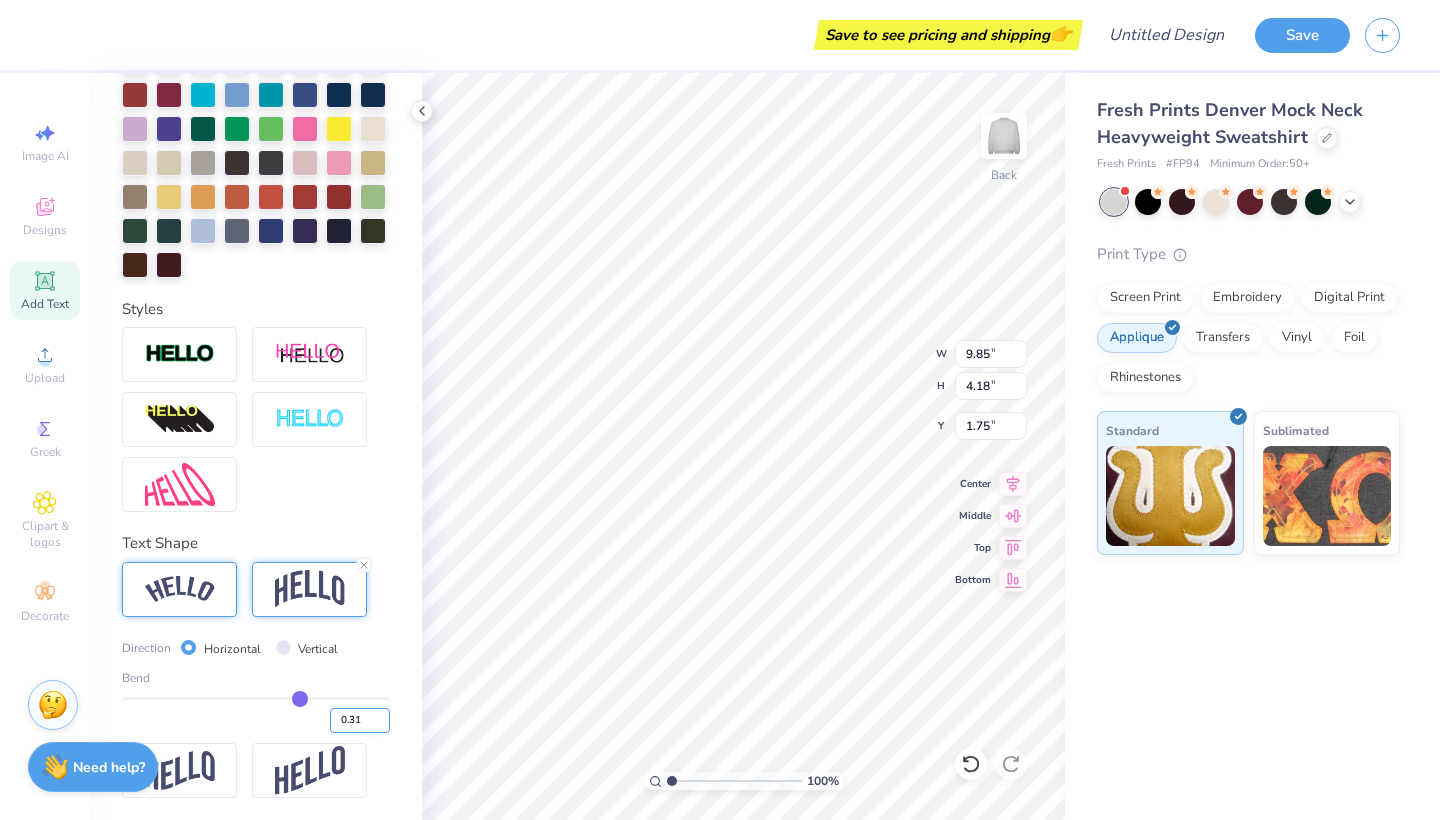 click on "0.31" at bounding box center [360, 720] 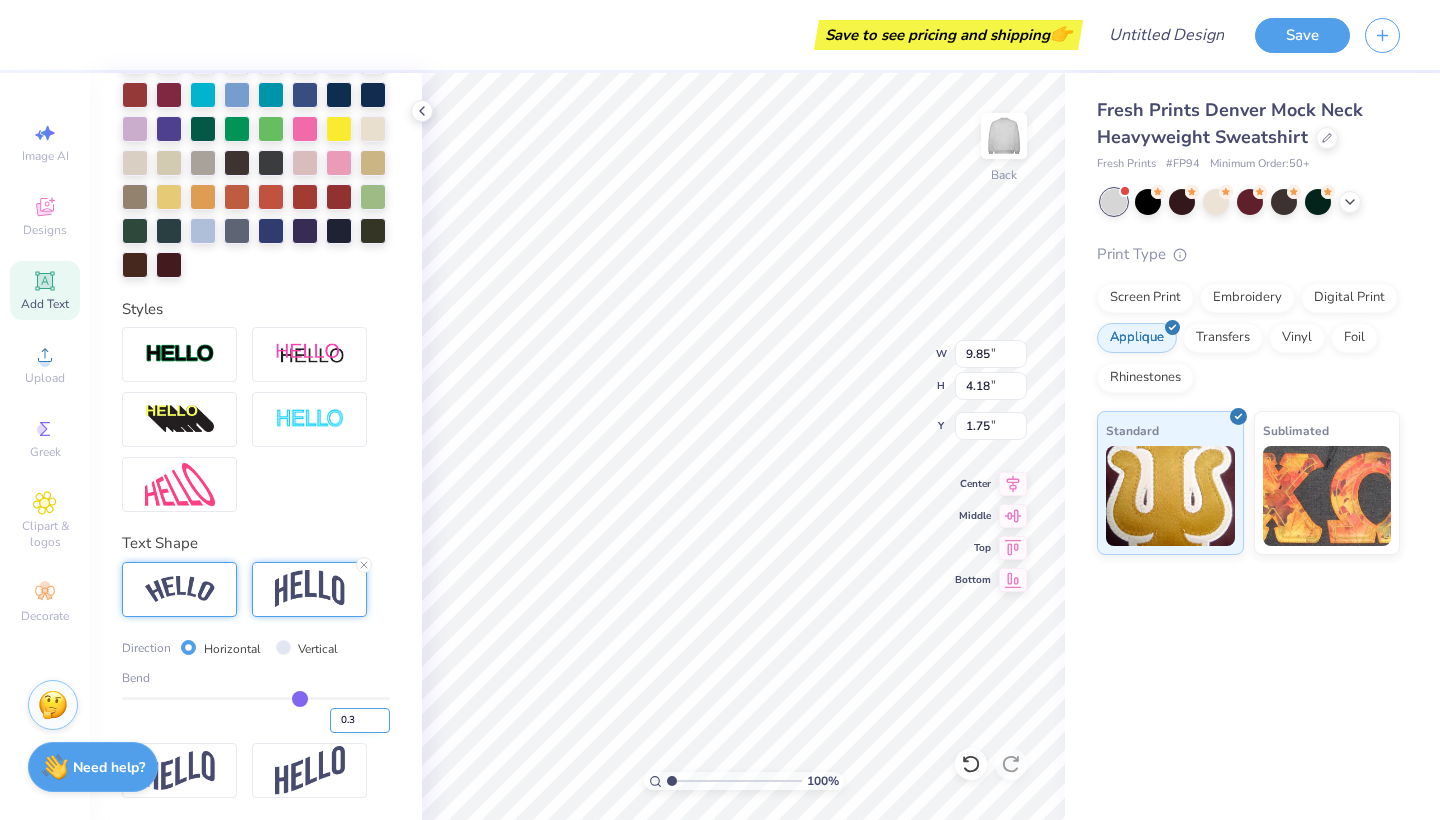 click on "0.3" at bounding box center [360, 720] 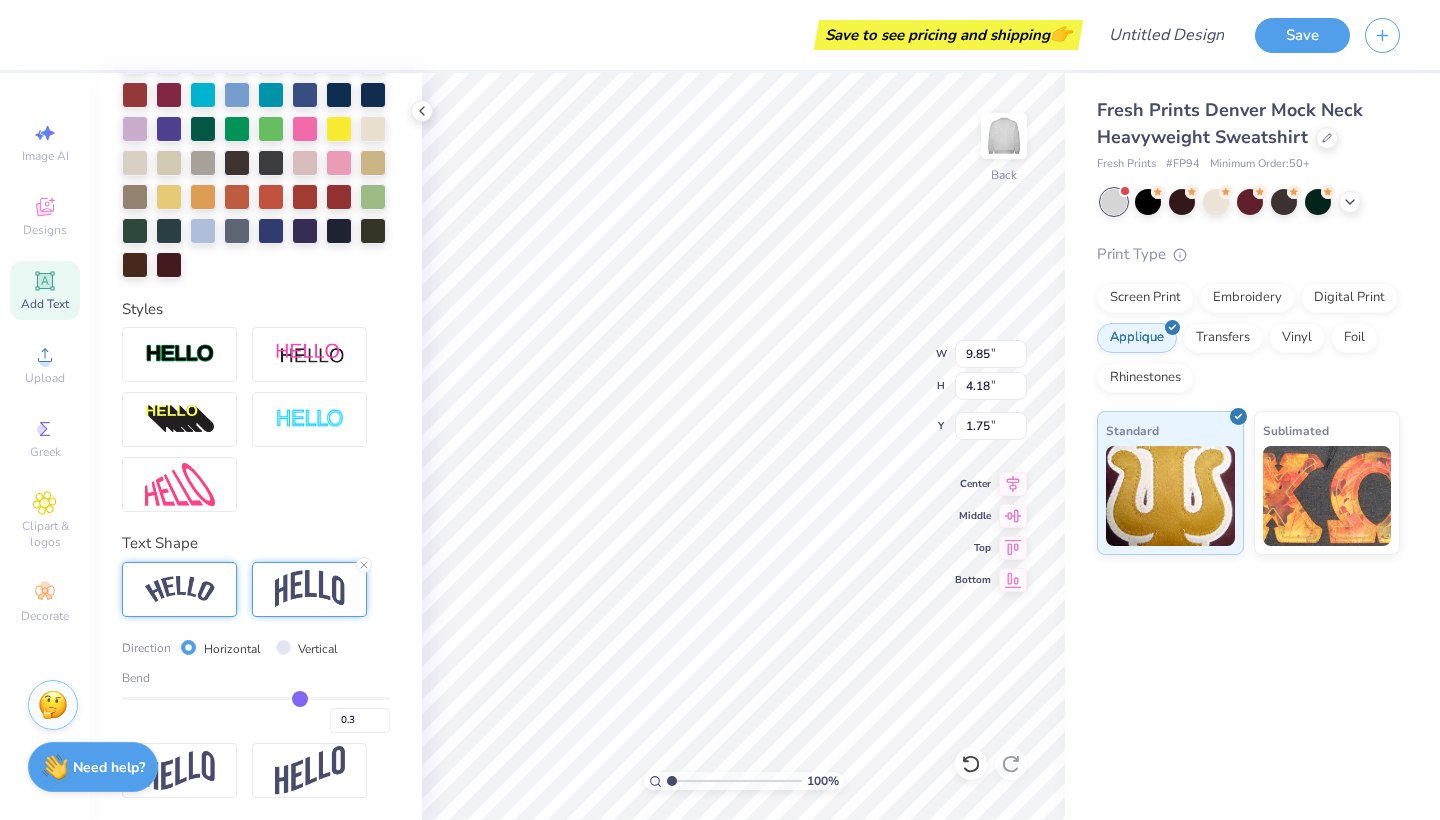 type on "0.3" 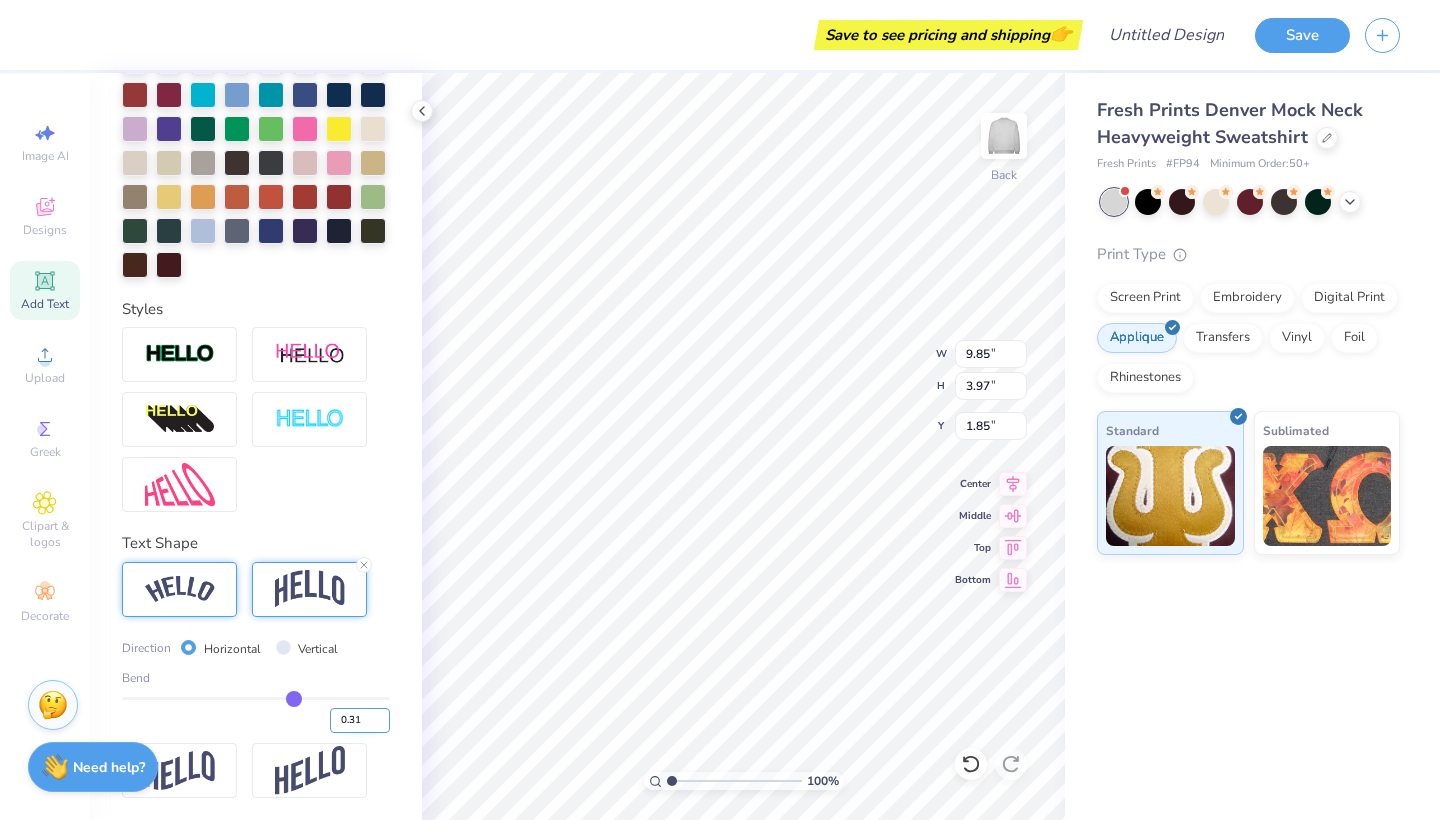 click on "0.31" at bounding box center [360, 720] 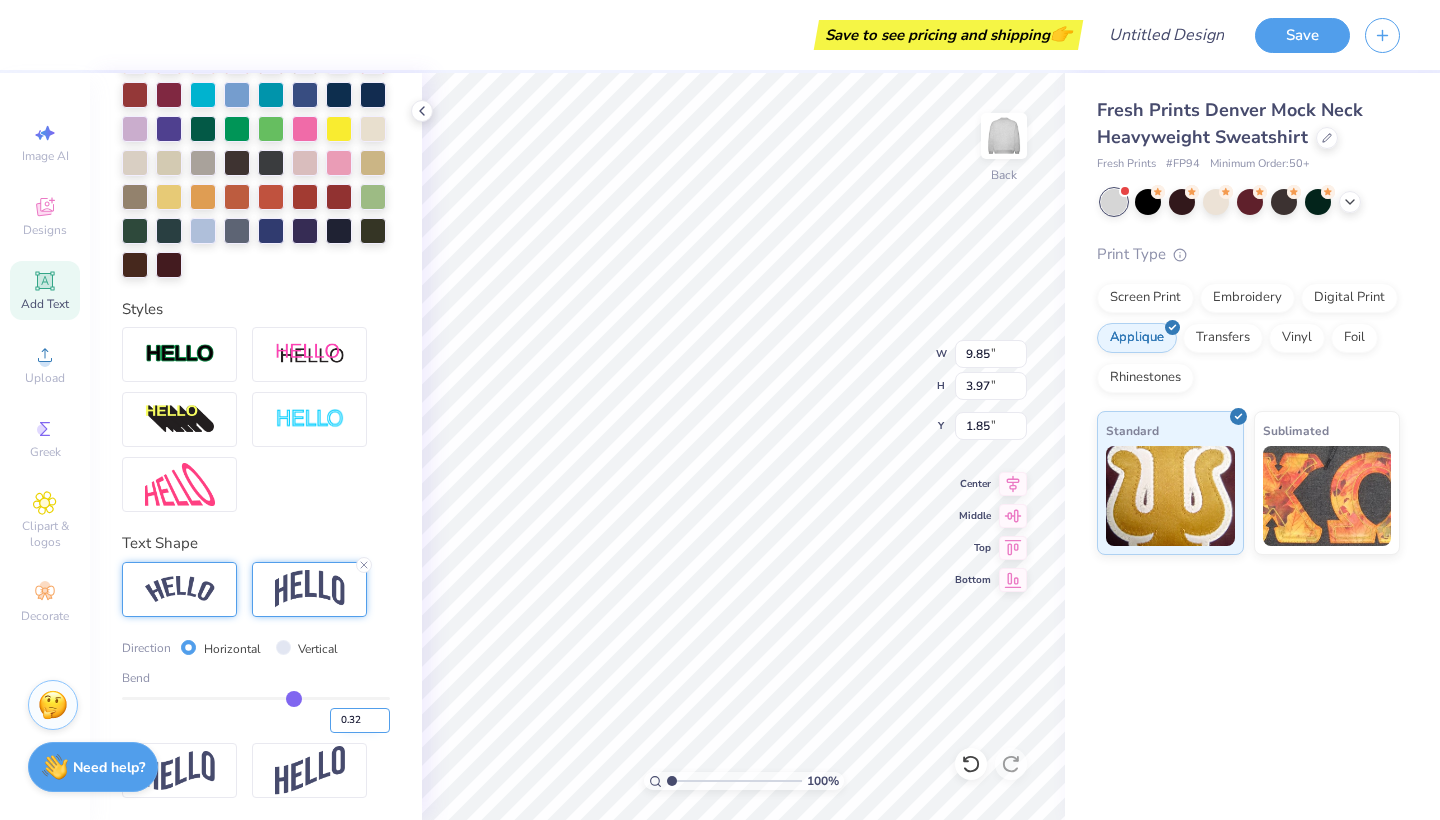 click on "0.32" at bounding box center (360, 720) 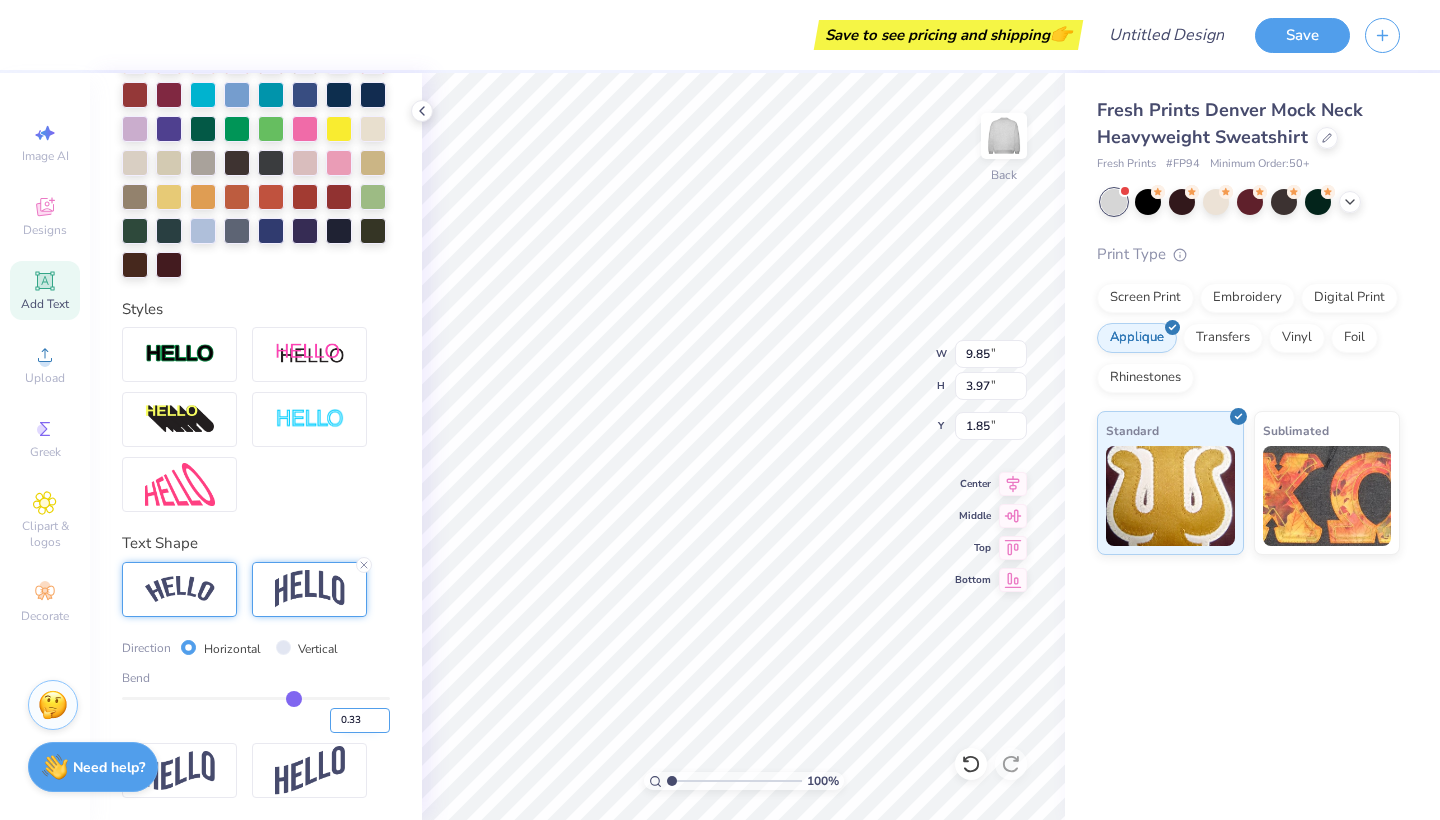 click on "0.33" at bounding box center (360, 720) 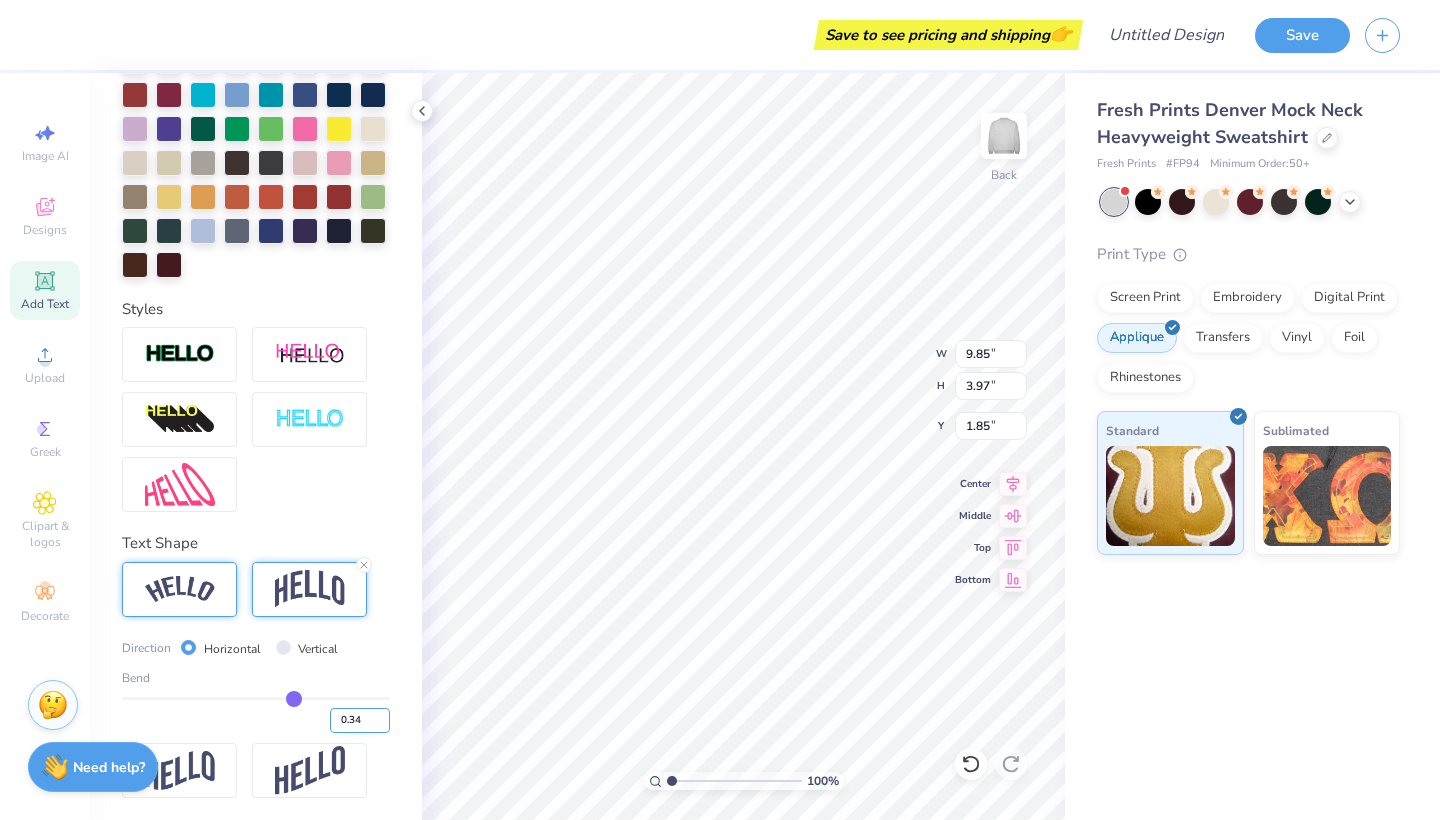 click on "0.34" at bounding box center (360, 720) 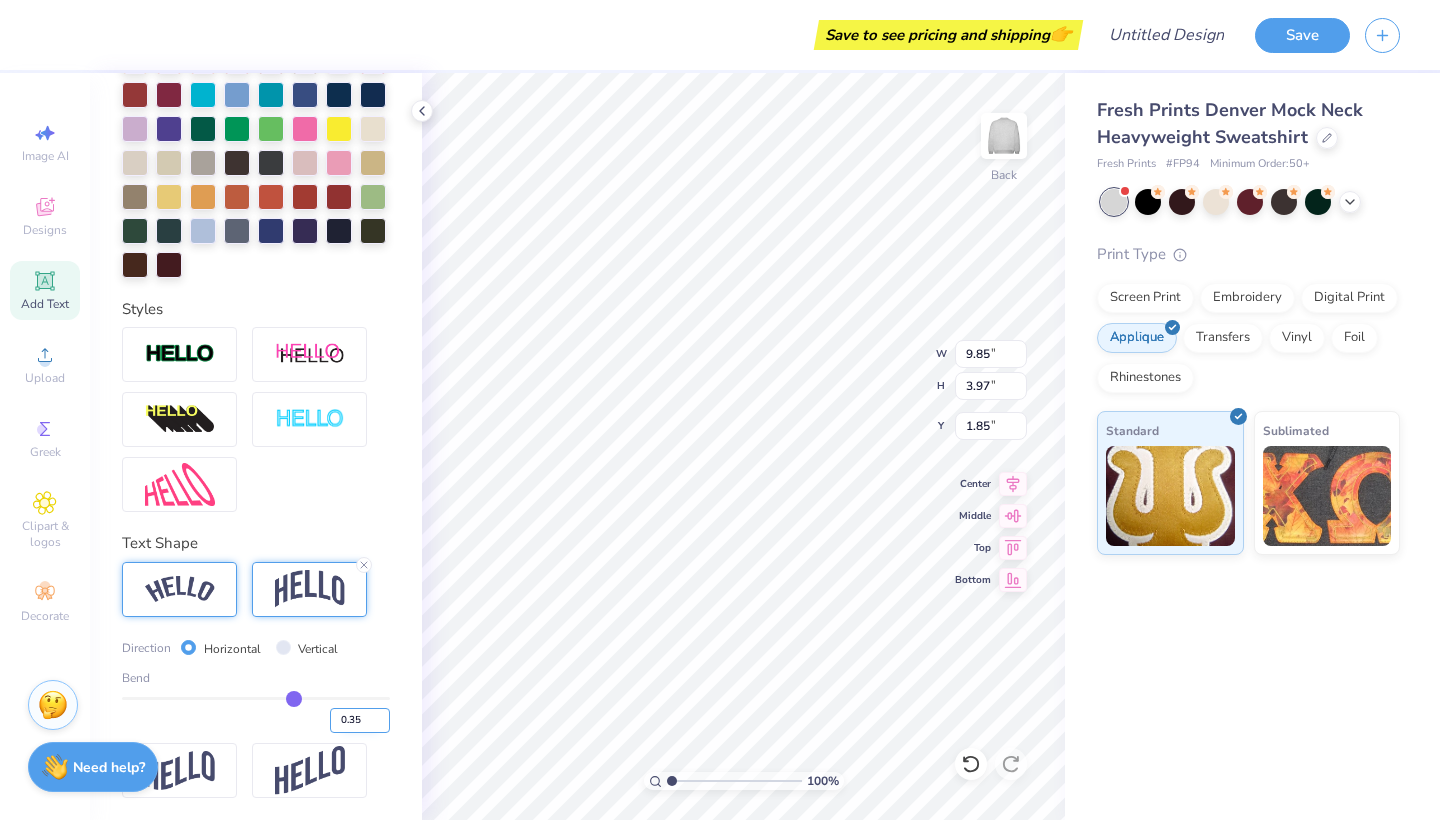 click on "0.35" at bounding box center (360, 720) 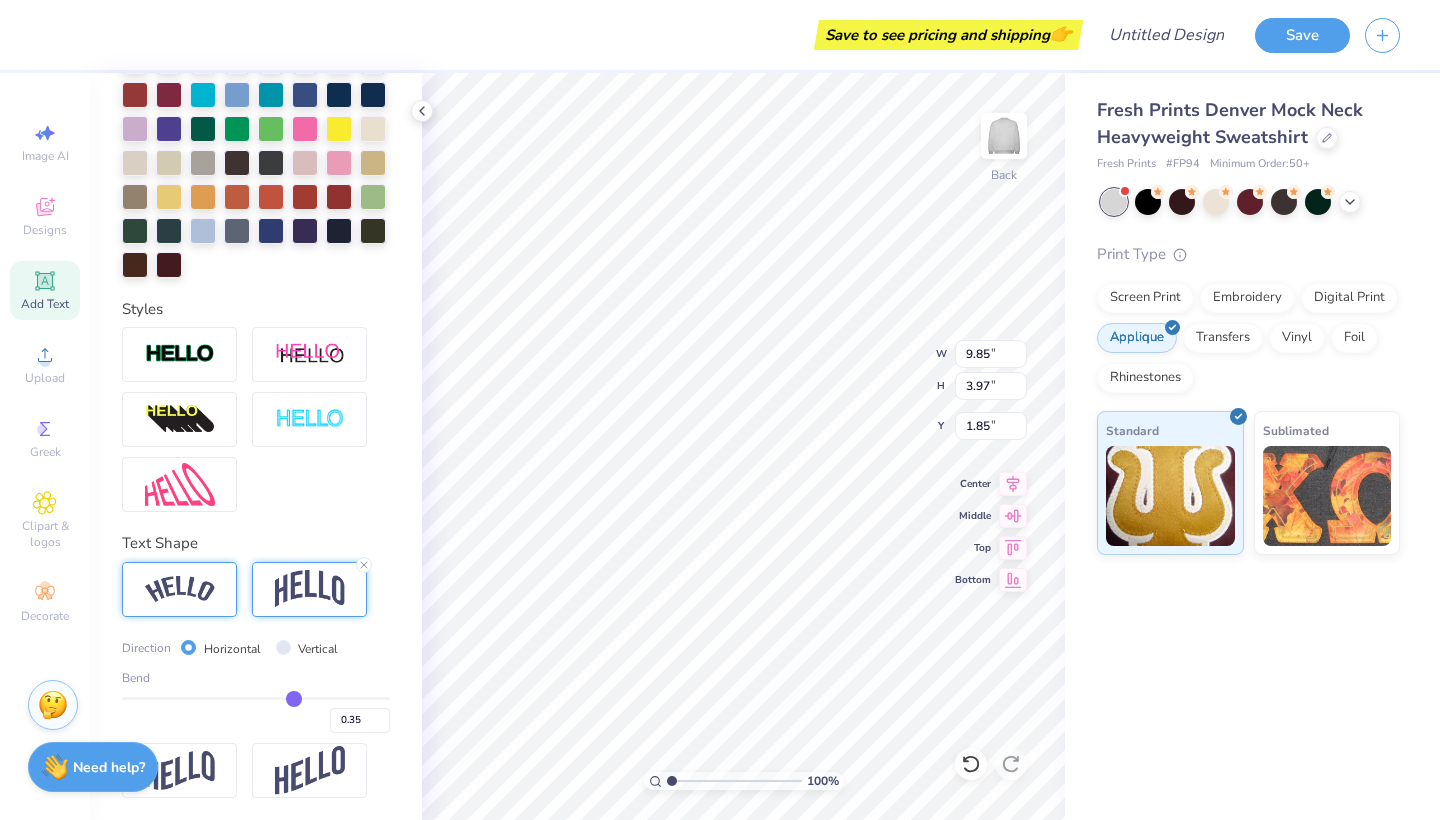 type on "0.35" 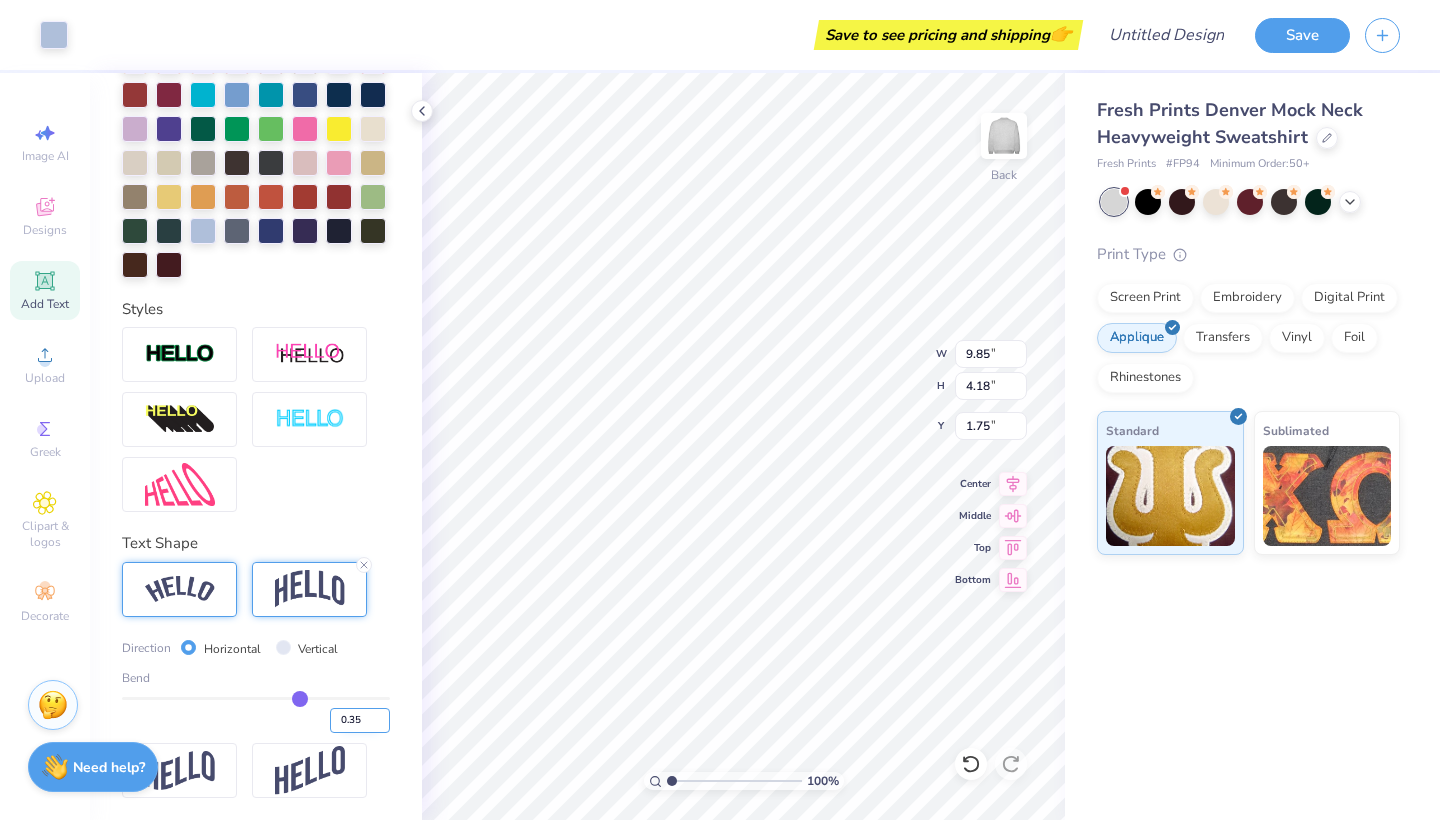 type on "1.79" 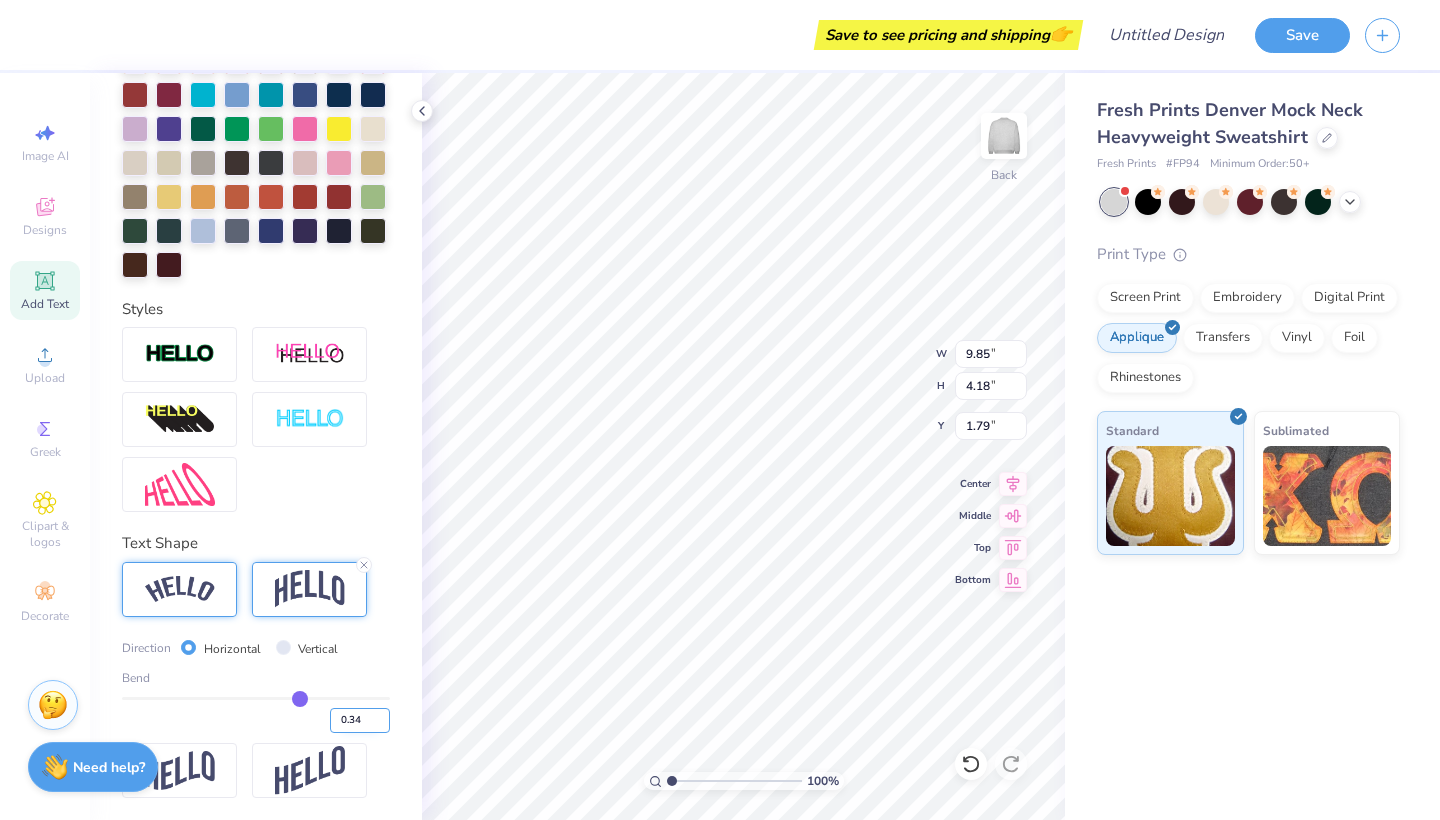 click on "0.34" at bounding box center [360, 720] 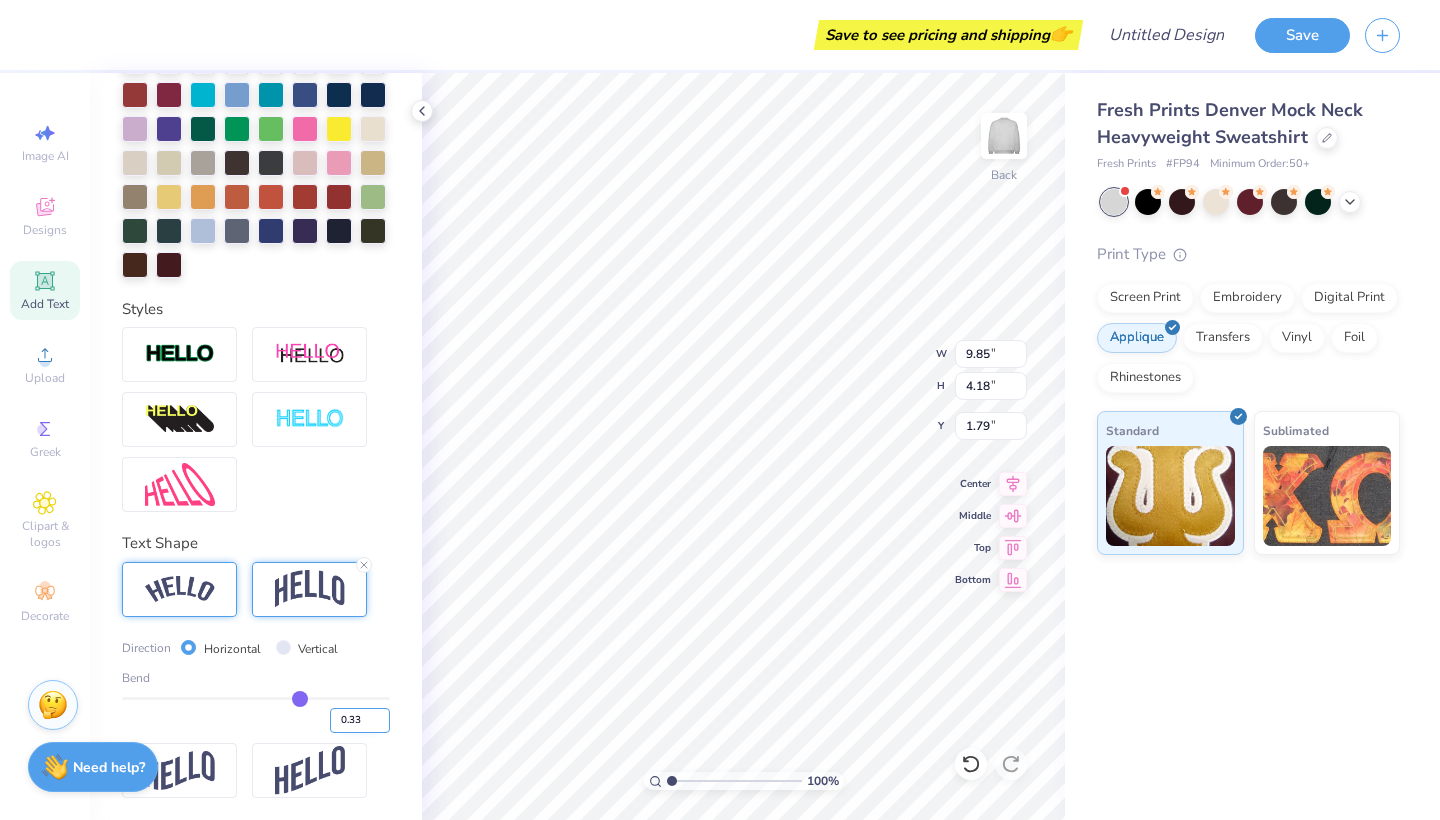 click on "0.33" at bounding box center [360, 720] 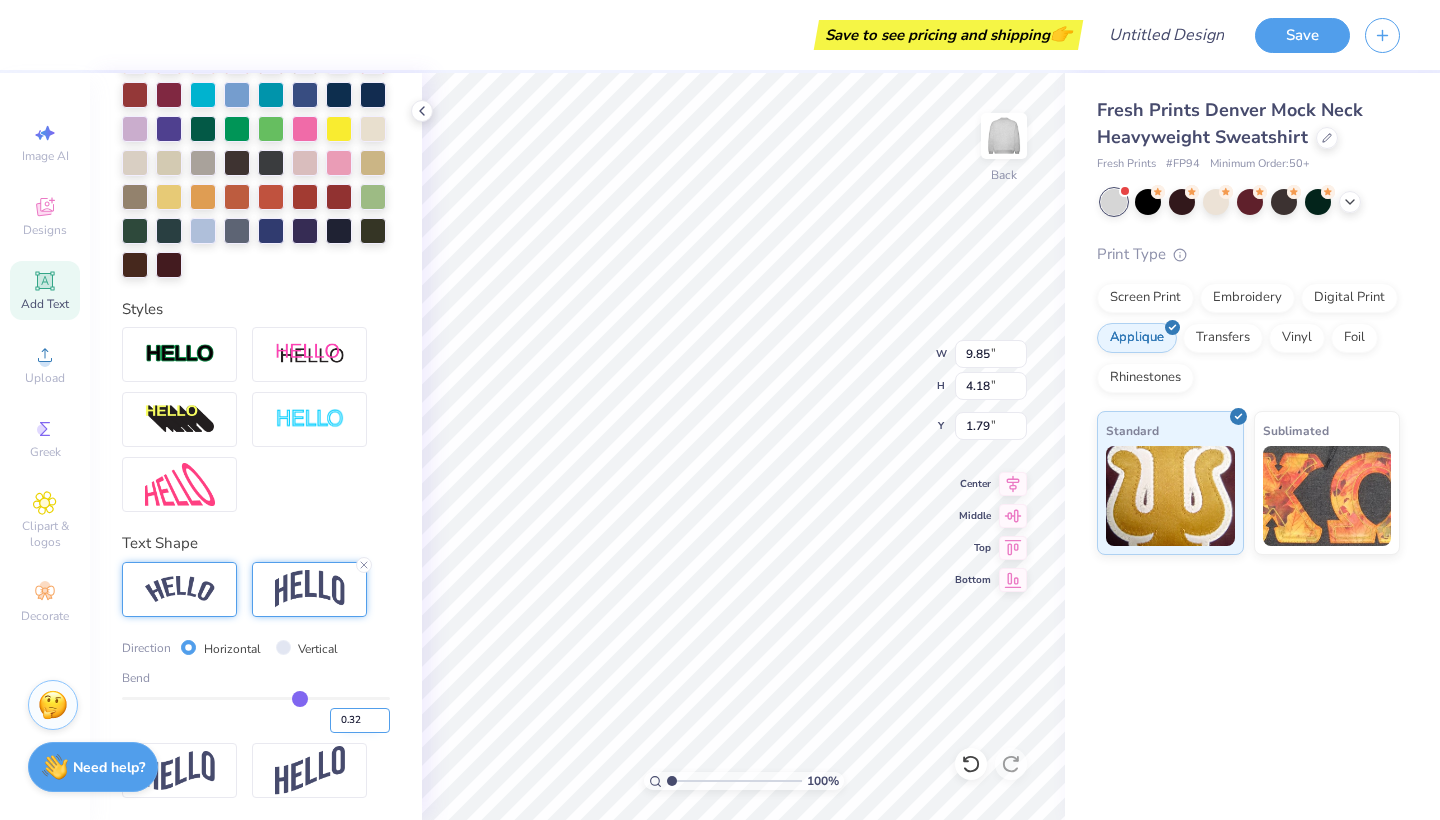 click on "0.32" at bounding box center [360, 720] 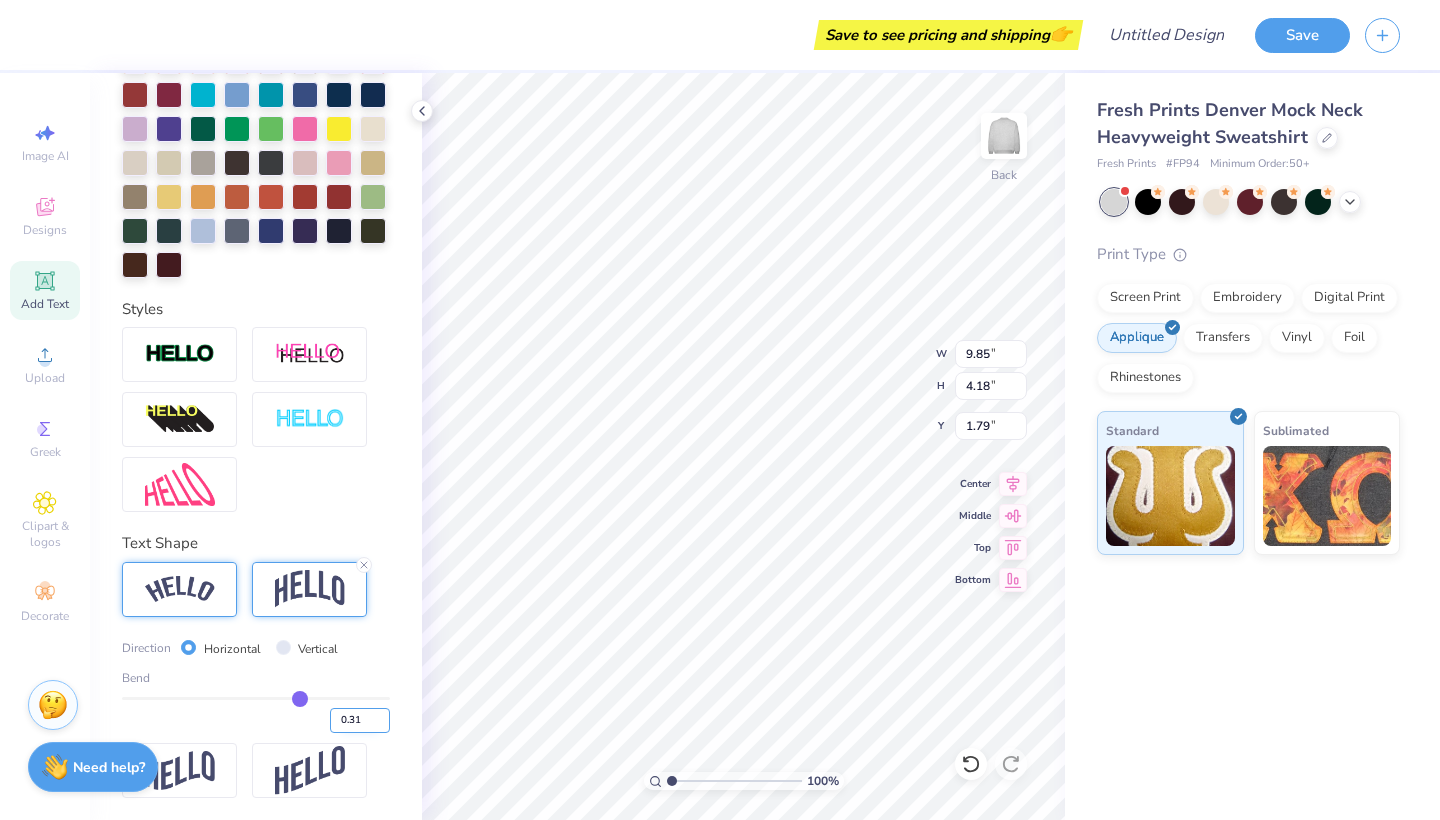 click on "0.31" at bounding box center [360, 720] 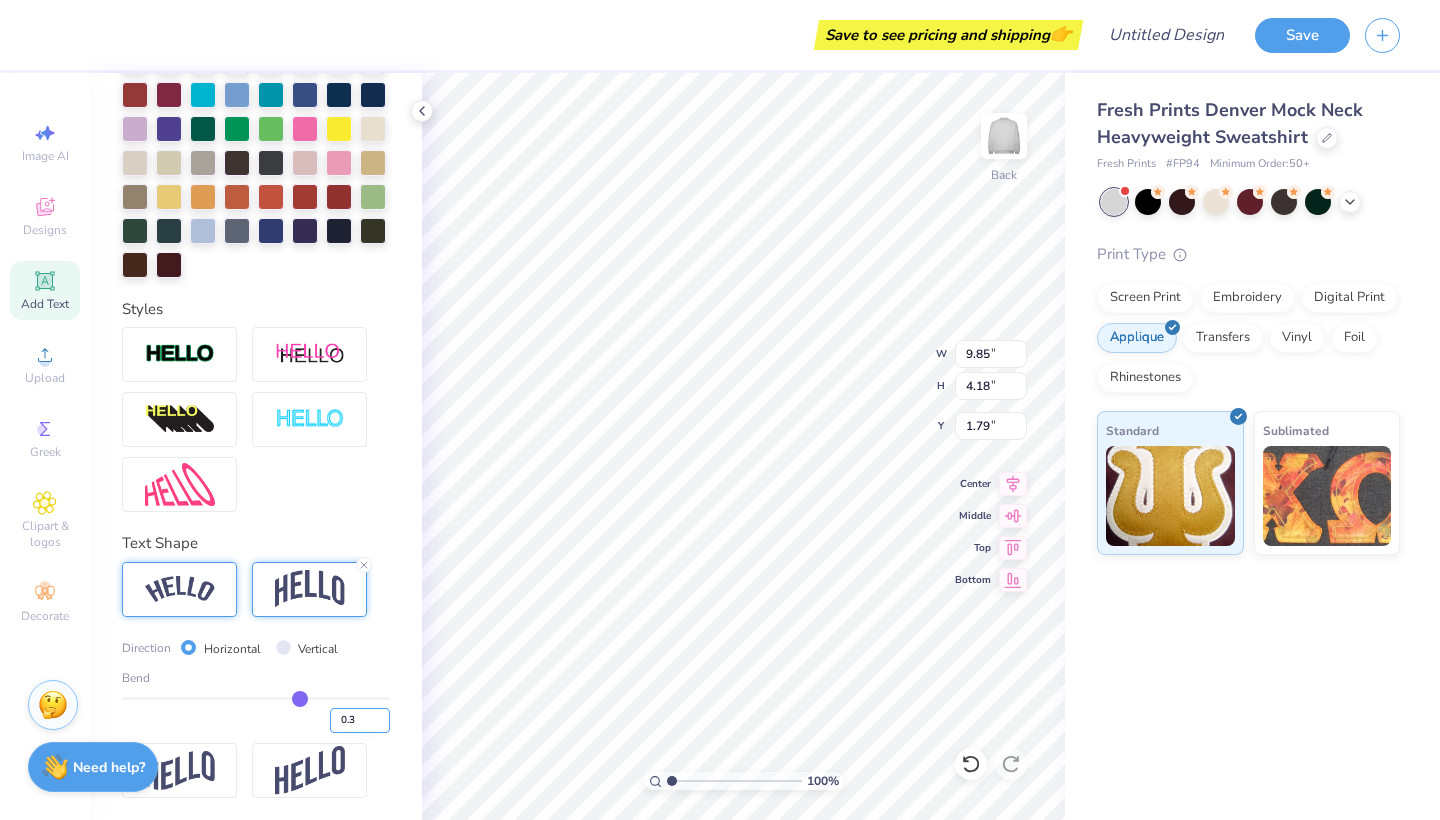 click on "0.3" at bounding box center [360, 720] 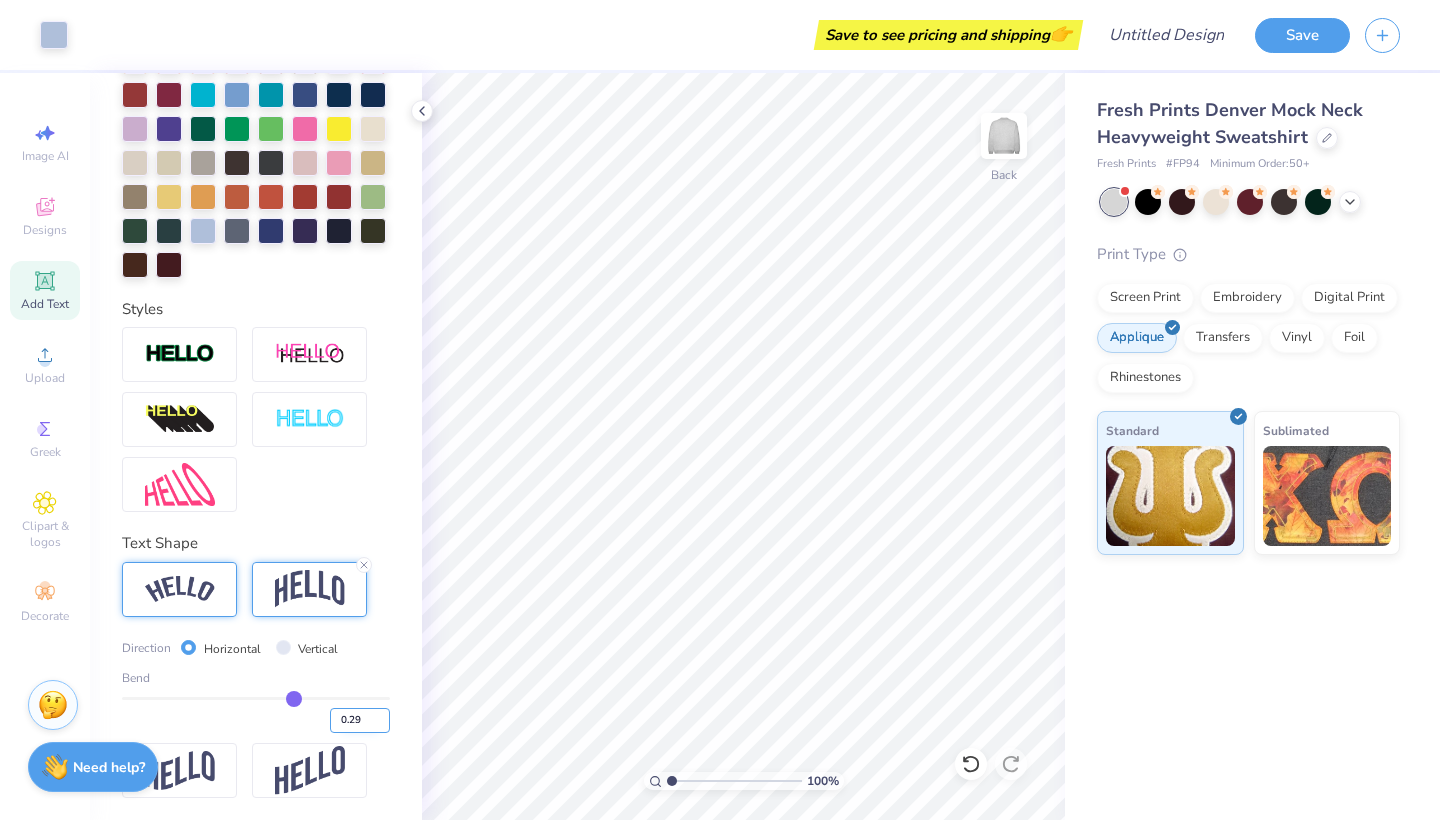 click on "0.29" at bounding box center (360, 720) 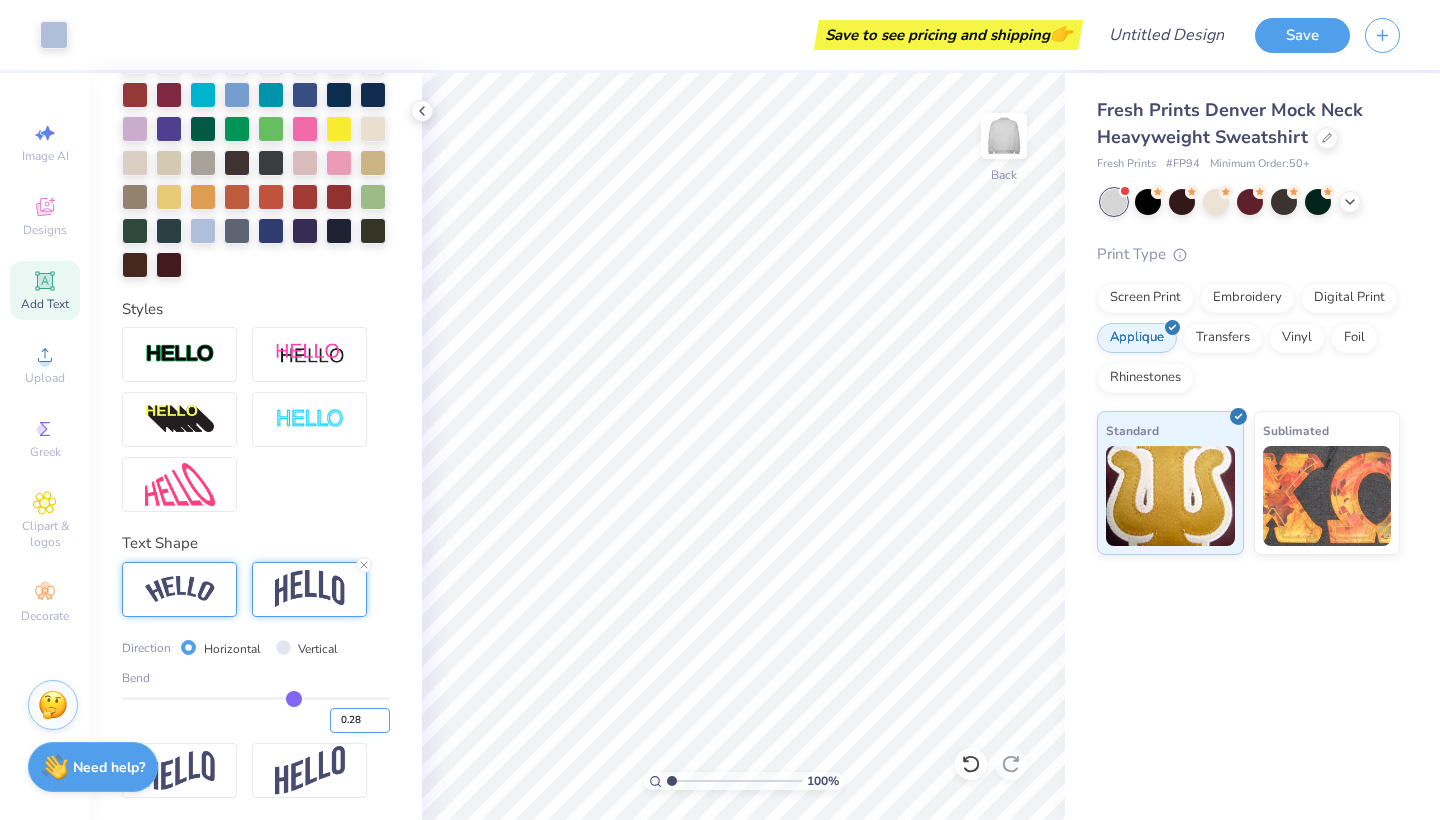 click on "0.28" at bounding box center (360, 720) 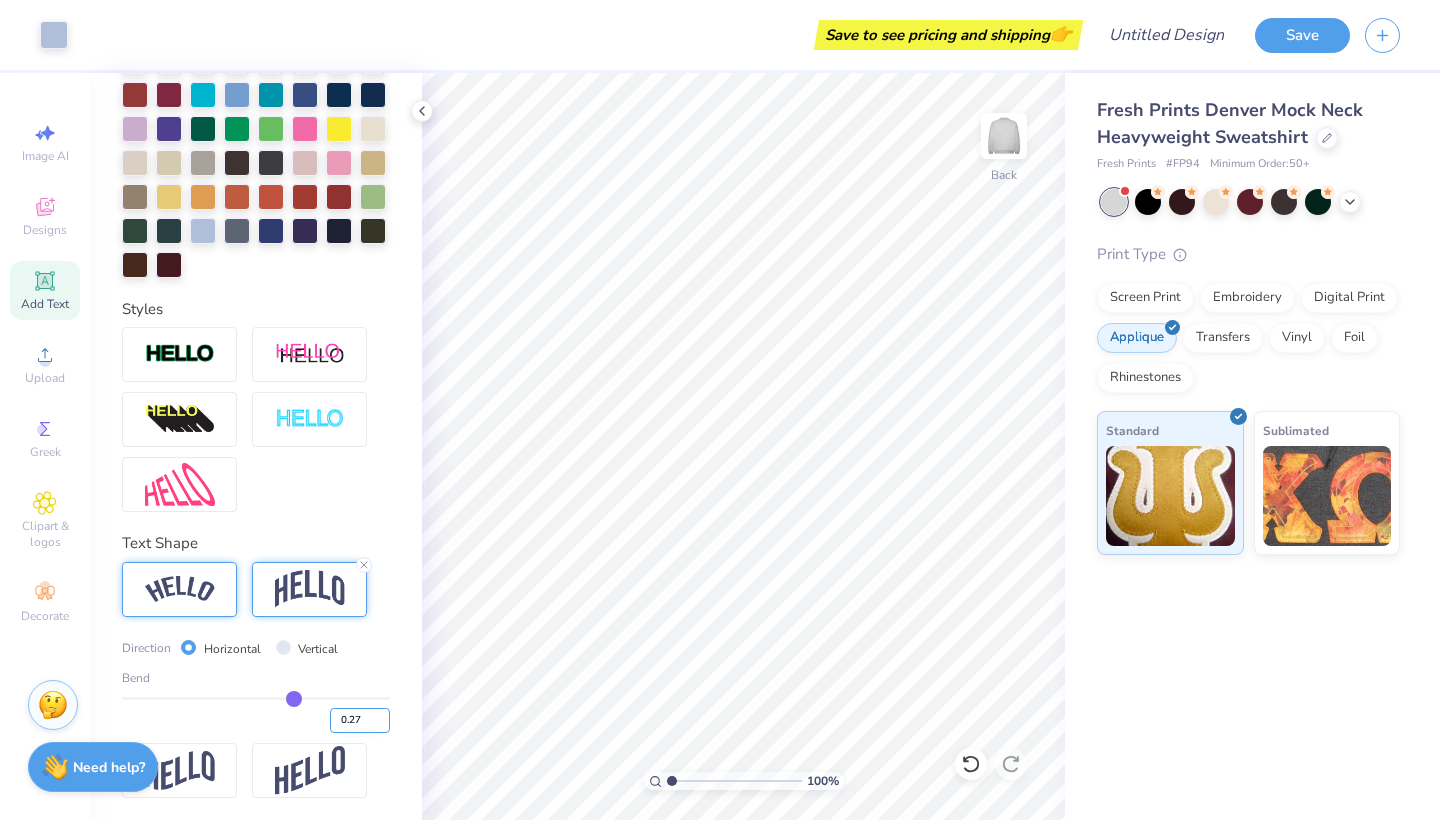 click on "0.27" at bounding box center (360, 720) 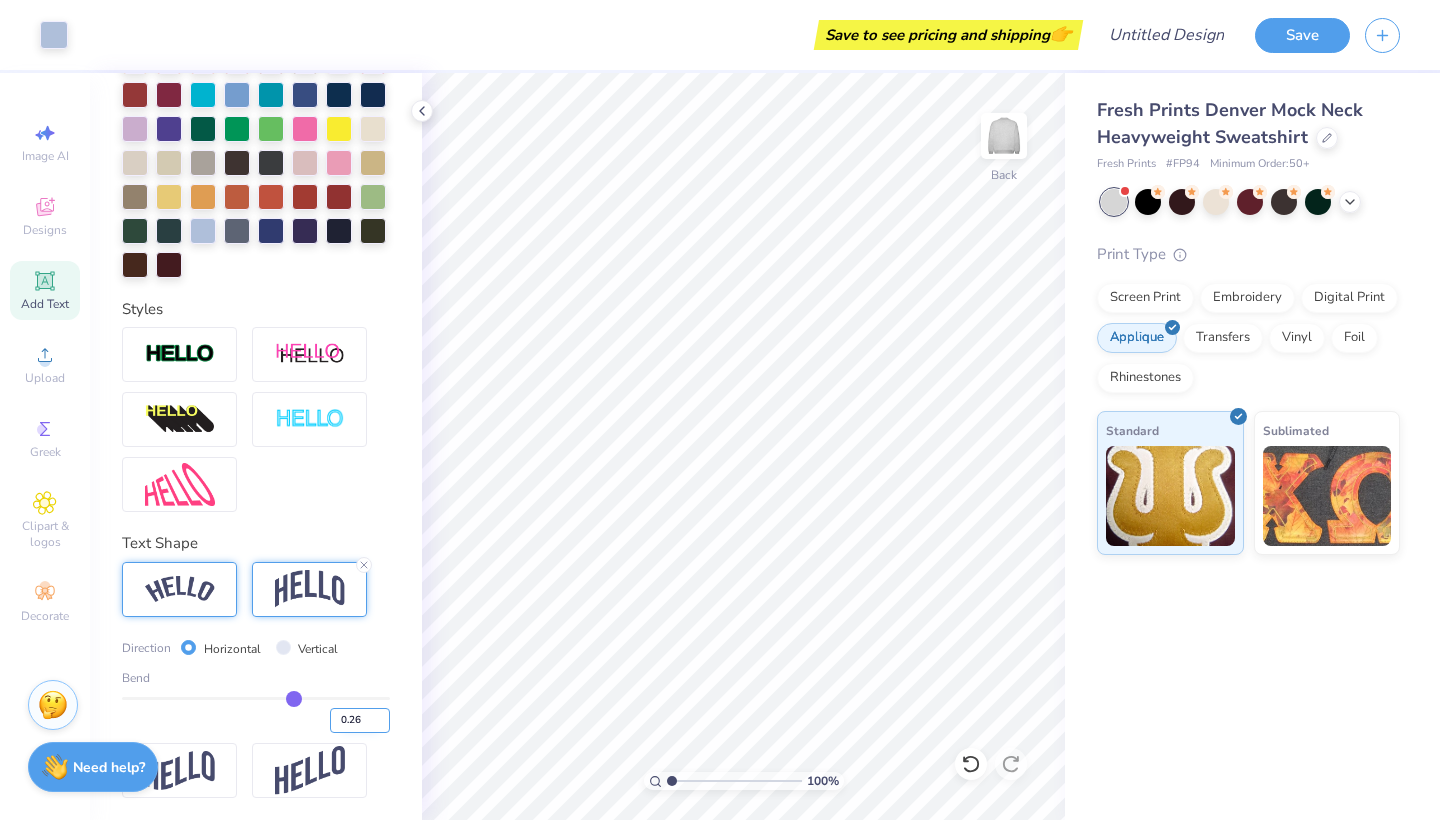 click on "0.26" at bounding box center (360, 720) 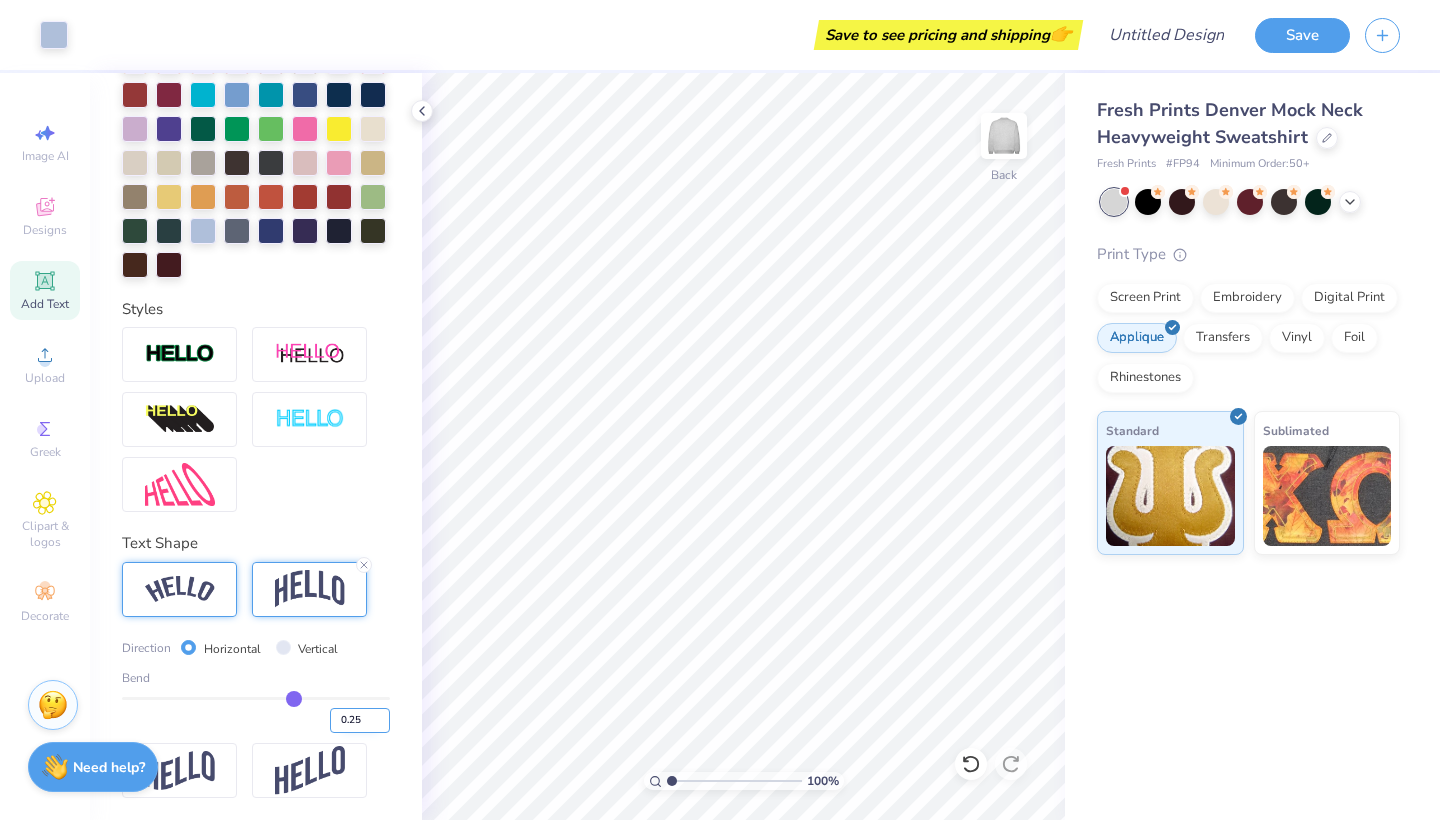 click on "0.25" at bounding box center [360, 720] 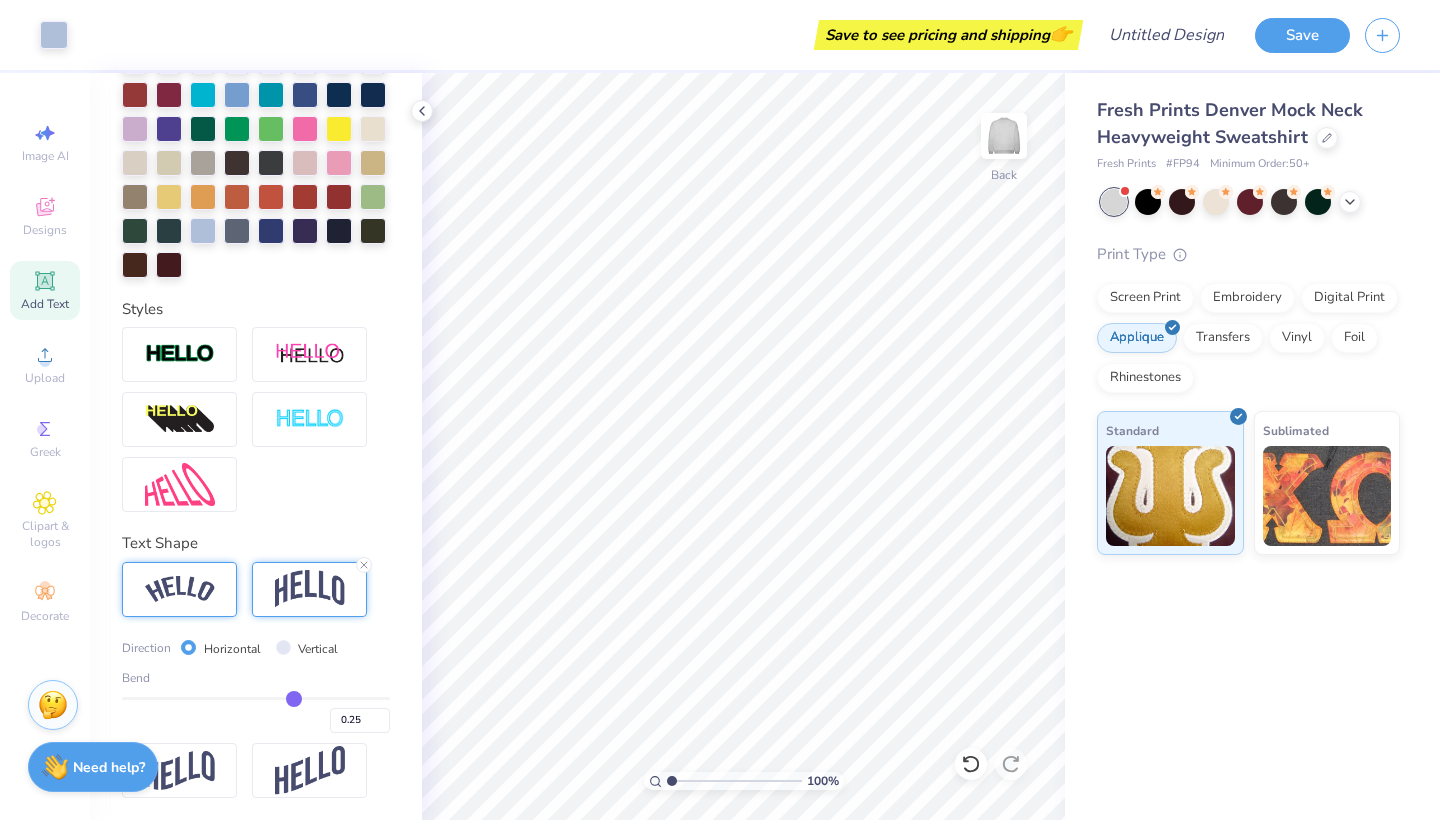 type on "0.25" 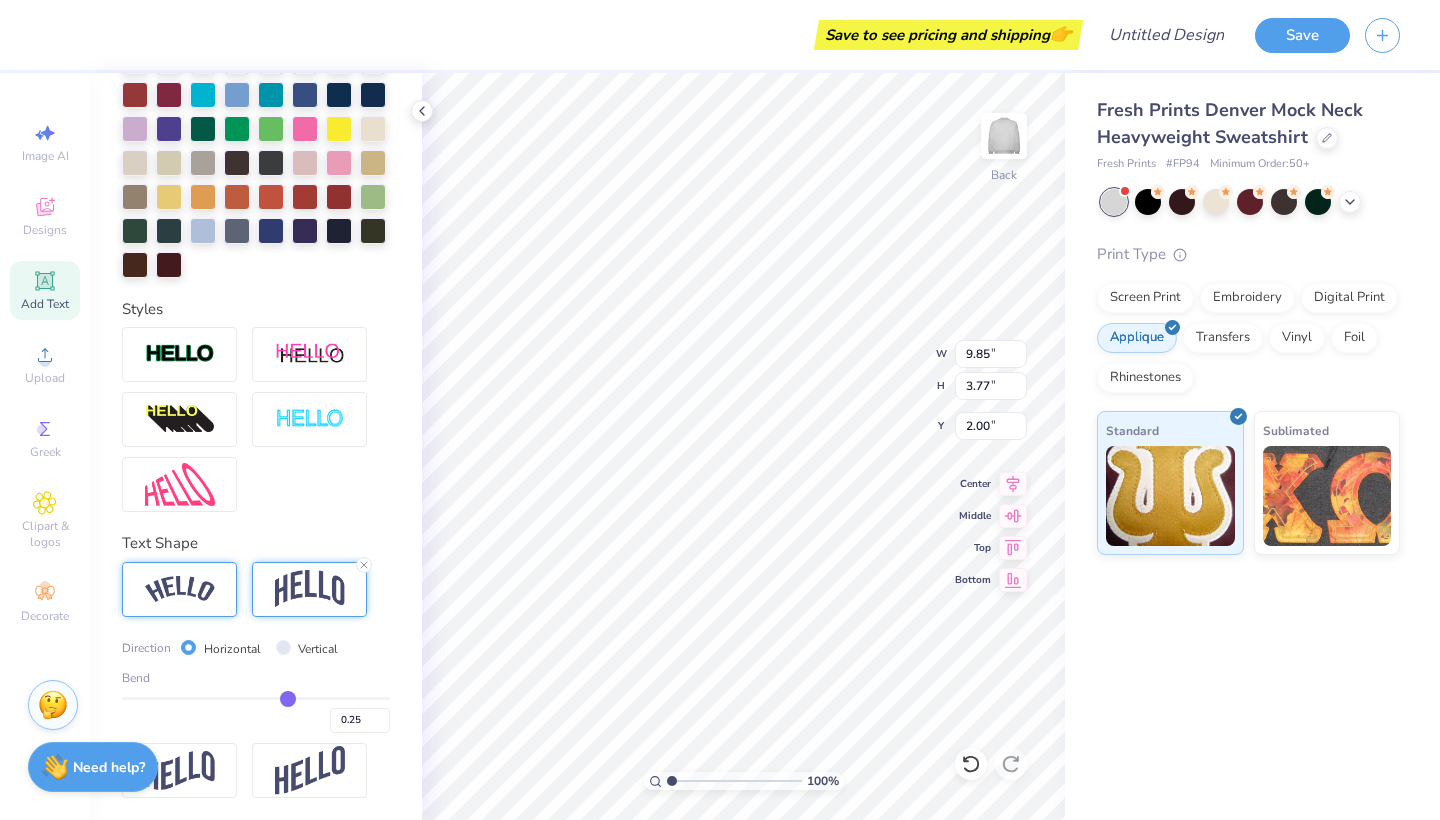 type on "10.69" 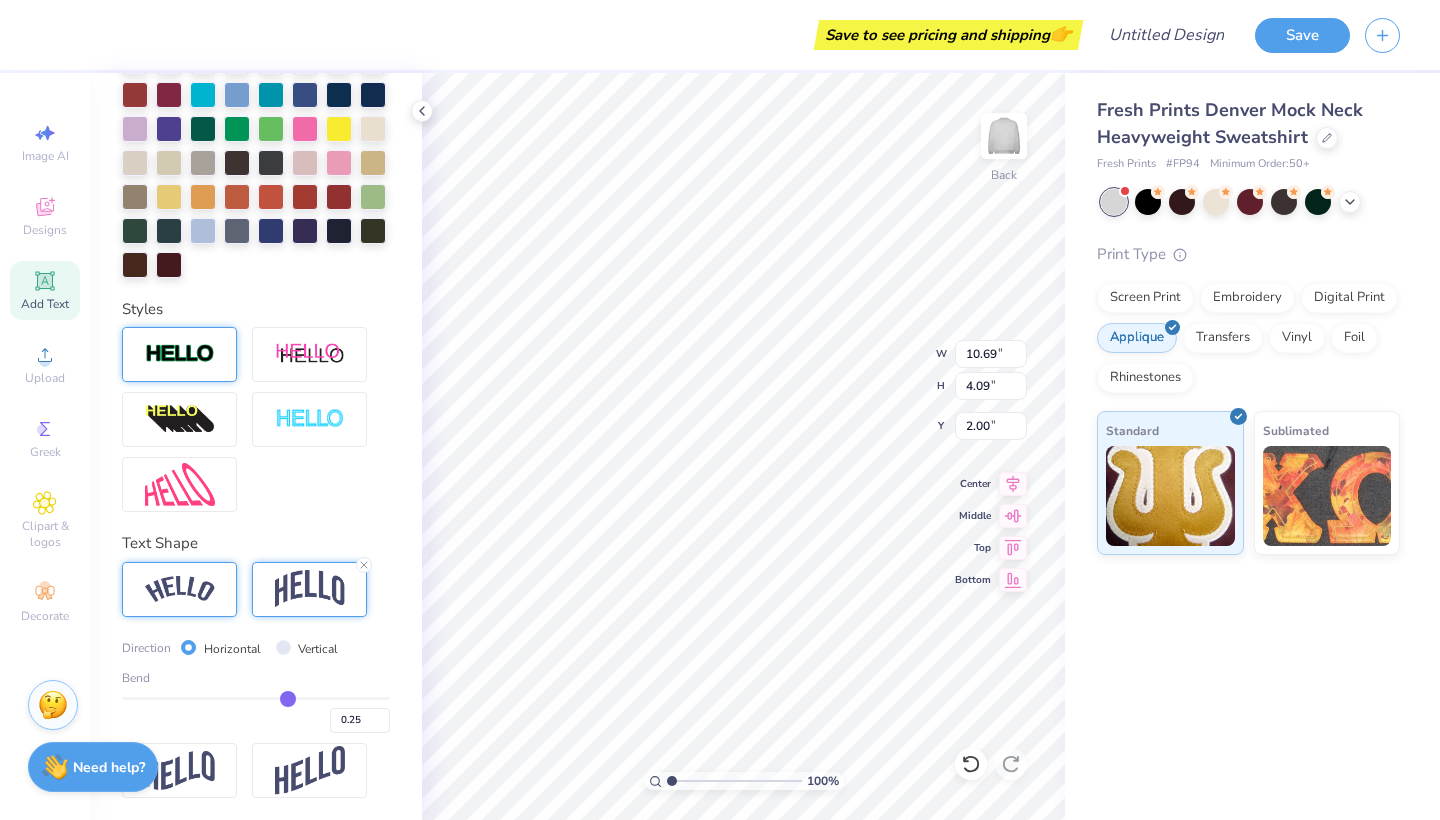 click at bounding box center [179, 354] 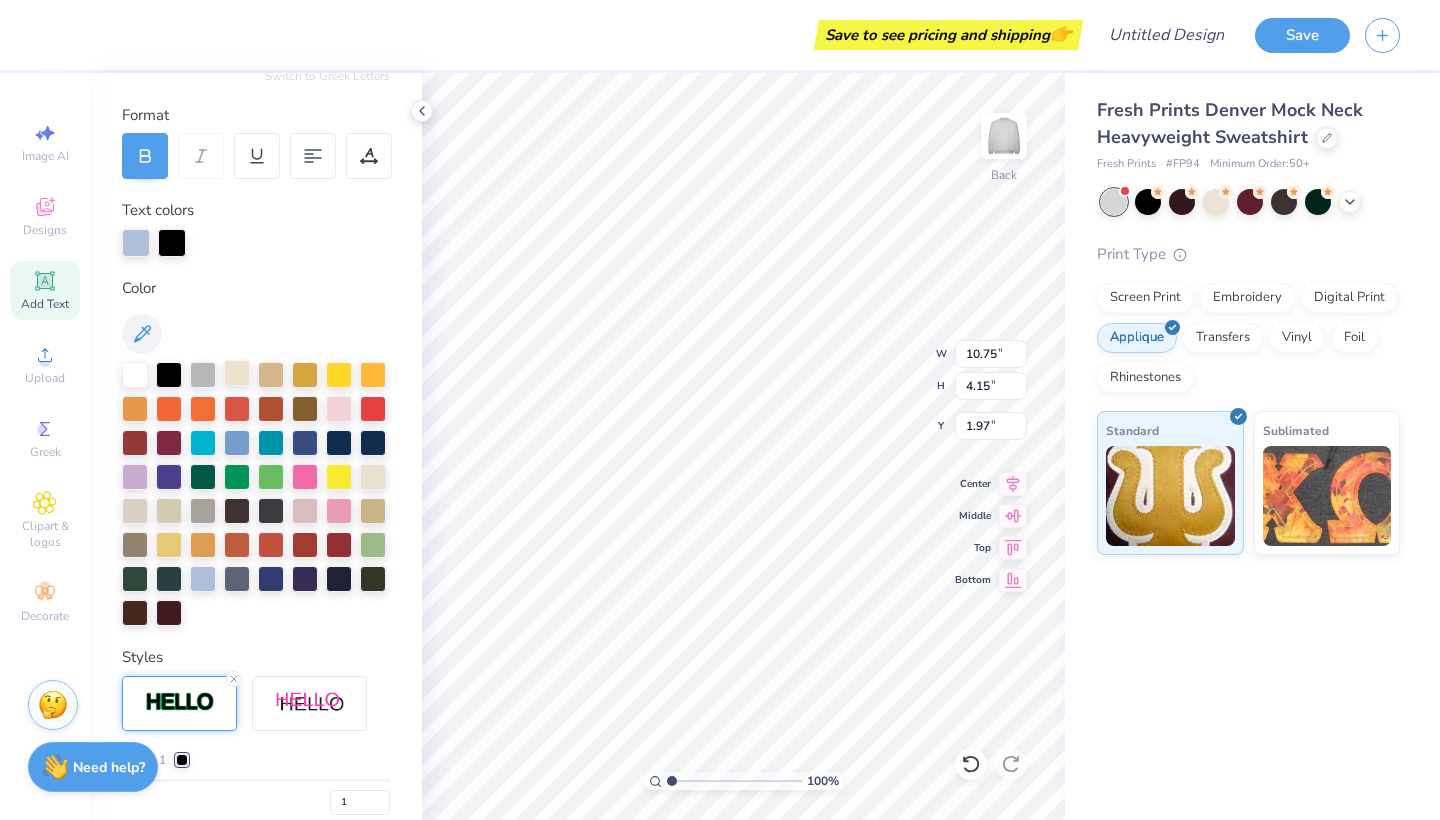scroll, scrollTop: 283, scrollLeft: 0, axis: vertical 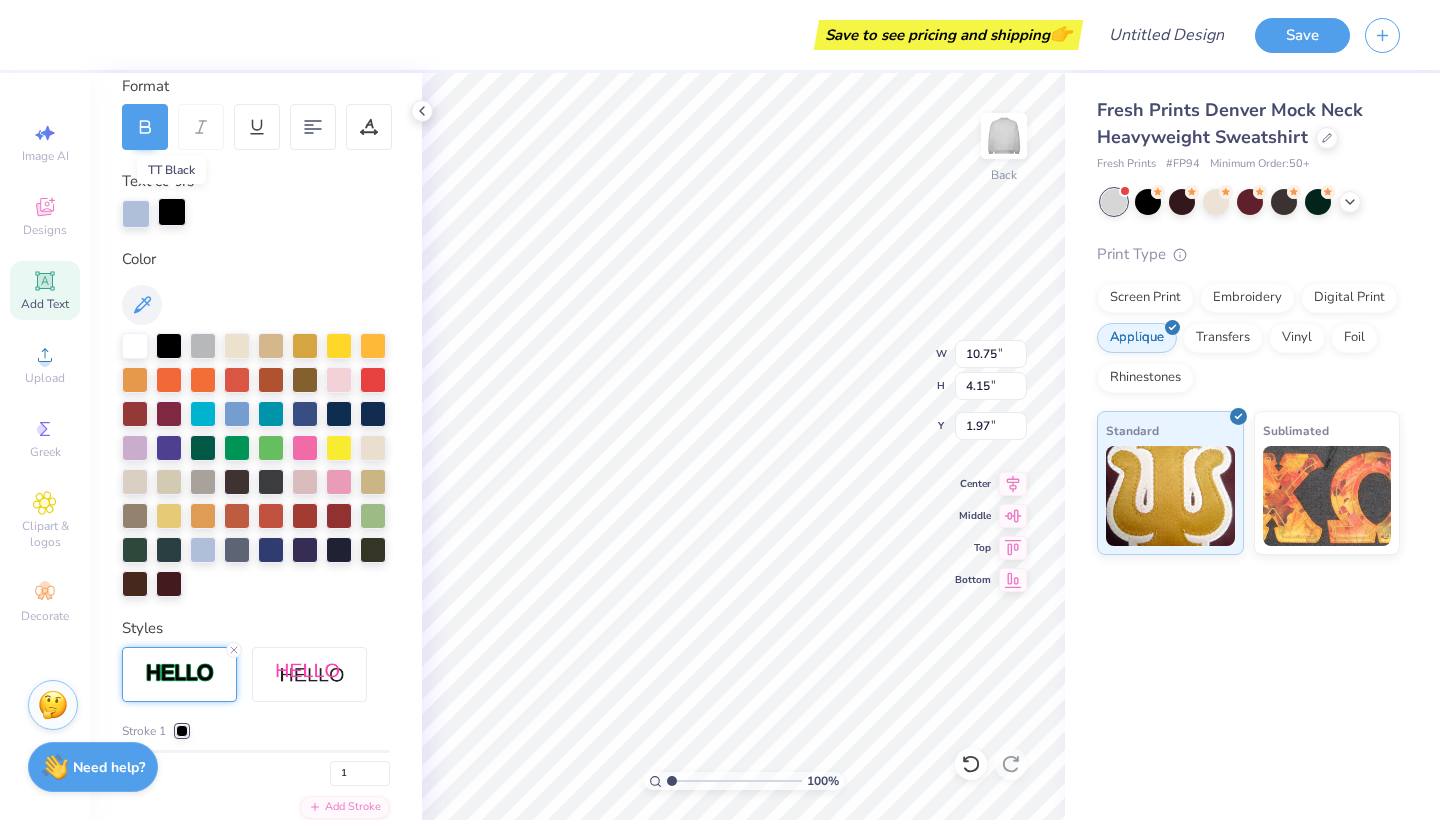 click at bounding box center (172, 212) 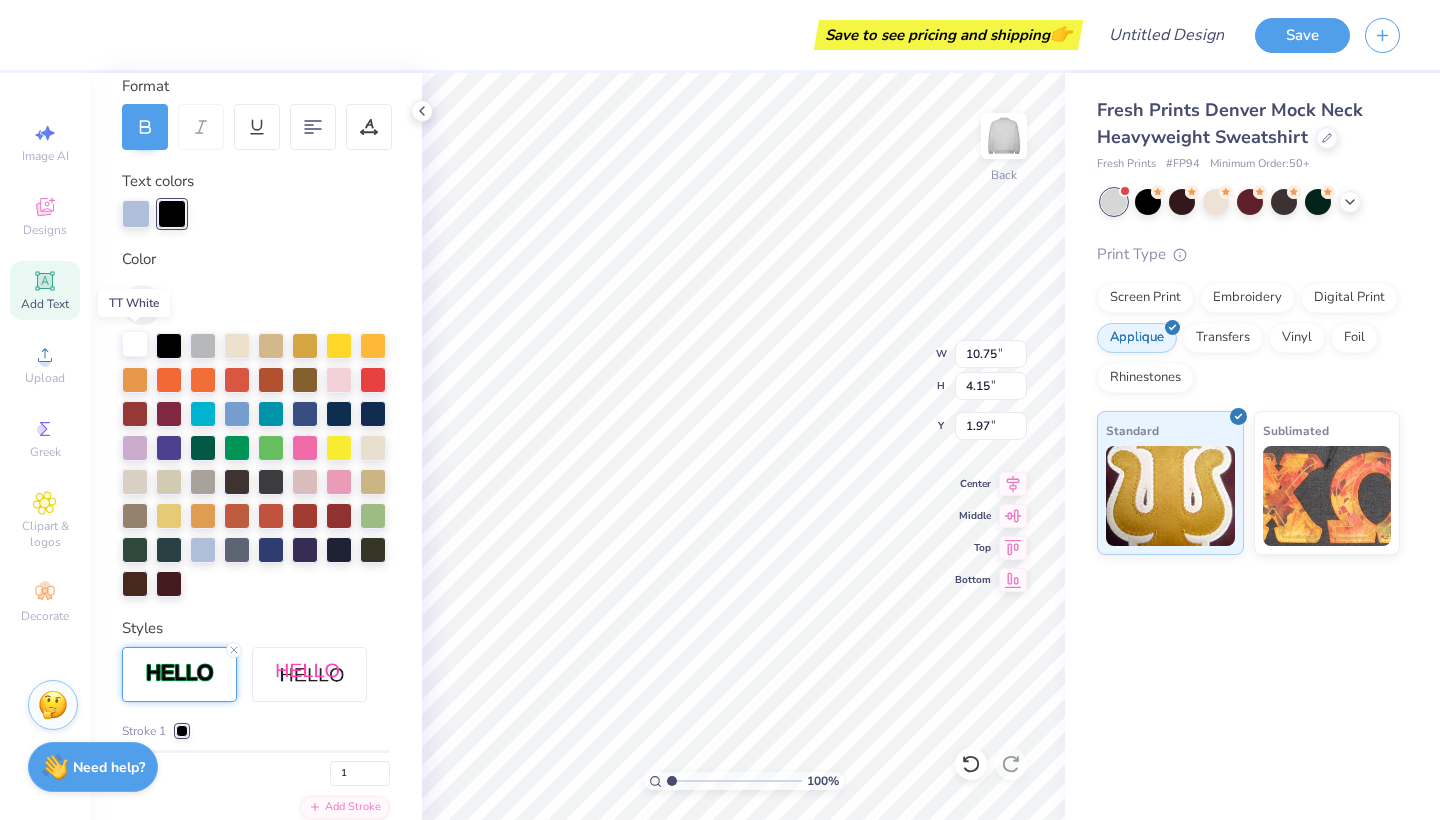 click at bounding box center [135, 344] 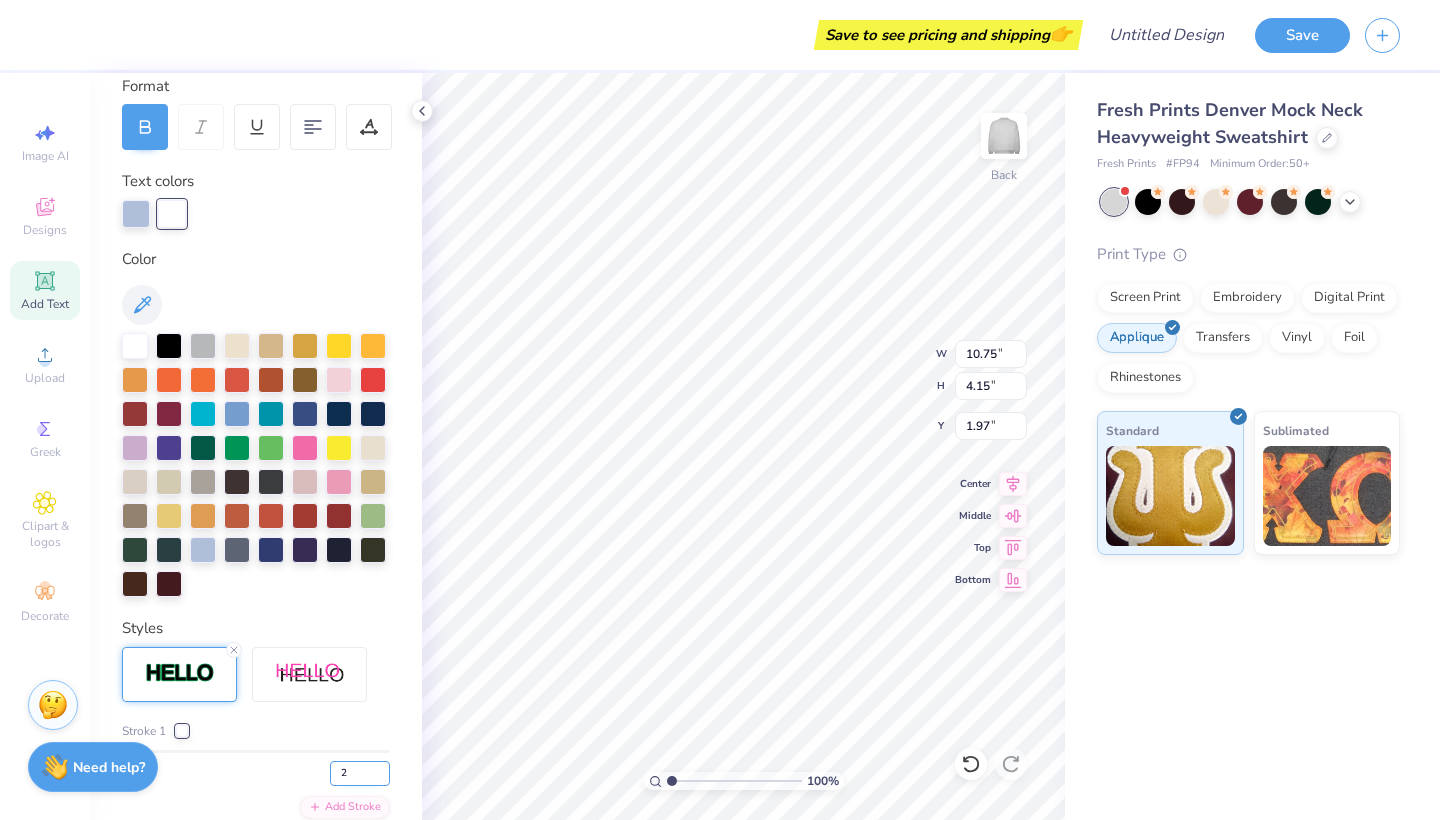 click on "2" at bounding box center (360, 773) 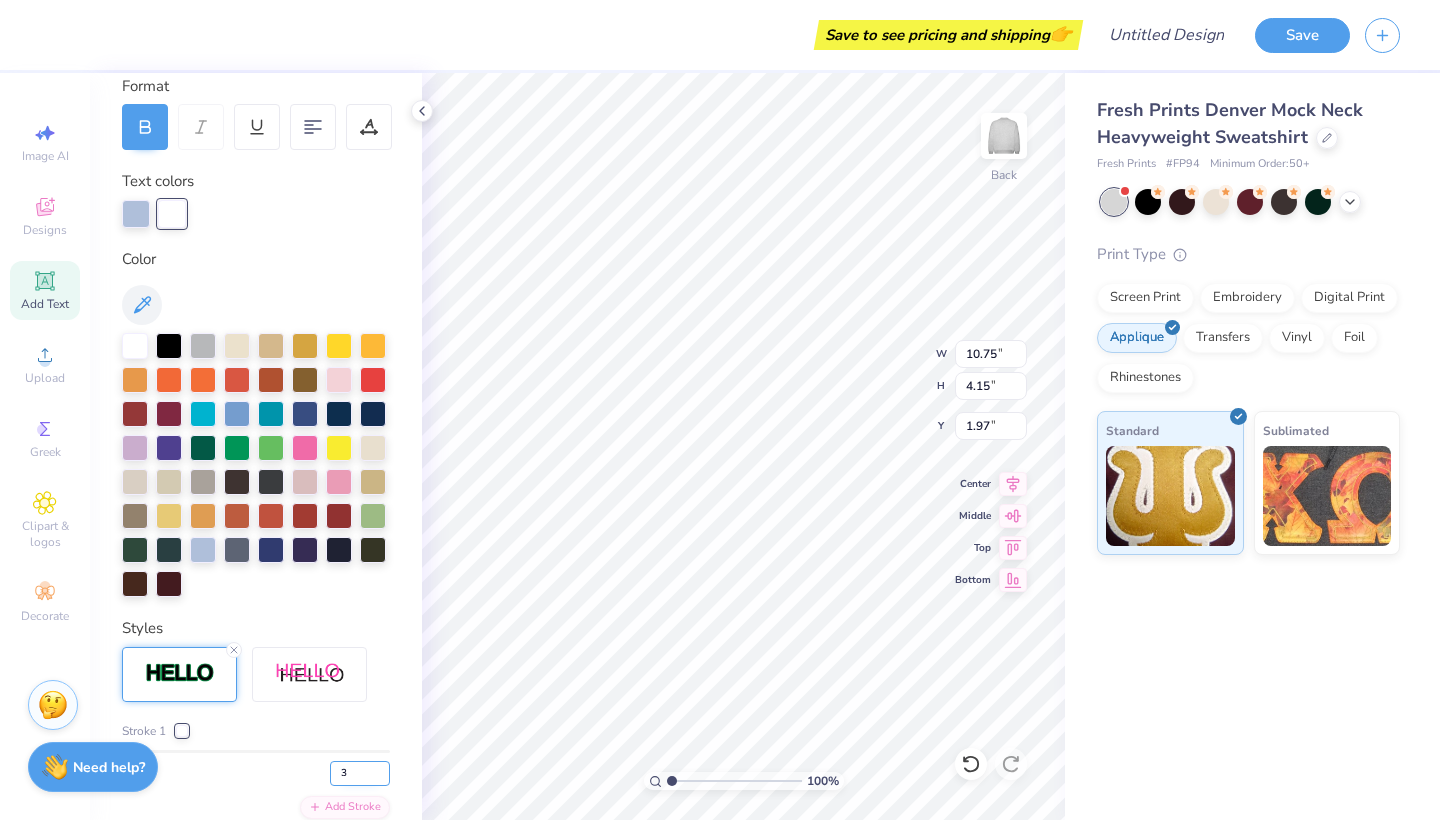 click on "3" at bounding box center (360, 773) 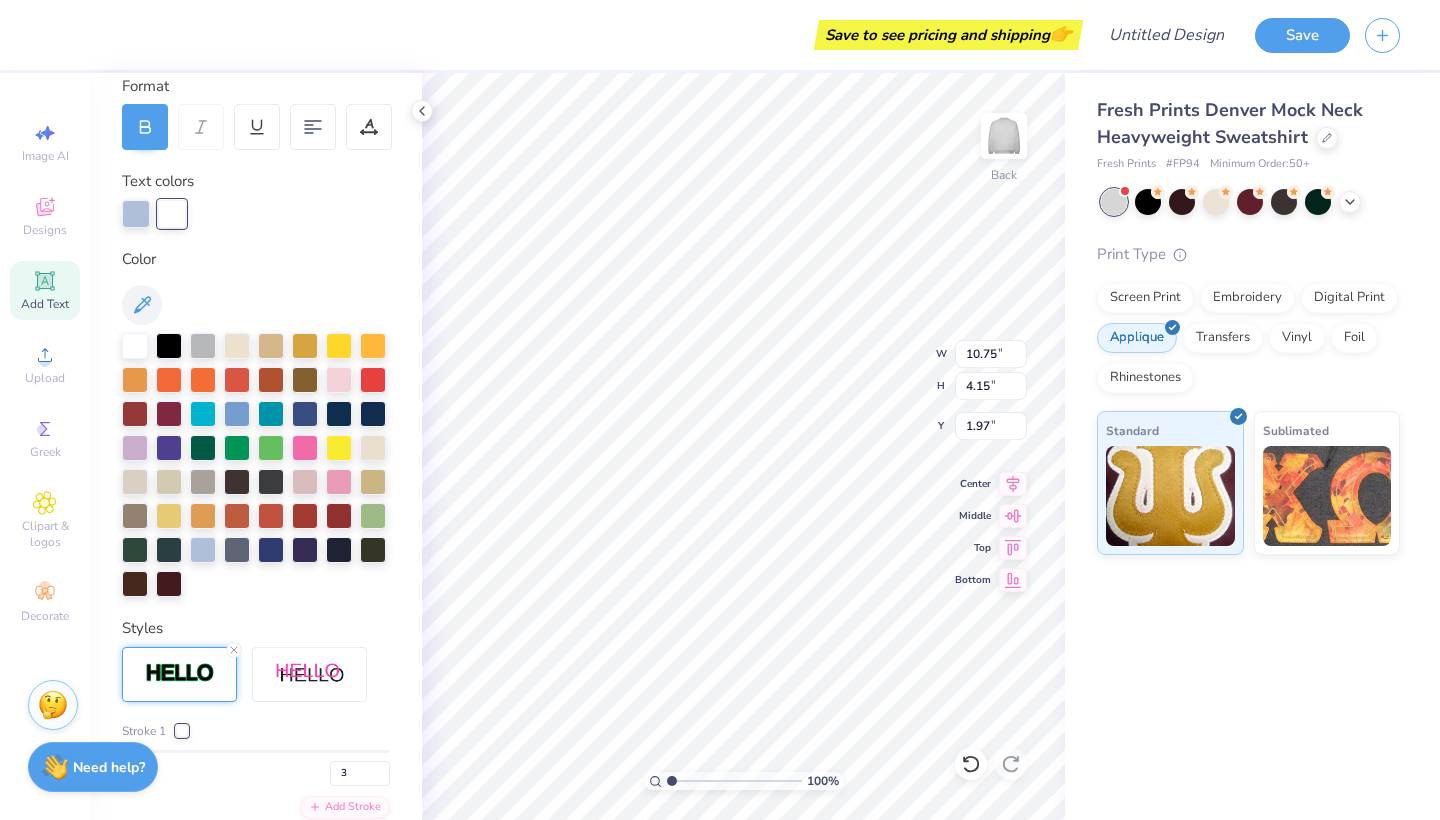 type on "3" 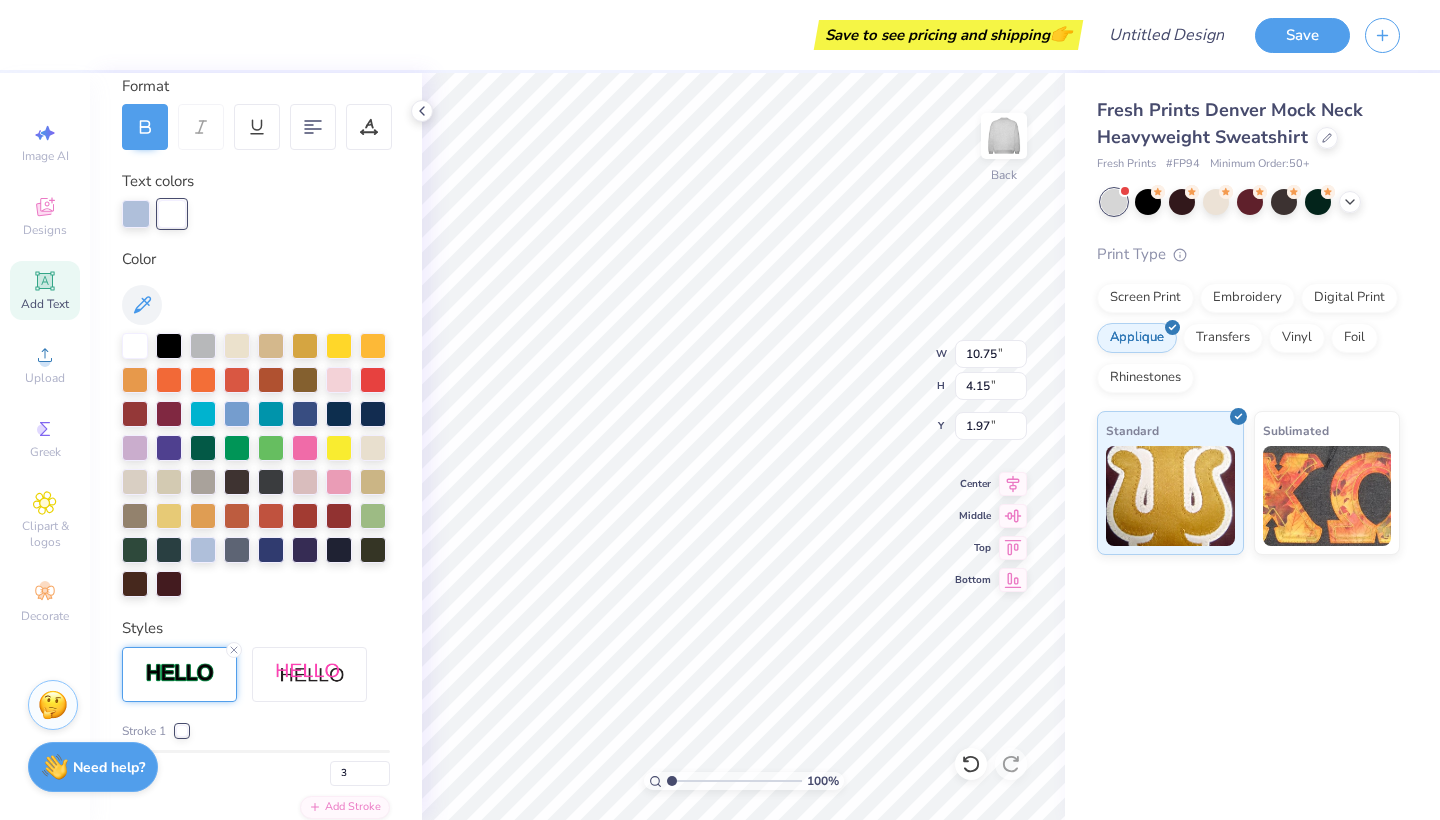 click on "Personalized Names Personalized Numbers Text Tool  Add Font Font College Switch to Greek Letters Format Text colors Color Styles Stroke 1 3  Add Stroke Text Shape Direction Horizontal Vertical Bend 0.25" at bounding box center [256, 446] 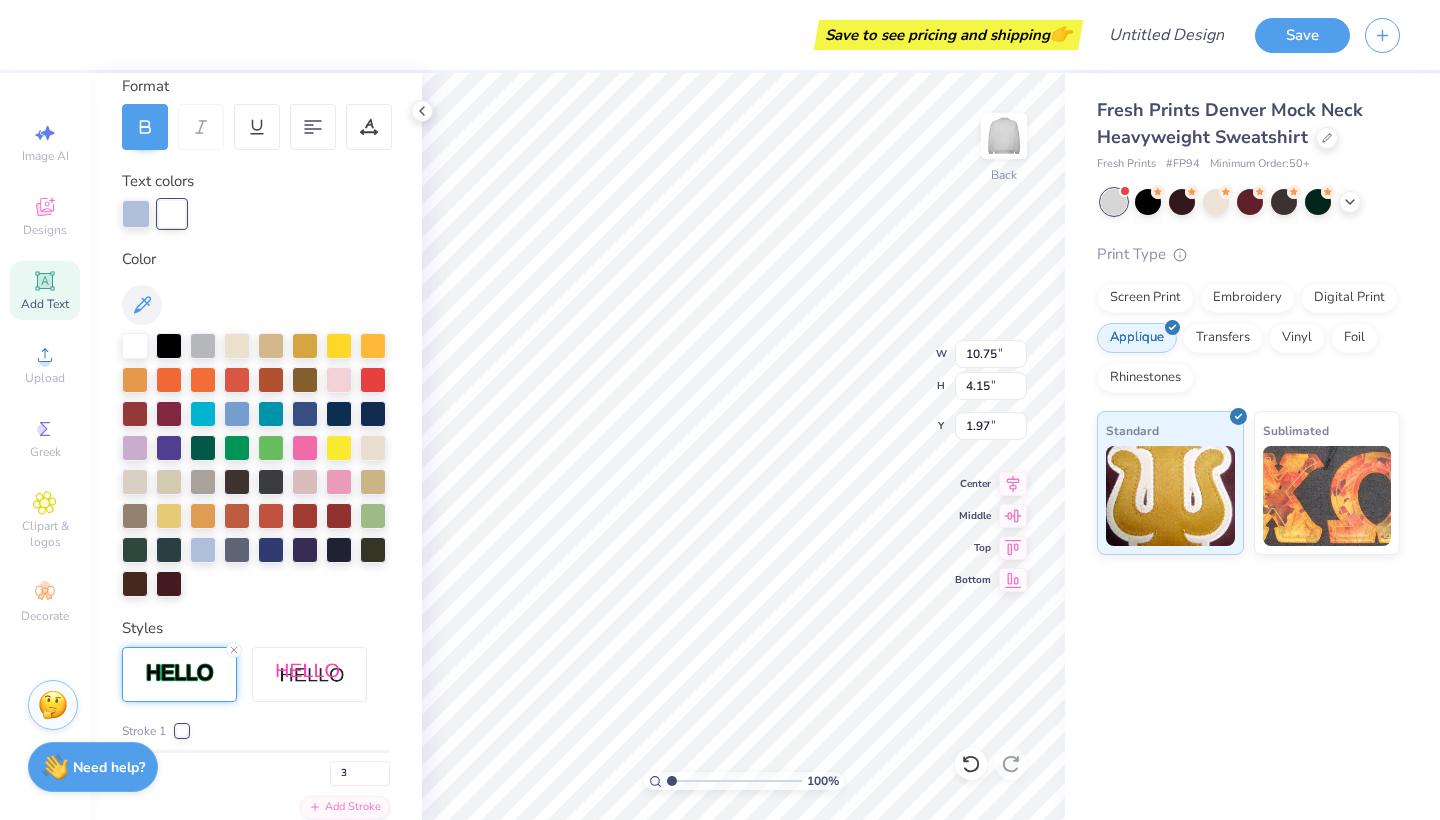type on "10.87" 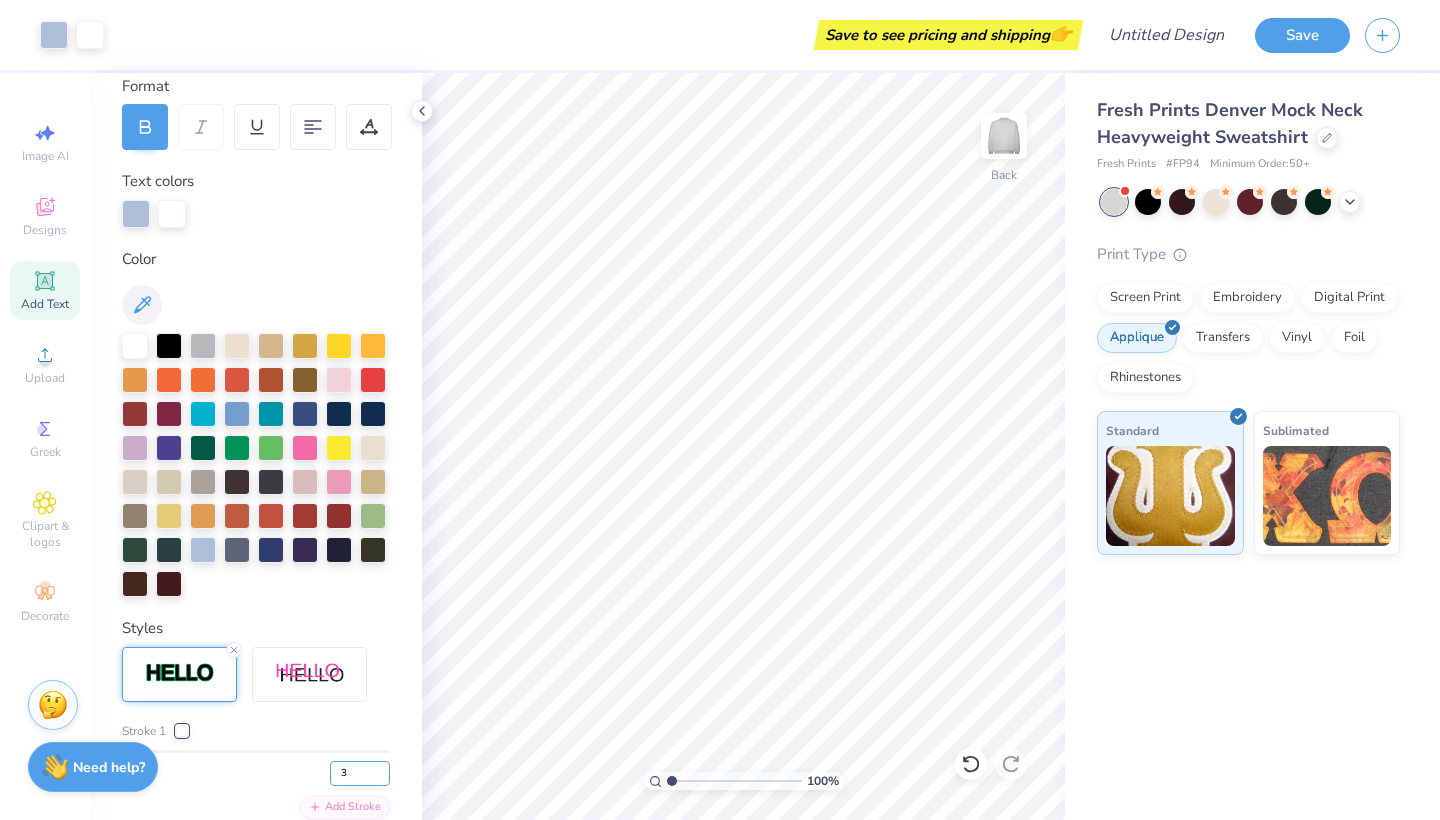 type on "2" 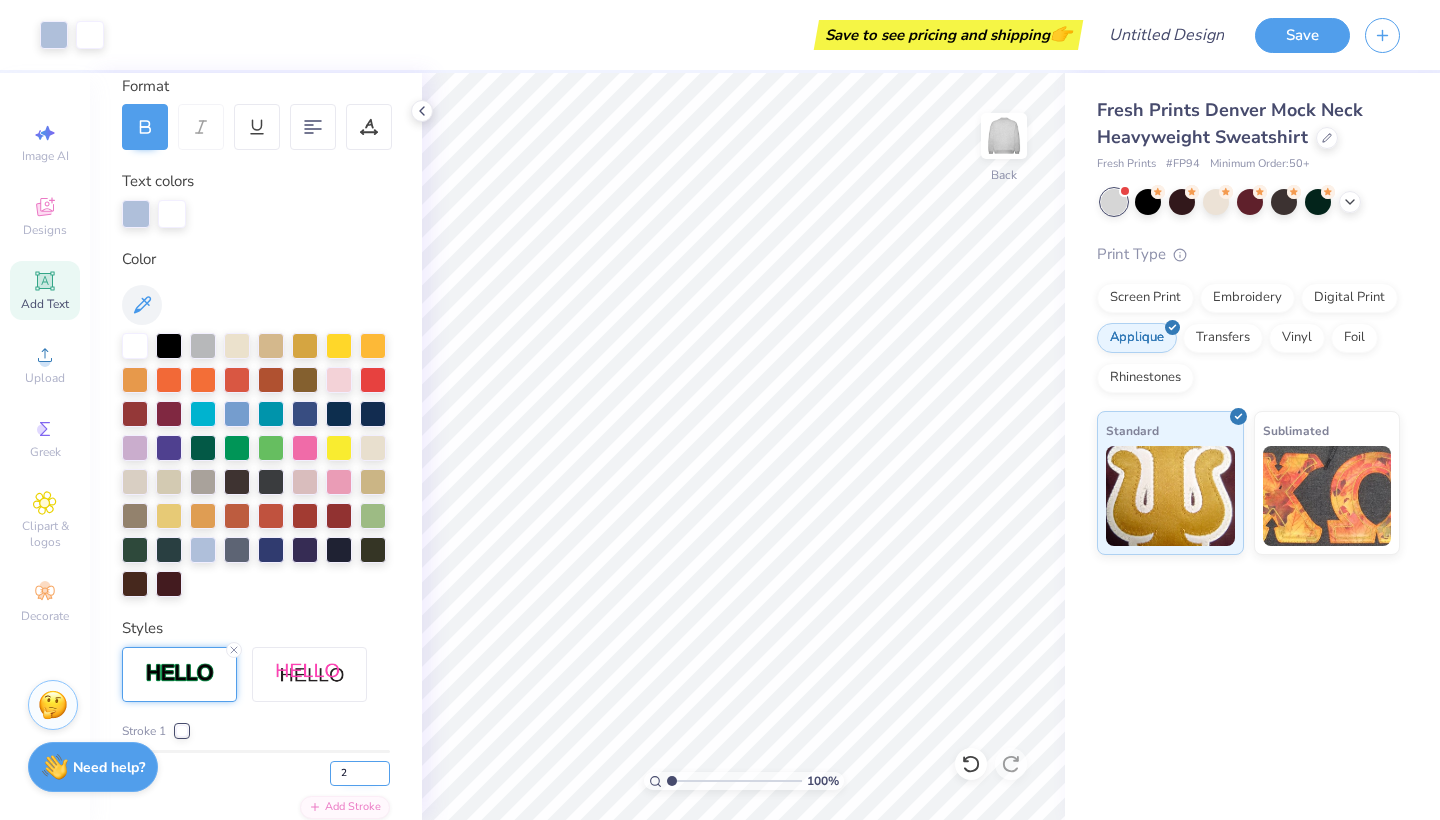 click on "2" at bounding box center (360, 773) 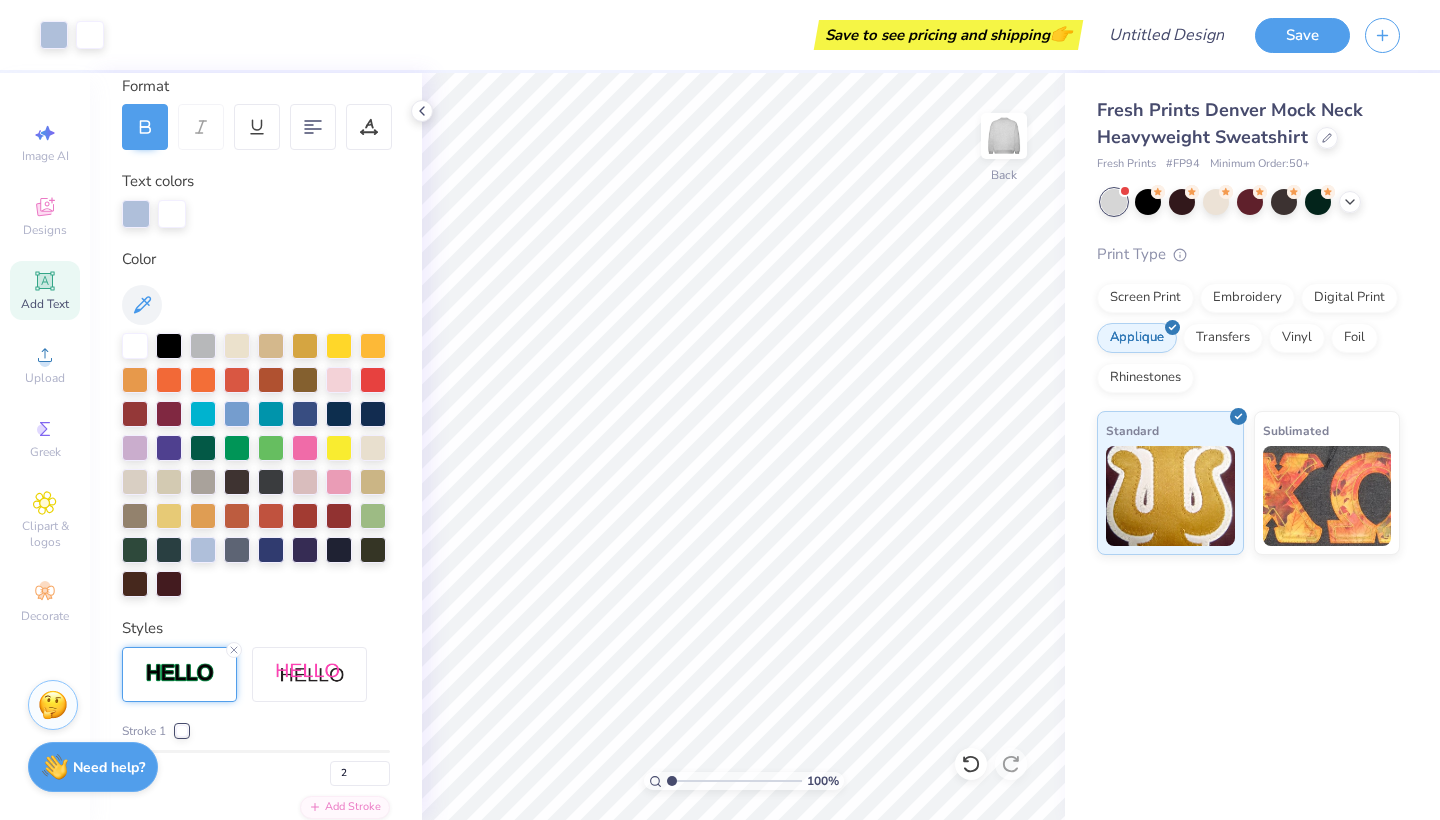 type on "2" 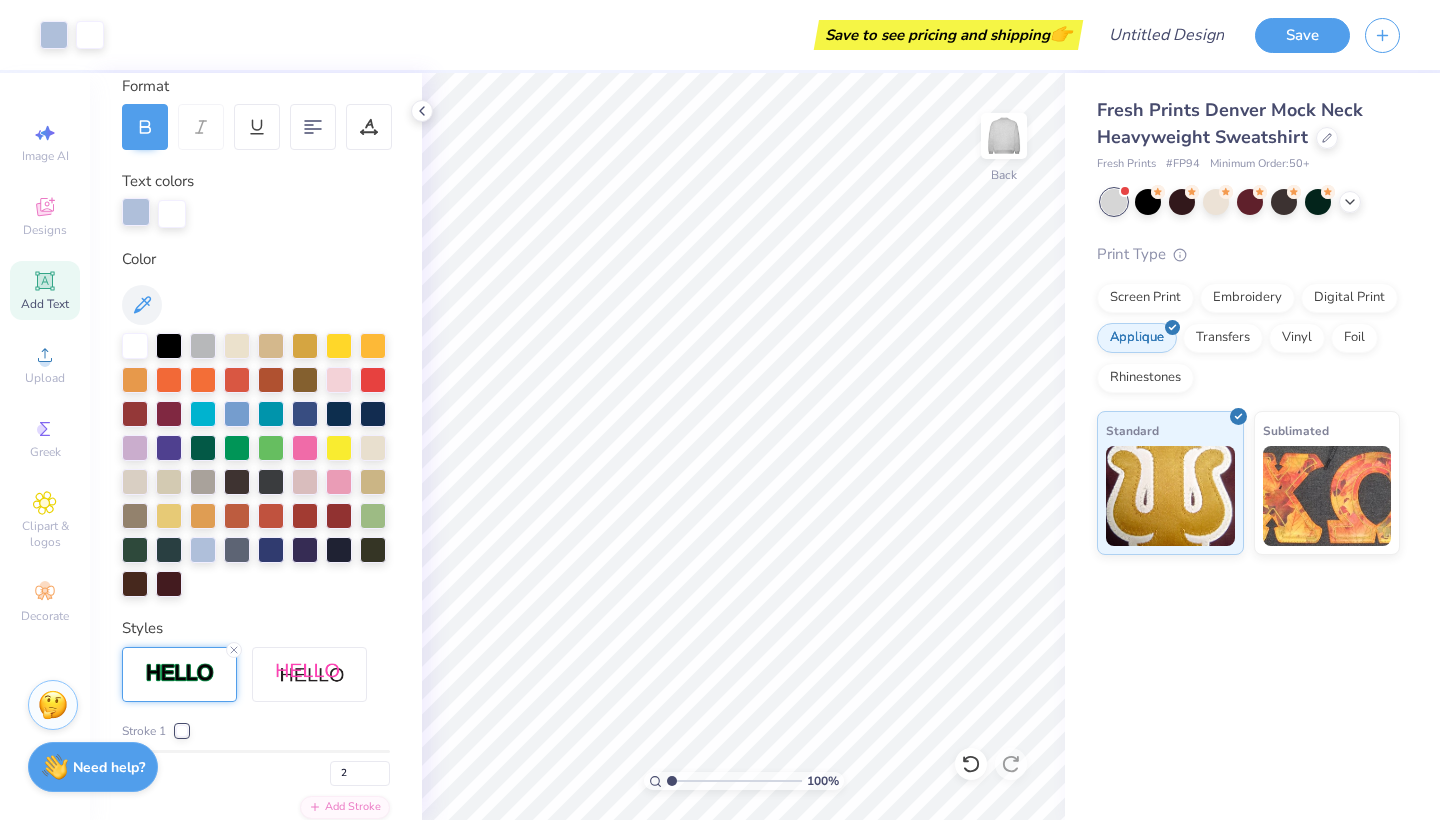 click at bounding box center (136, 212) 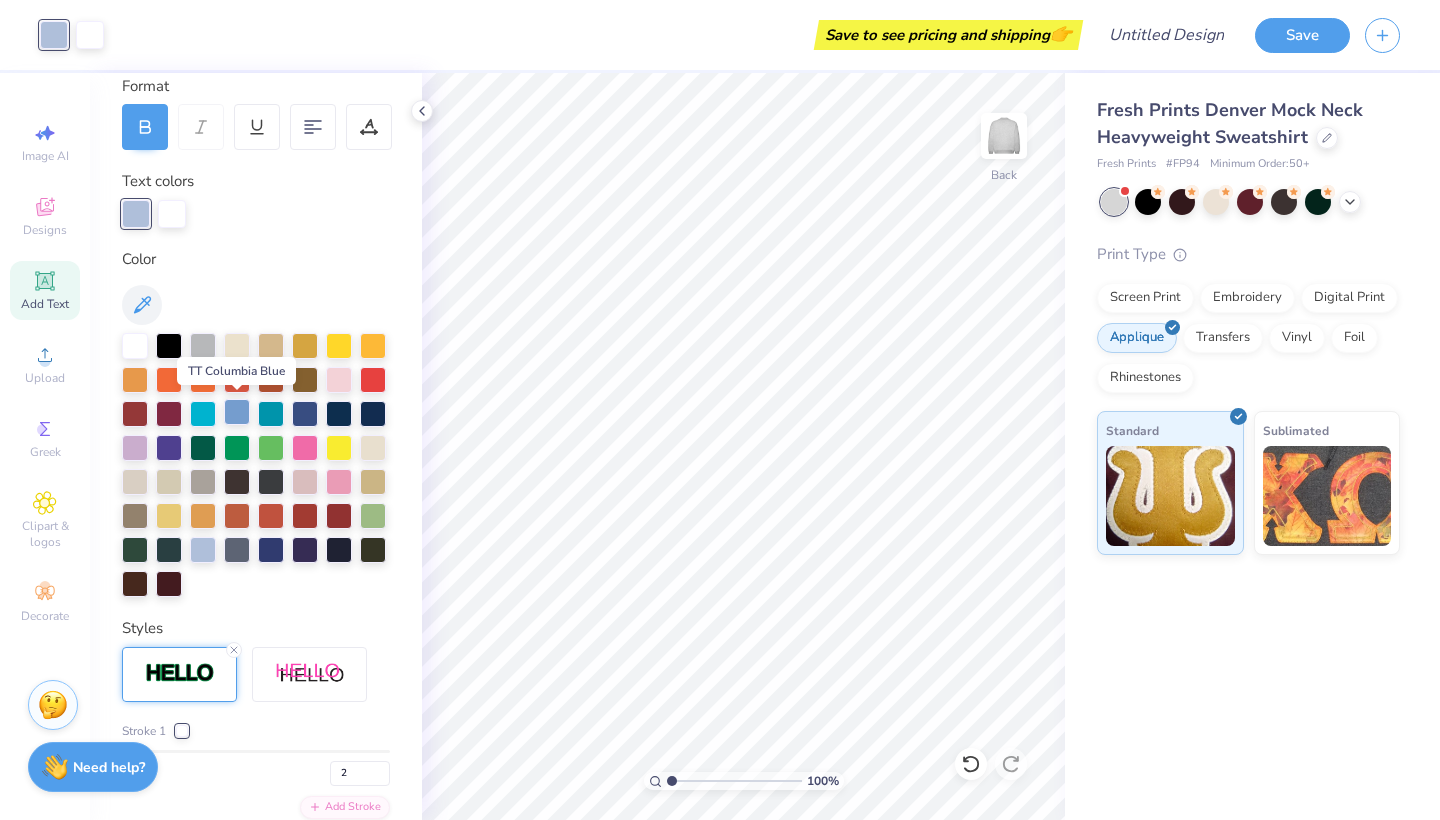 click at bounding box center (237, 412) 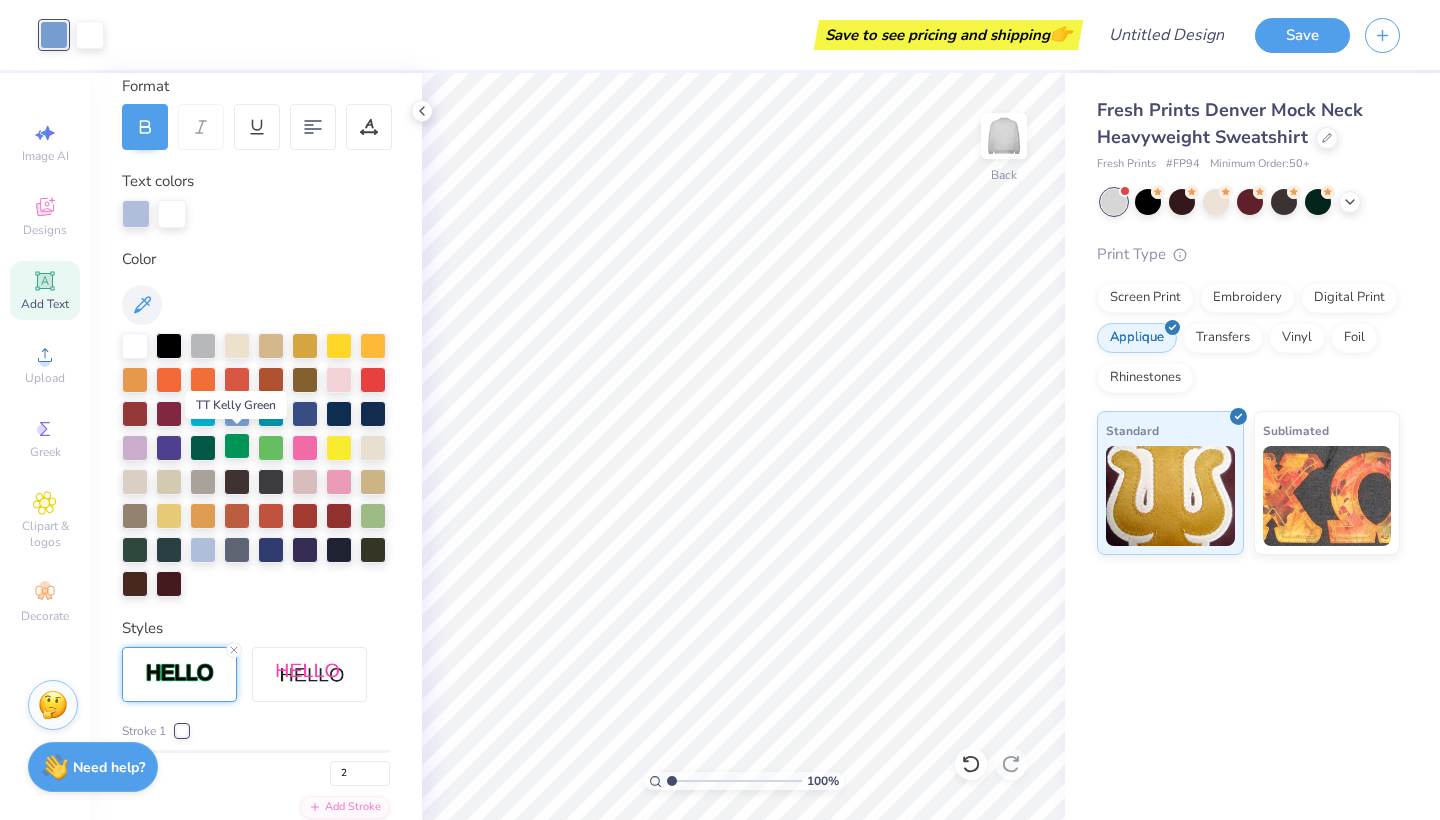 click at bounding box center (237, 446) 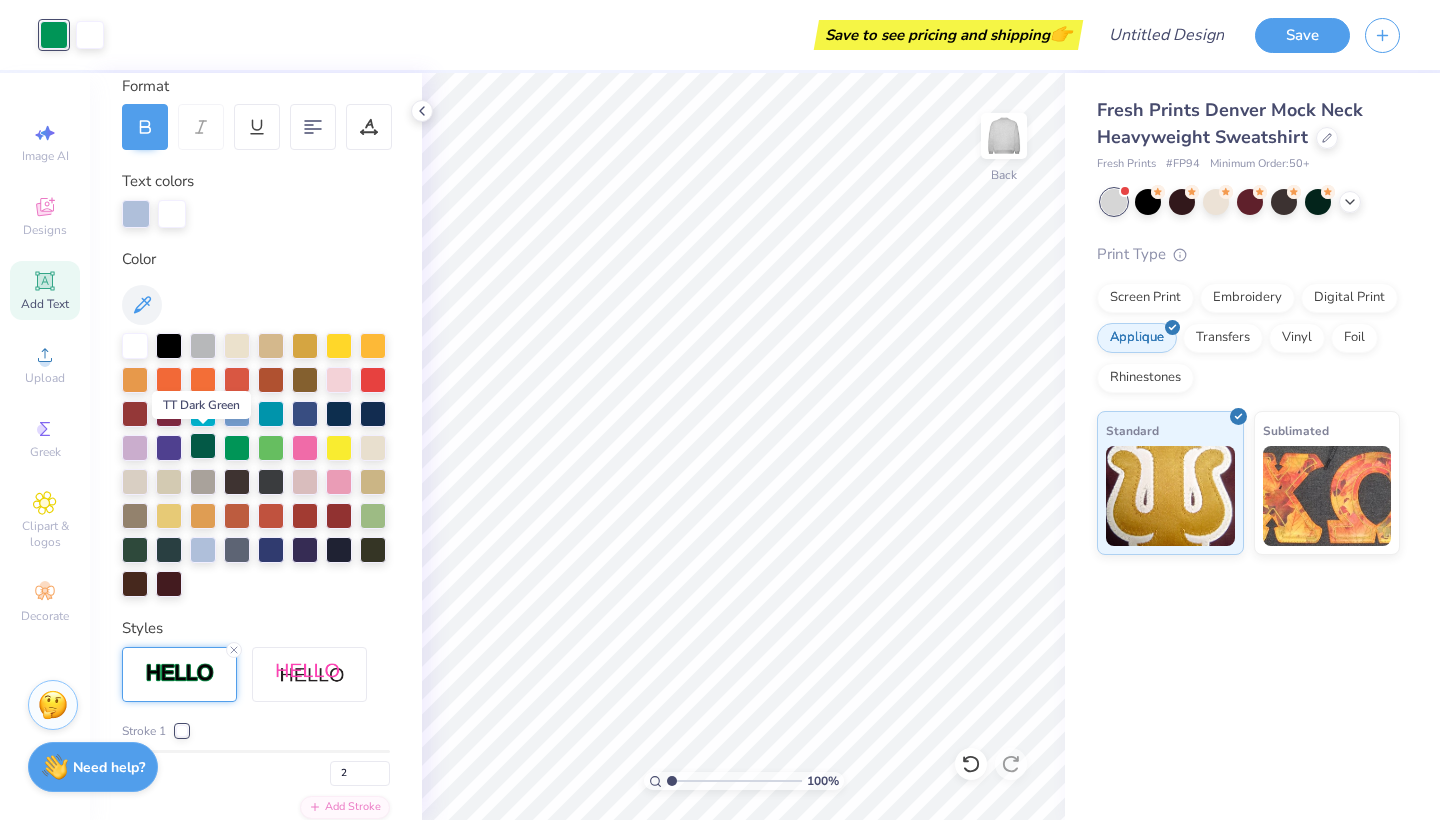 click at bounding box center (203, 446) 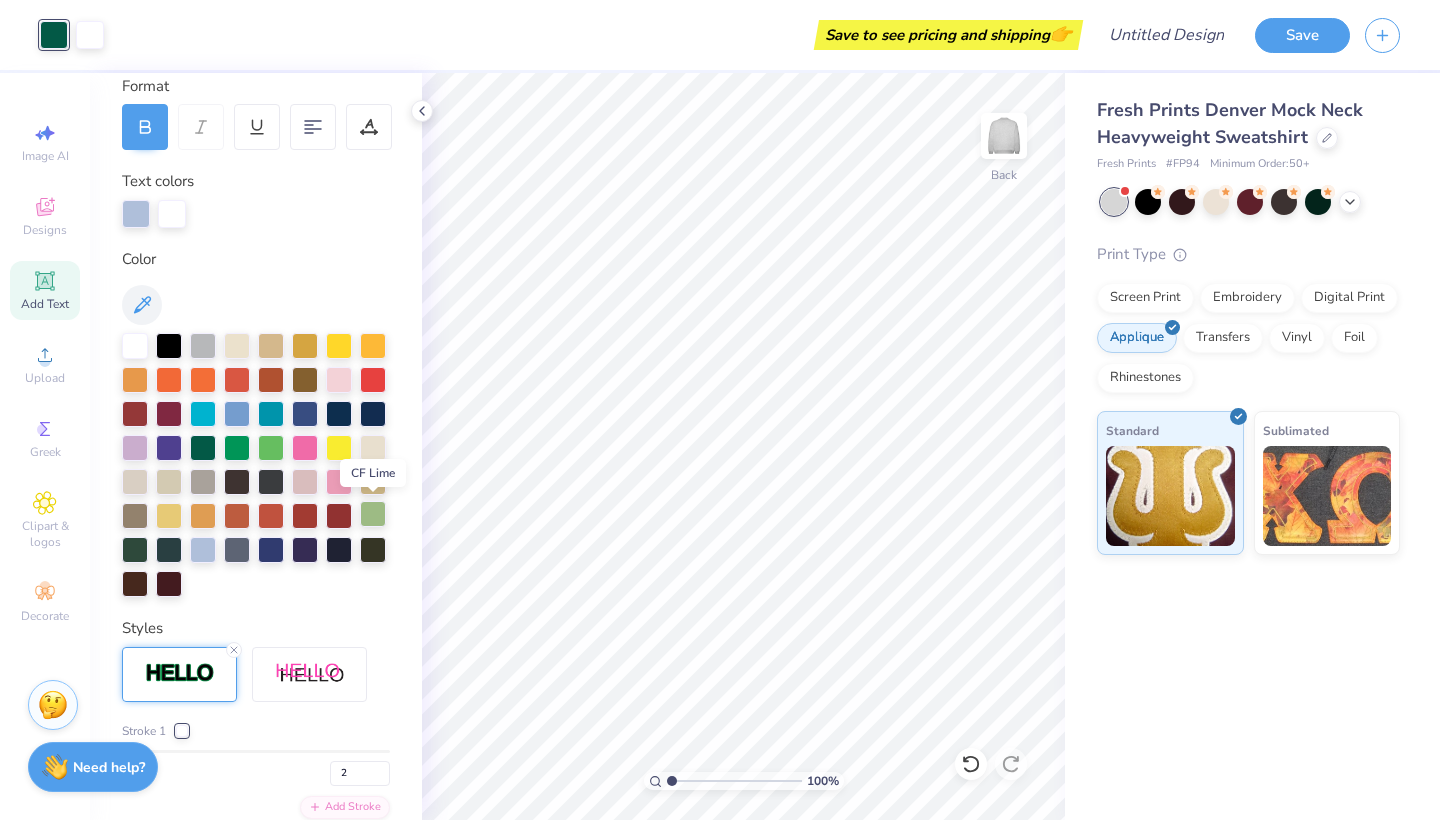 click at bounding box center (373, 514) 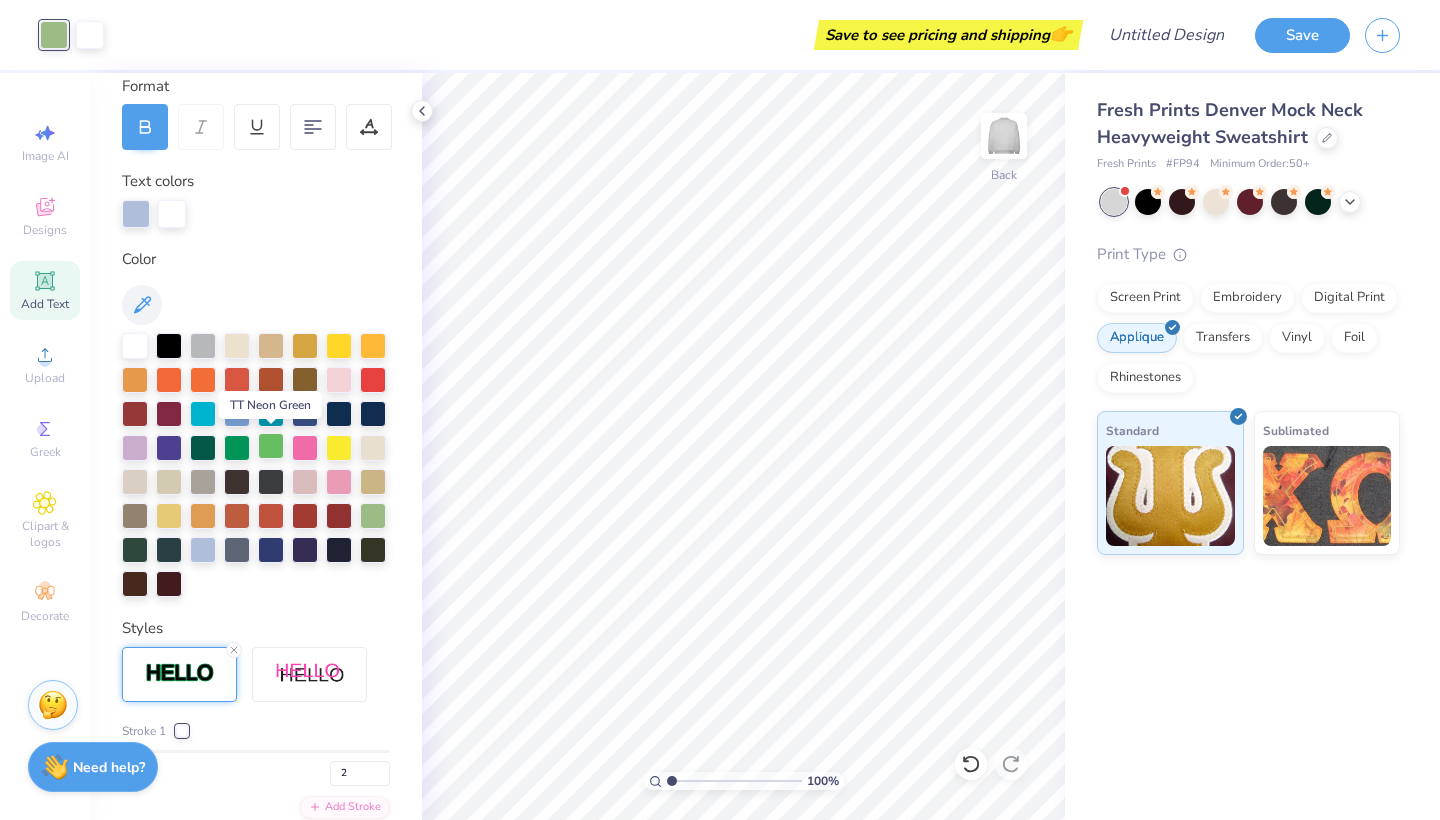 click at bounding box center (271, 446) 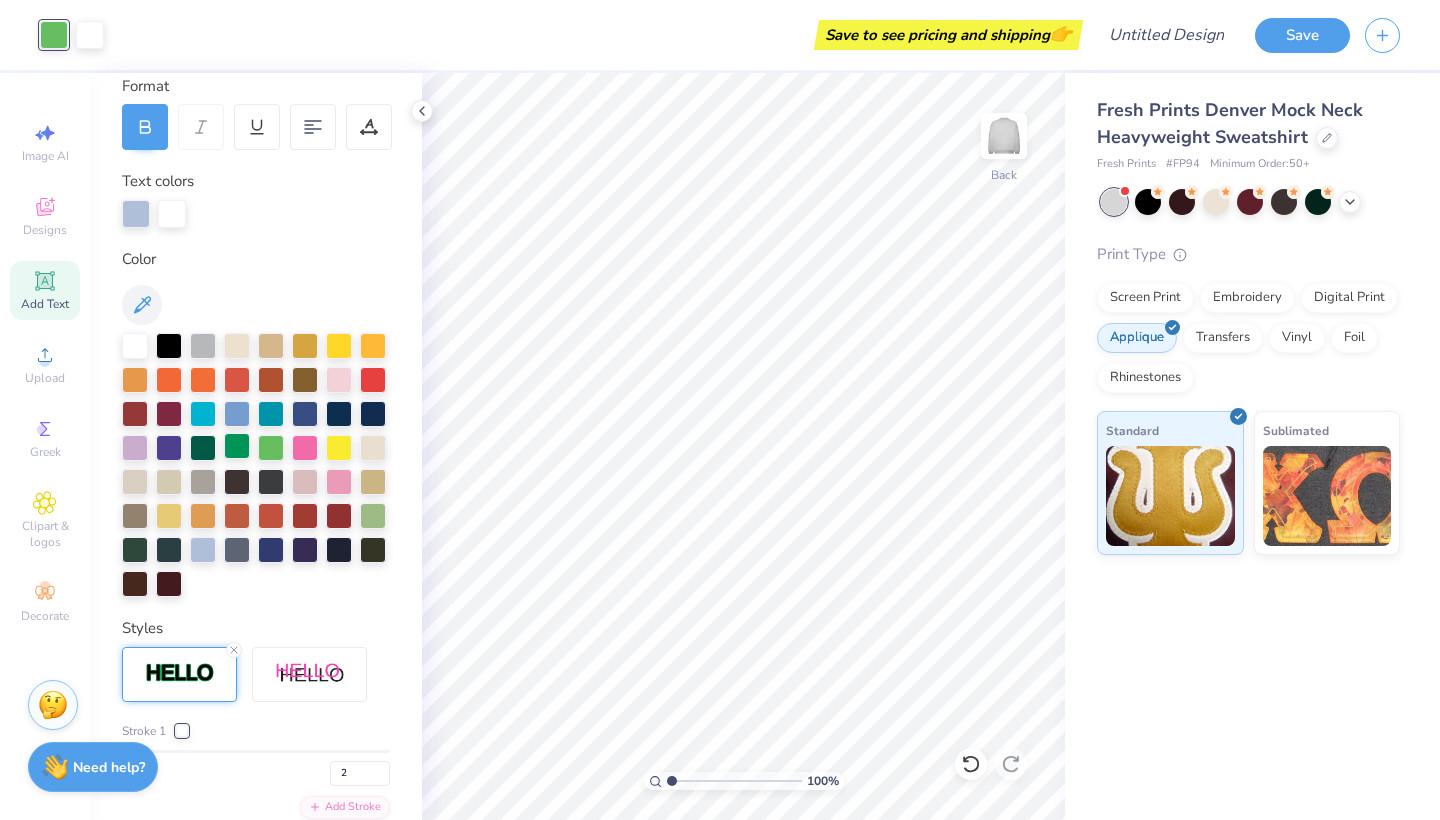 click at bounding box center [237, 446] 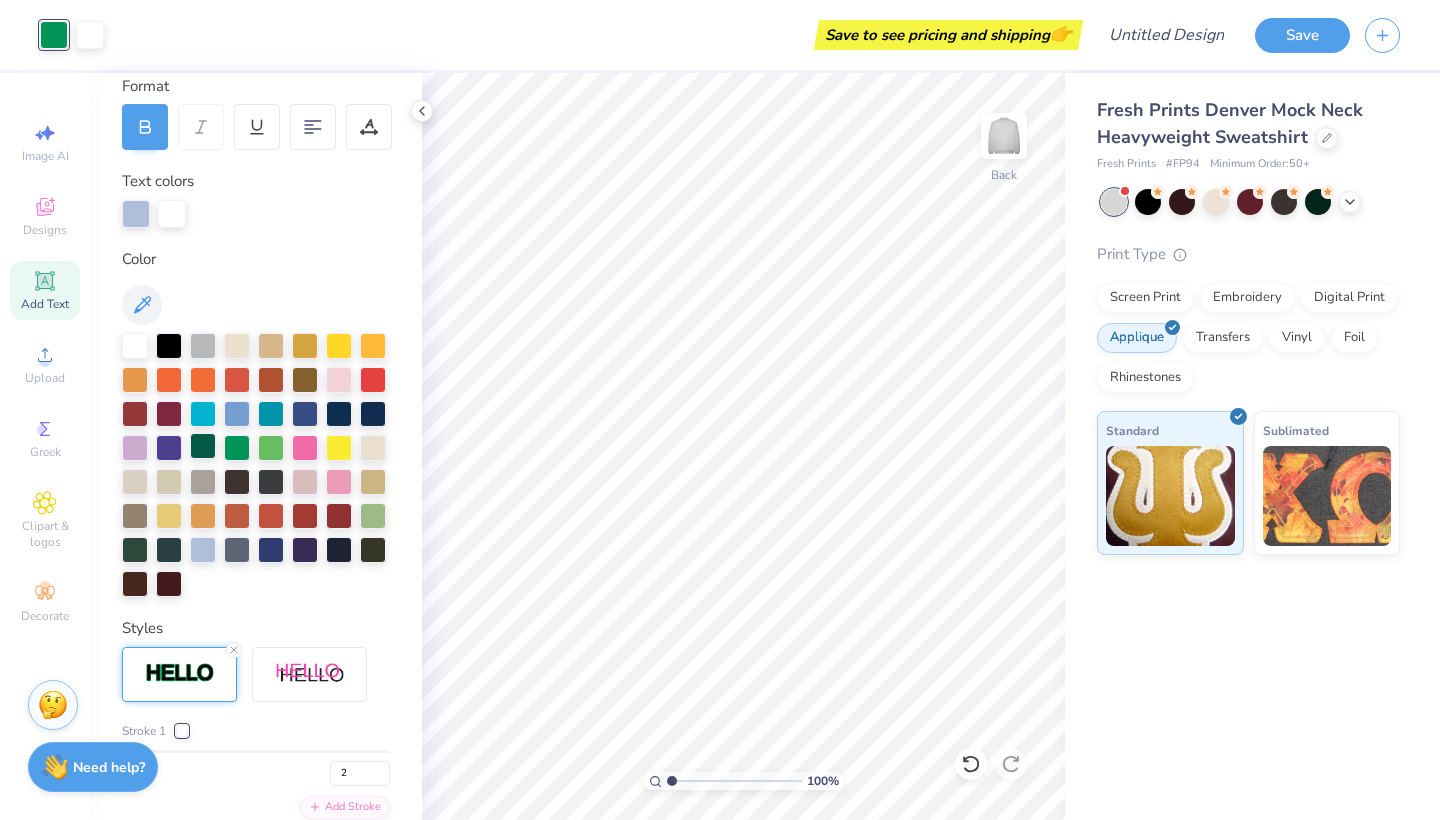 click at bounding box center [203, 446] 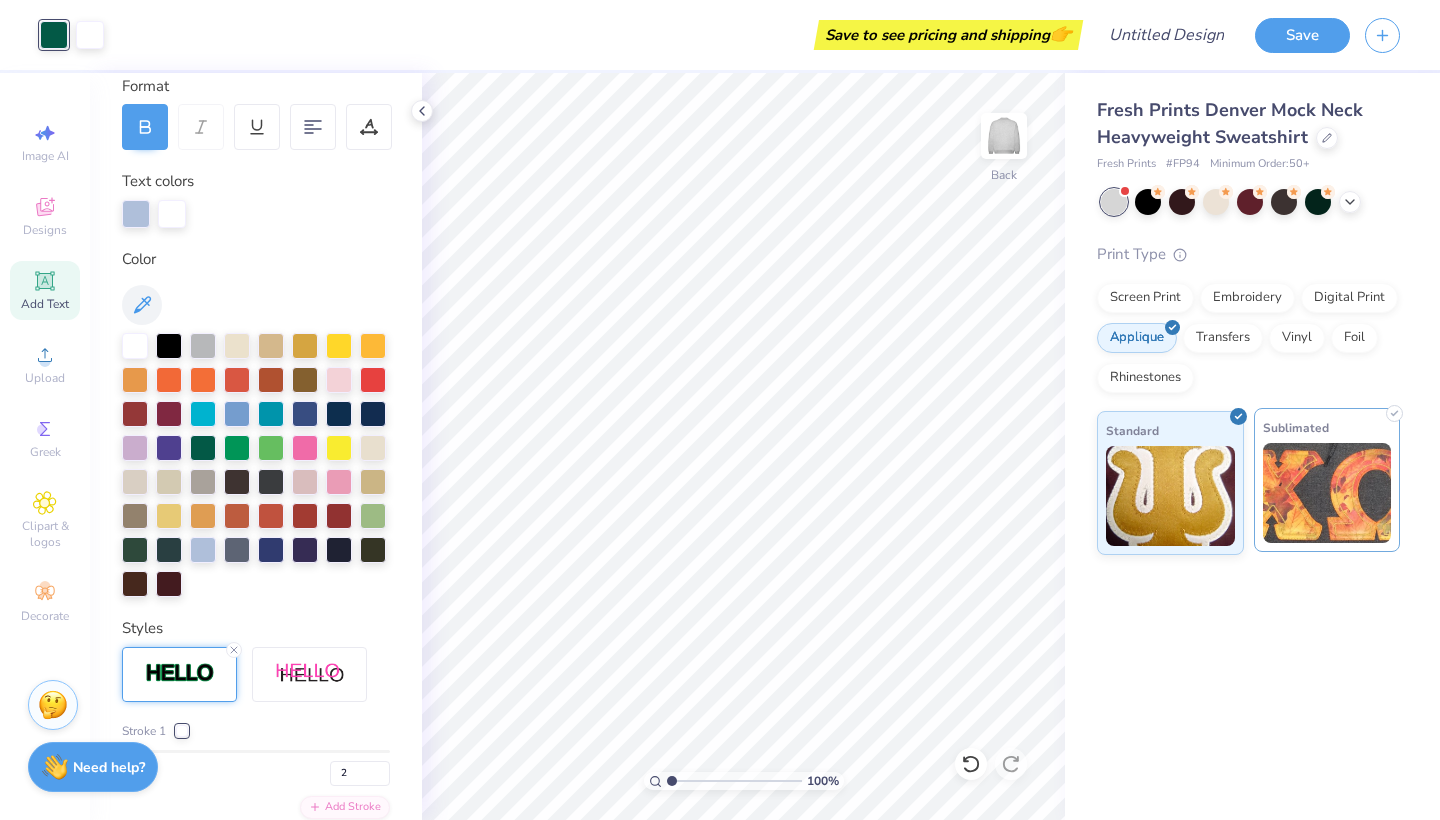 click at bounding box center (1327, 493) 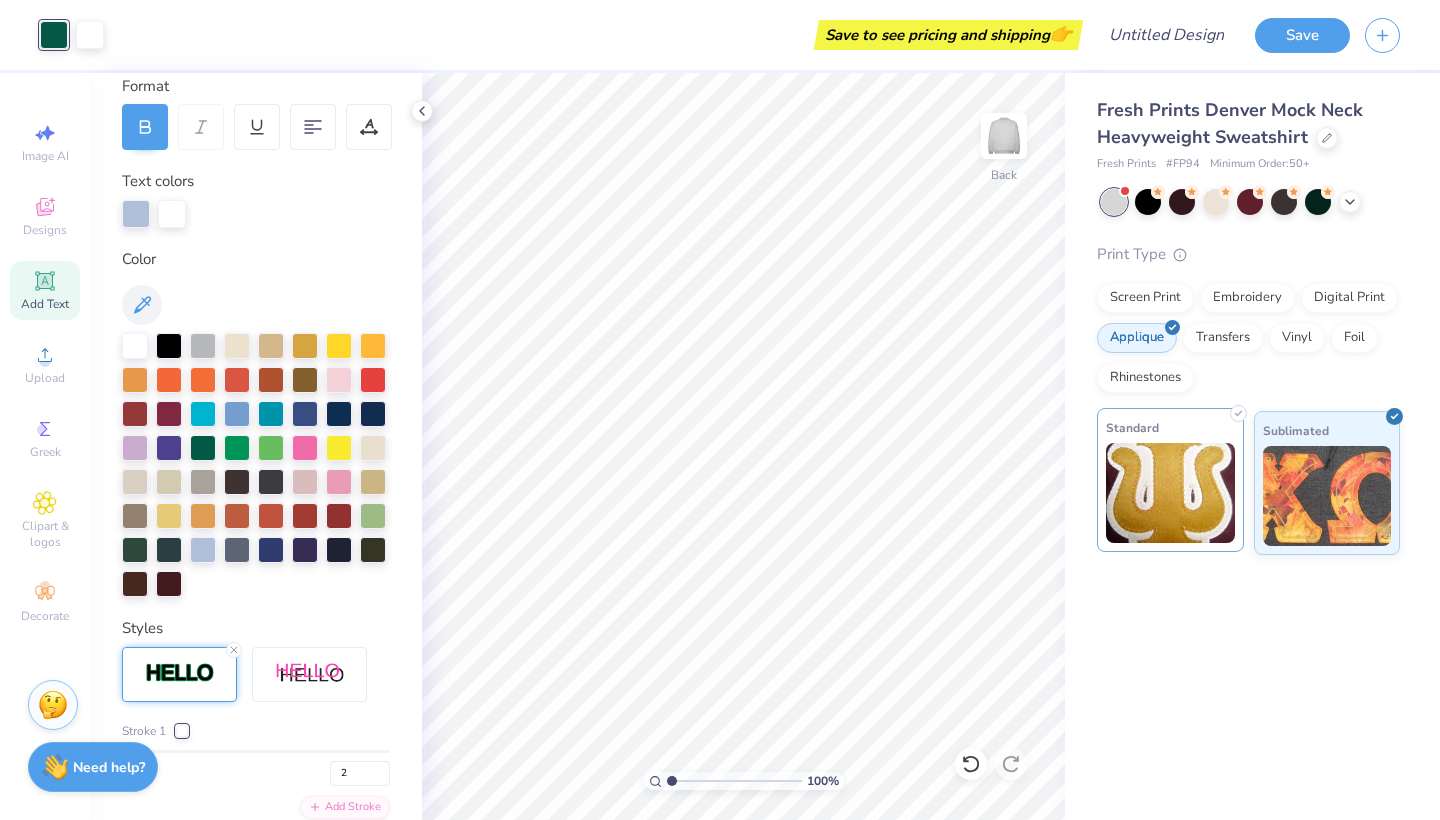 click at bounding box center [1170, 493] 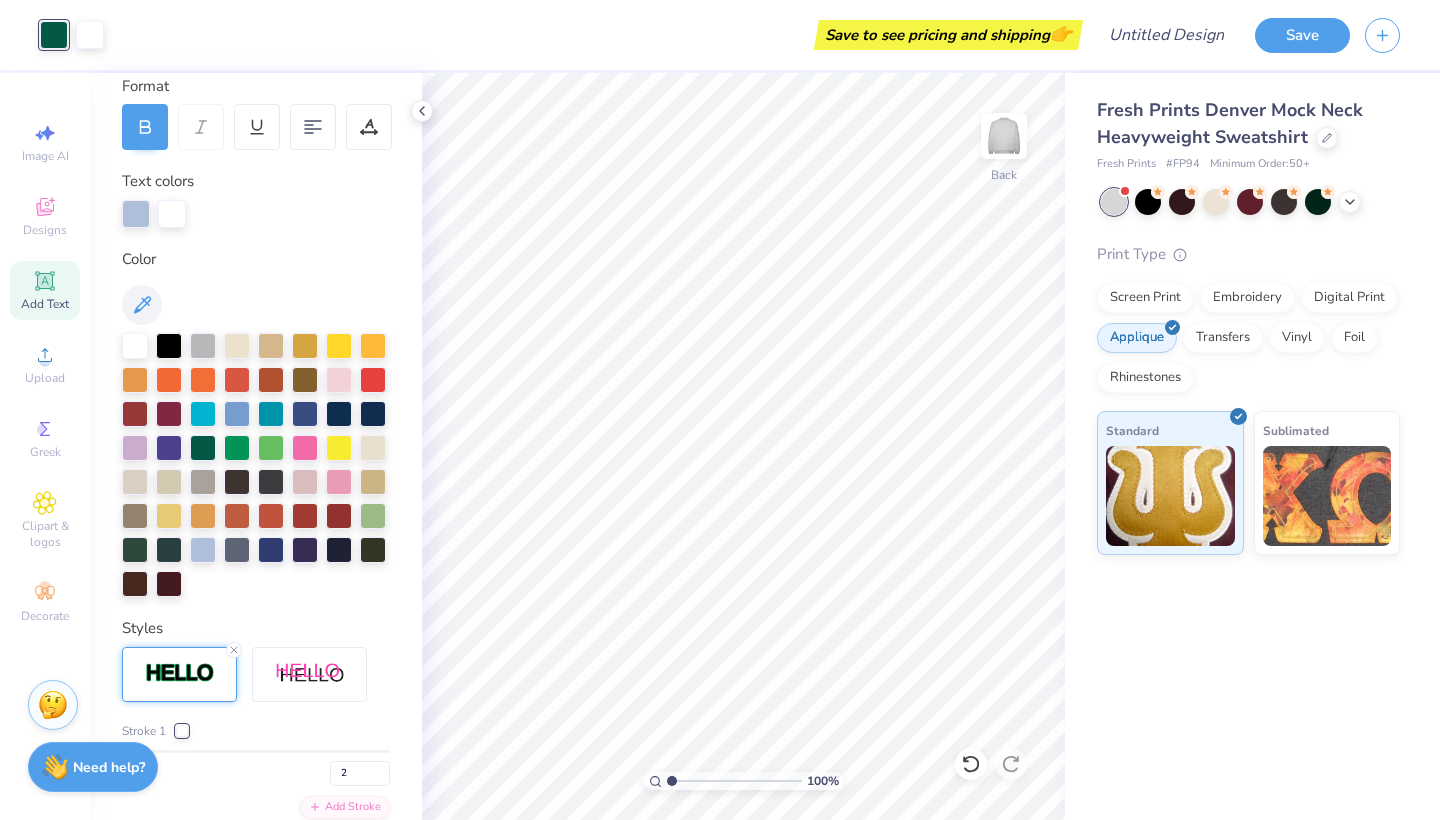 click on "Color" at bounding box center (256, 259) 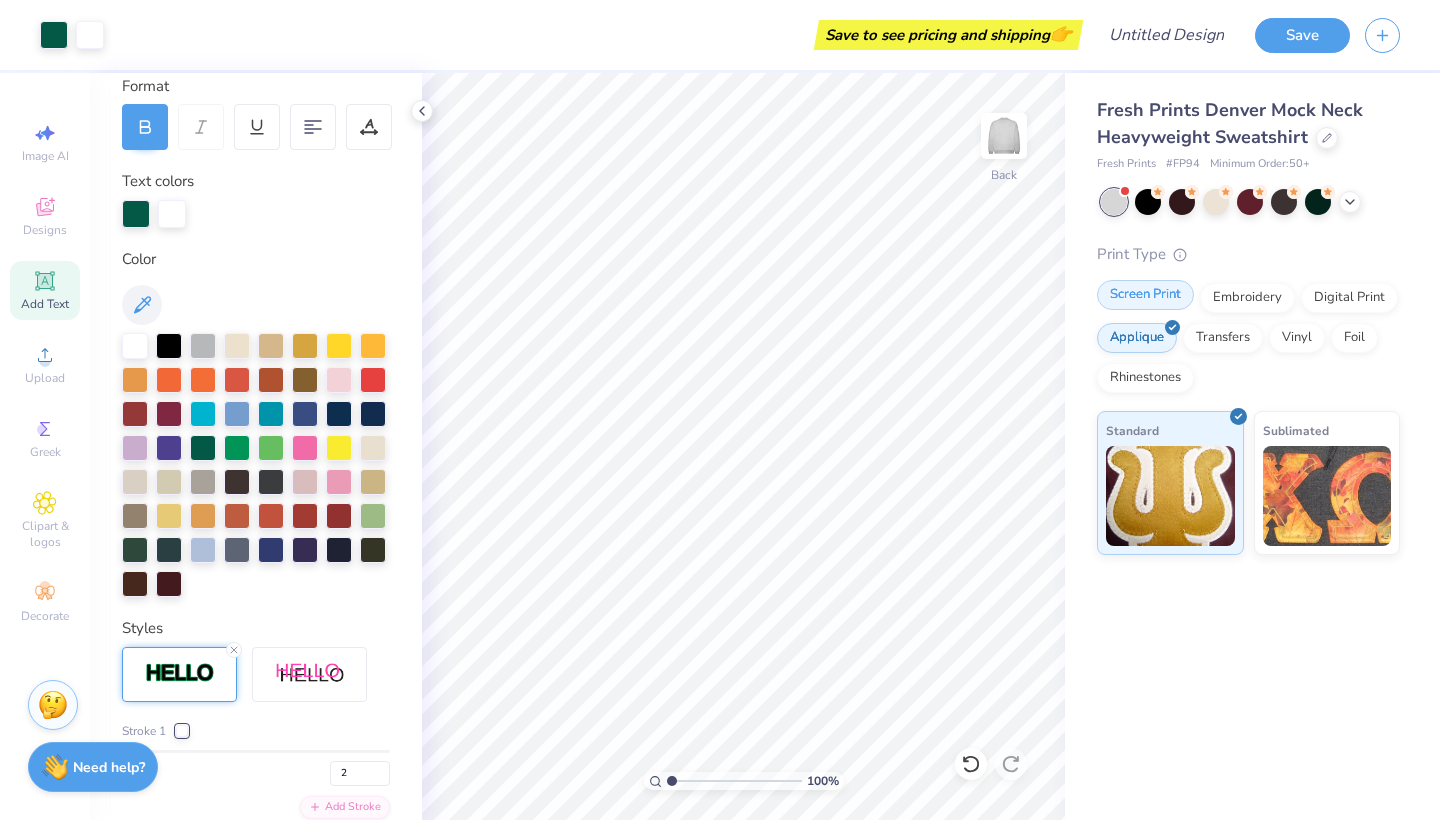 click on "Screen Print" at bounding box center (1145, 295) 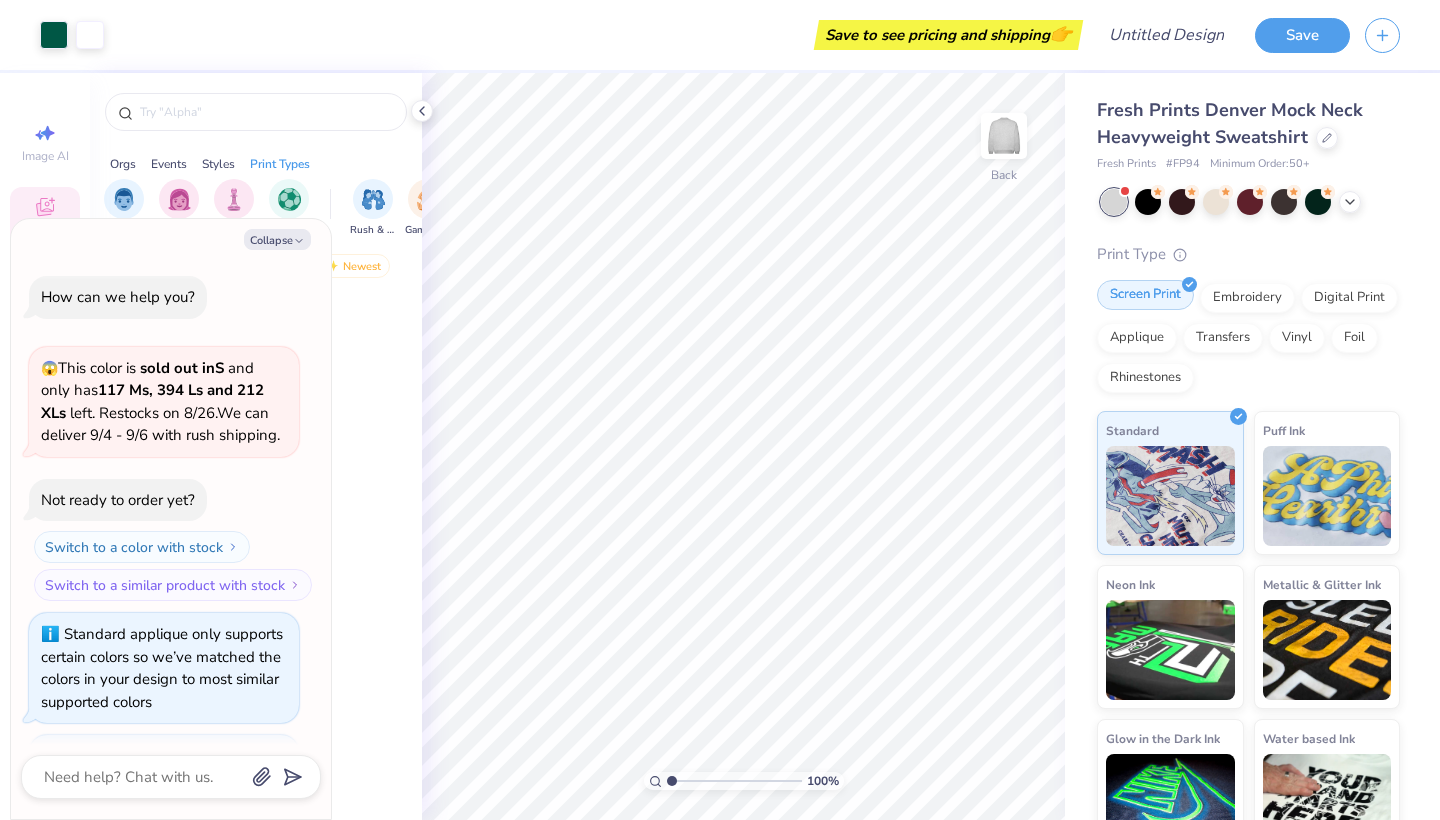 scroll, scrollTop: 109, scrollLeft: 0, axis: vertical 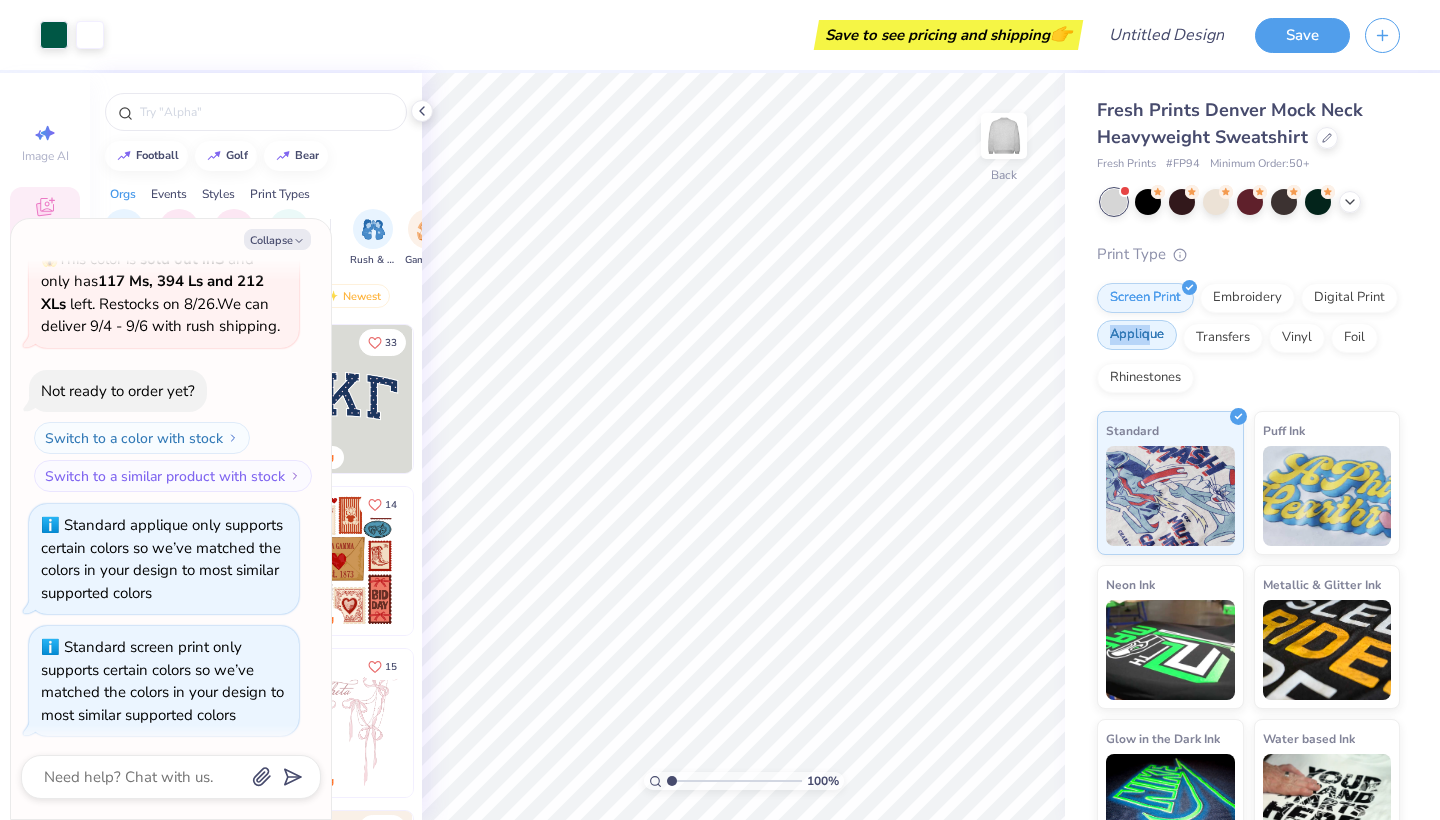 click on "Applique" at bounding box center [1137, 335] 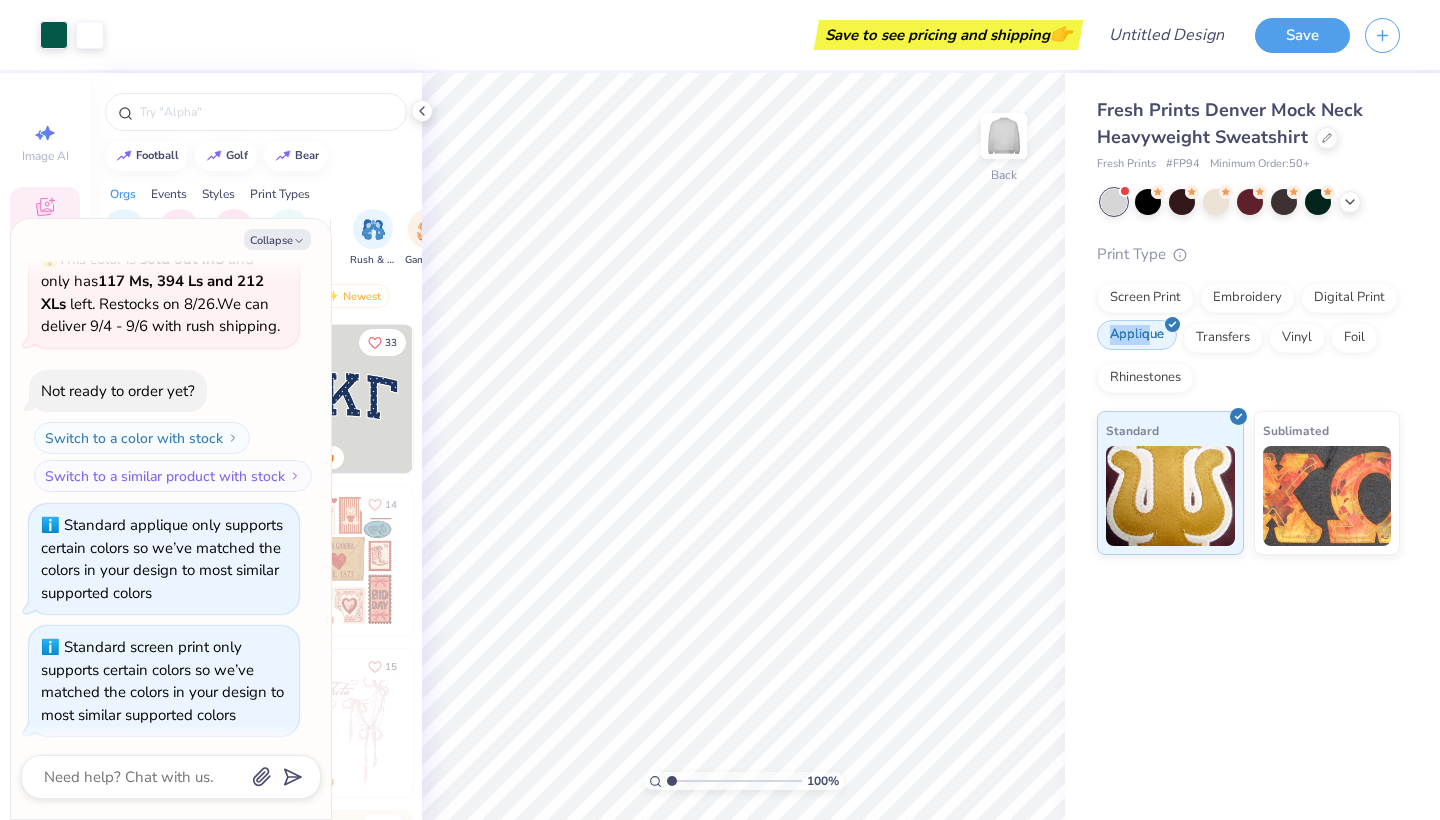 scroll, scrollTop: 229, scrollLeft: 0, axis: vertical 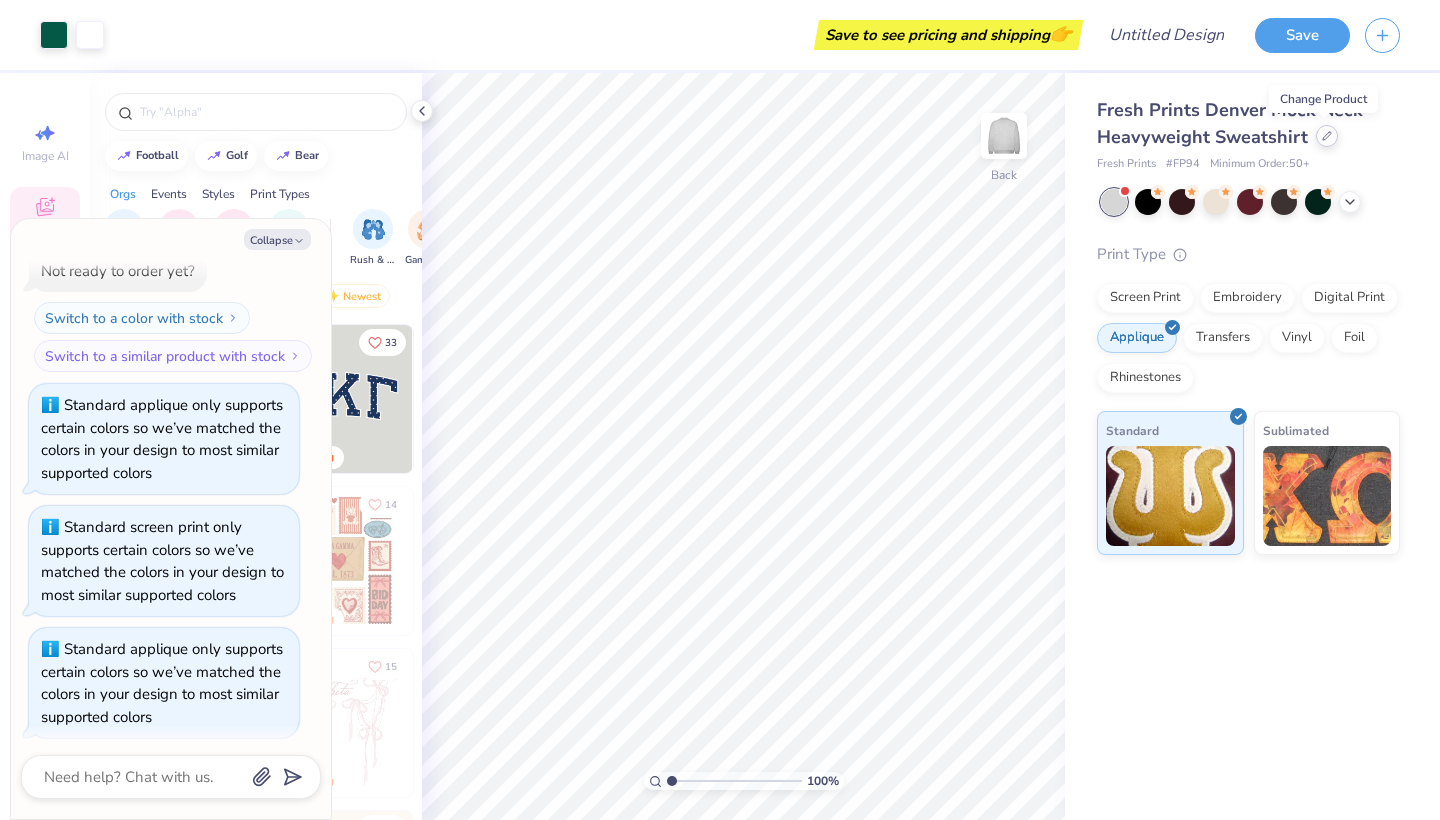 click 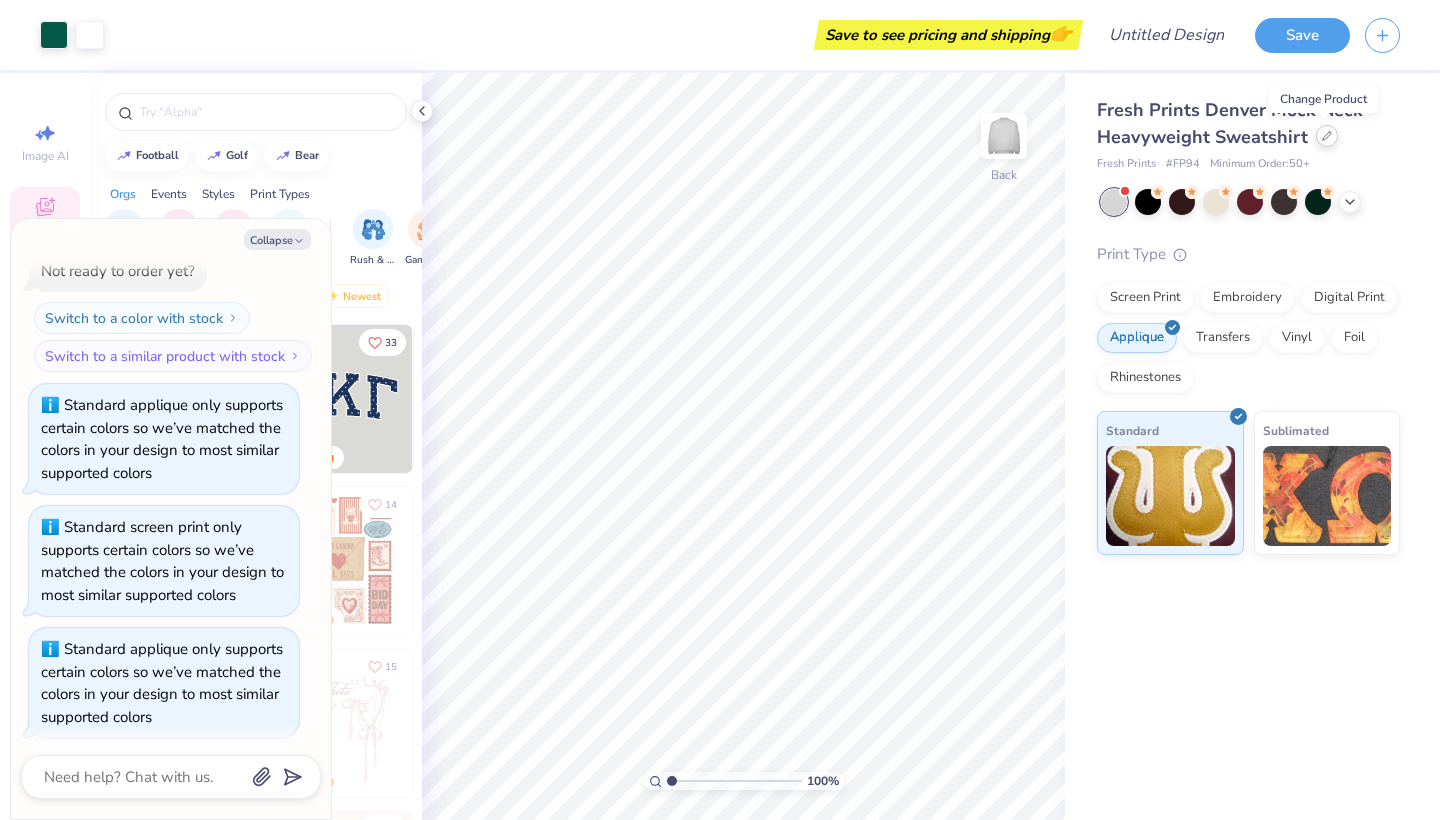 type on "x" 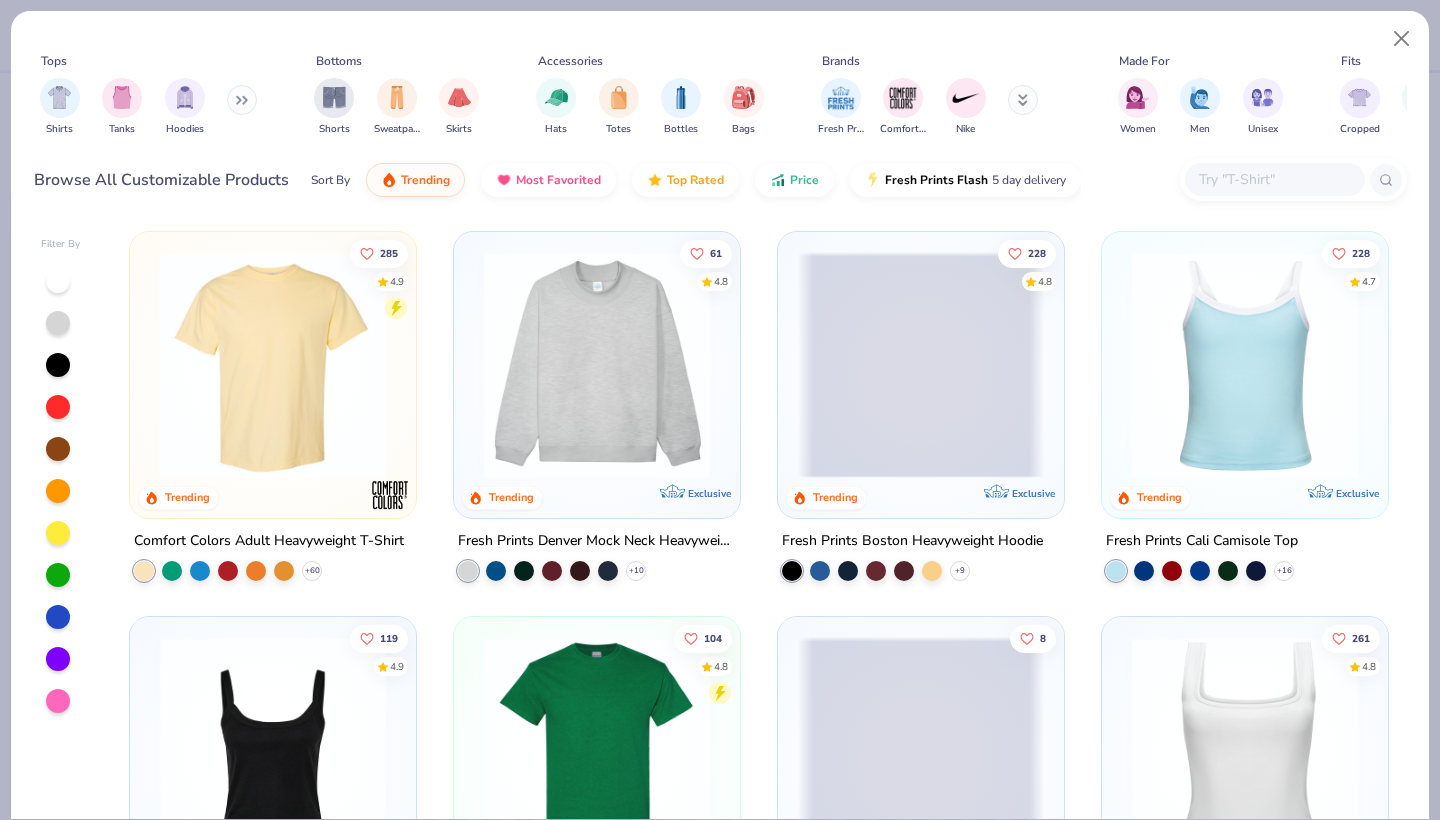 click at bounding box center [1274, 179] 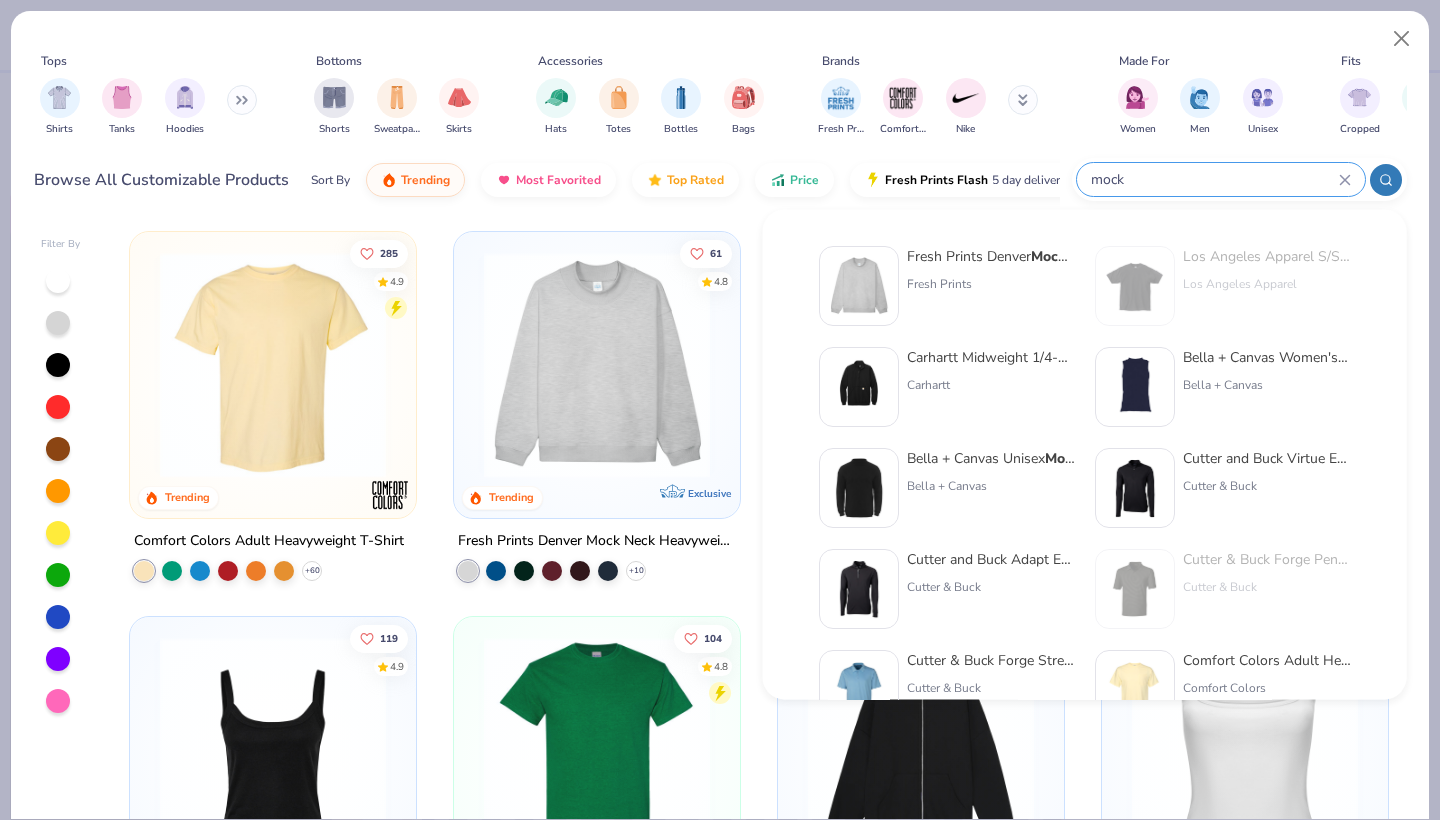type on "mock" 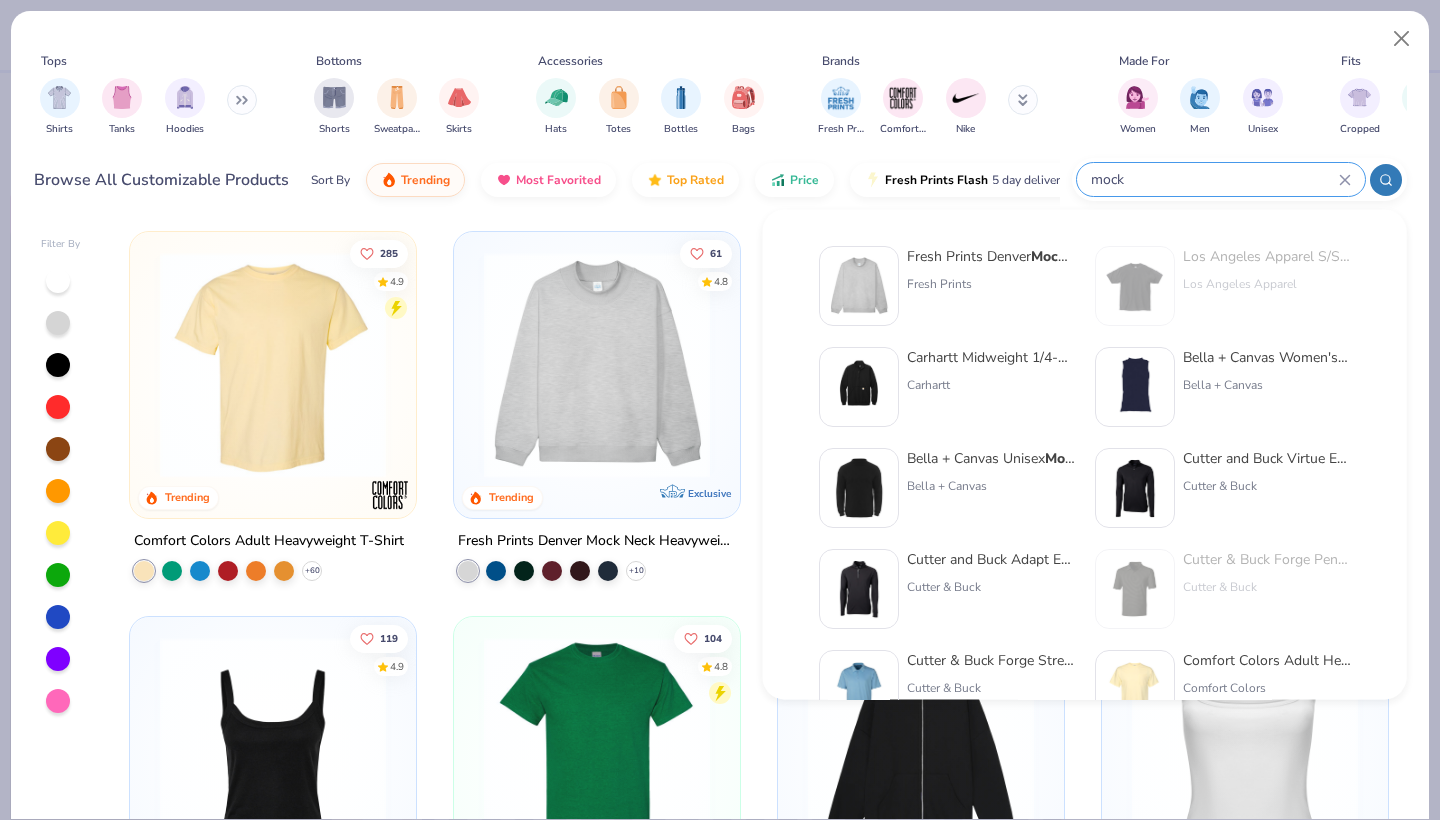 click on "Fresh Prints [CITY] Mock Neck Heavyweight Sweatshirt" at bounding box center (991, 256) 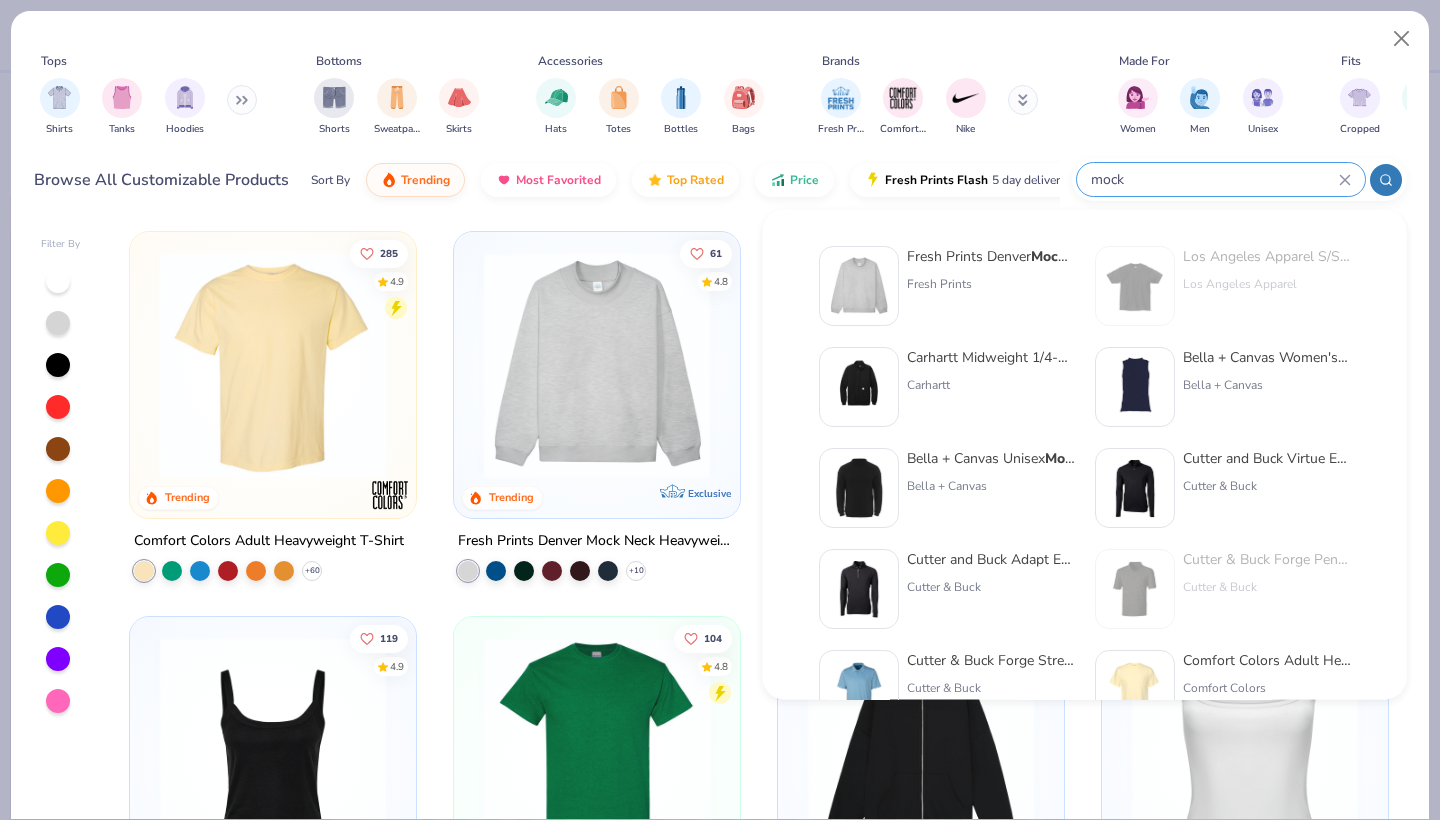 type 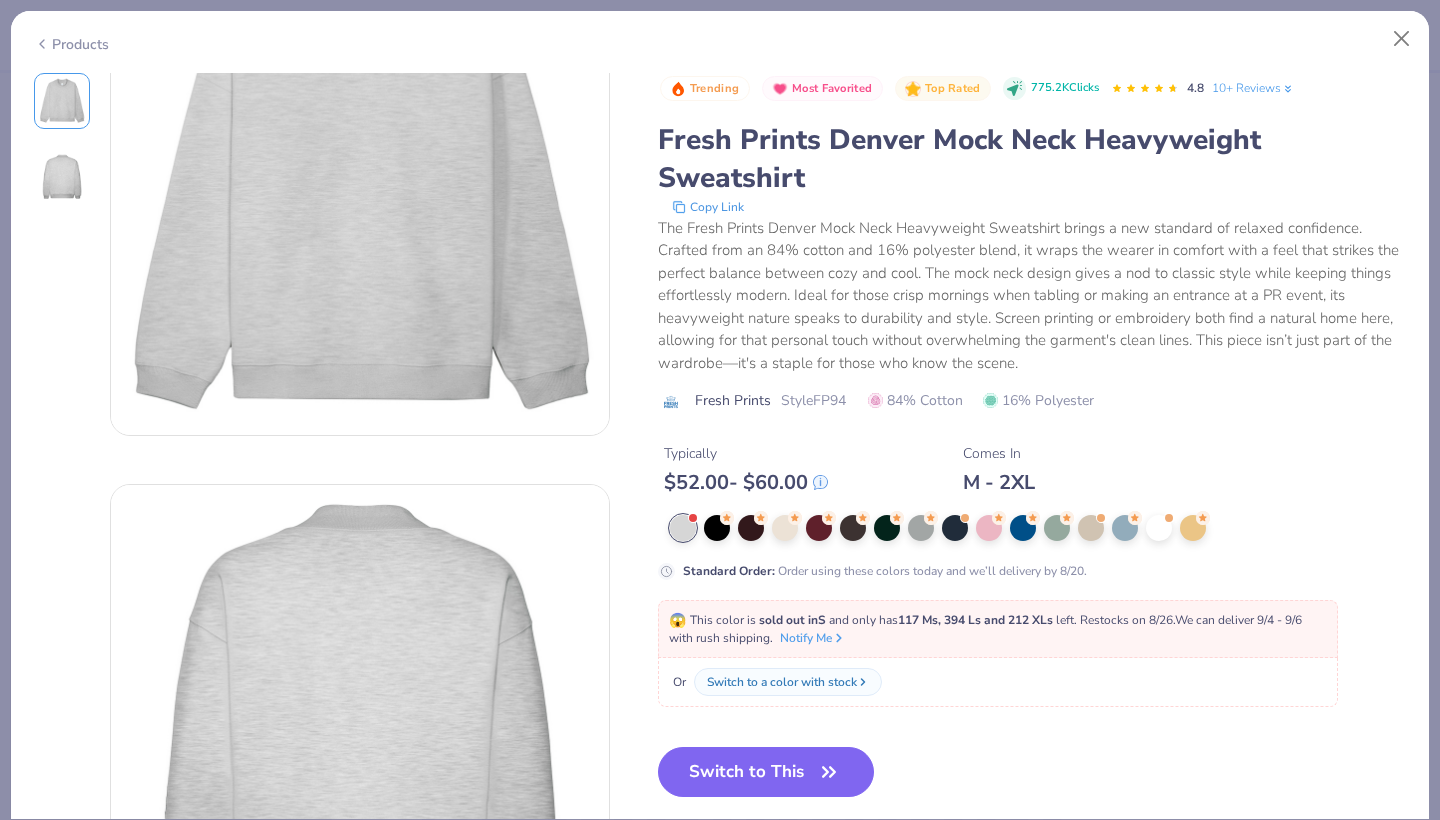 scroll, scrollTop: 141, scrollLeft: 0, axis: vertical 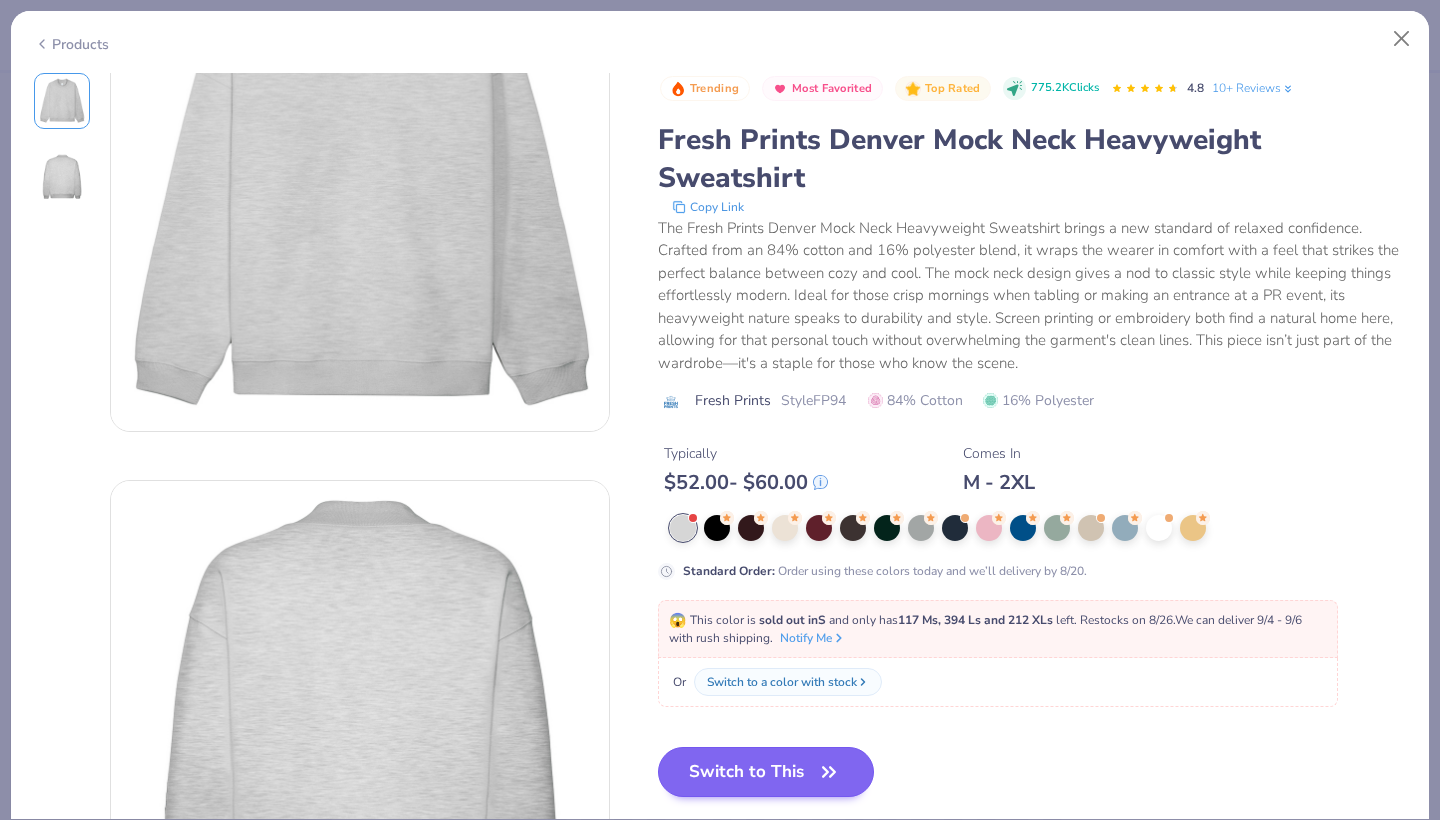 click 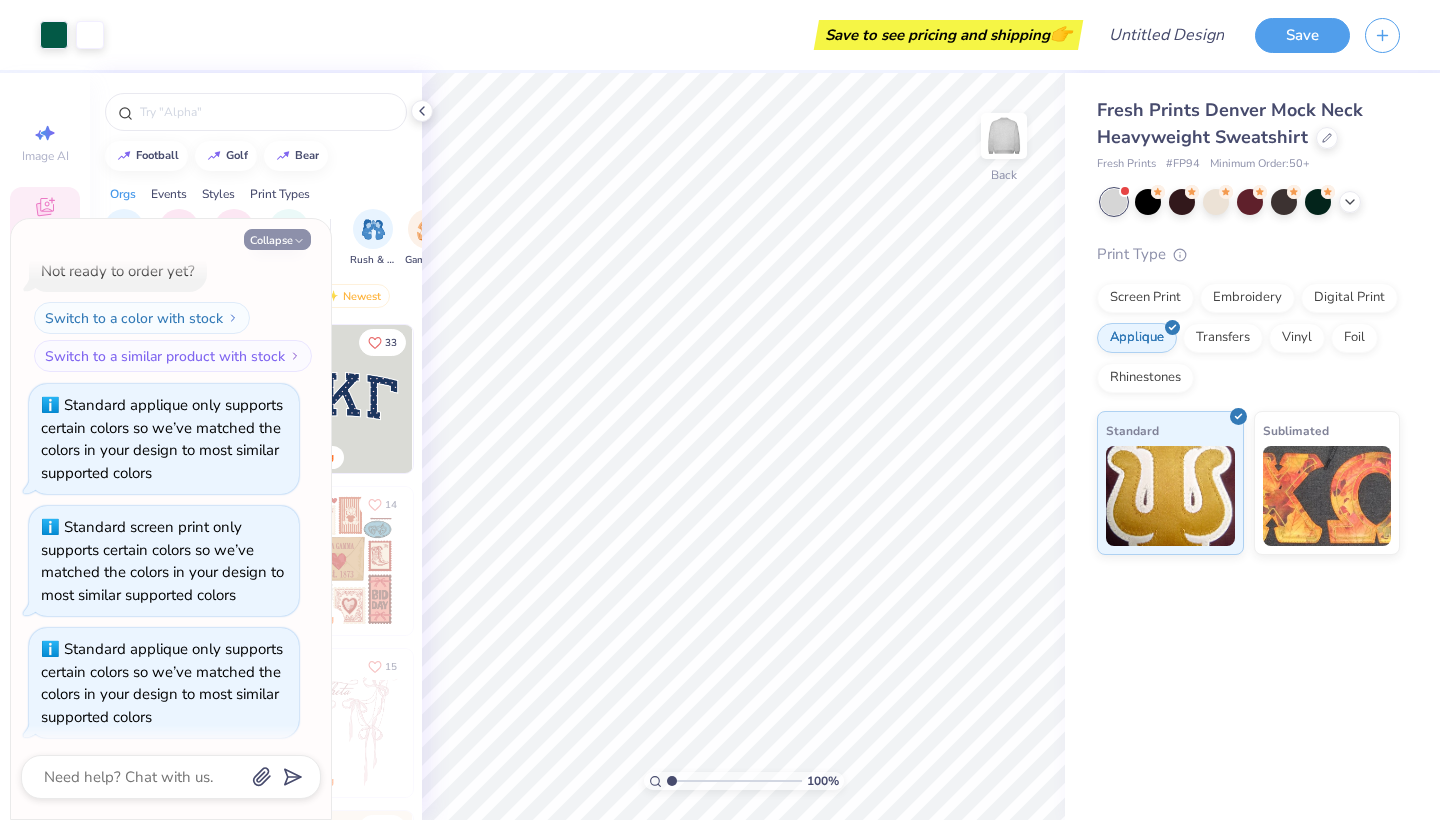 click on "Collapse" at bounding box center (277, 239) 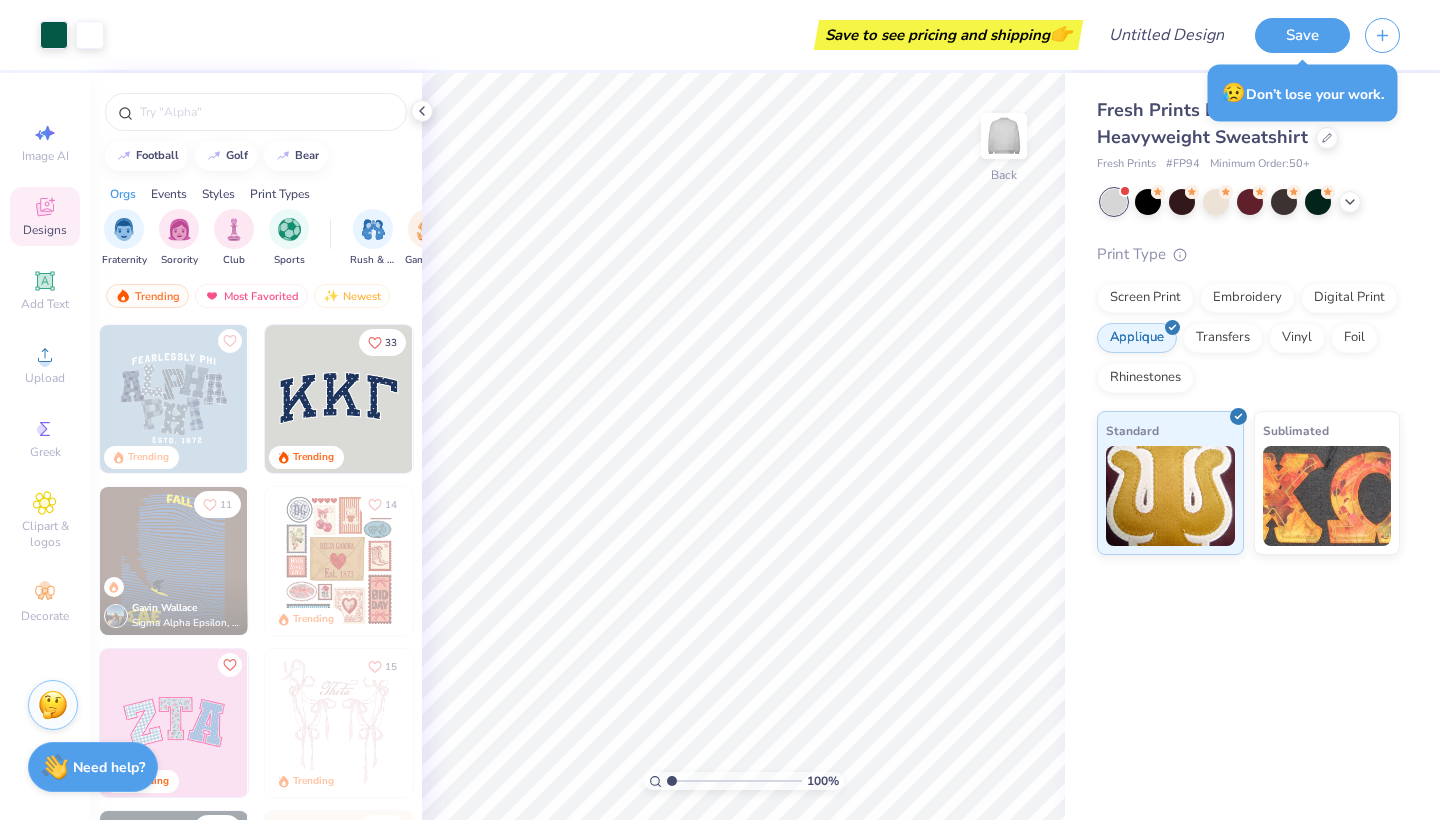 click on "Minimum Order:  50 +" at bounding box center [1260, 164] 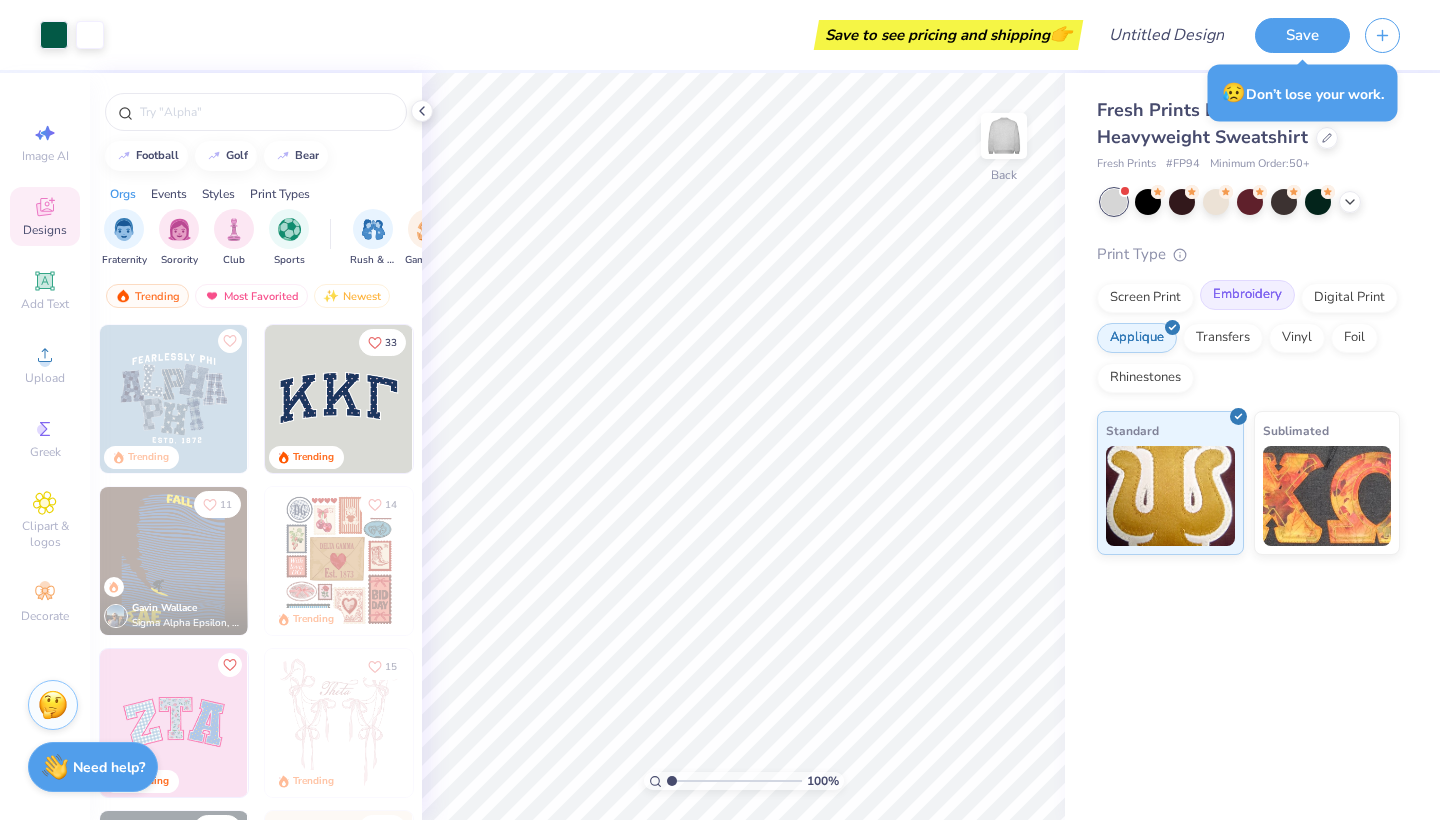 click on "Embroidery" at bounding box center (1247, 295) 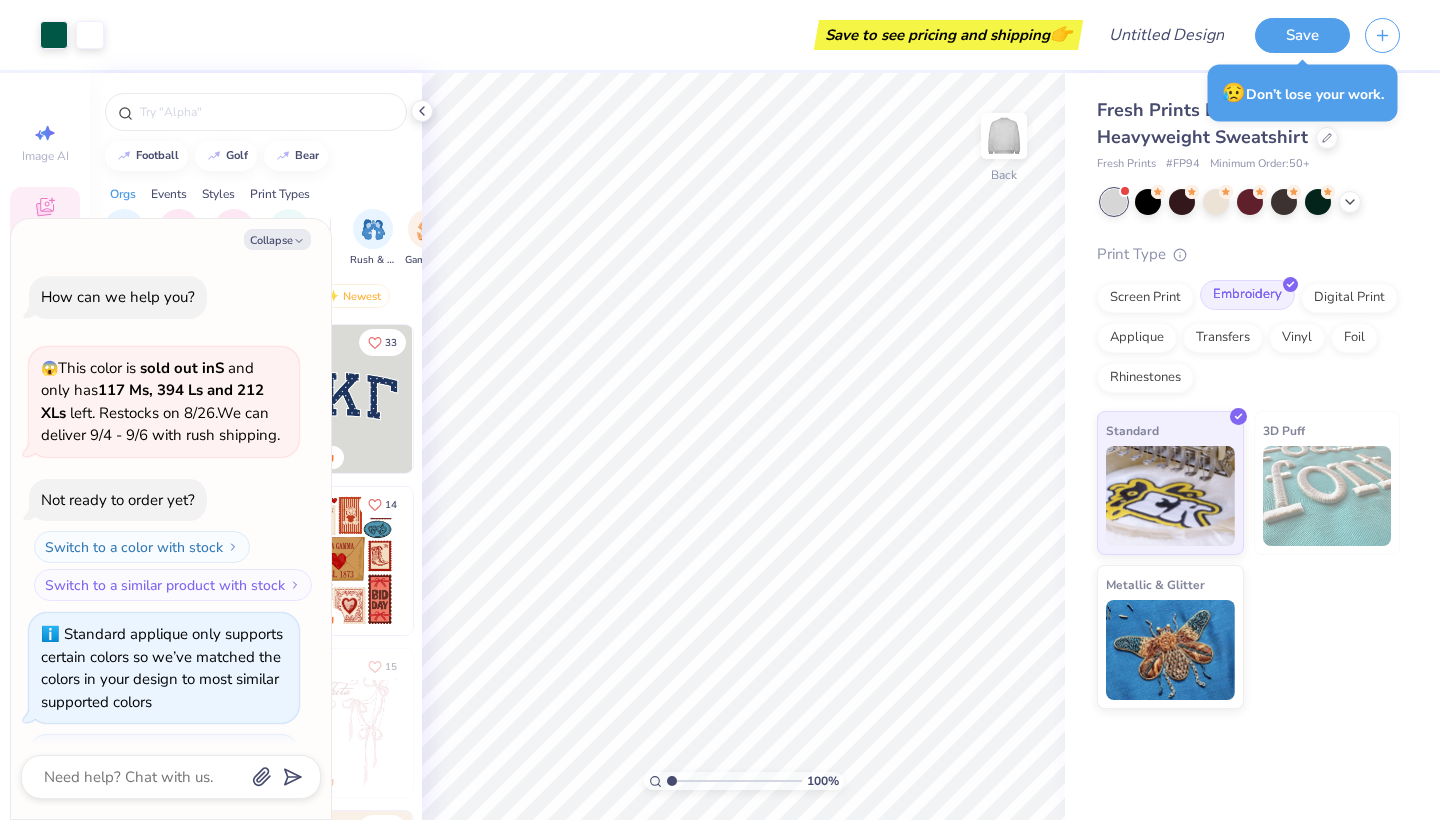 scroll, scrollTop: 349, scrollLeft: 0, axis: vertical 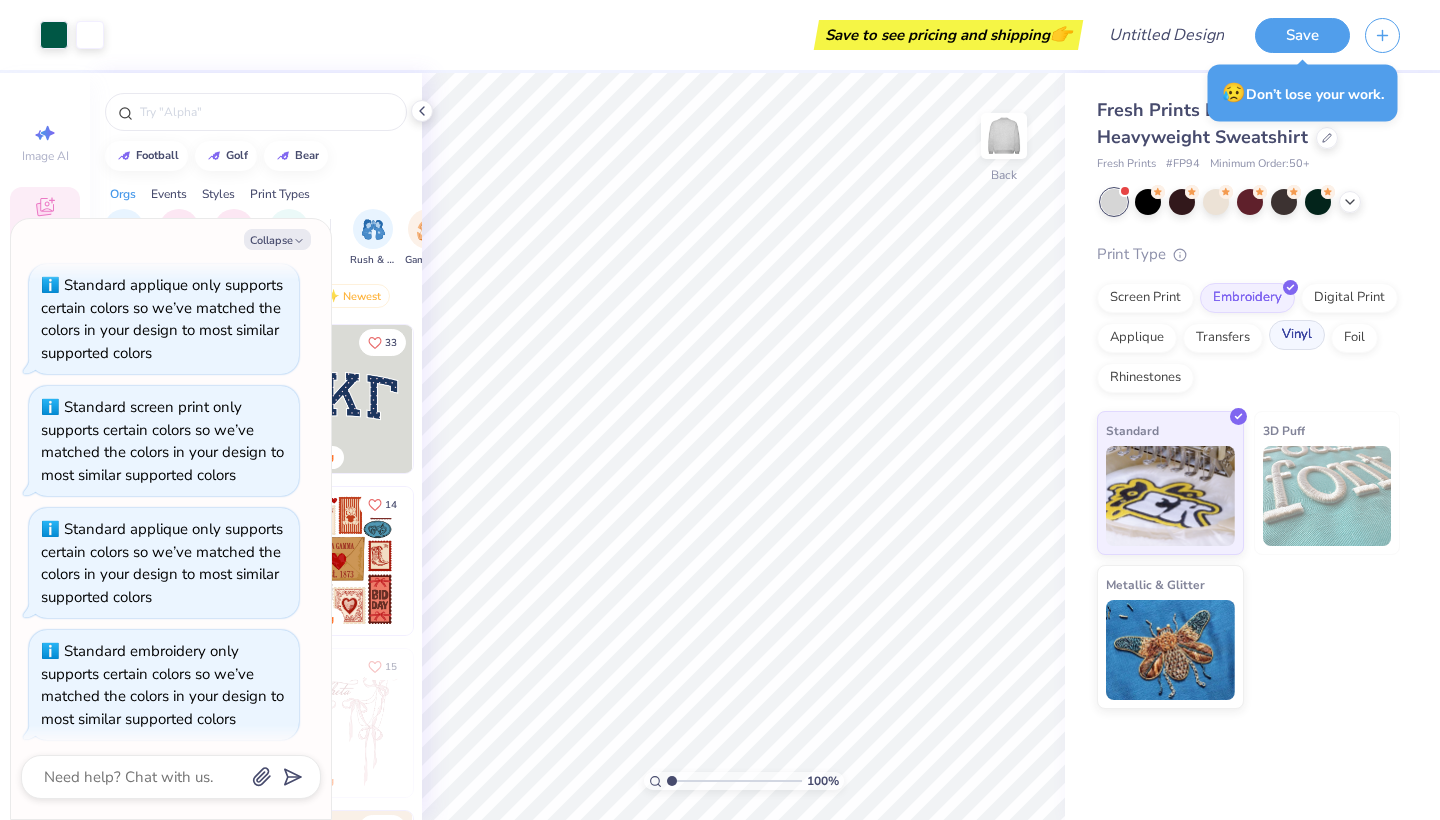 click on "Vinyl" at bounding box center (1297, 335) 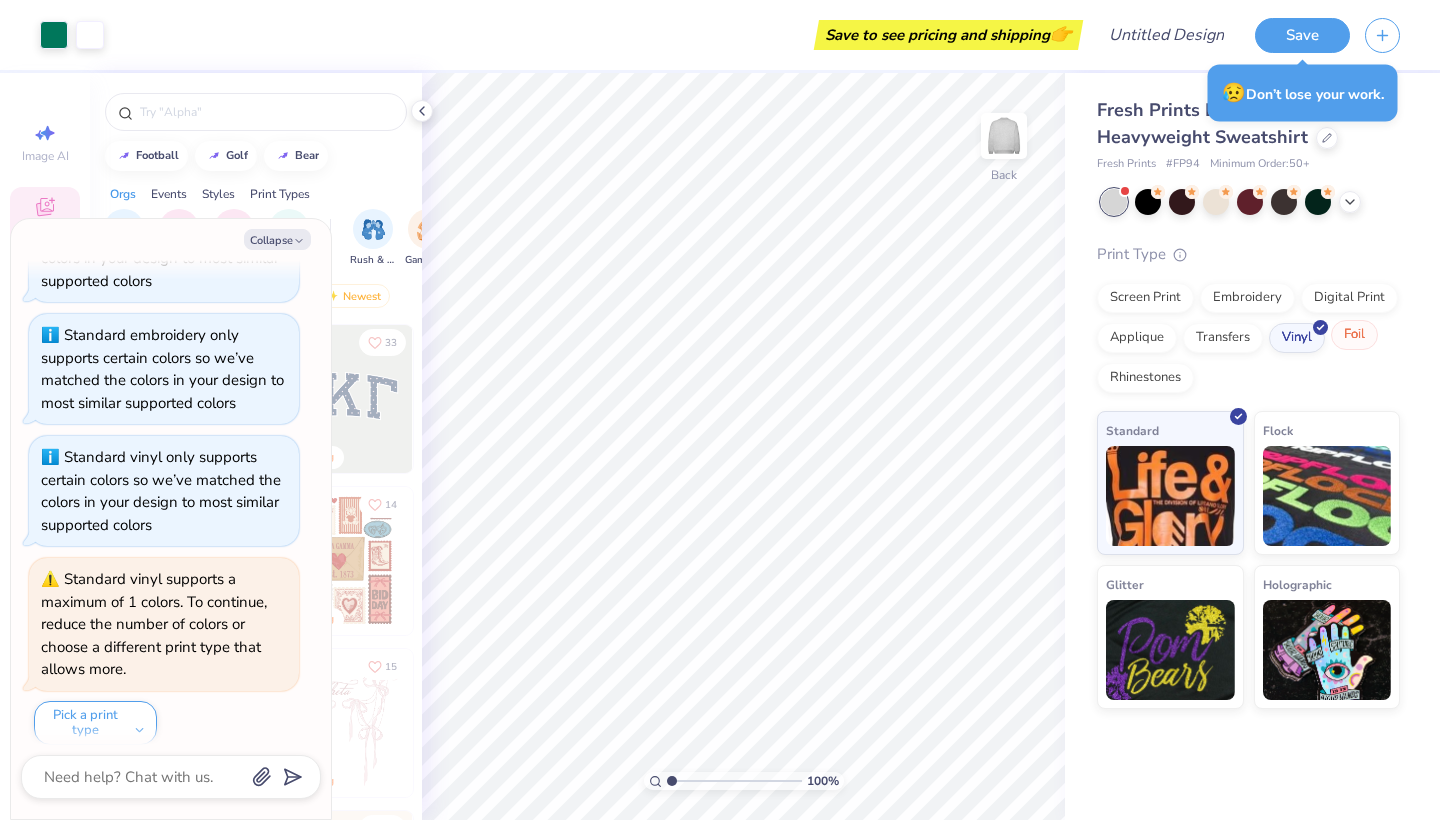click on "Foil" at bounding box center [1354, 335] 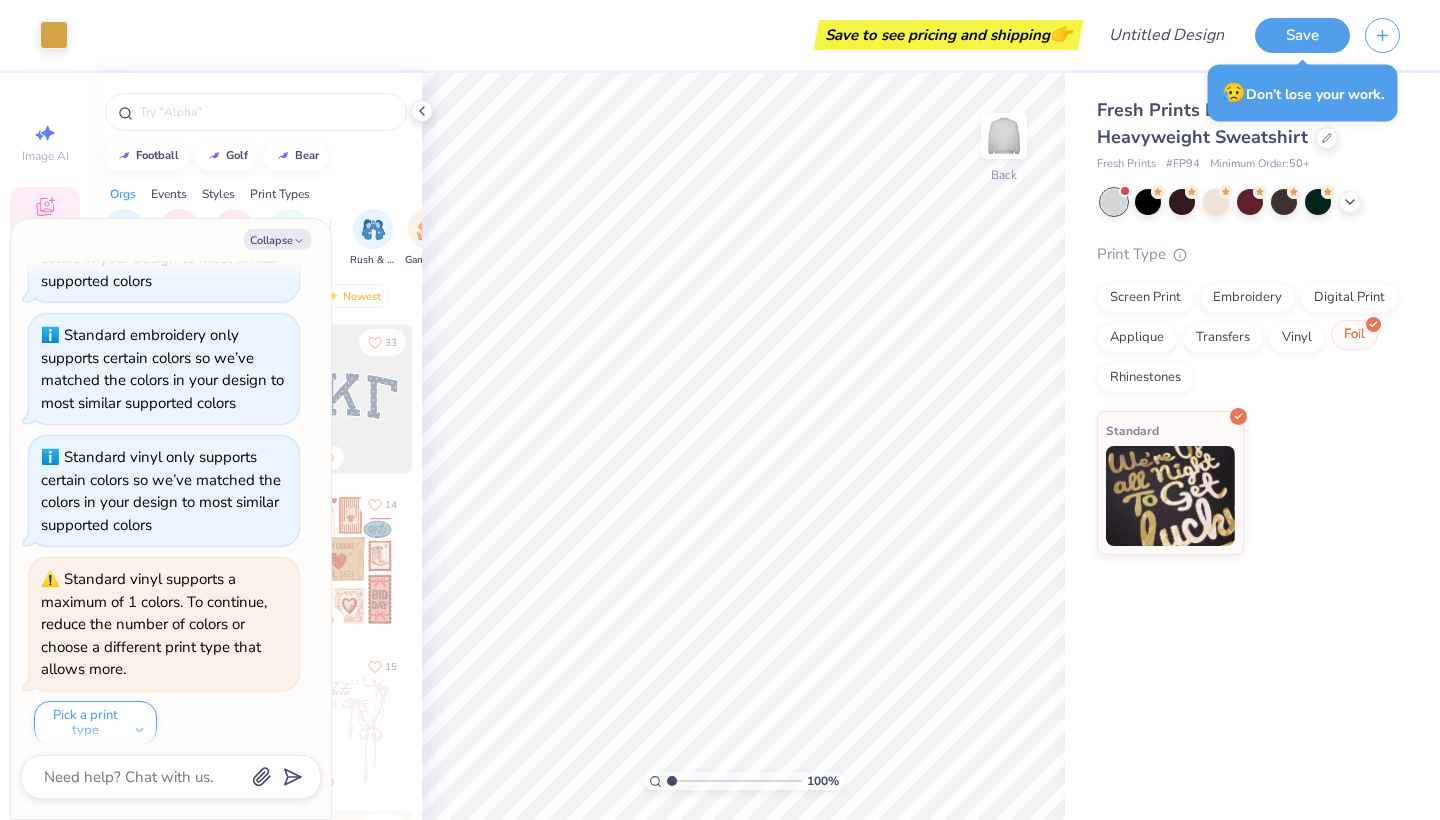 scroll, scrollTop: 981, scrollLeft: 0, axis: vertical 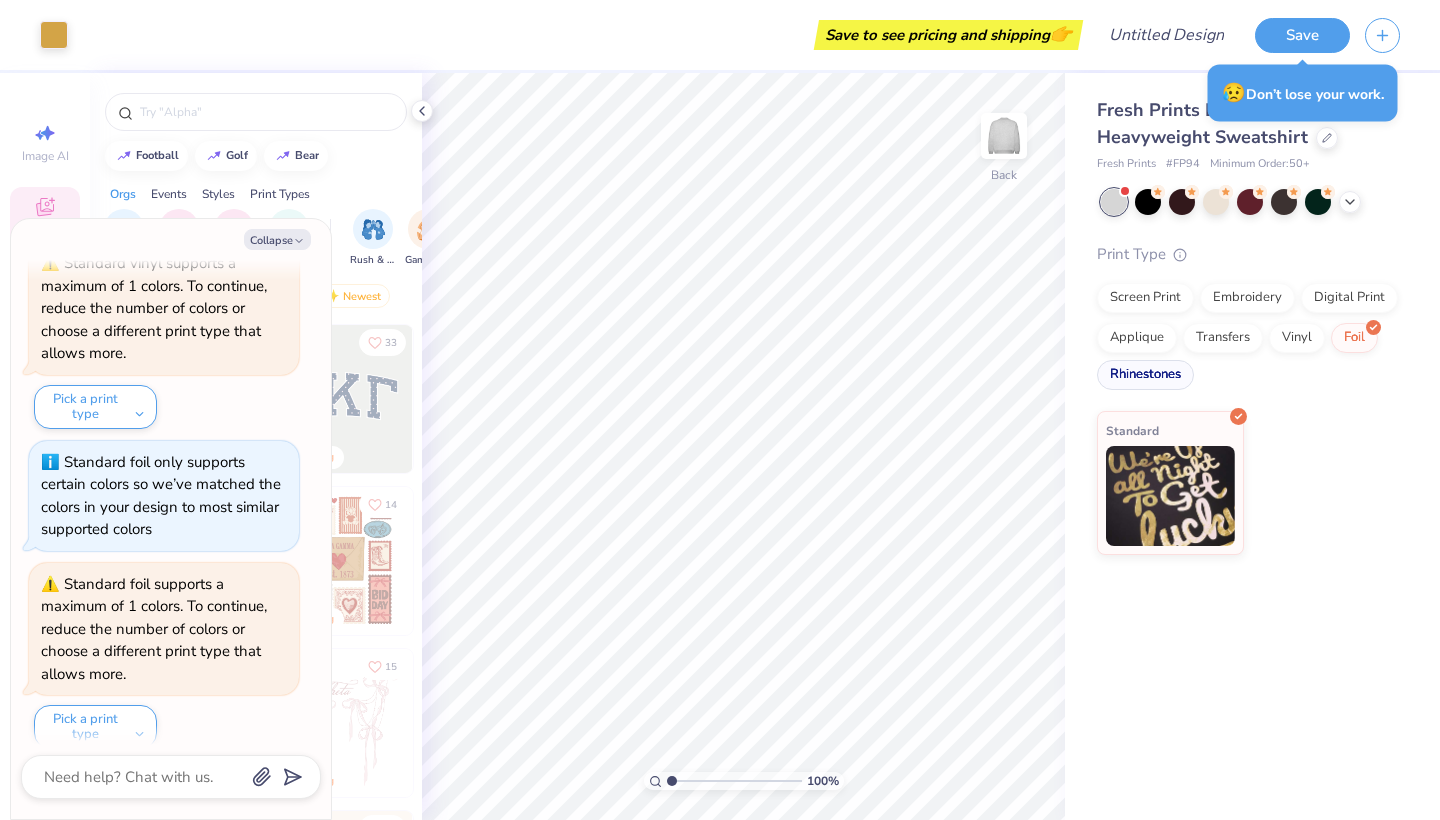 click on "Rhinestones" at bounding box center (1145, 375) 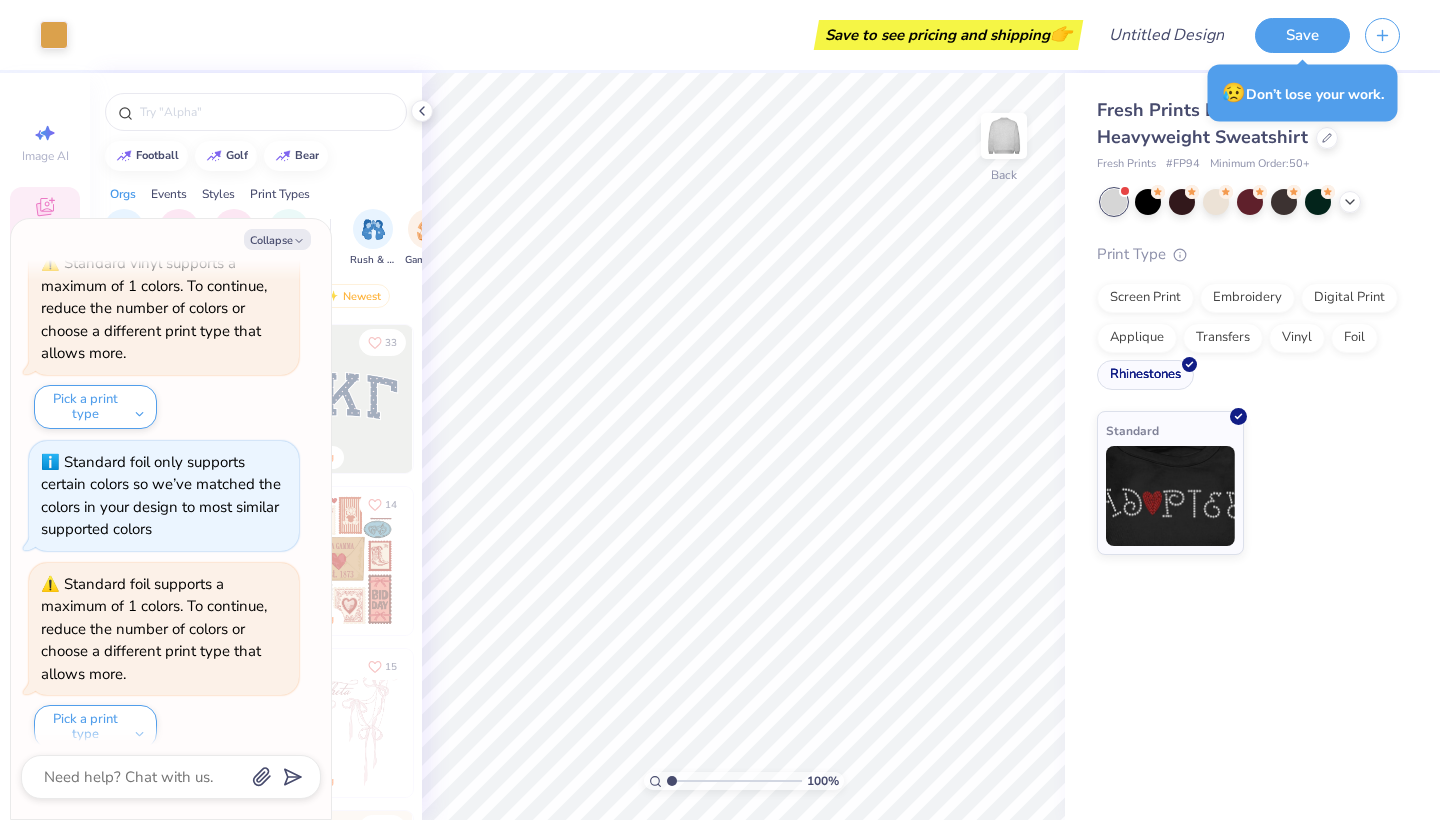 scroll, scrollTop: 1101, scrollLeft: 0, axis: vertical 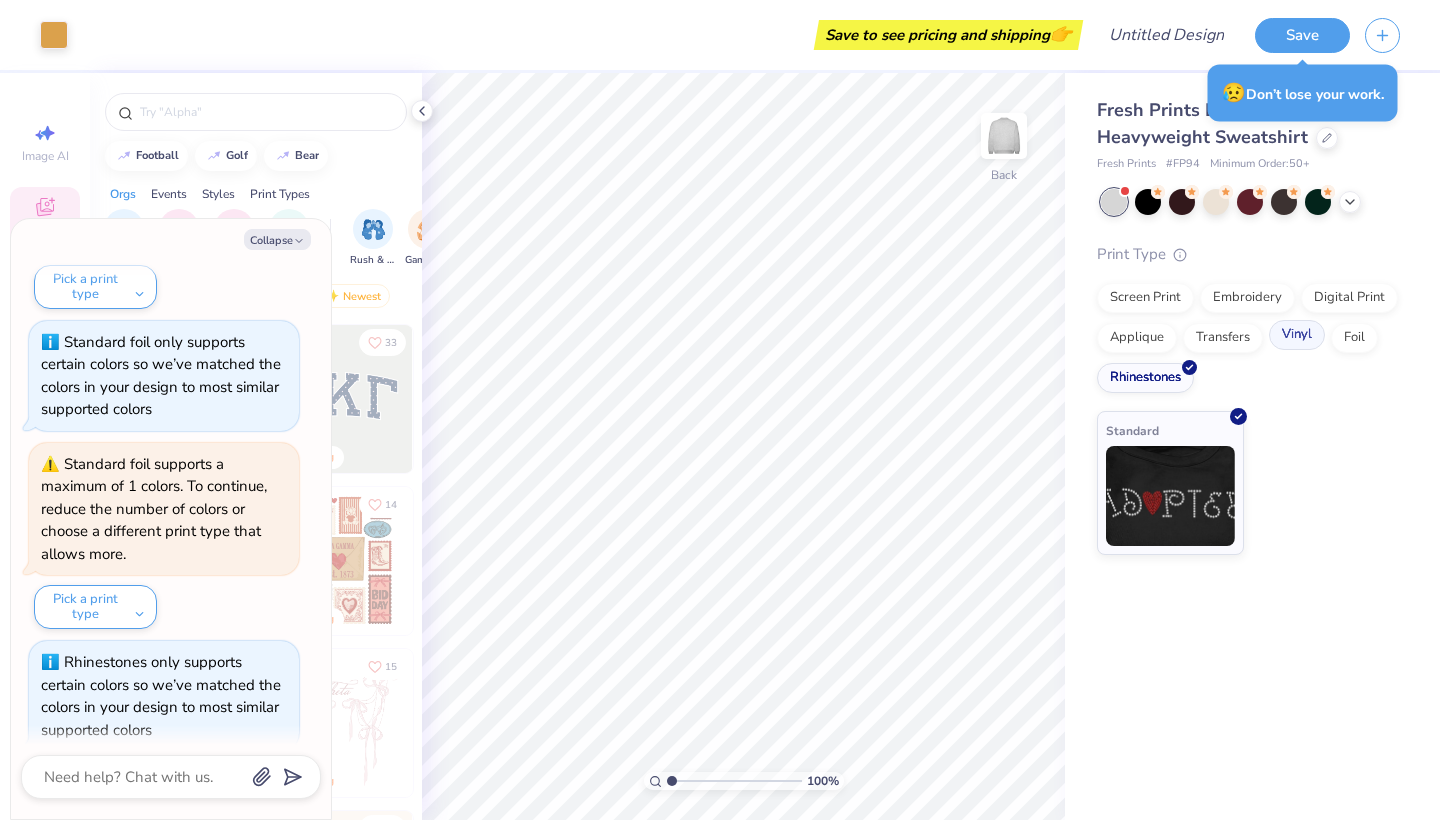 click on "Vinyl" at bounding box center (1297, 335) 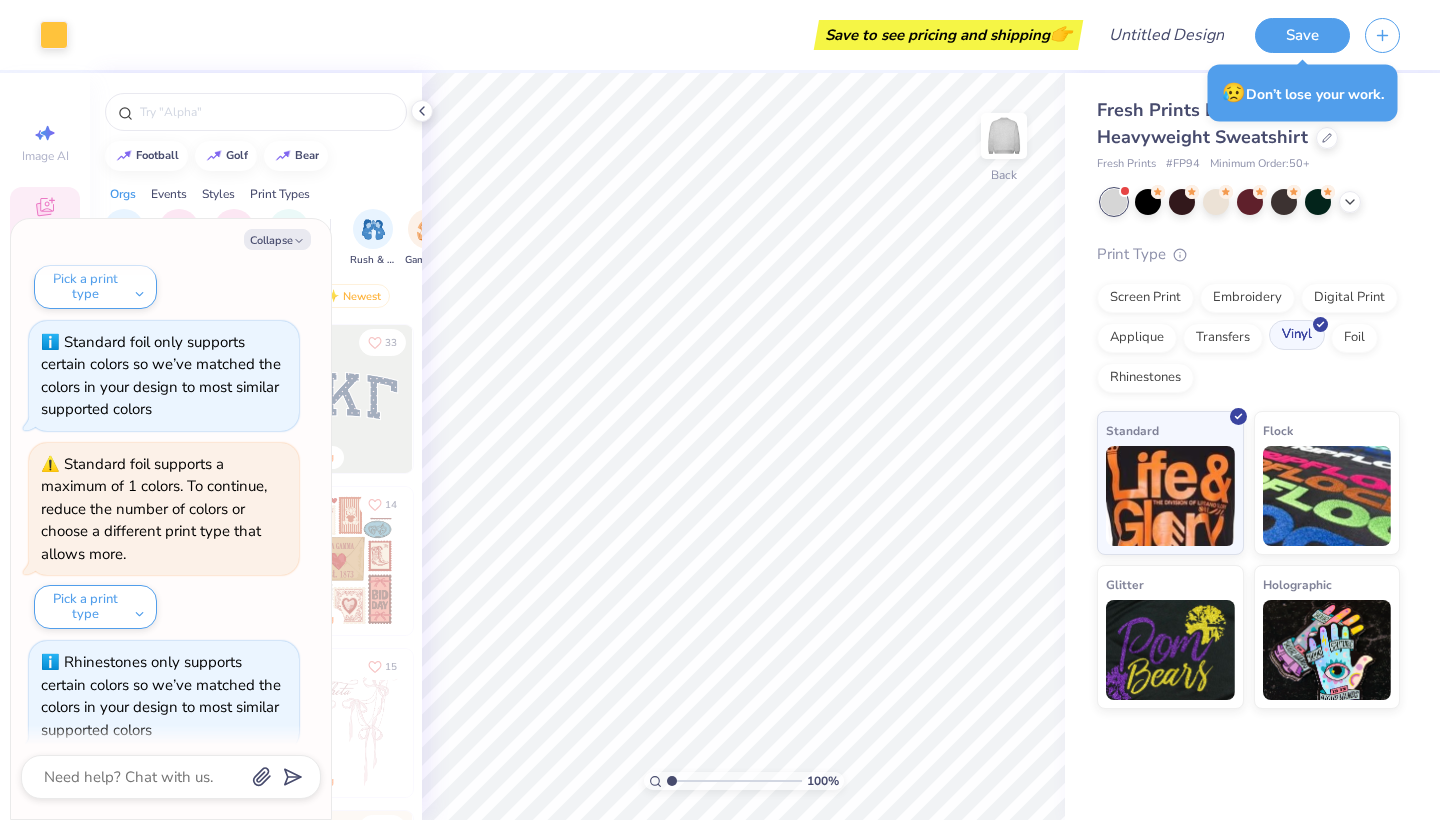 scroll, scrollTop: 1221, scrollLeft: 0, axis: vertical 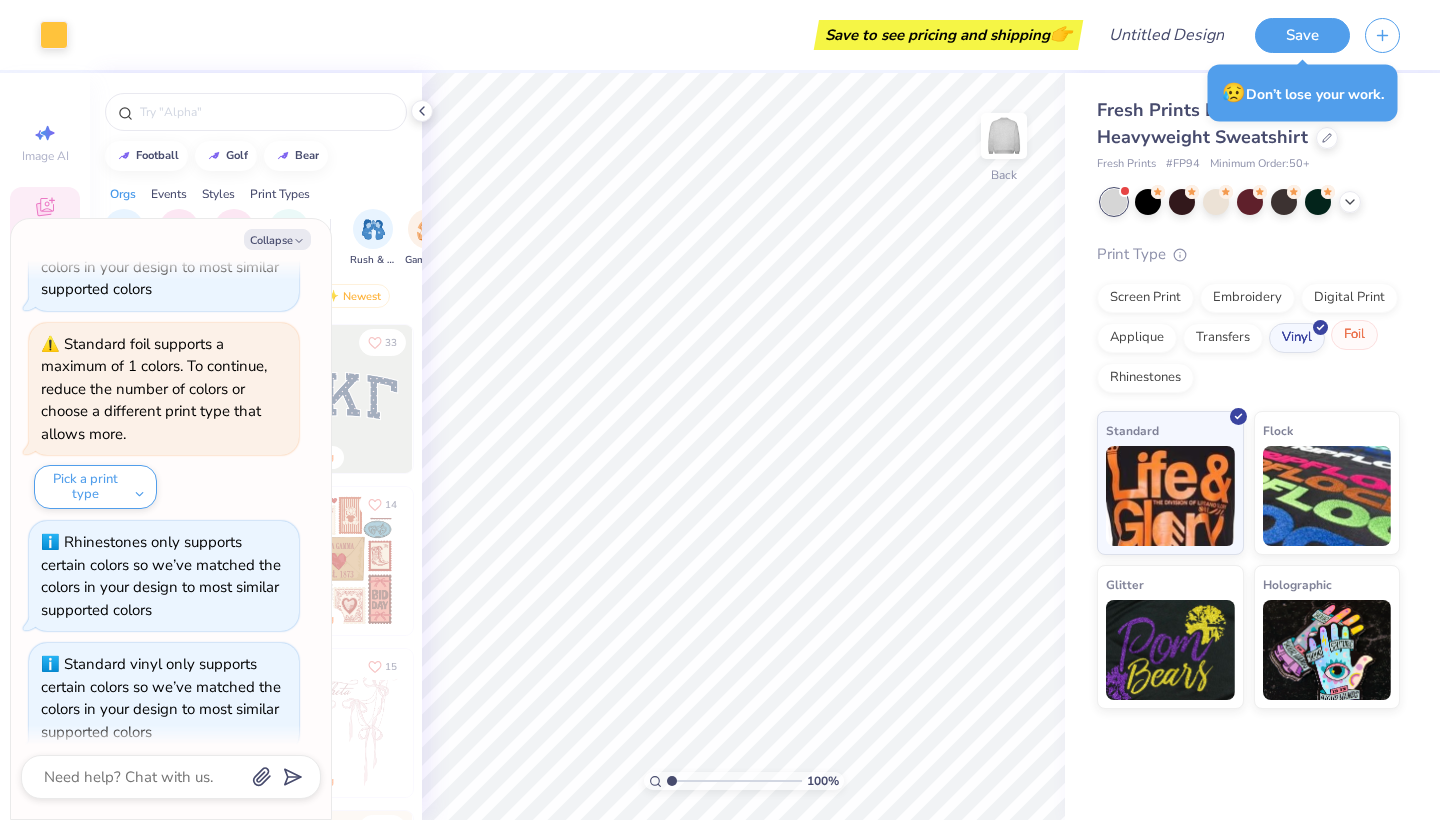 click on "Foil" at bounding box center (1354, 335) 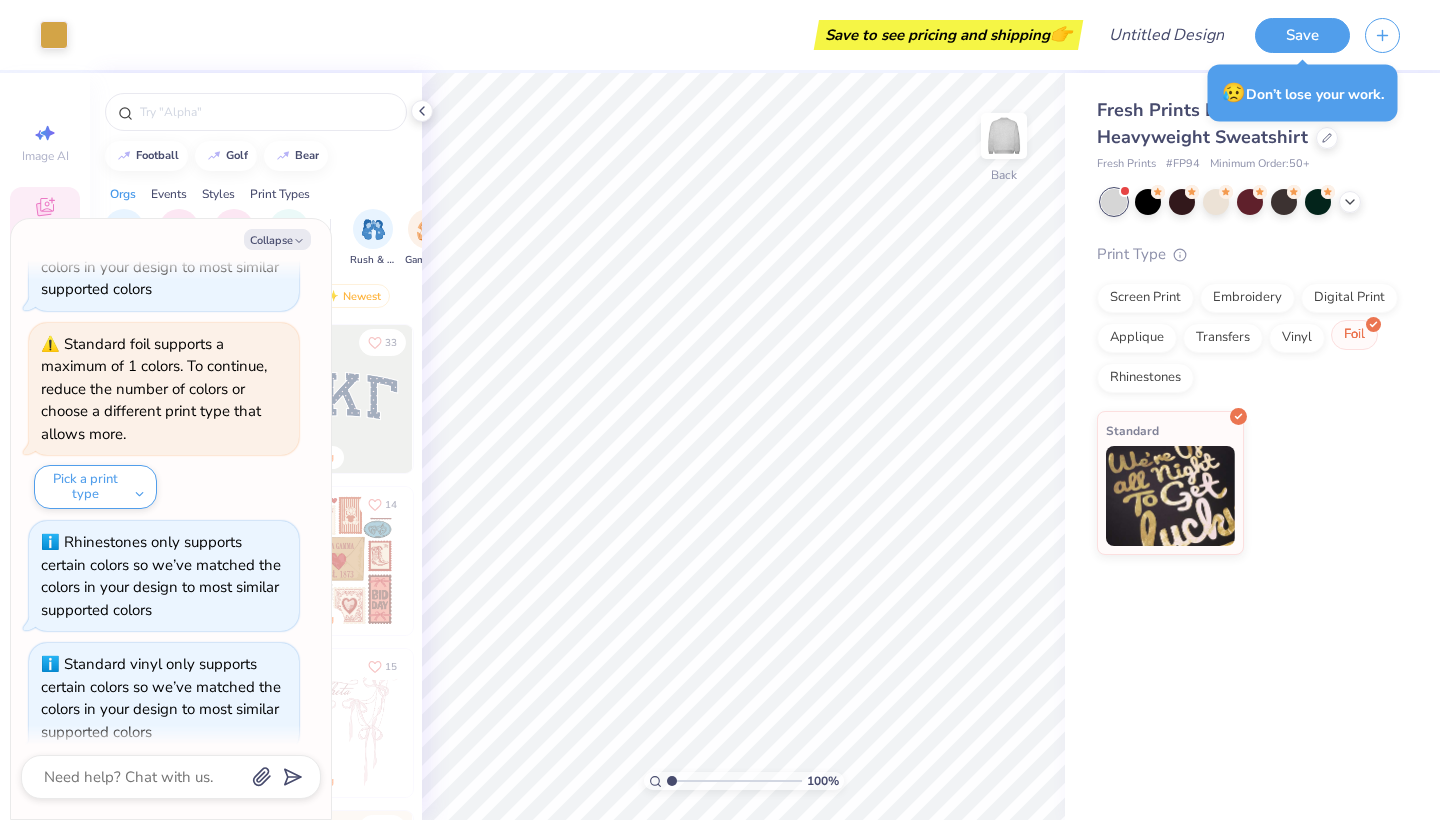 scroll, scrollTop: 1341, scrollLeft: 0, axis: vertical 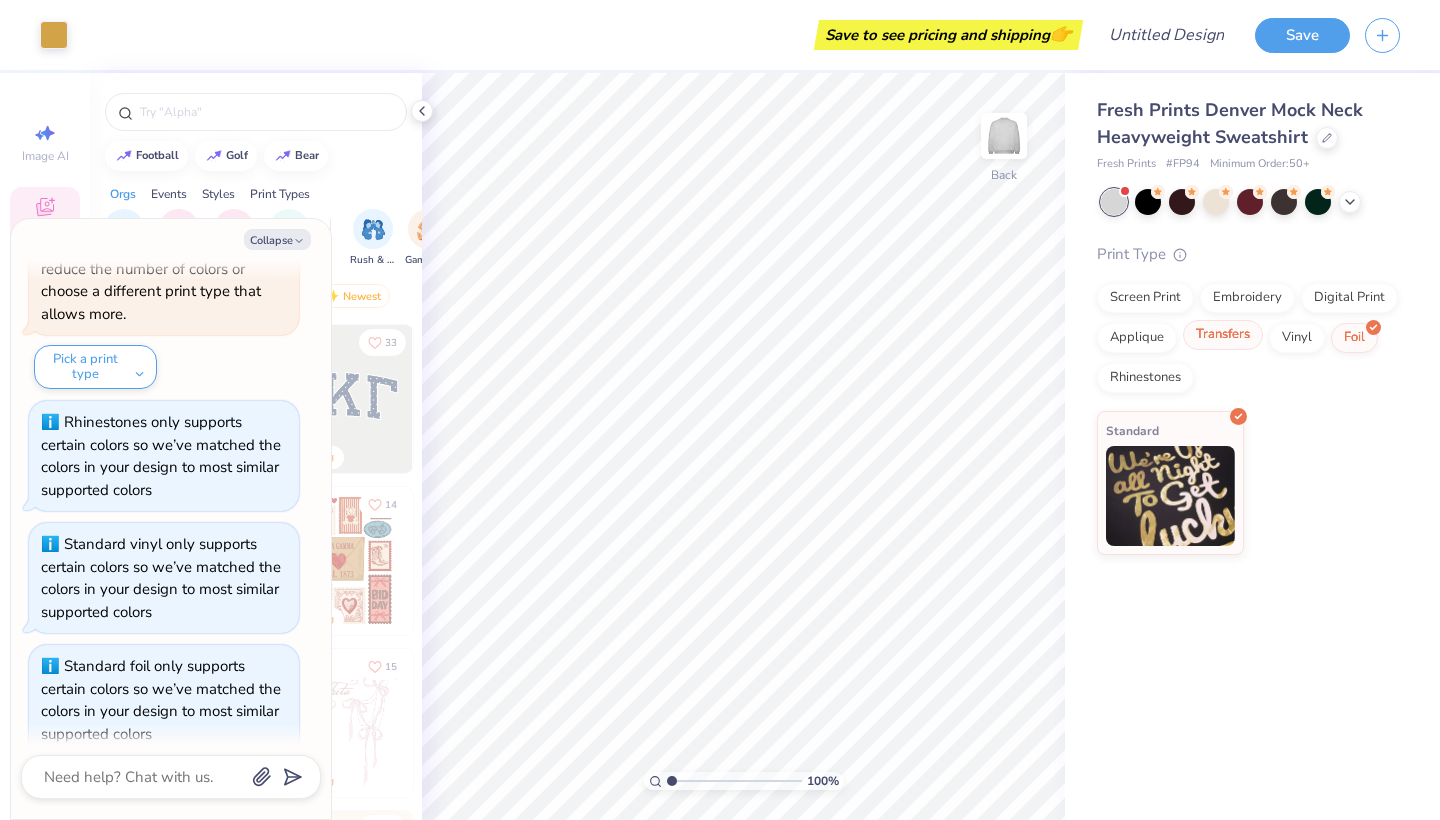 click on "Transfers" at bounding box center [1223, 335] 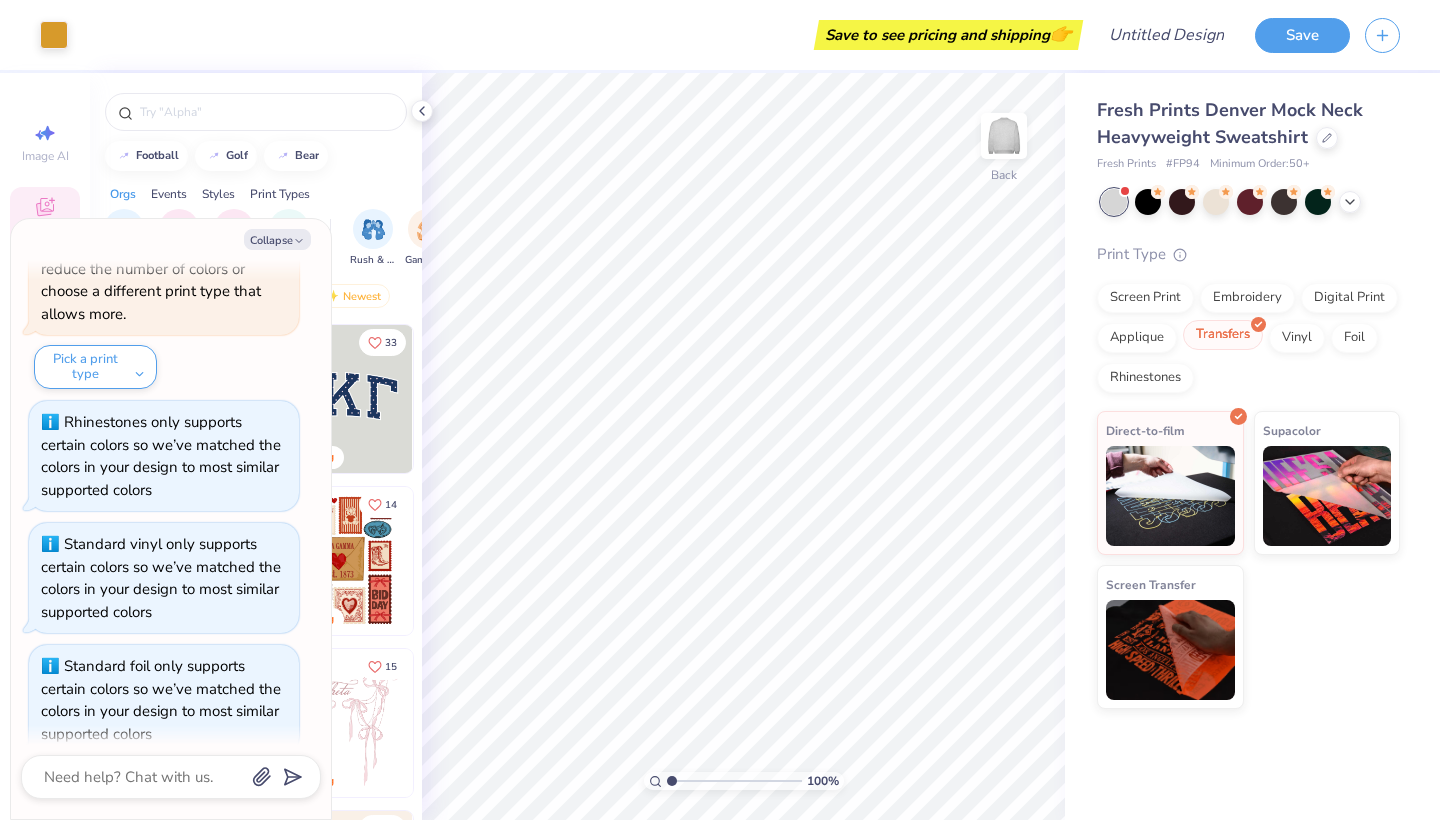 scroll, scrollTop: 1461, scrollLeft: 0, axis: vertical 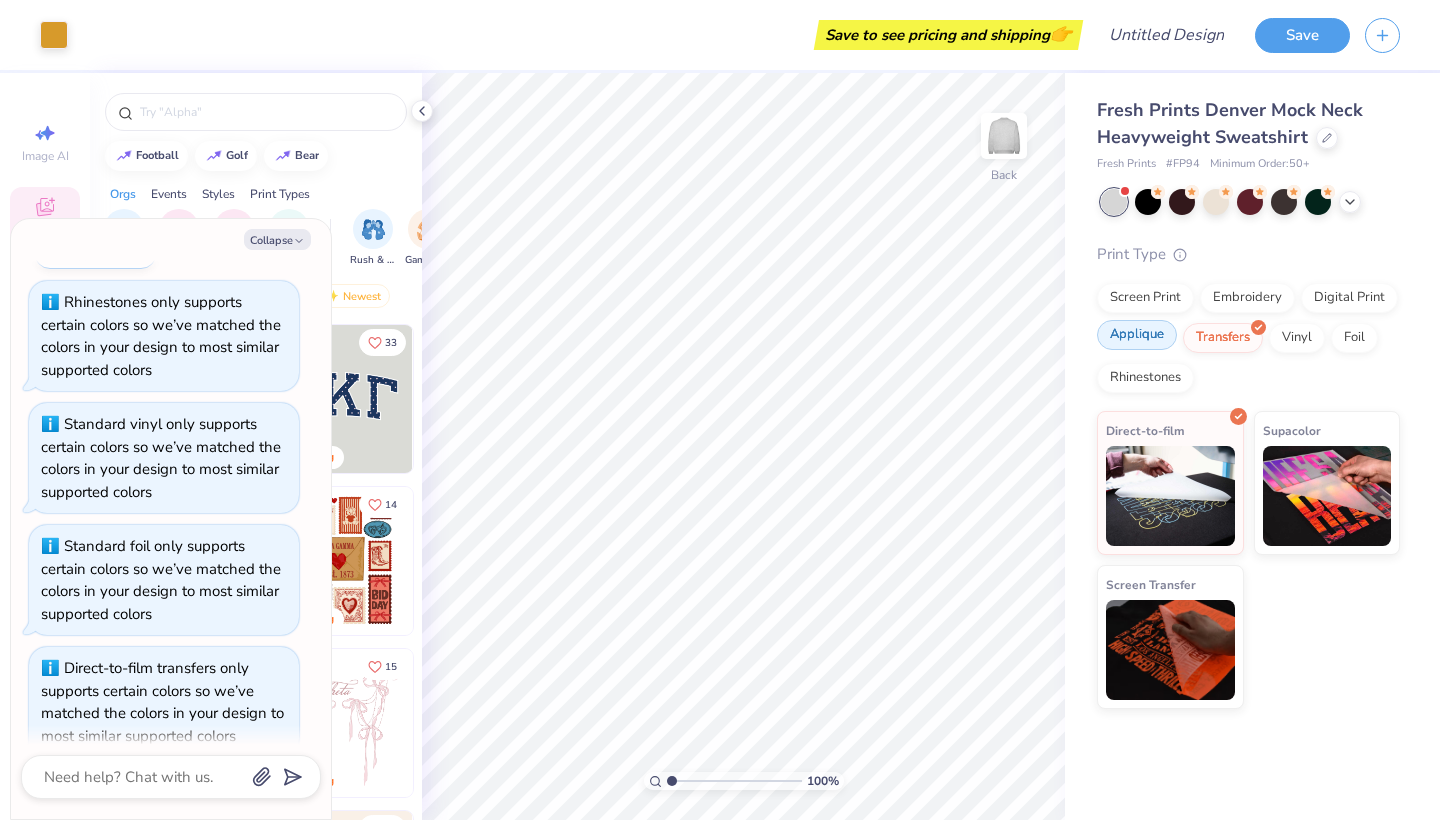 click on "Applique" at bounding box center [1137, 335] 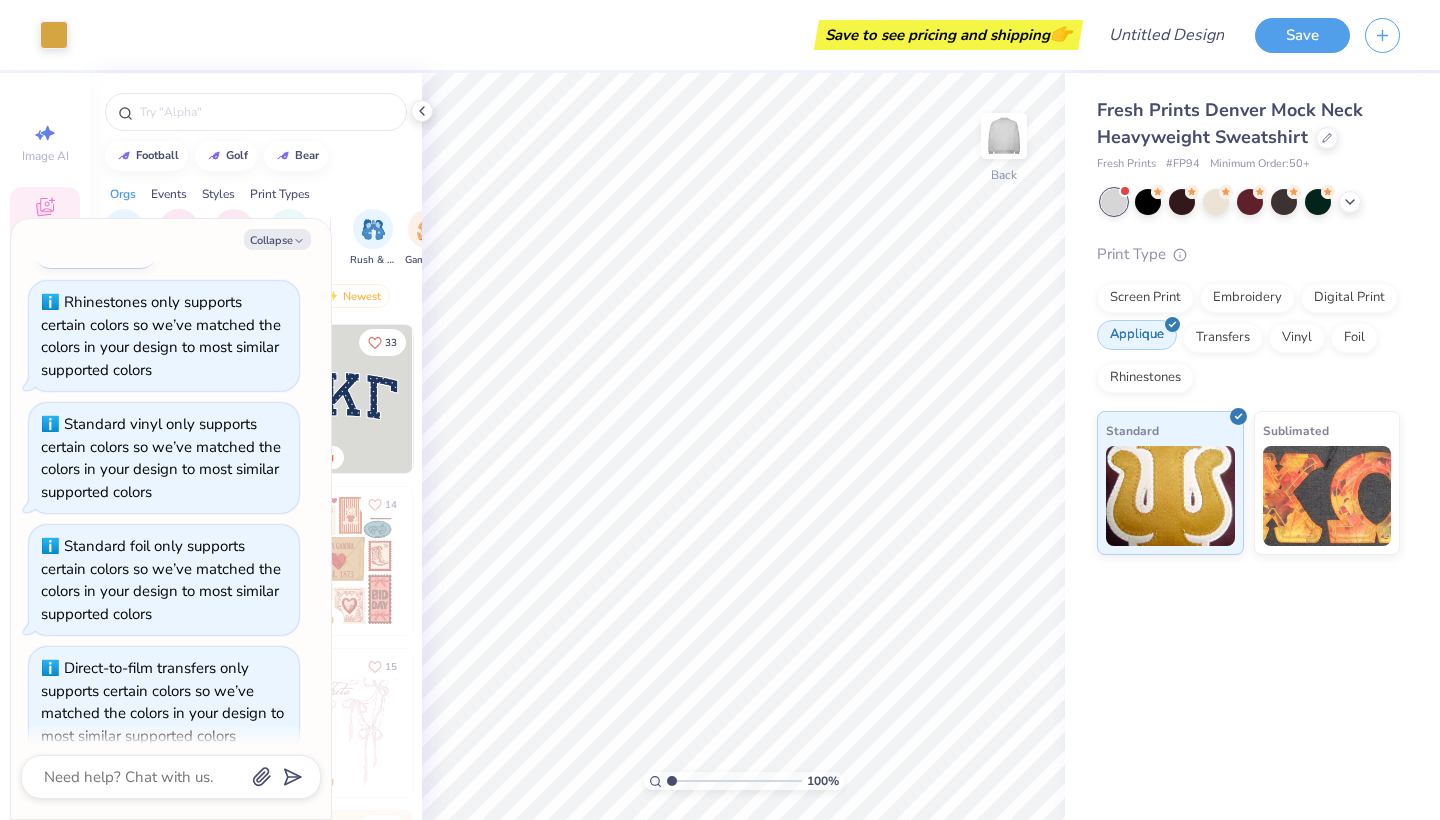 scroll, scrollTop: 1581, scrollLeft: 0, axis: vertical 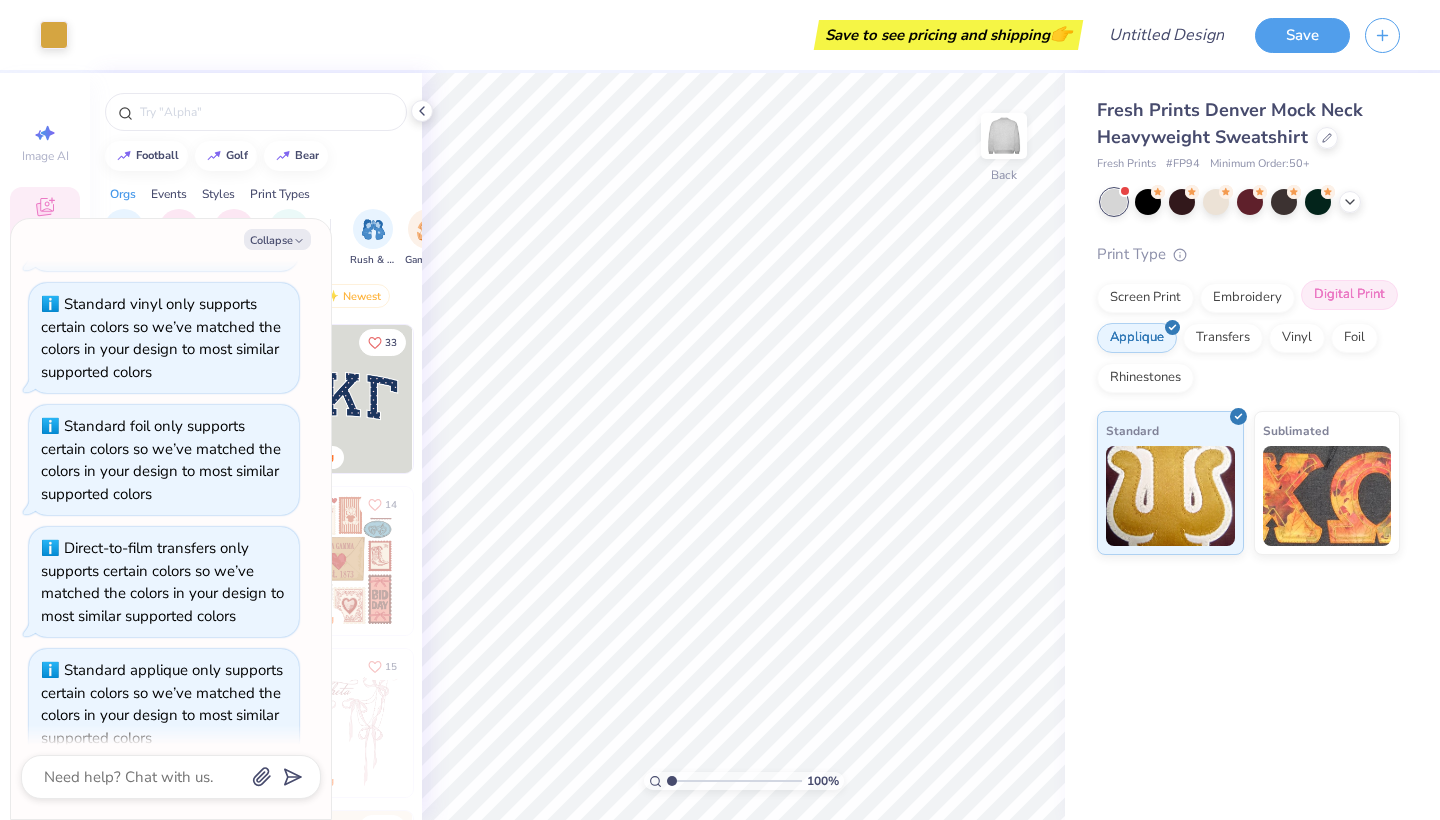 click on "Digital Print" at bounding box center [1349, 295] 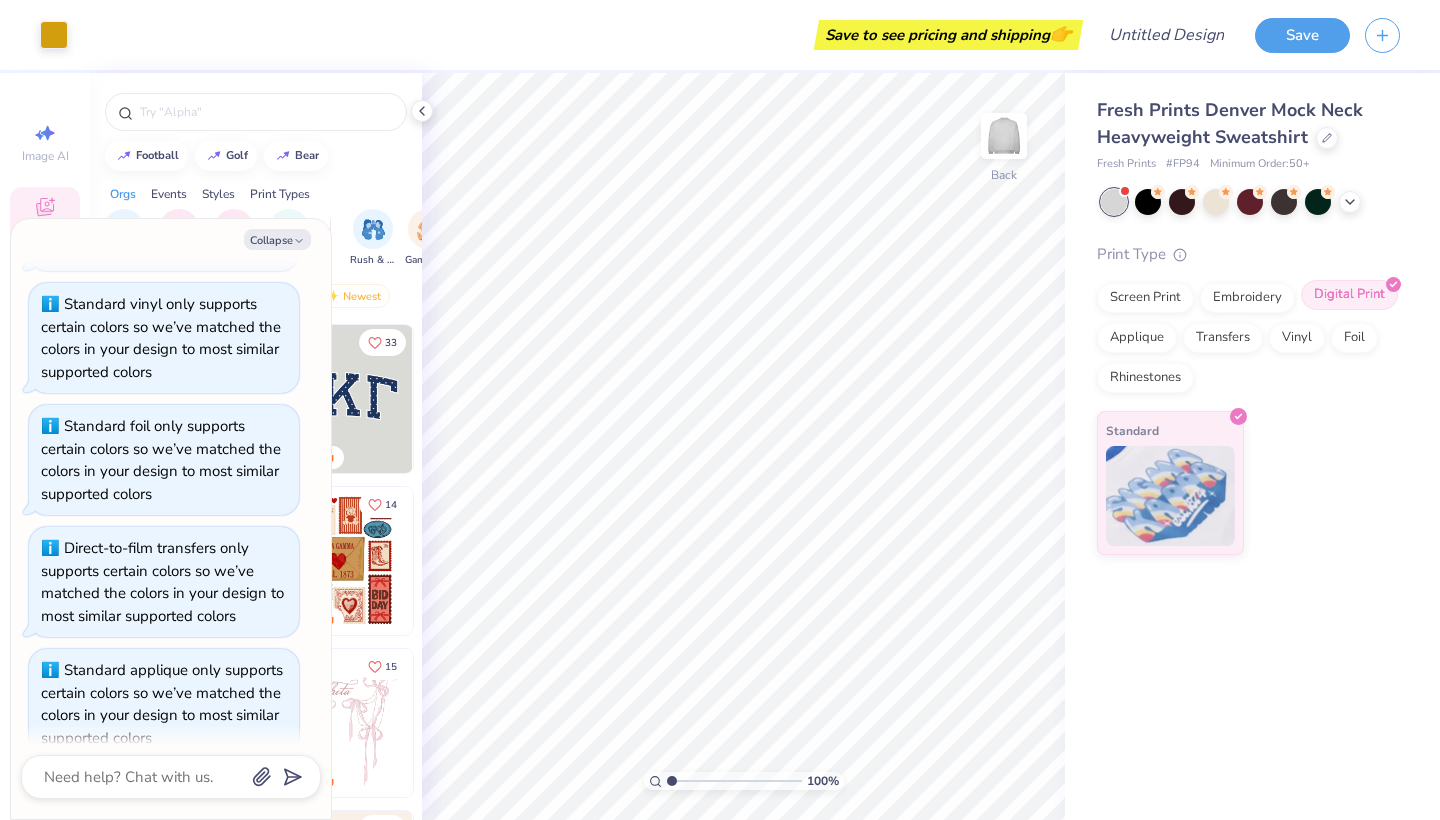 scroll, scrollTop: 1701, scrollLeft: 0, axis: vertical 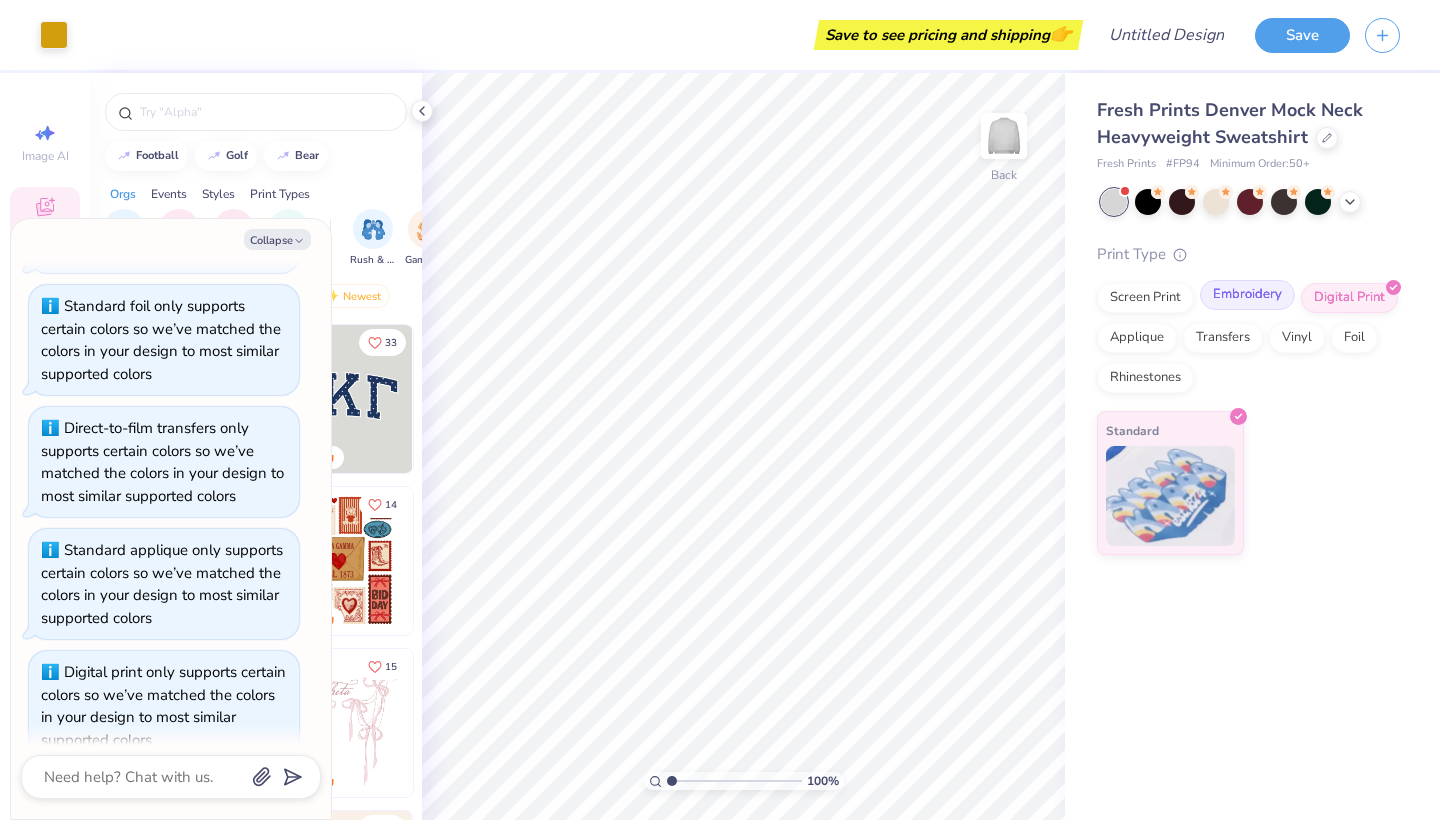 click on "Embroidery" at bounding box center (1247, 295) 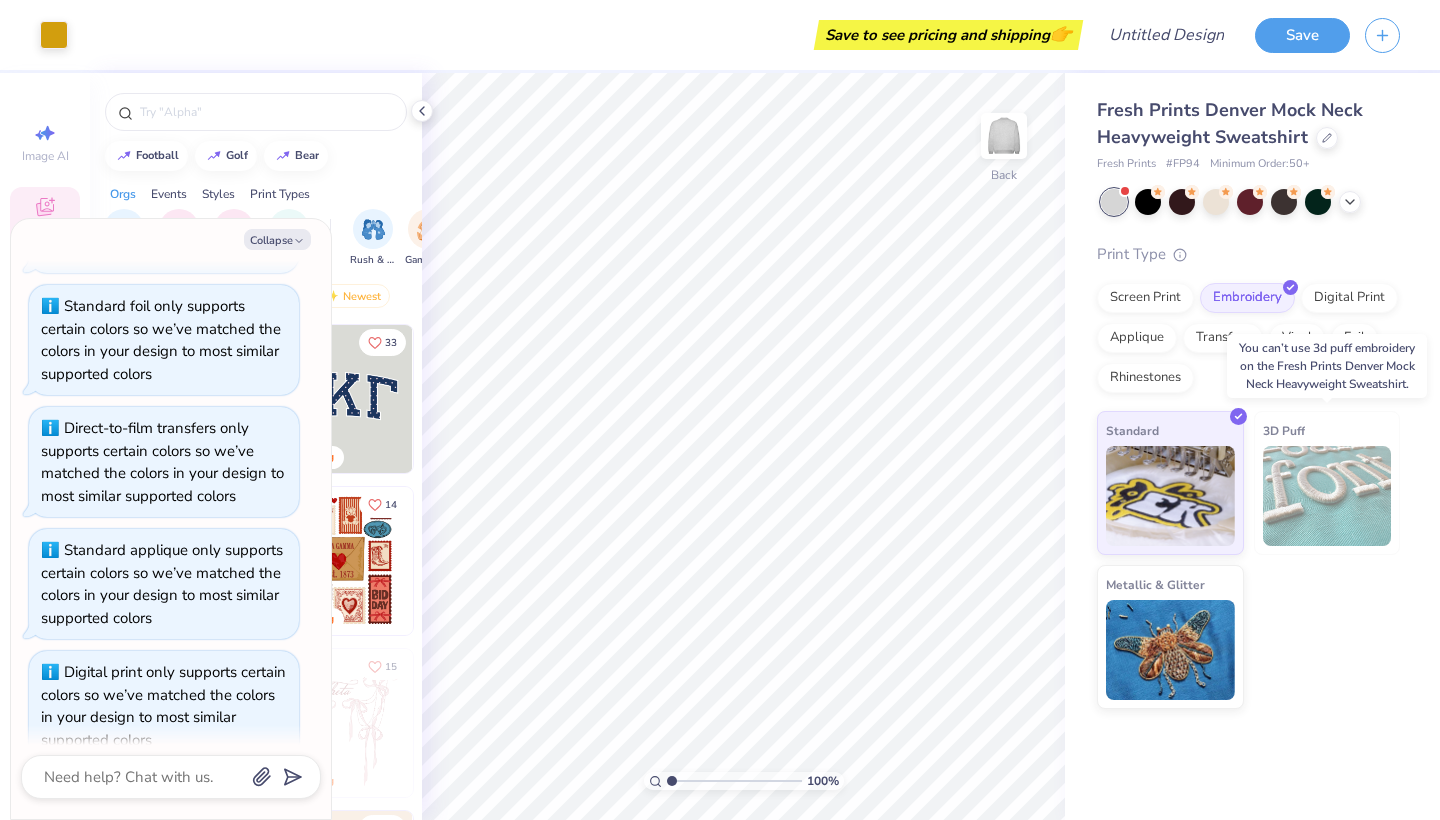 click at bounding box center [1327, 496] 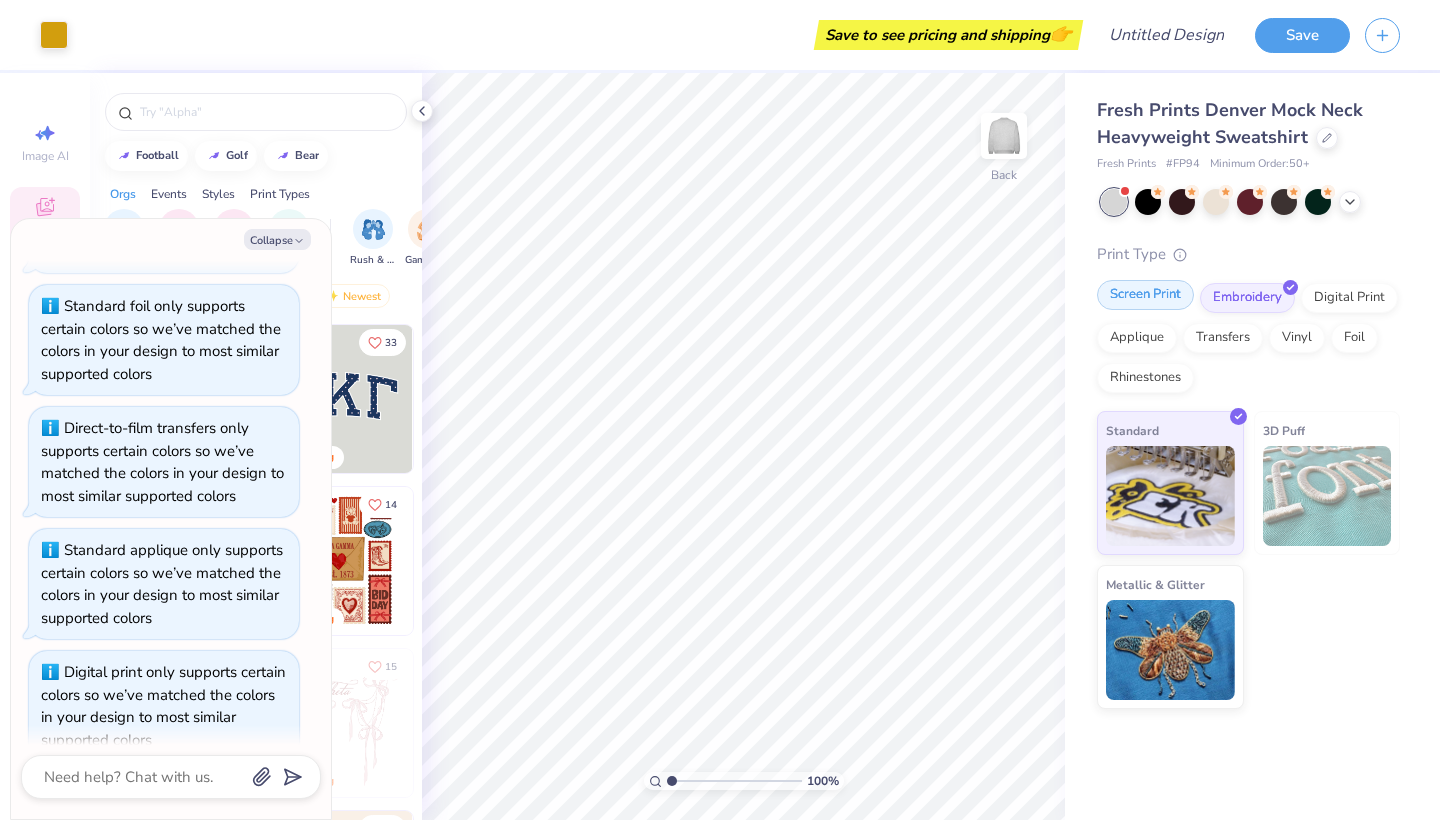 click on "Screen Print" at bounding box center (1145, 295) 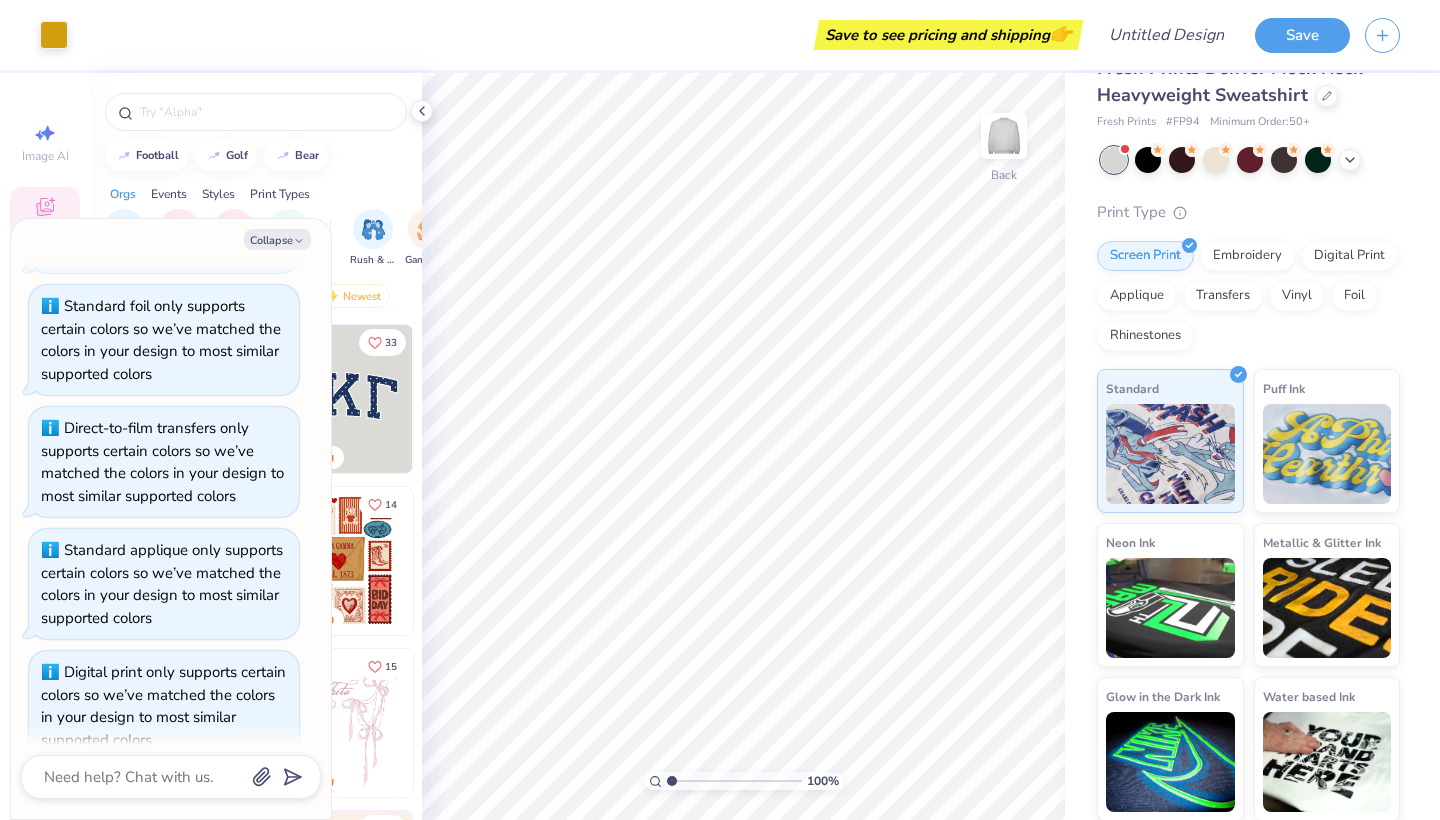 scroll, scrollTop: 42, scrollLeft: 0, axis: vertical 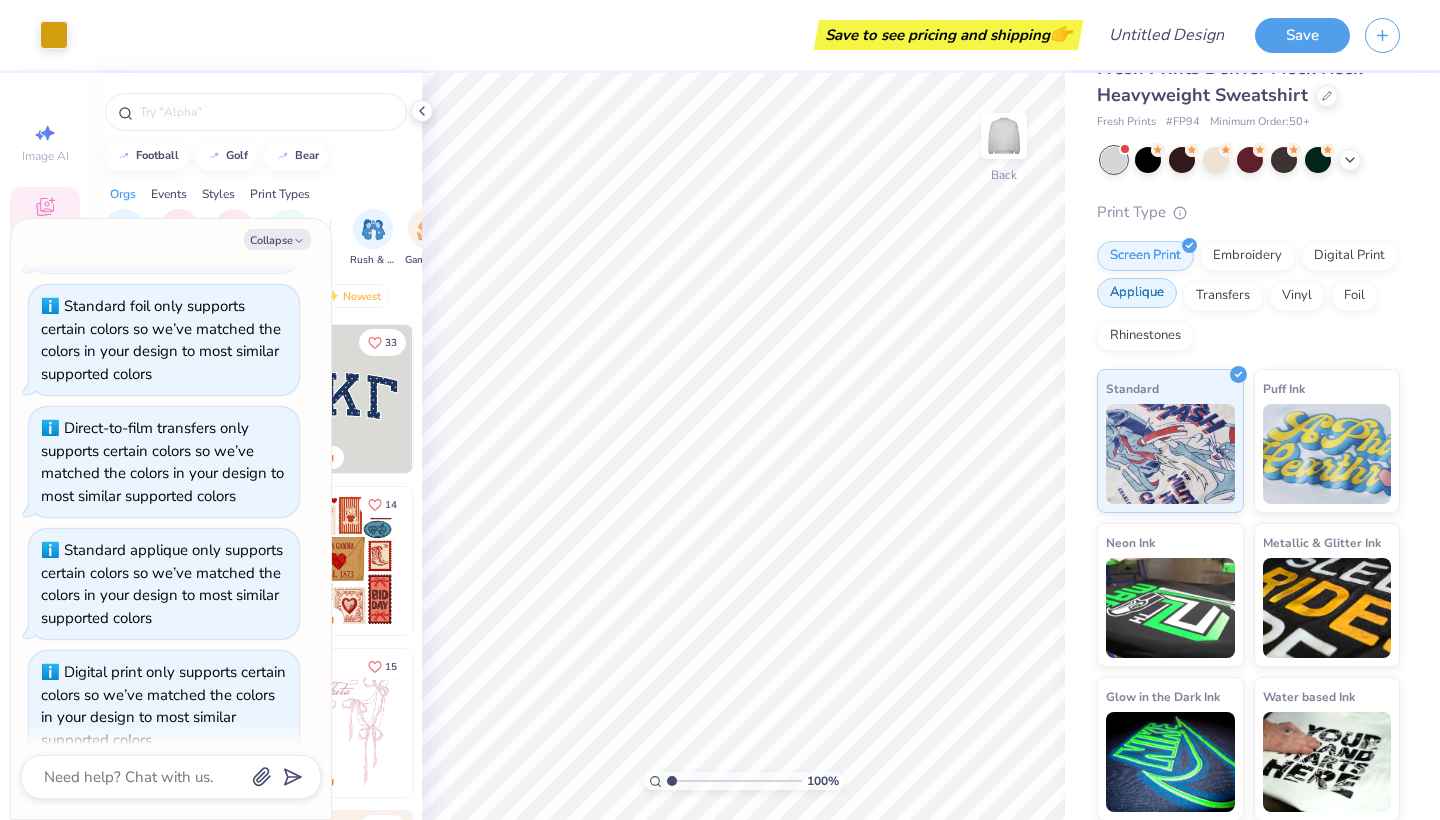 click on "Applique" at bounding box center [1137, 293] 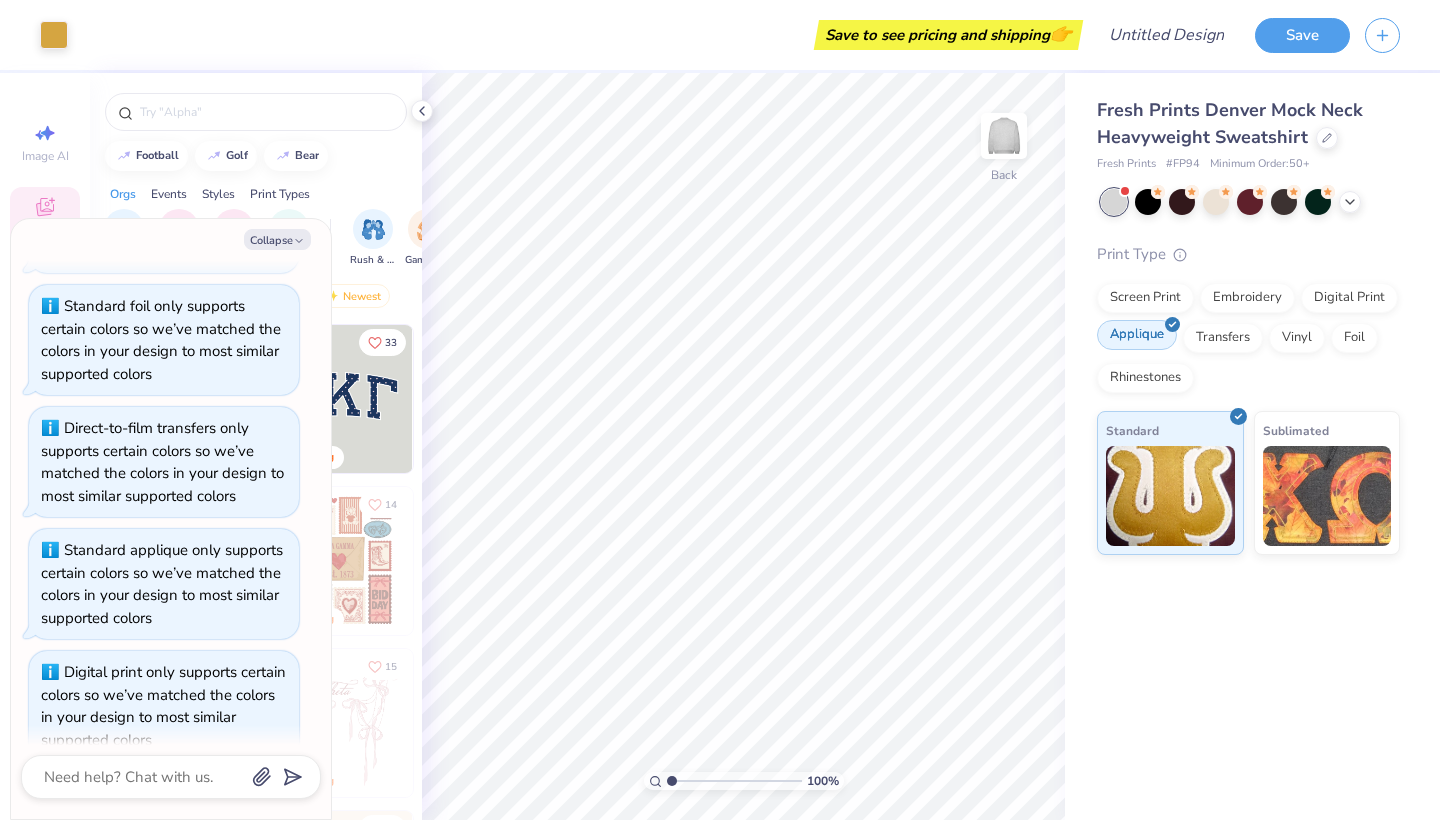 scroll, scrollTop: 0, scrollLeft: 0, axis: both 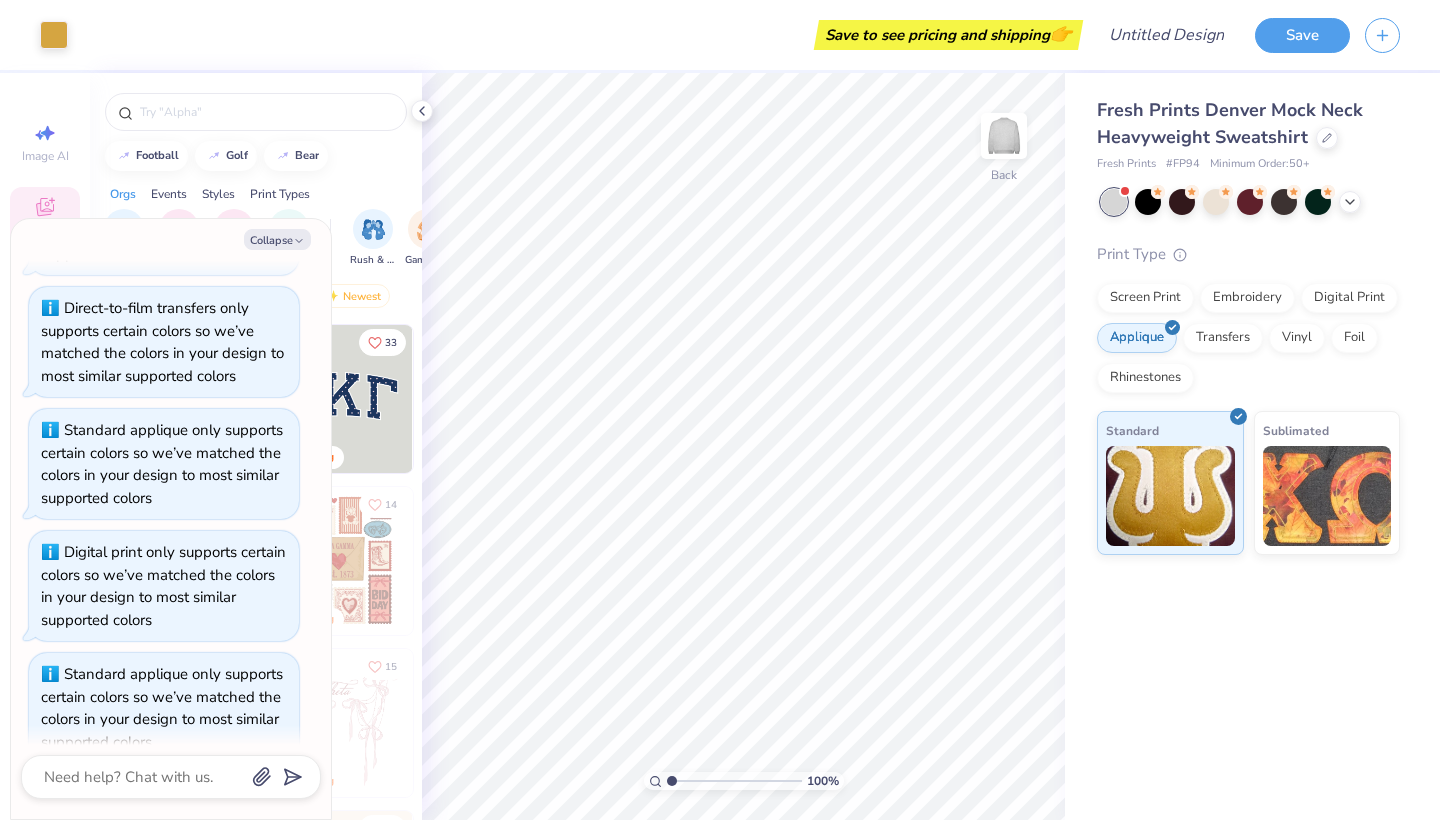 type on "x" 